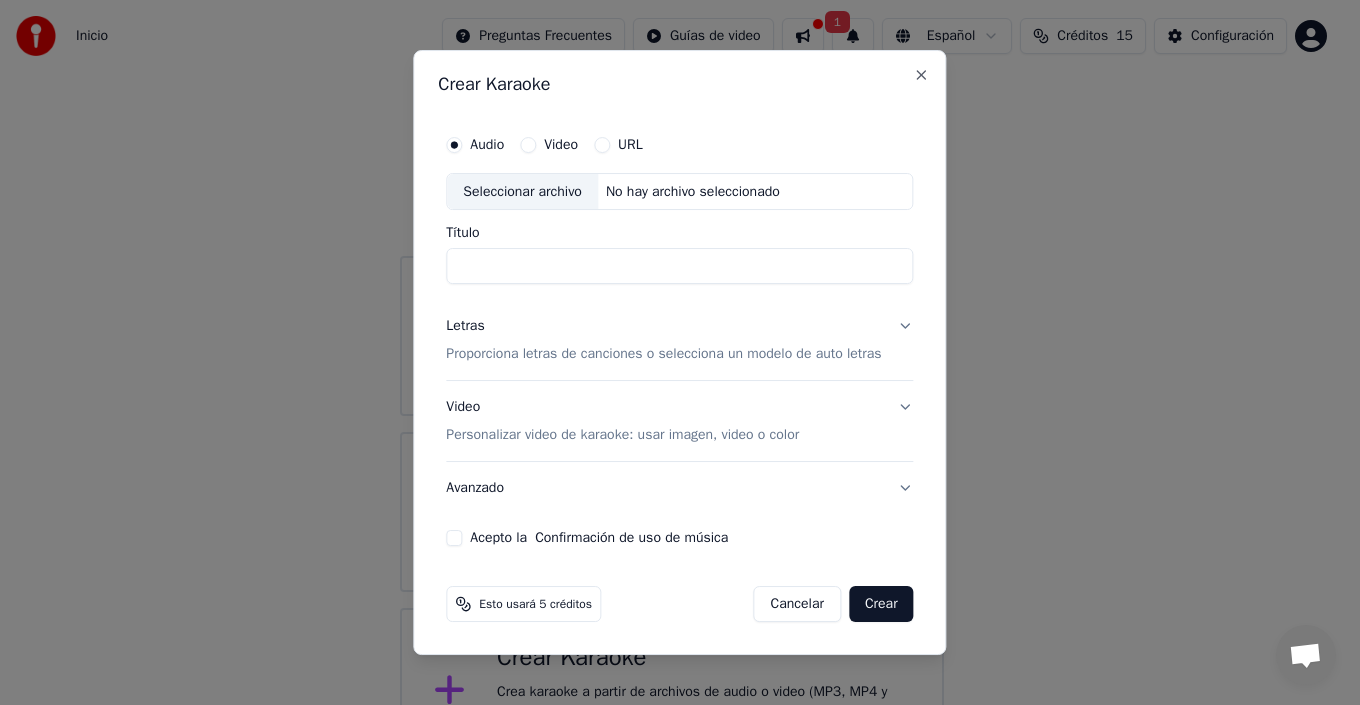 scroll, scrollTop: 71, scrollLeft: 0, axis: vertical 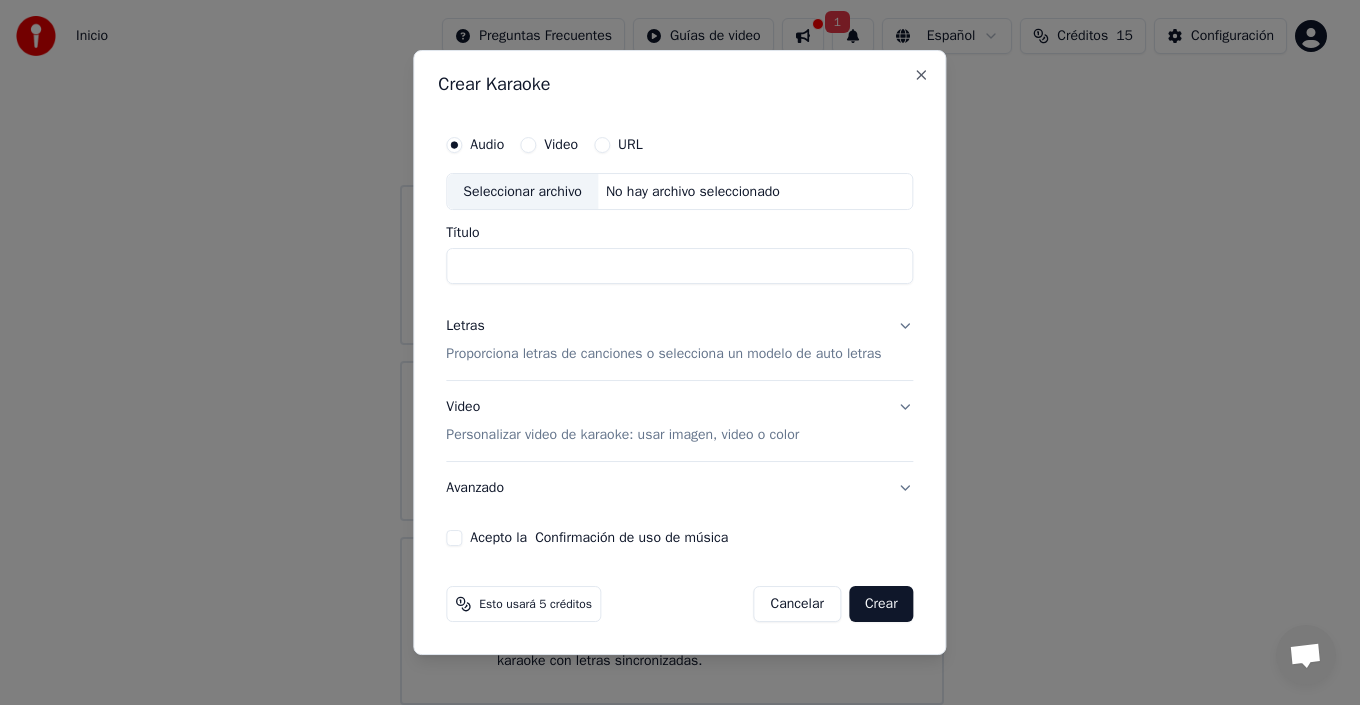 click on "Audio" at bounding box center [475, 145] 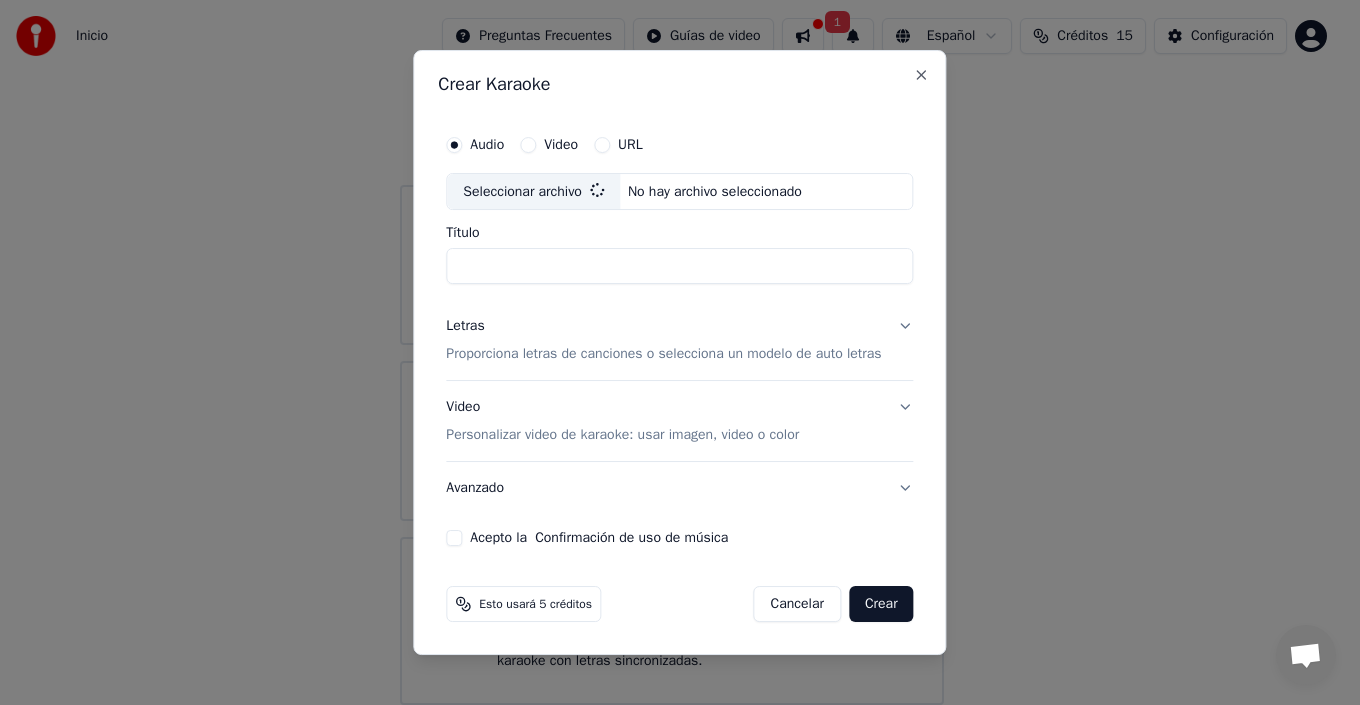 type on "**********" 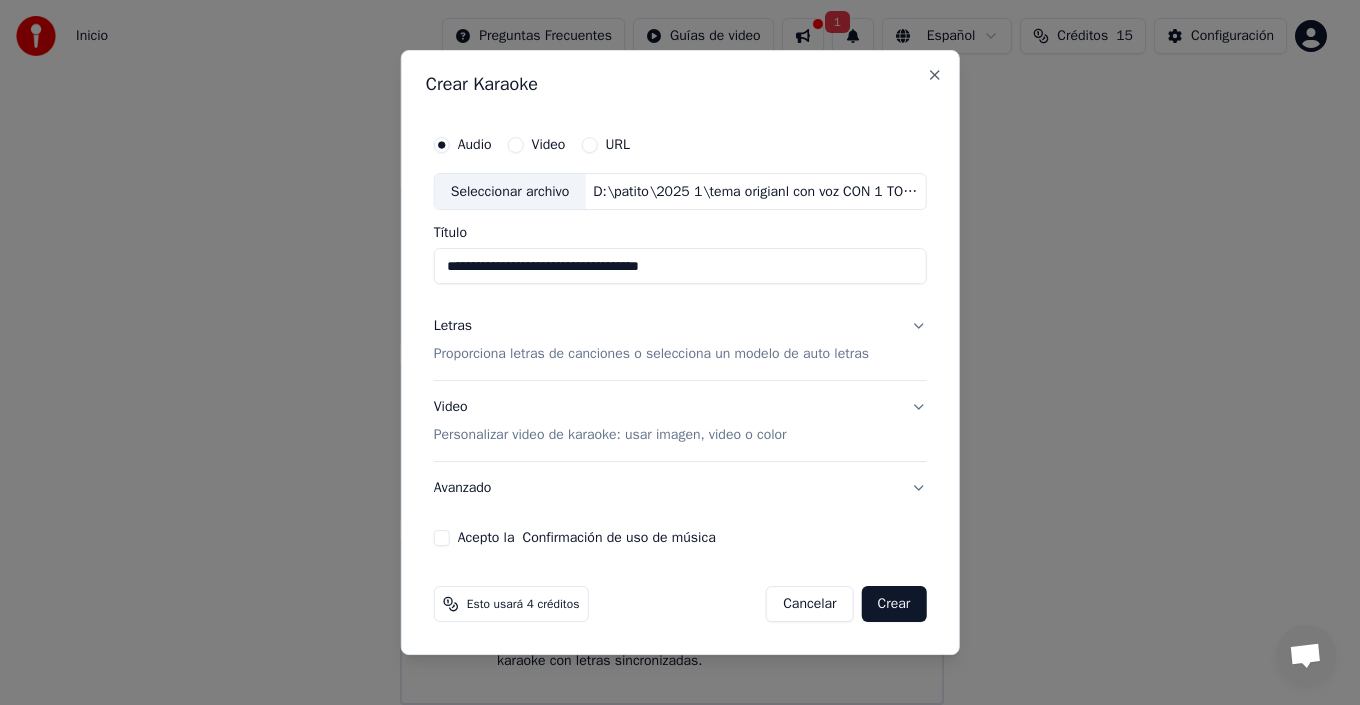 click on "Letras Proporciona letras de canciones o selecciona un modelo de auto letras" at bounding box center (680, 341) 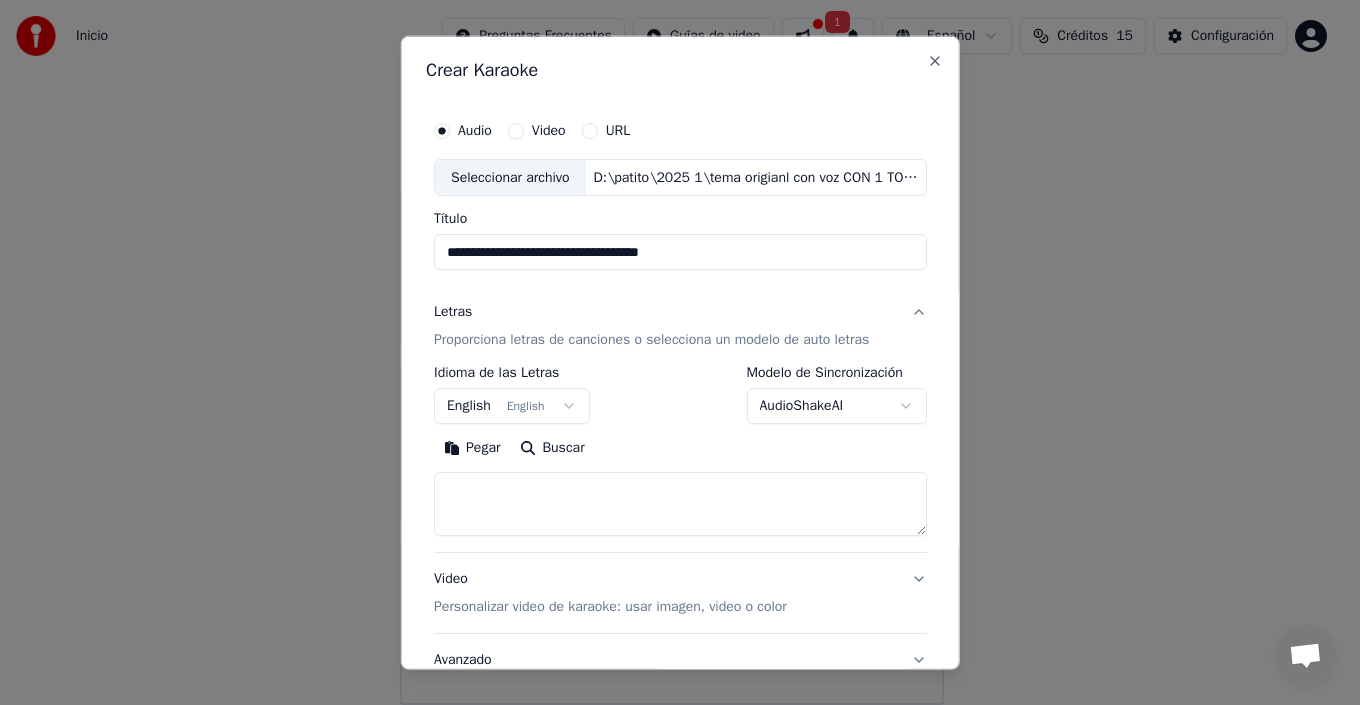 click on "English English" at bounding box center [512, 406] 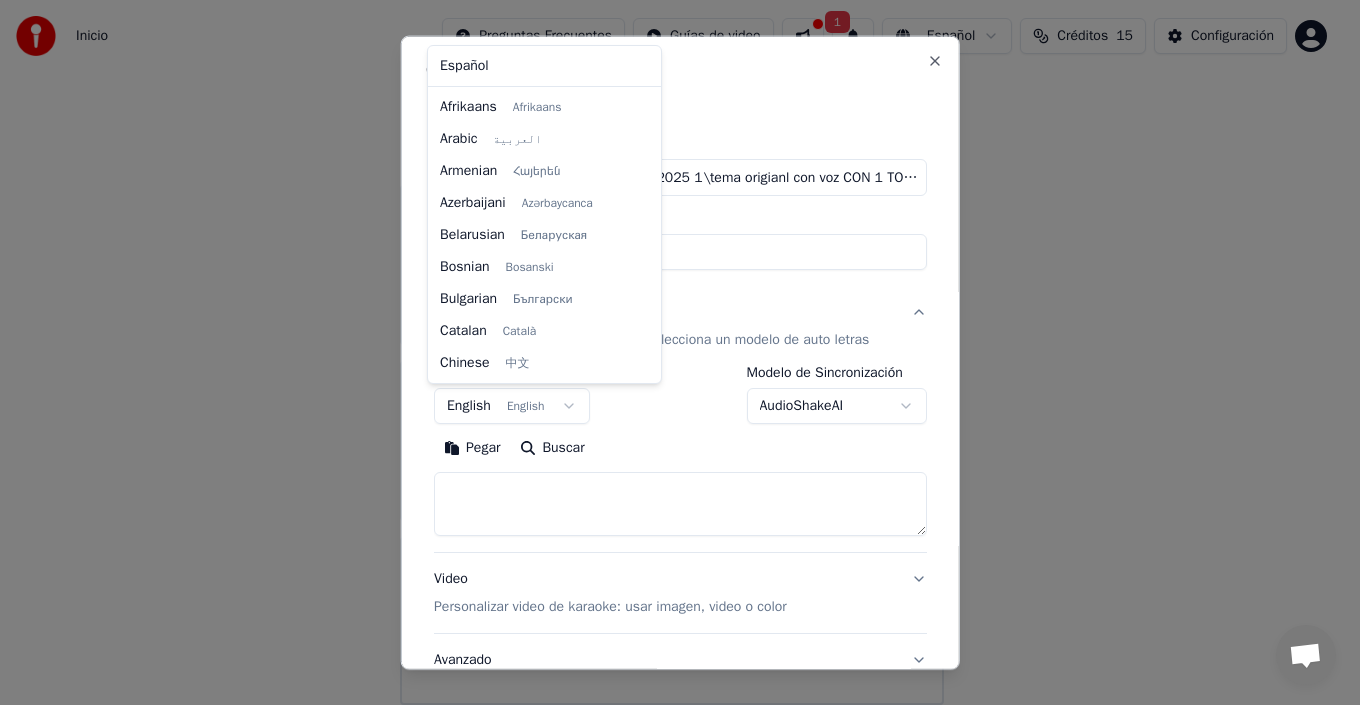 scroll, scrollTop: 160, scrollLeft: 0, axis: vertical 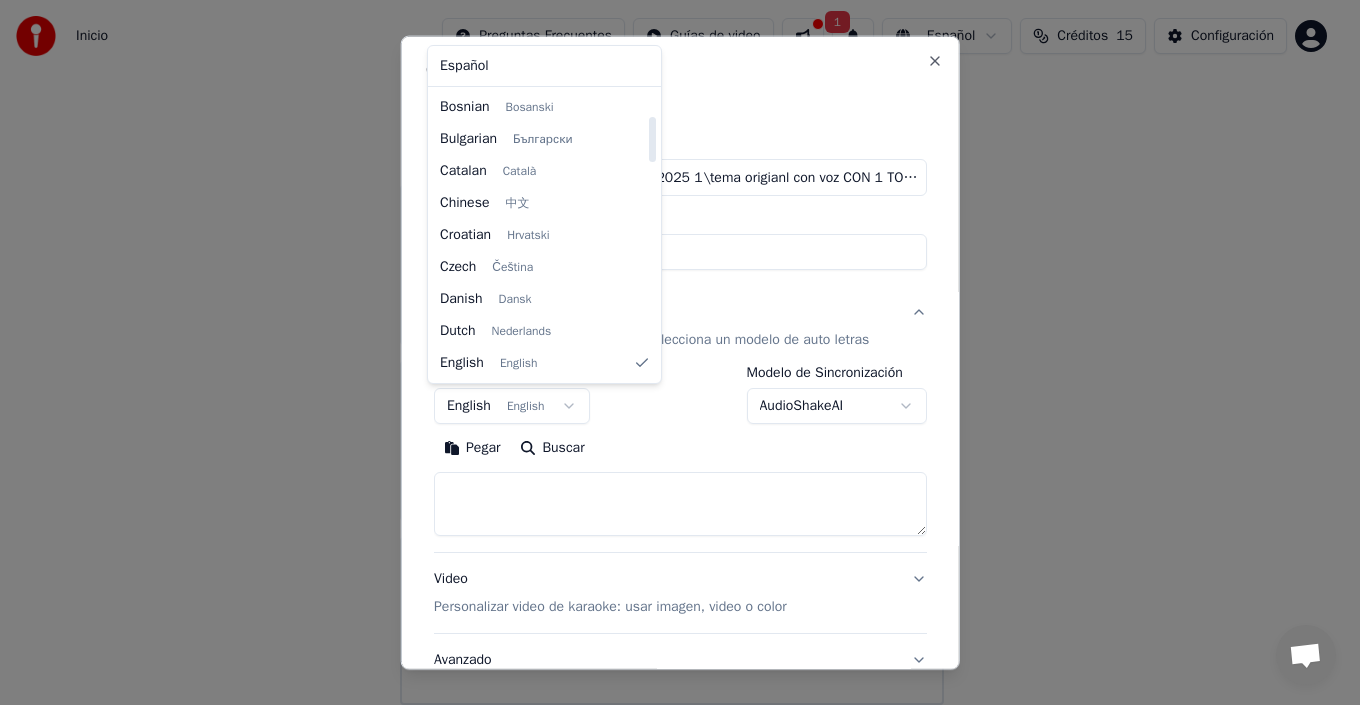 select on "**" 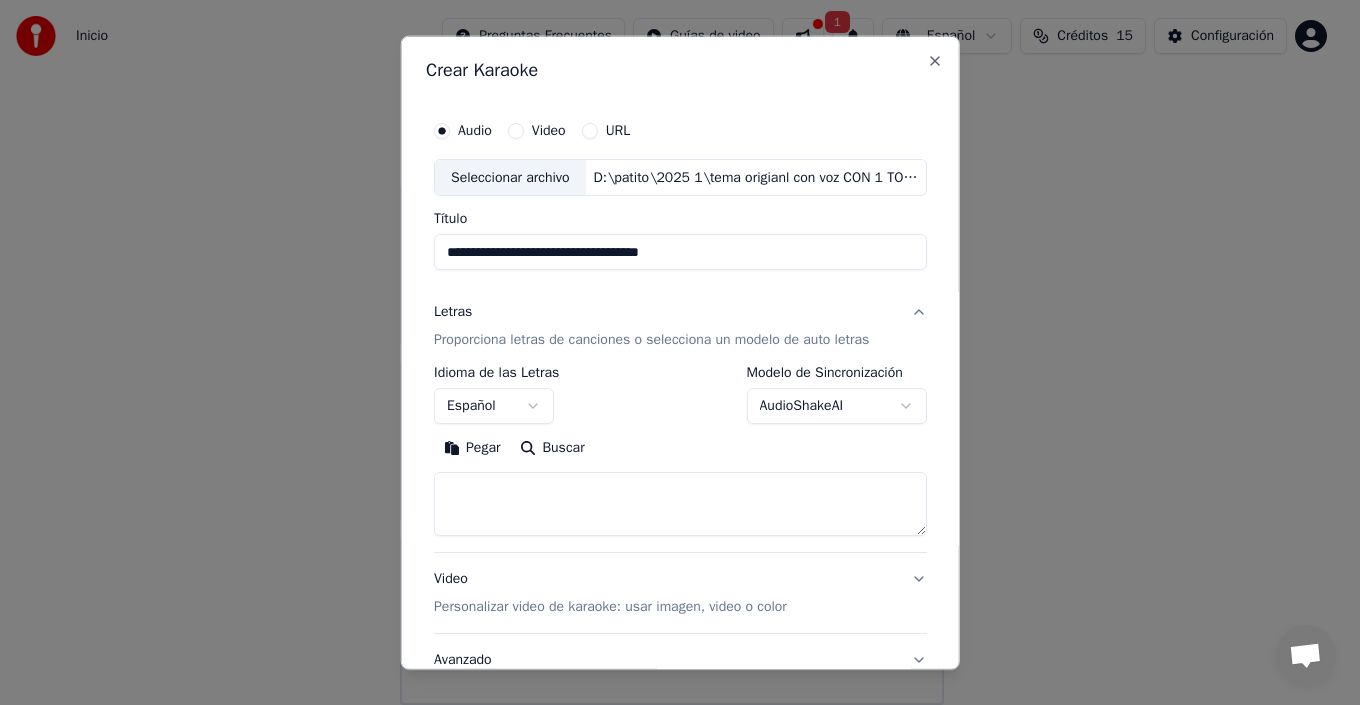 click on "**********" at bounding box center [680, 352] 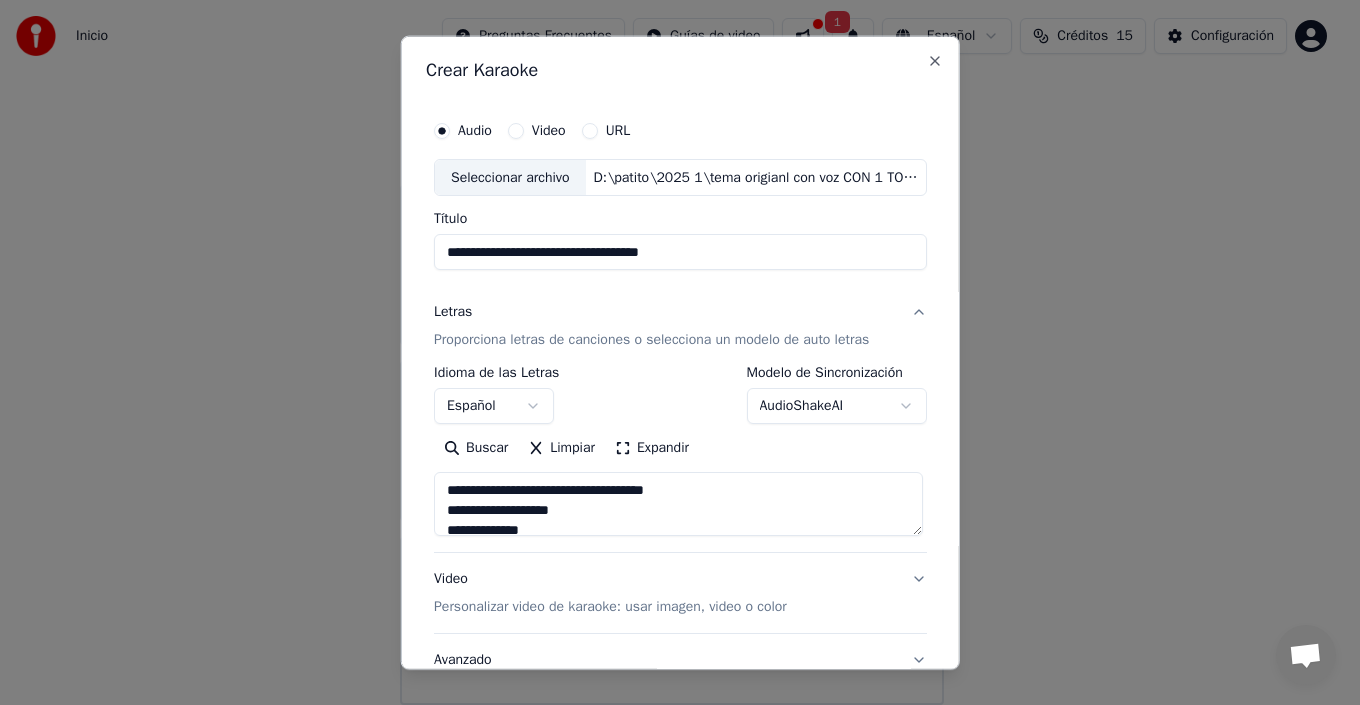 scroll, scrollTop: 1045, scrollLeft: 0, axis: vertical 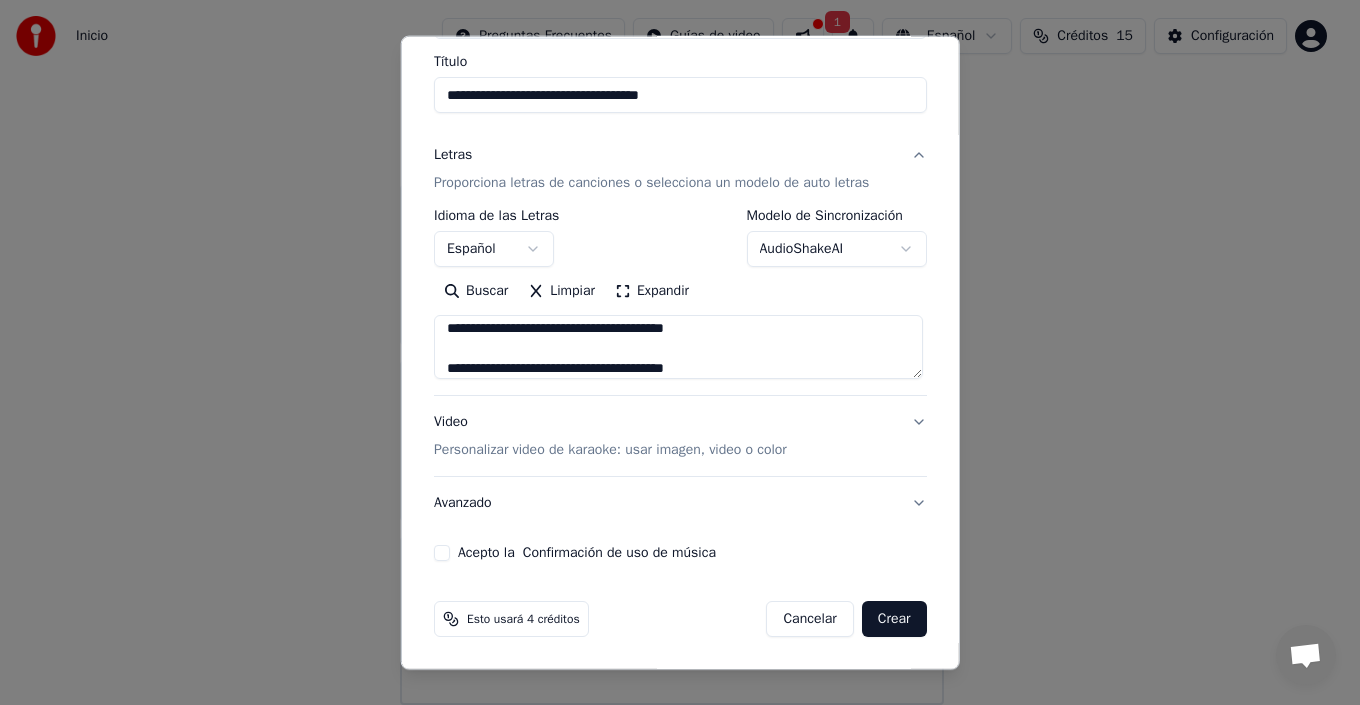 type on "**********" 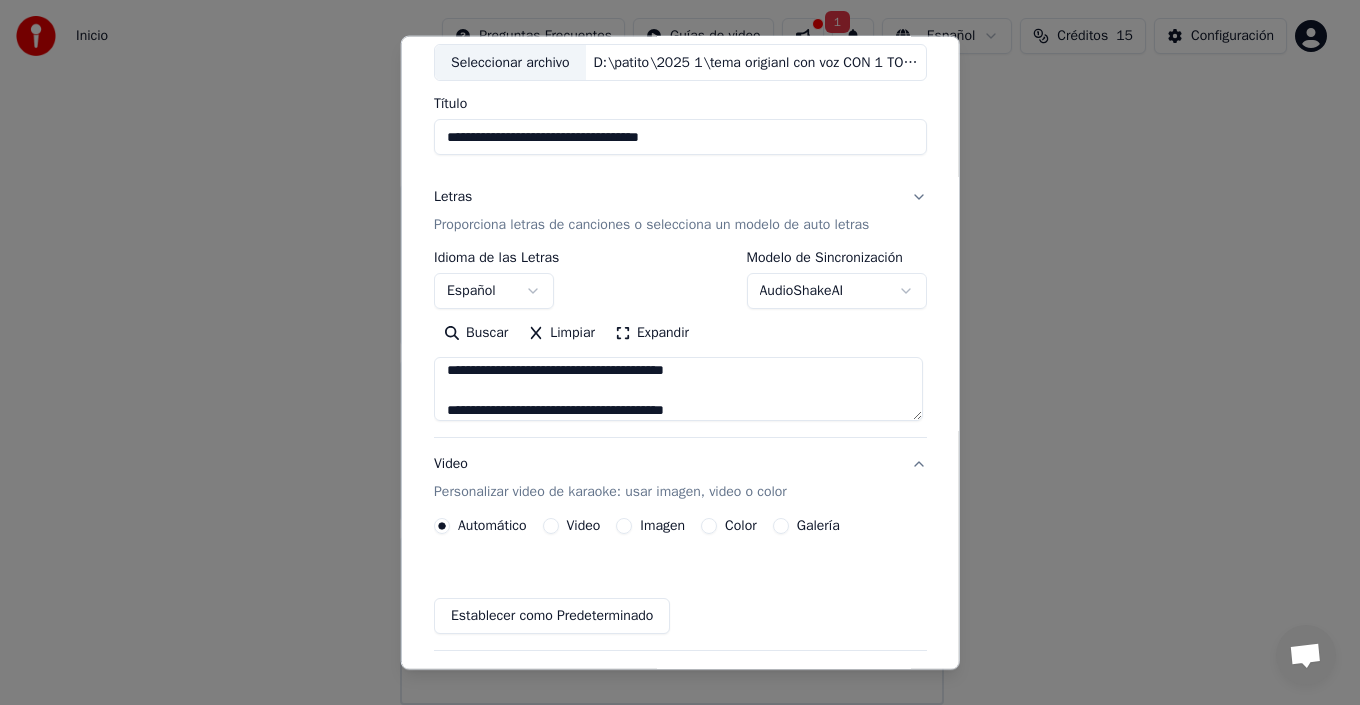 scroll, scrollTop: 103, scrollLeft: 0, axis: vertical 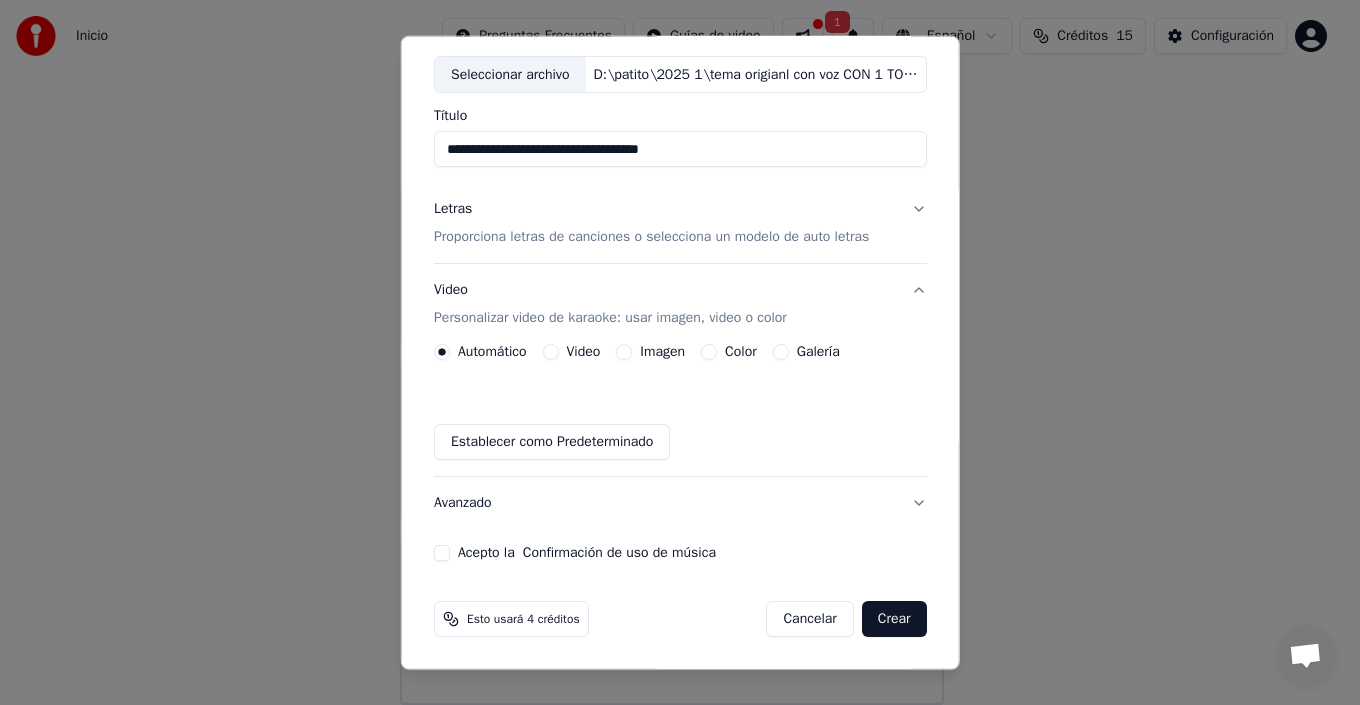 click on "Imagen" at bounding box center [624, 352] 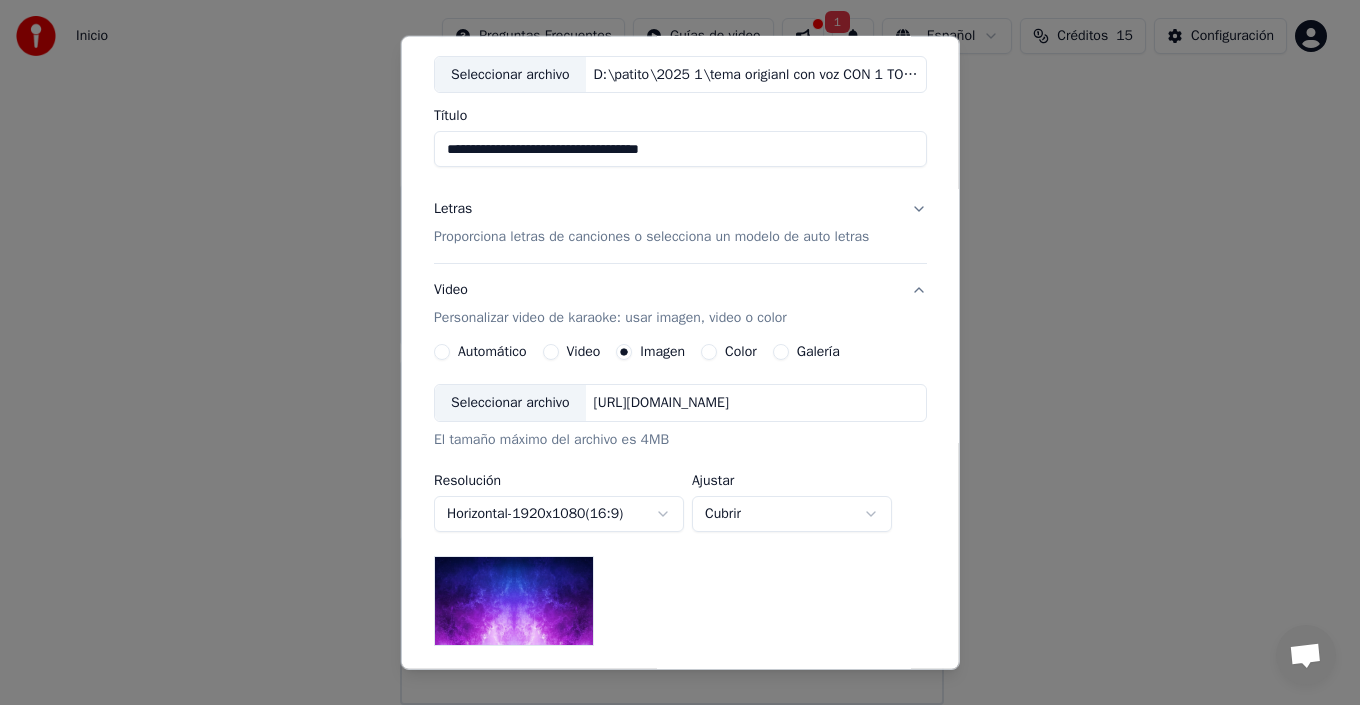click on "Video Personalizar video de karaoke: usar imagen, video o color" at bounding box center (680, 304) 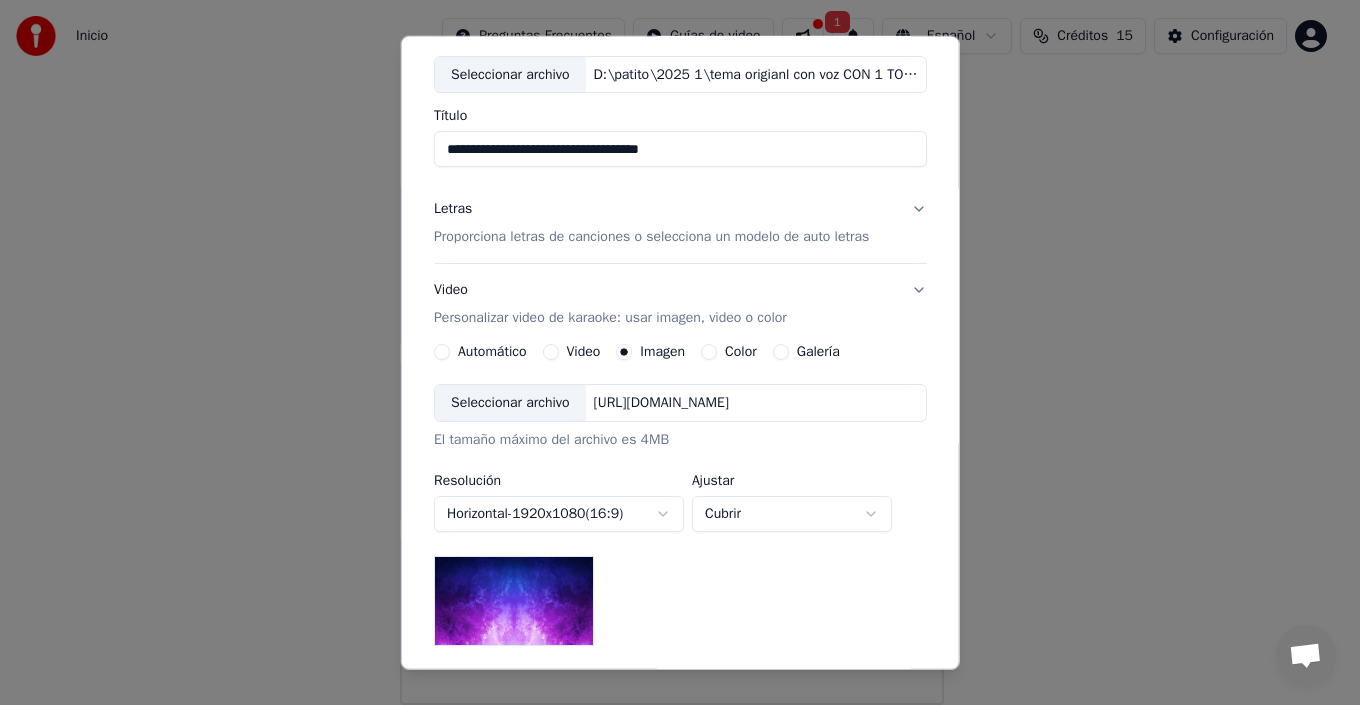scroll, scrollTop: 0, scrollLeft: 0, axis: both 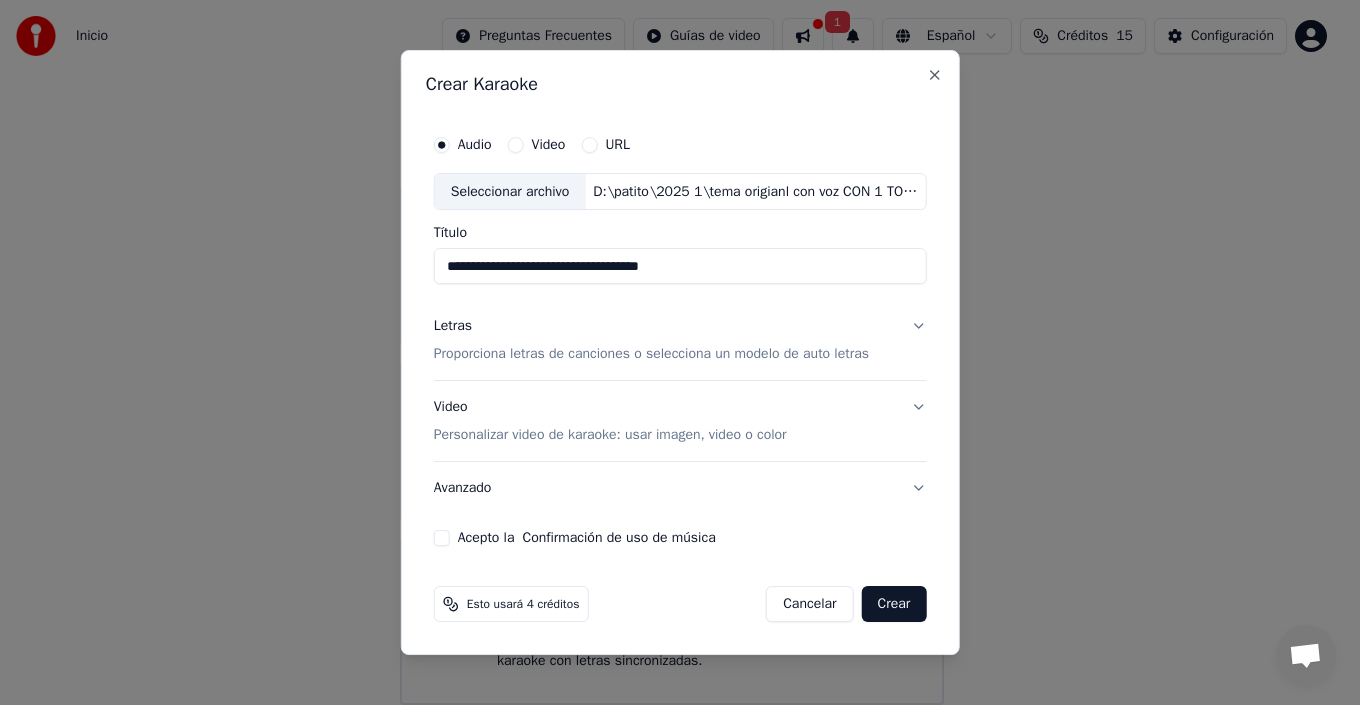 click on "Avanzado" at bounding box center [680, 488] 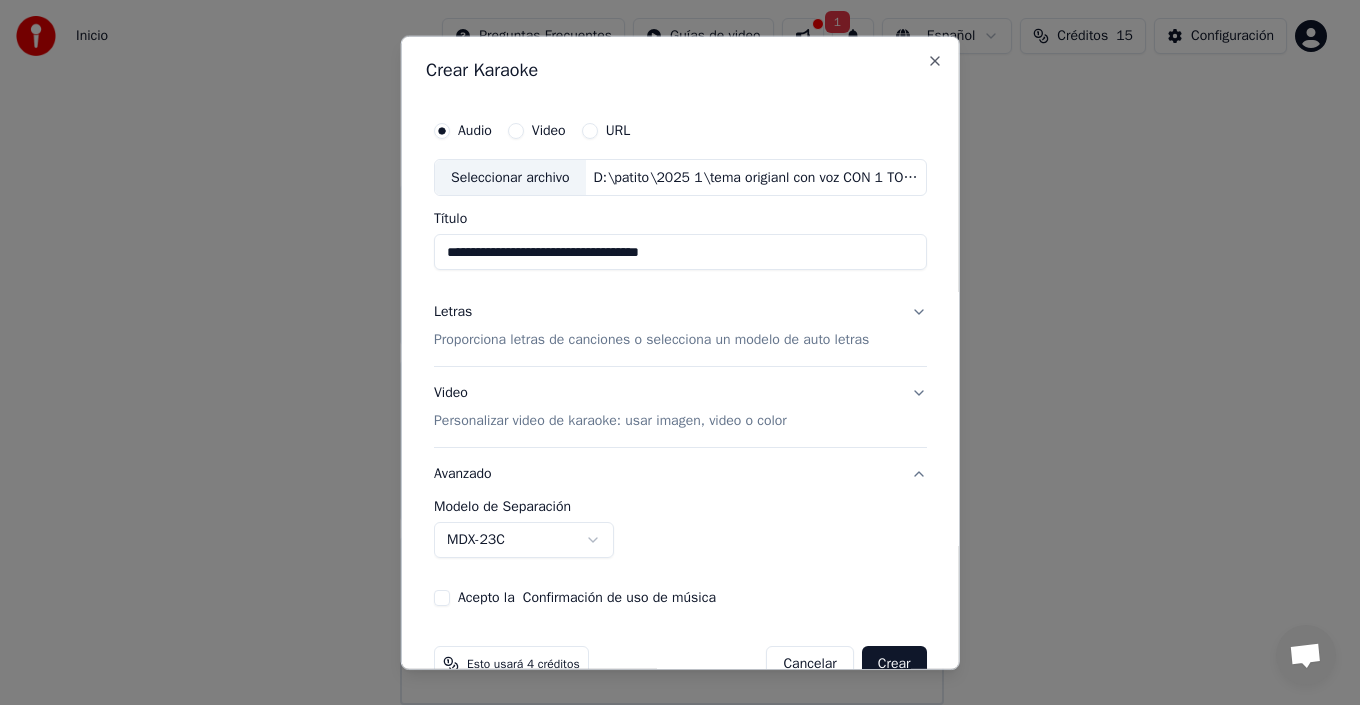 click on "Avanzado" at bounding box center [680, 474] 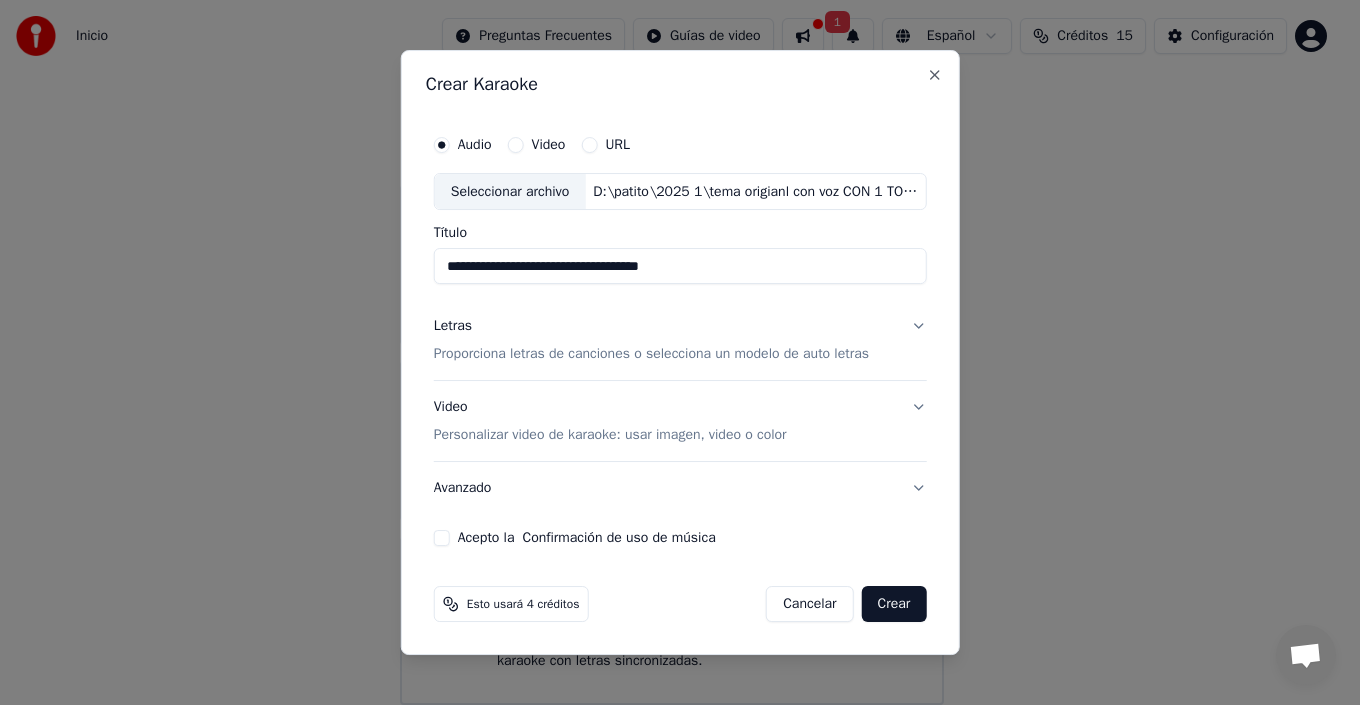click on "Acepto la   Confirmación de uso de música" at bounding box center [442, 538] 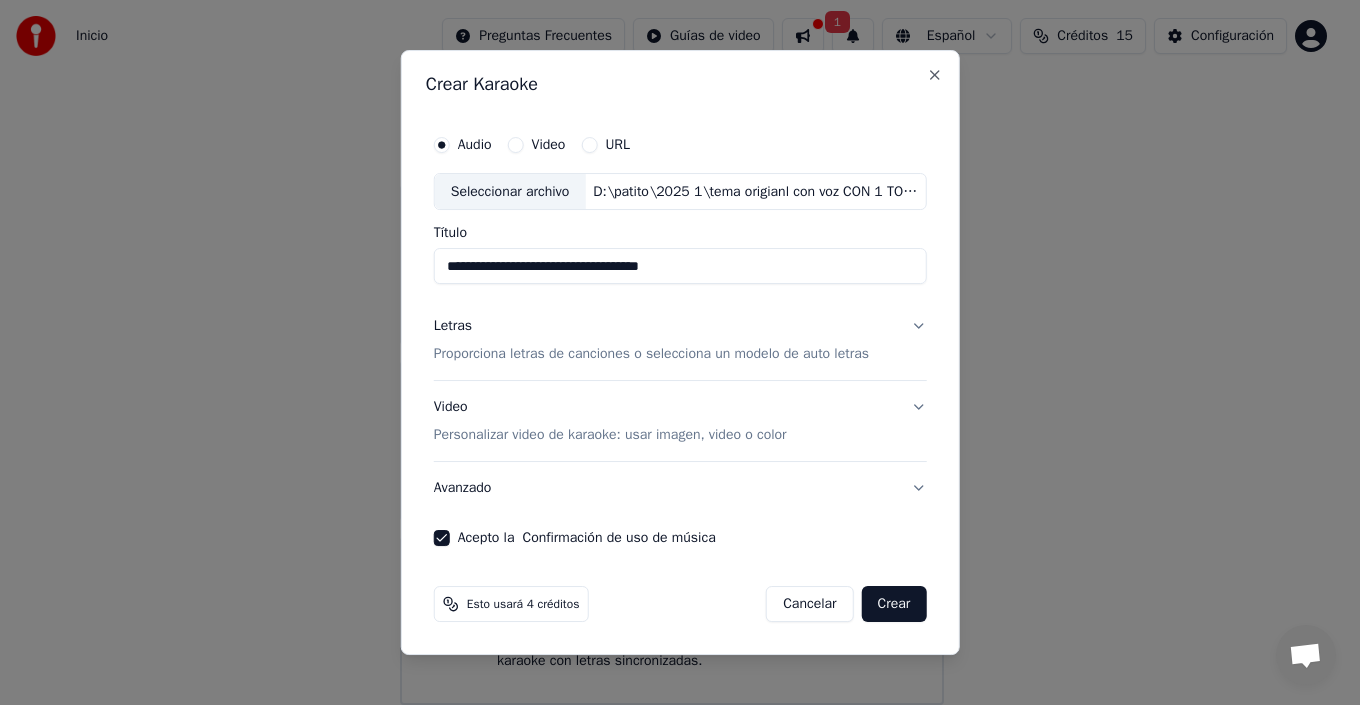 click on "Crear" at bounding box center (894, 604) 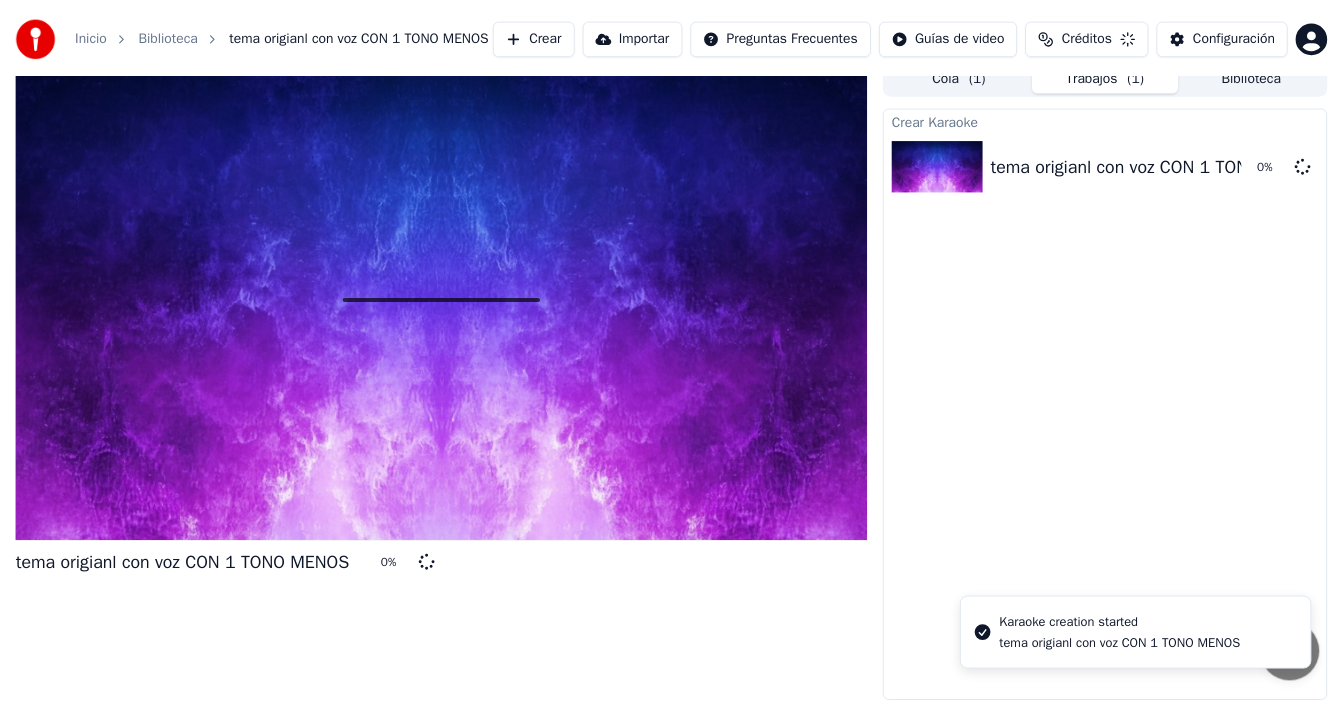 scroll, scrollTop: 24, scrollLeft: 0, axis: vertical 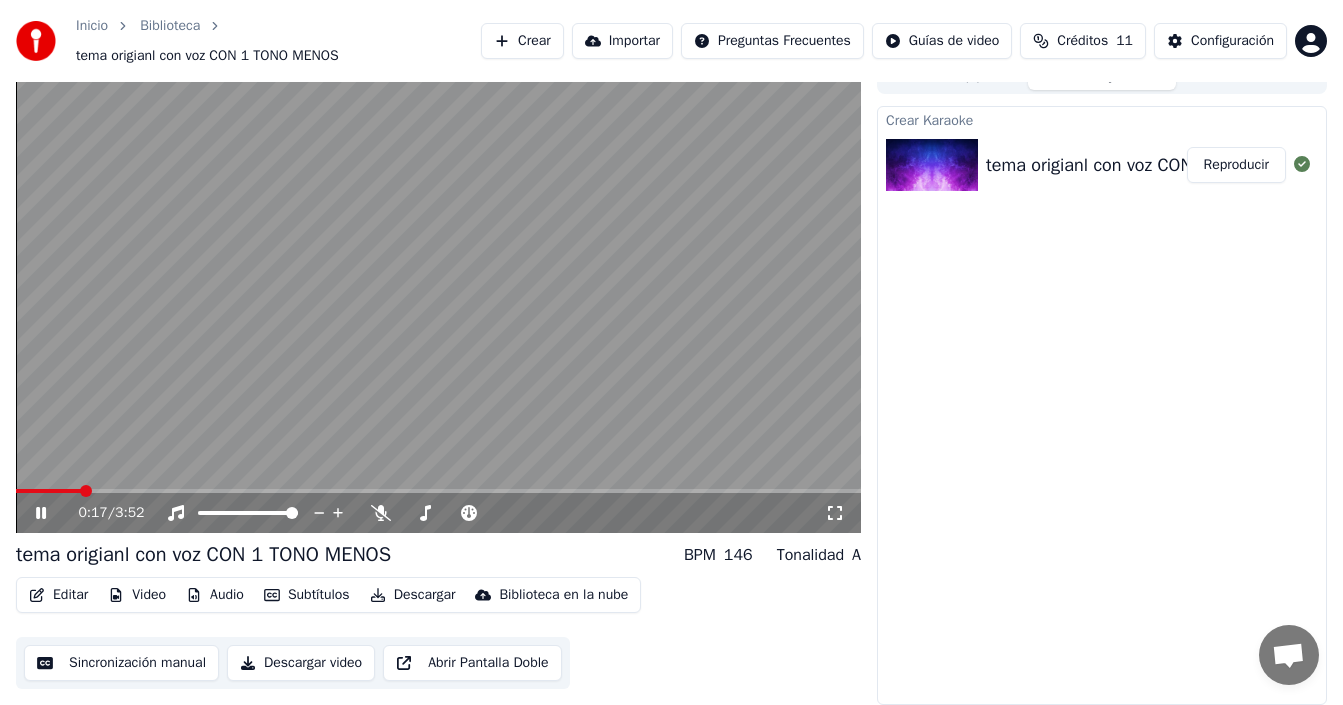 click on "Subtítulos" at bounding box center (307, 595) 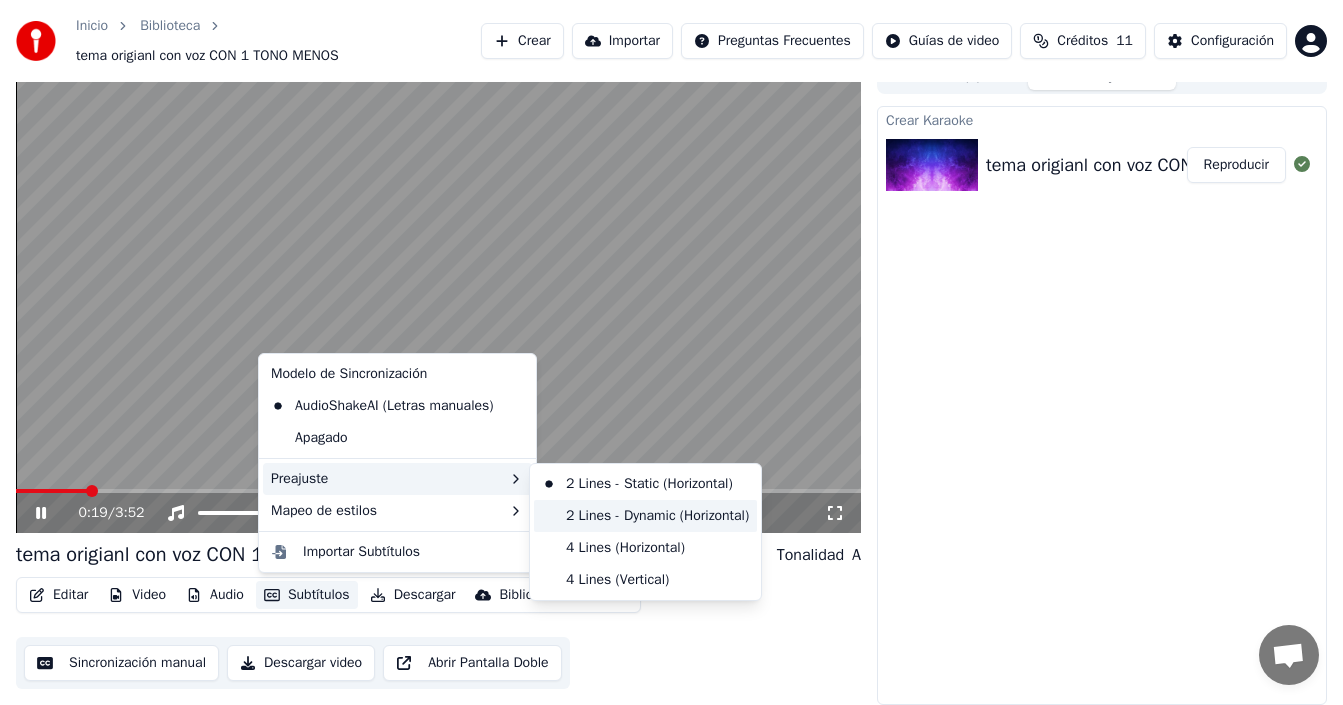 click on "2 Lines - Dynamic (Horizontal)" at bounding box center [645, 516] 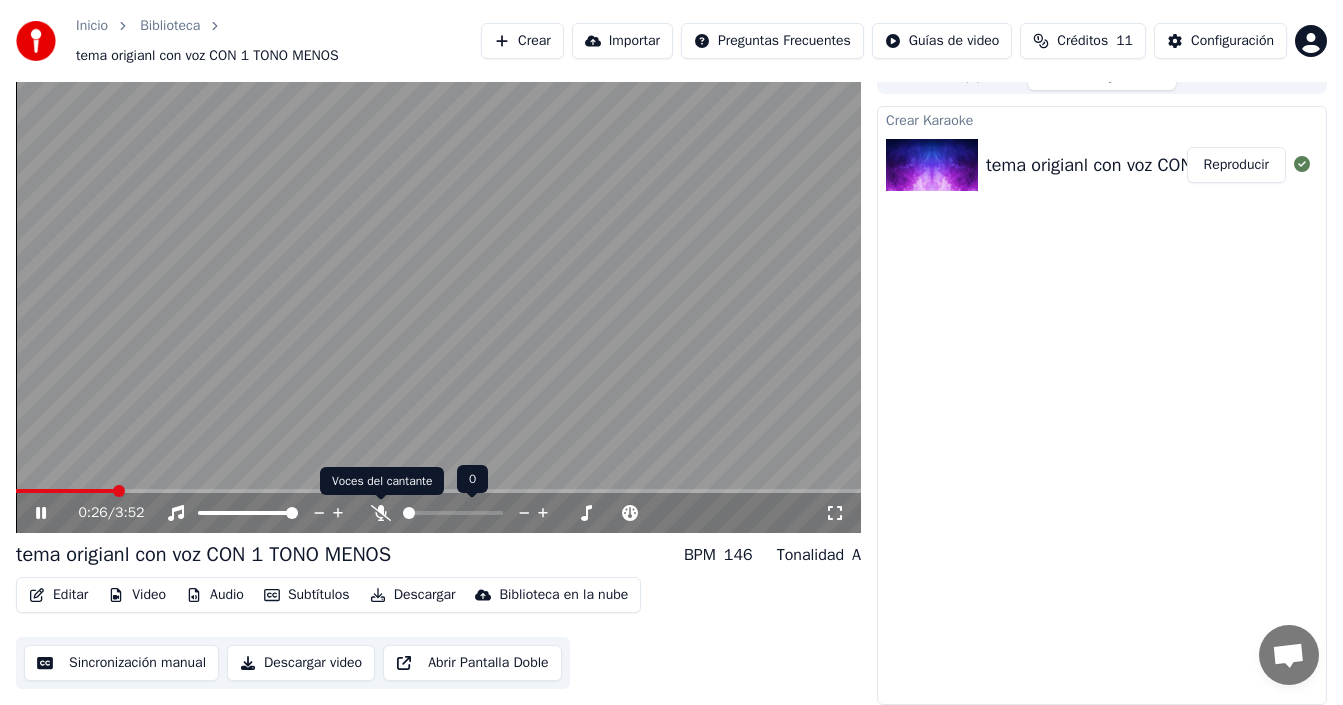 click 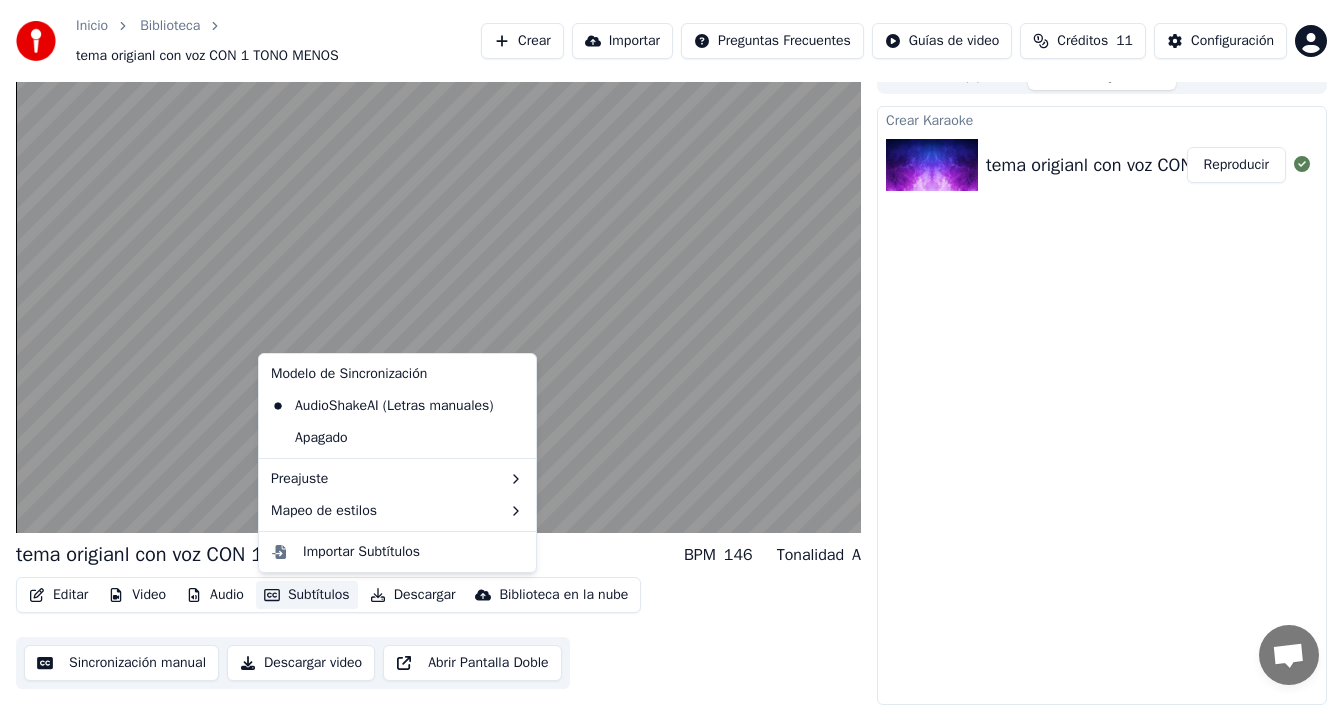 click on "Subtítulos" at bounding box center [307, 595] 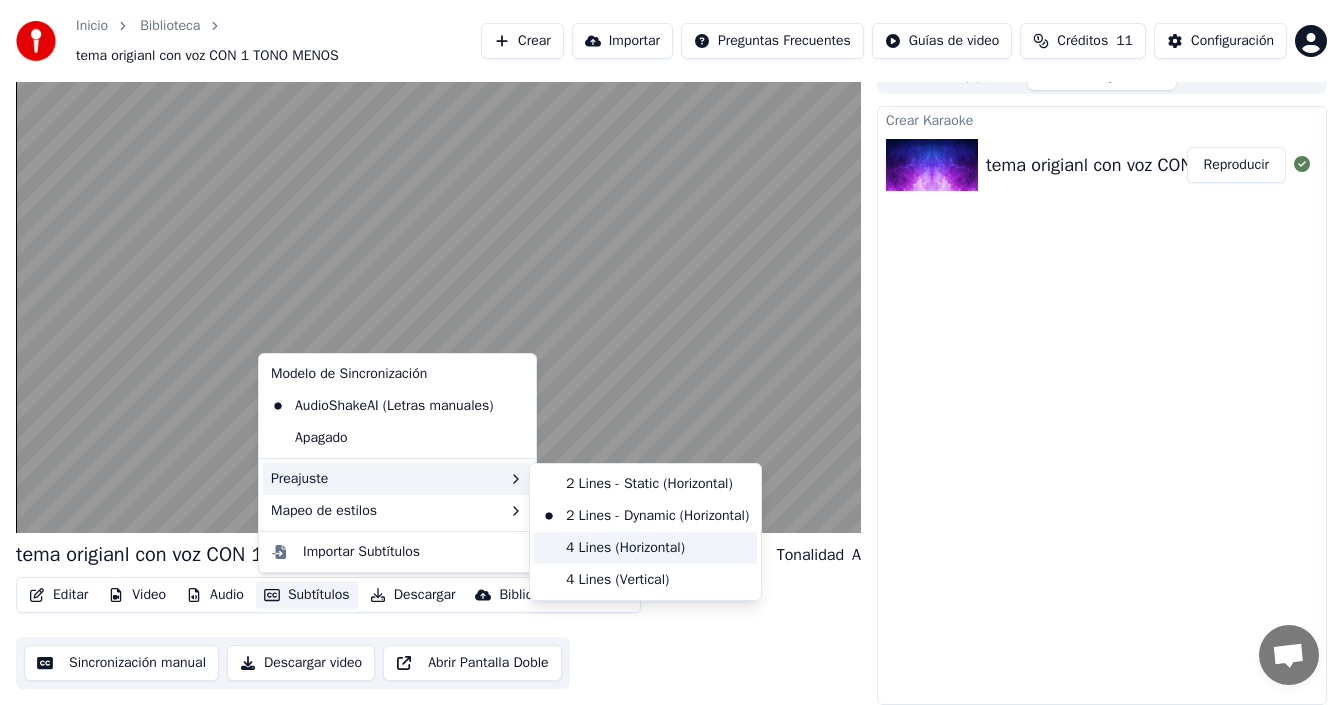 click on "4 Lines (Horizontal)" at bounding box center [645, 548] 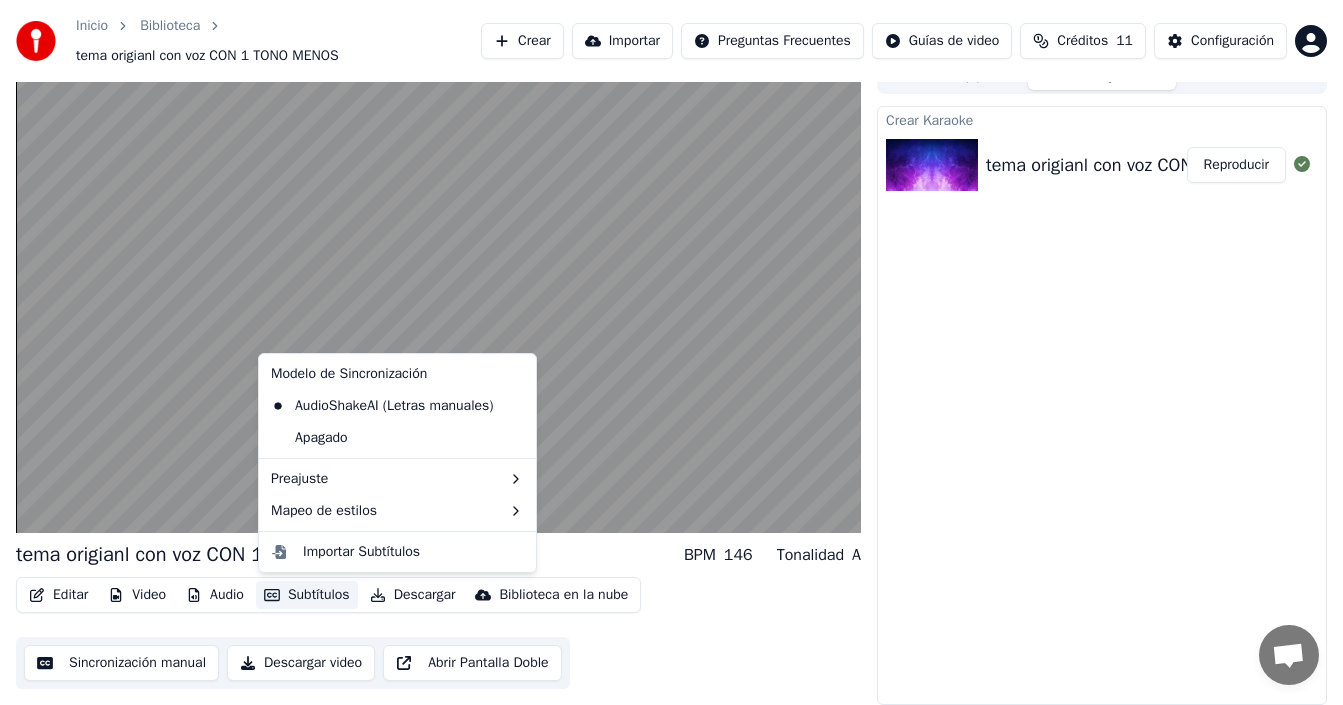 click on "Subtítulos" at bounding box center (307, 595) 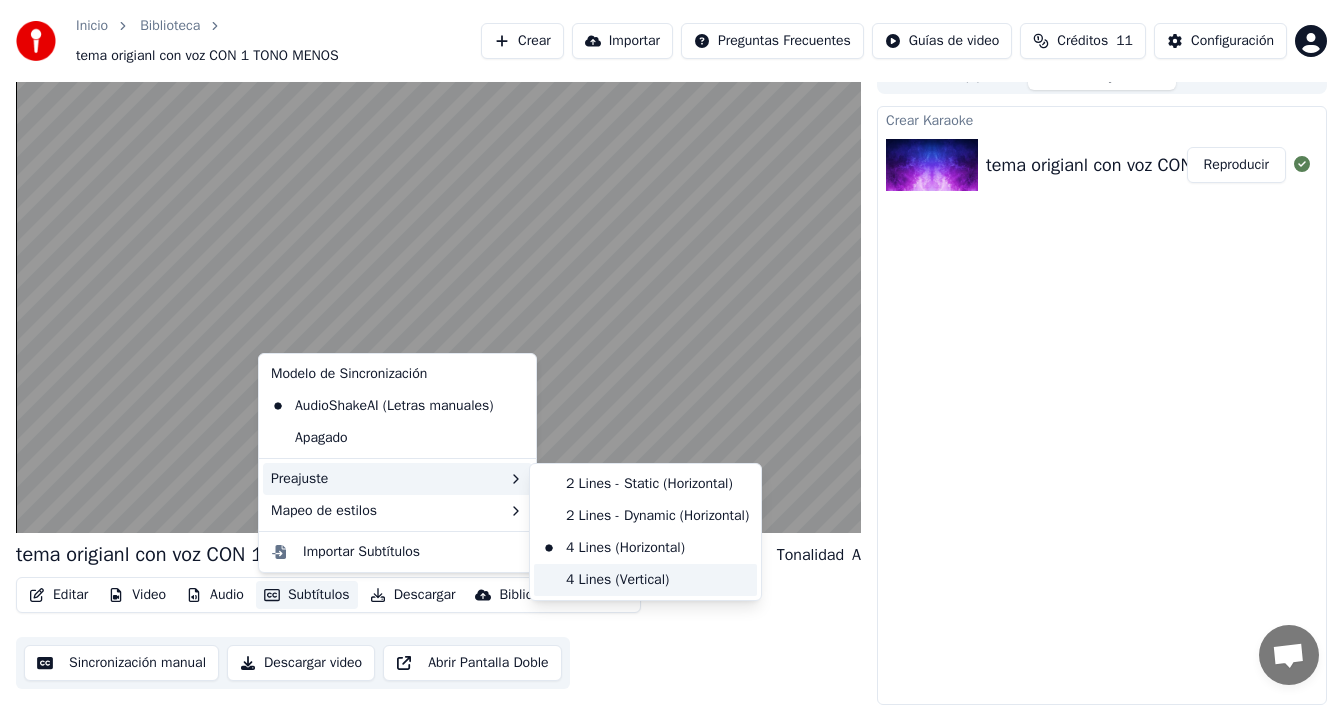 click on "4 Lines (Vertical)" at bounding box center (645, 580) 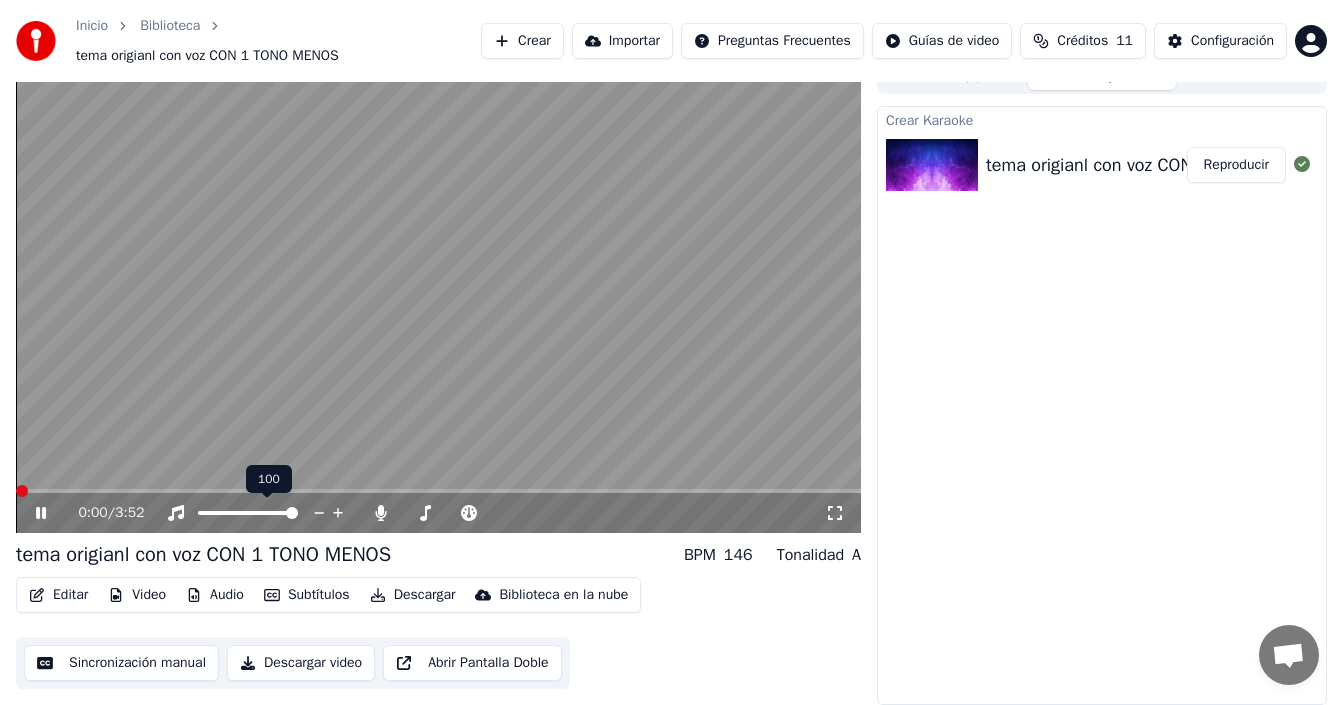 click at bounding box center [22, 491] 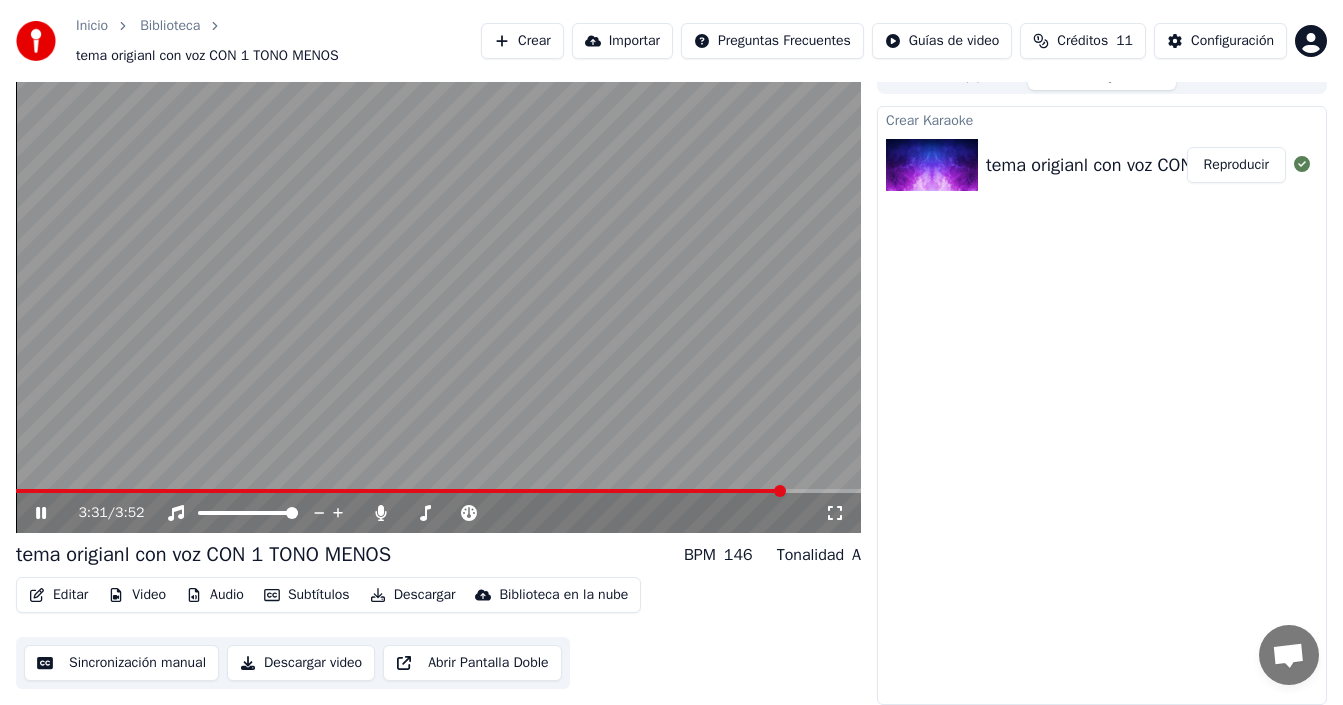 click at bounding box center (438, 295) 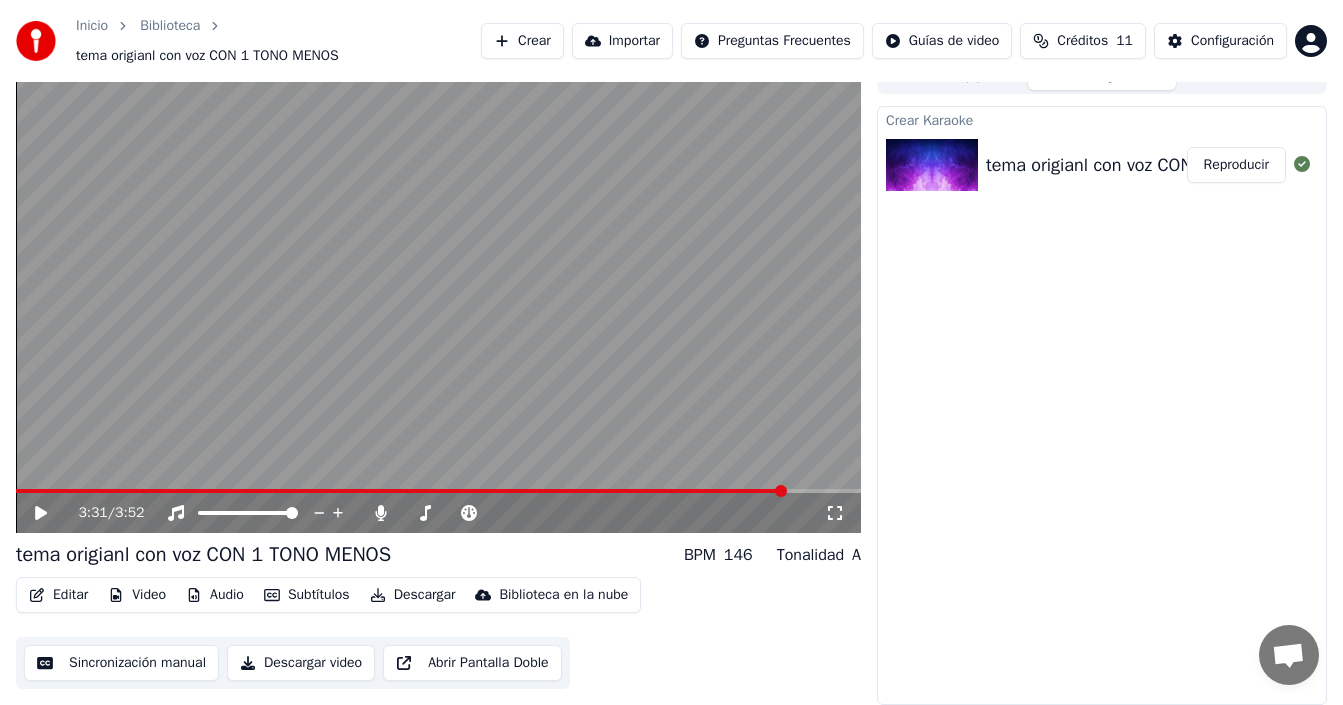 click on "Editar" at bounding box center (58, 595) 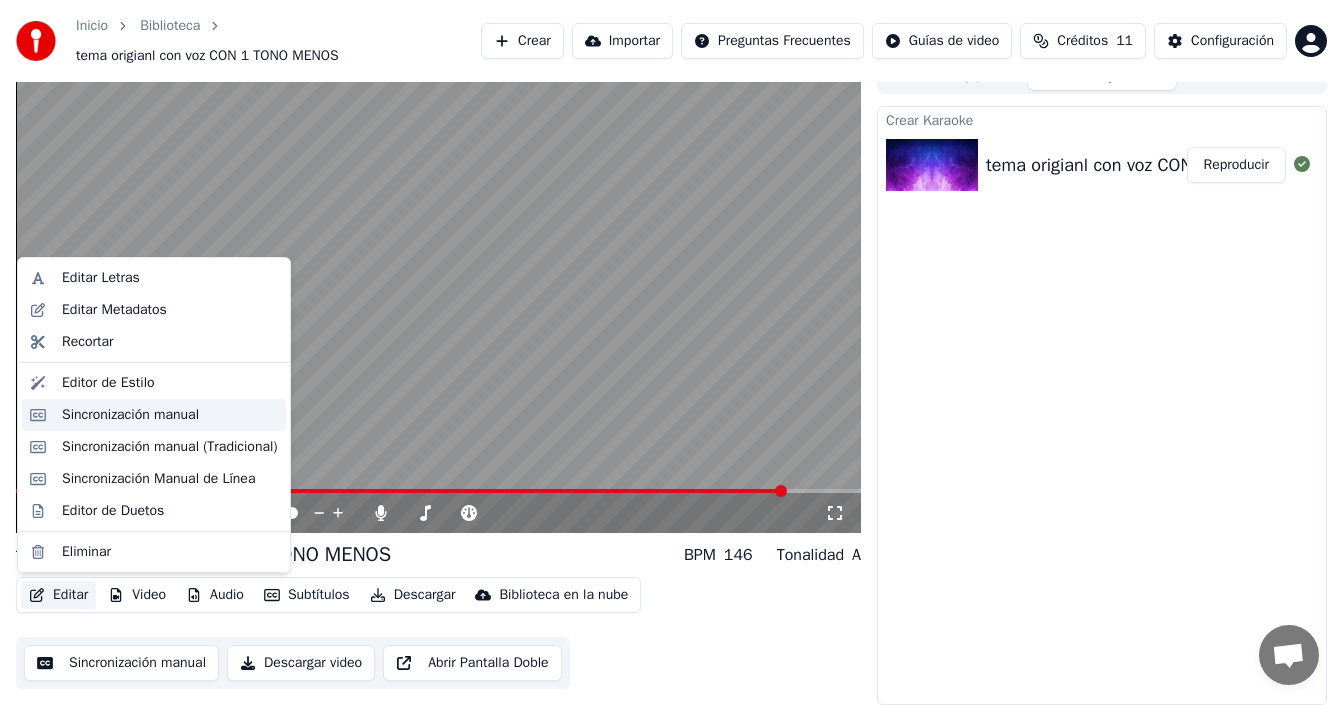 click on "Sincronización manual" at bounding box center [130, 415] 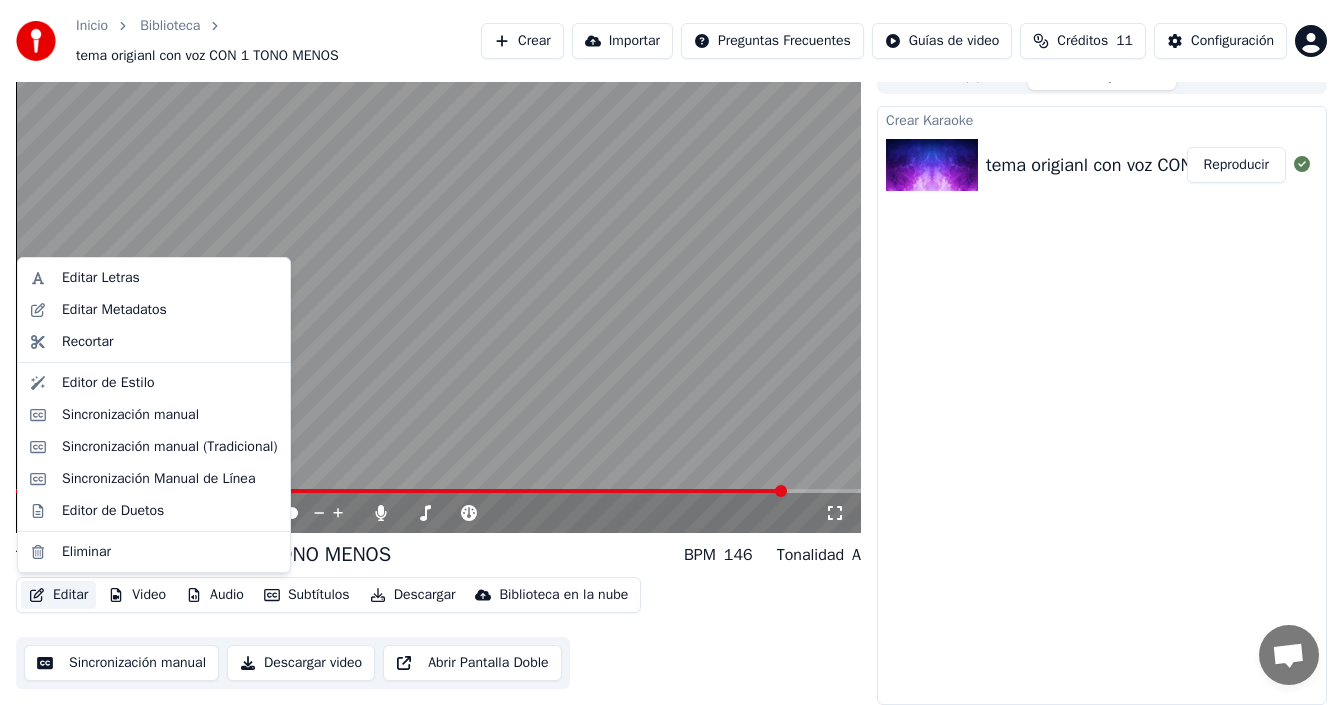 scroll, scrollTop: 0, scrollLeft: 0, axis: both 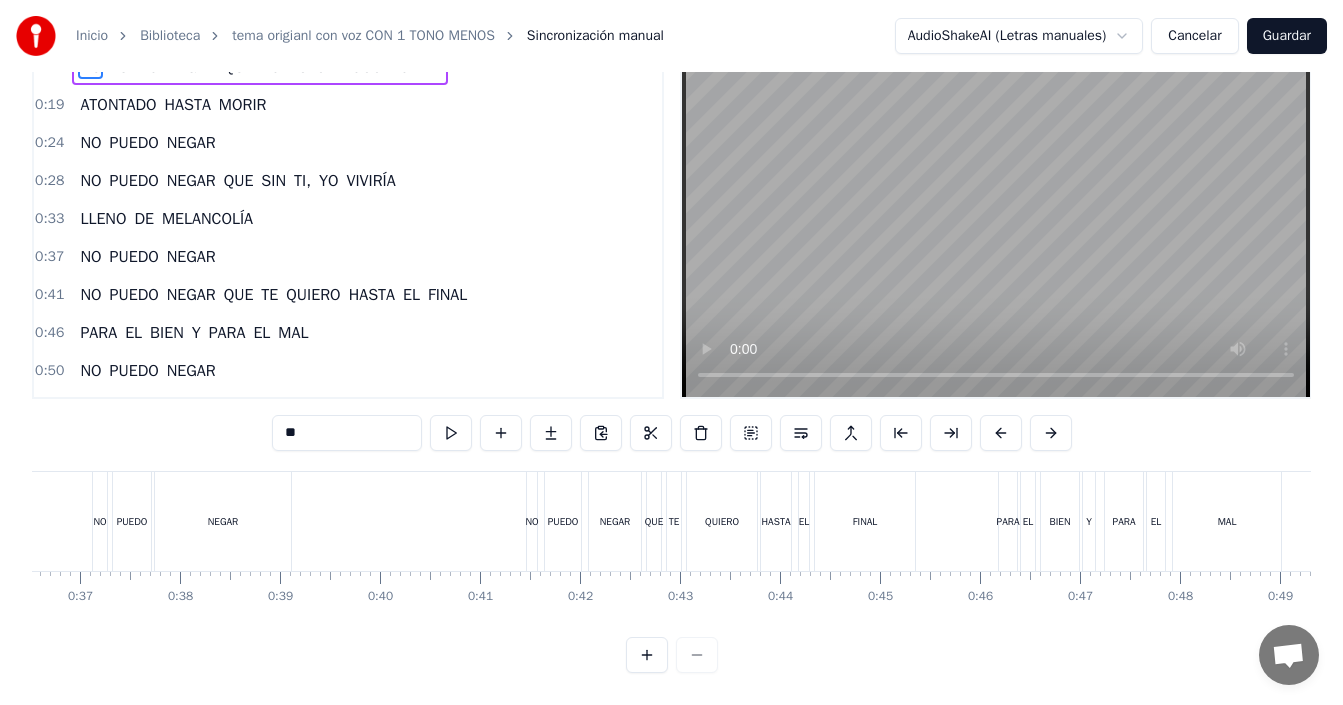 click at bounding box center [672, 655] 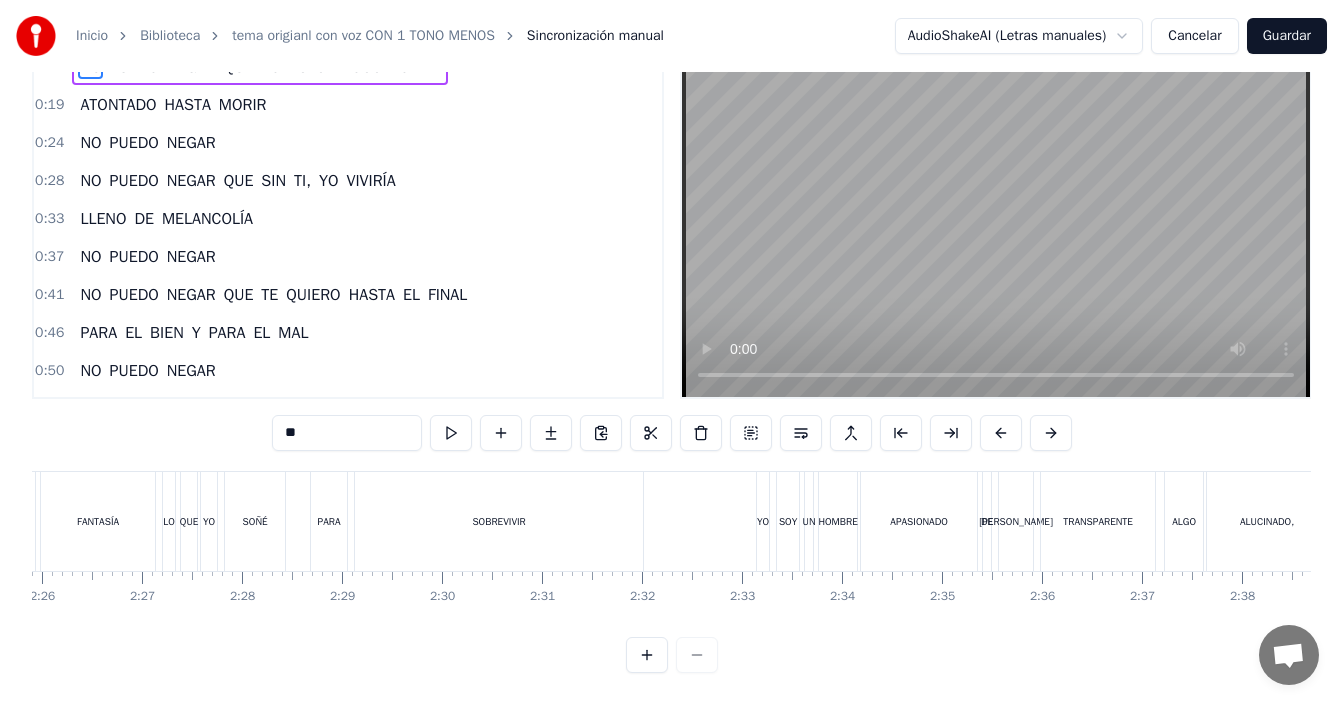 scroll, scrollTop: 0, scrollLeft: 14608, axis: horizontal 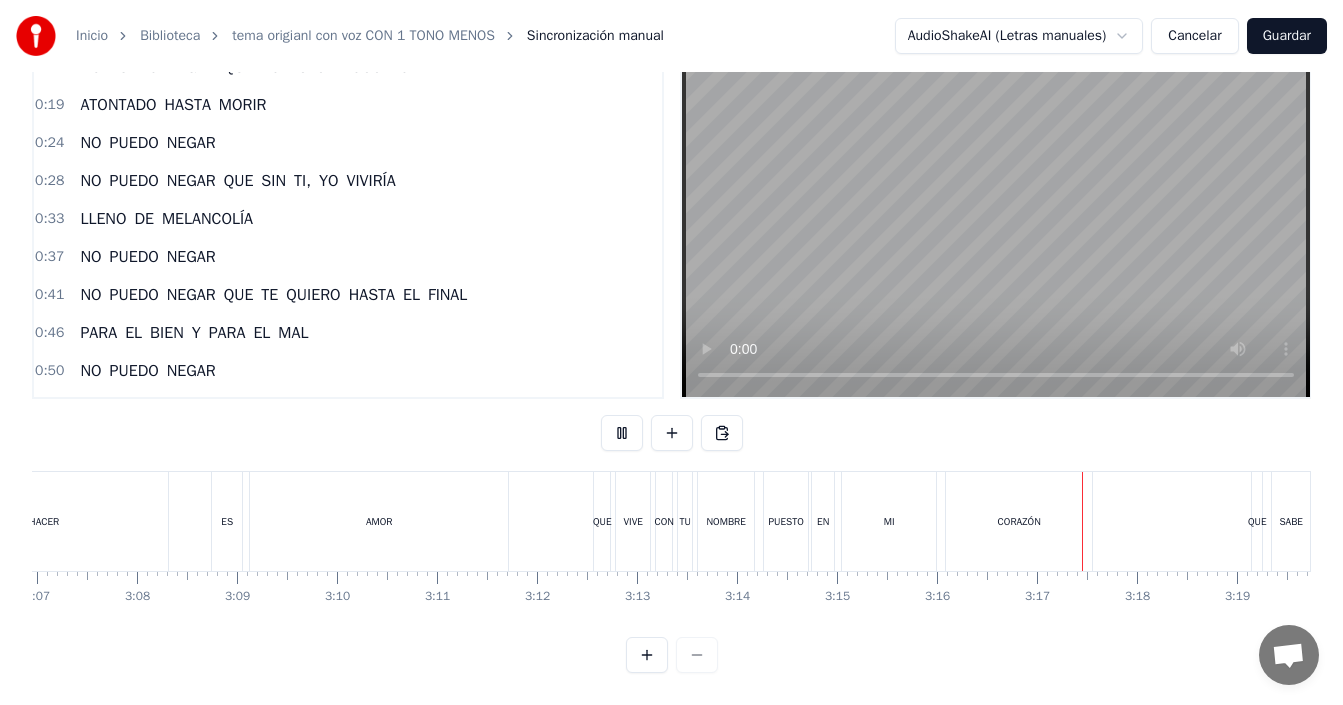 click on "MI" at bounding box center [889, 521] 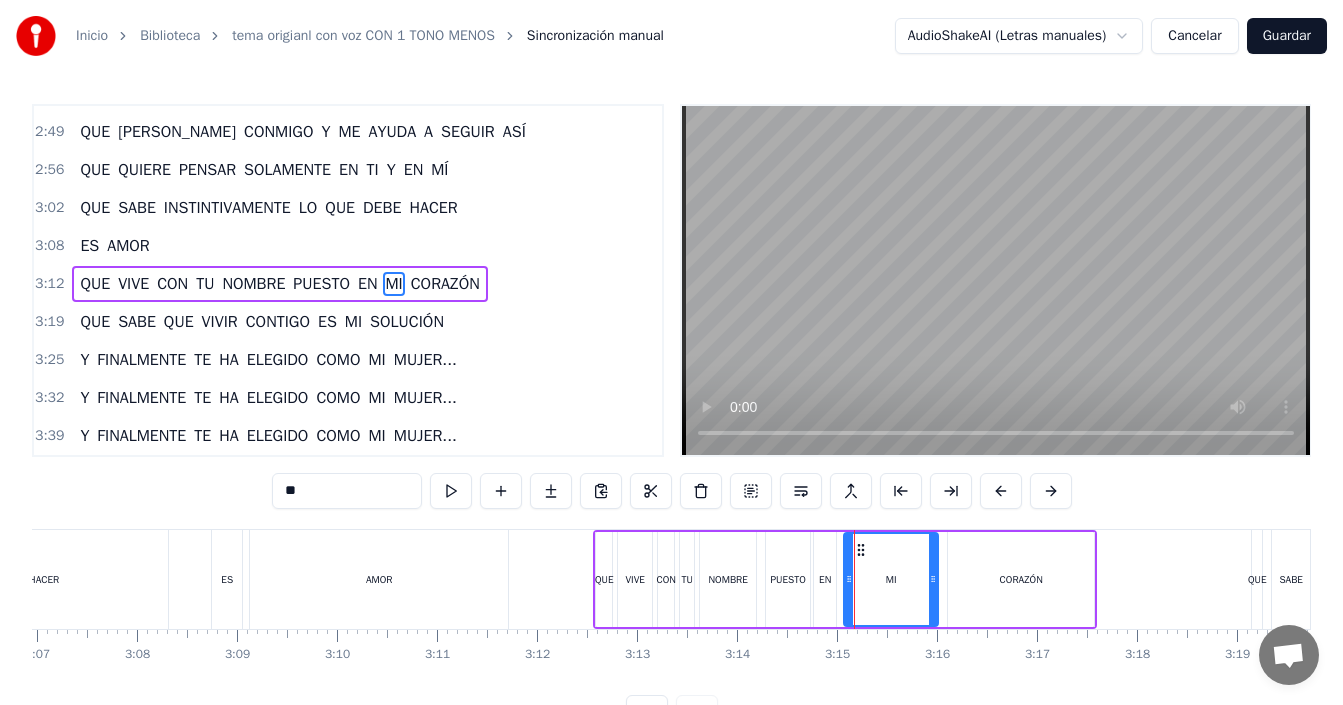 click on "PUESTO" at bounding box center (788, 579) 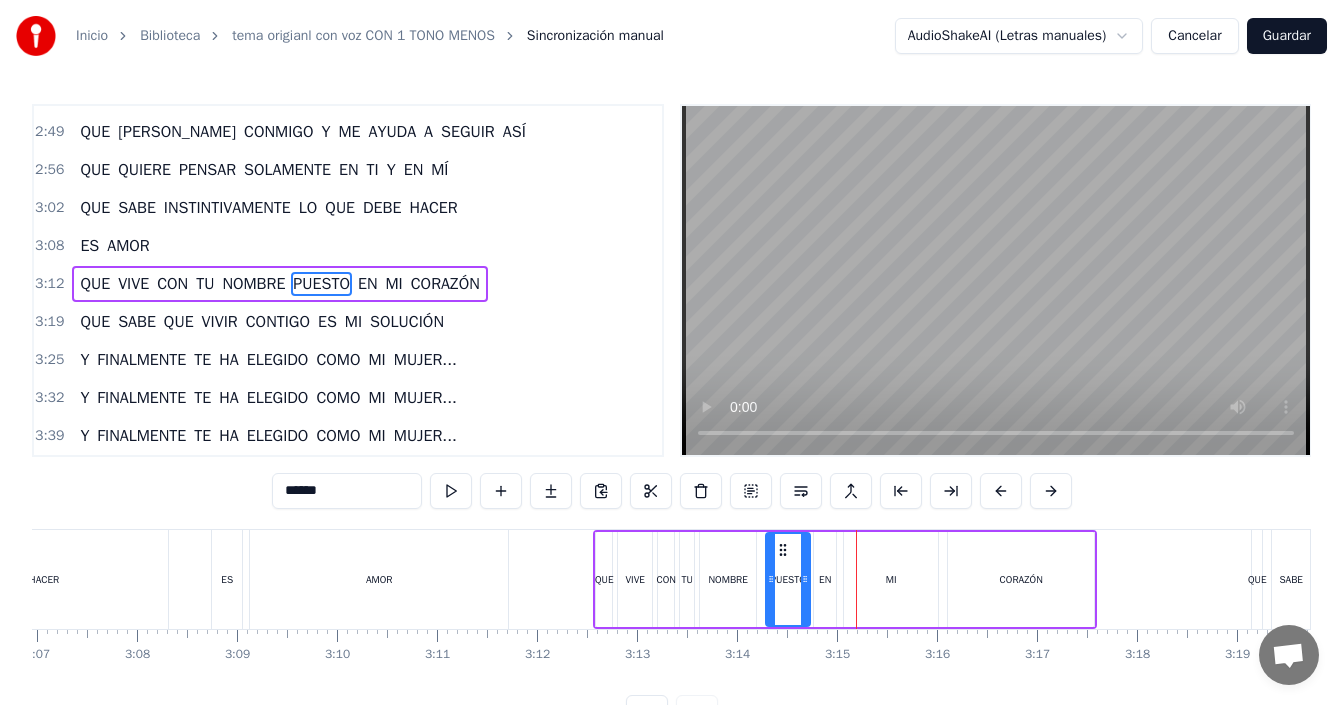 click on "MI" at bounding box center [891, 579] 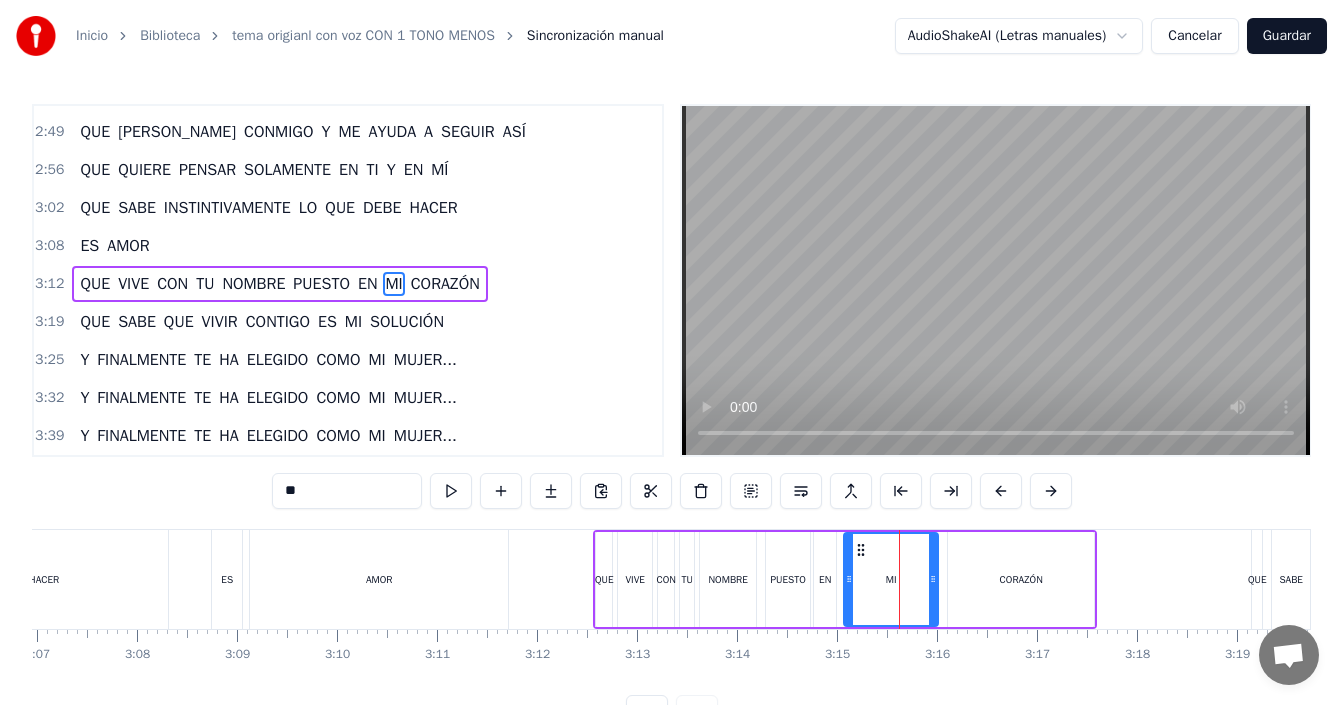 scroll, scrollTop: 75, scrollLeft: 0, axis: vertical 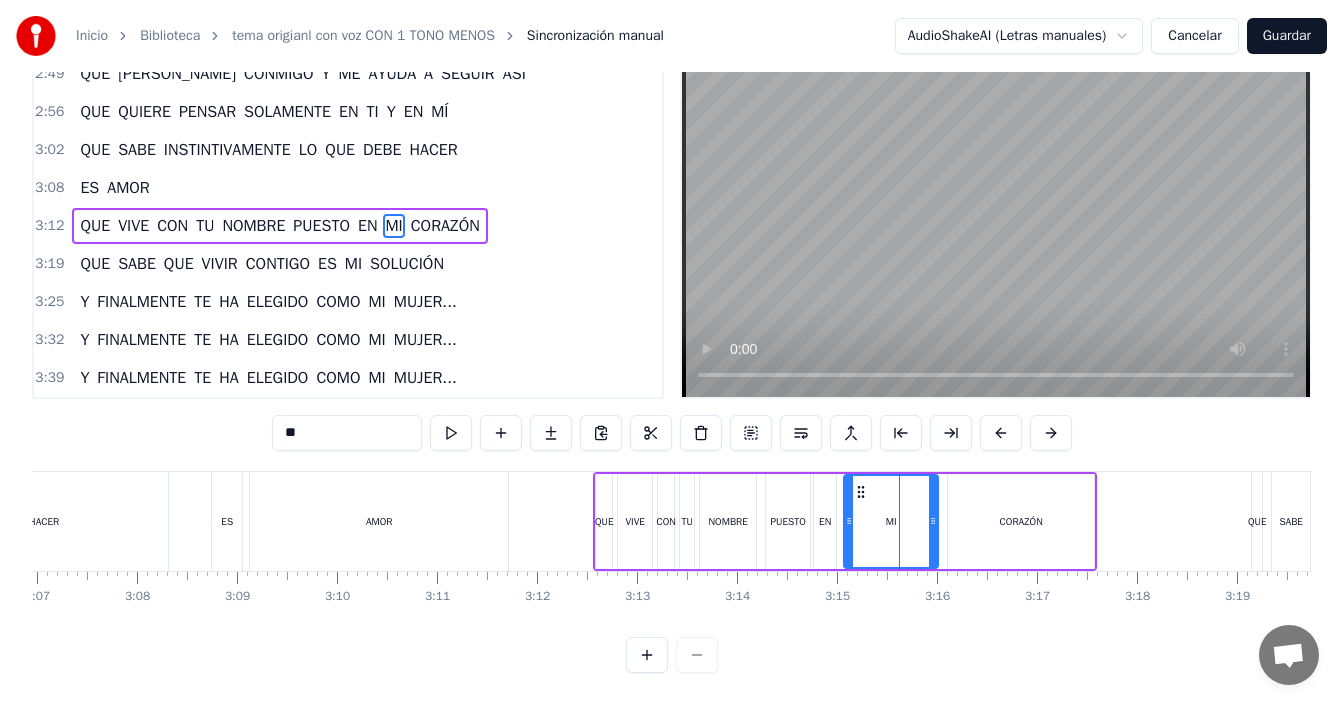 click at bounding box center [647, 655] 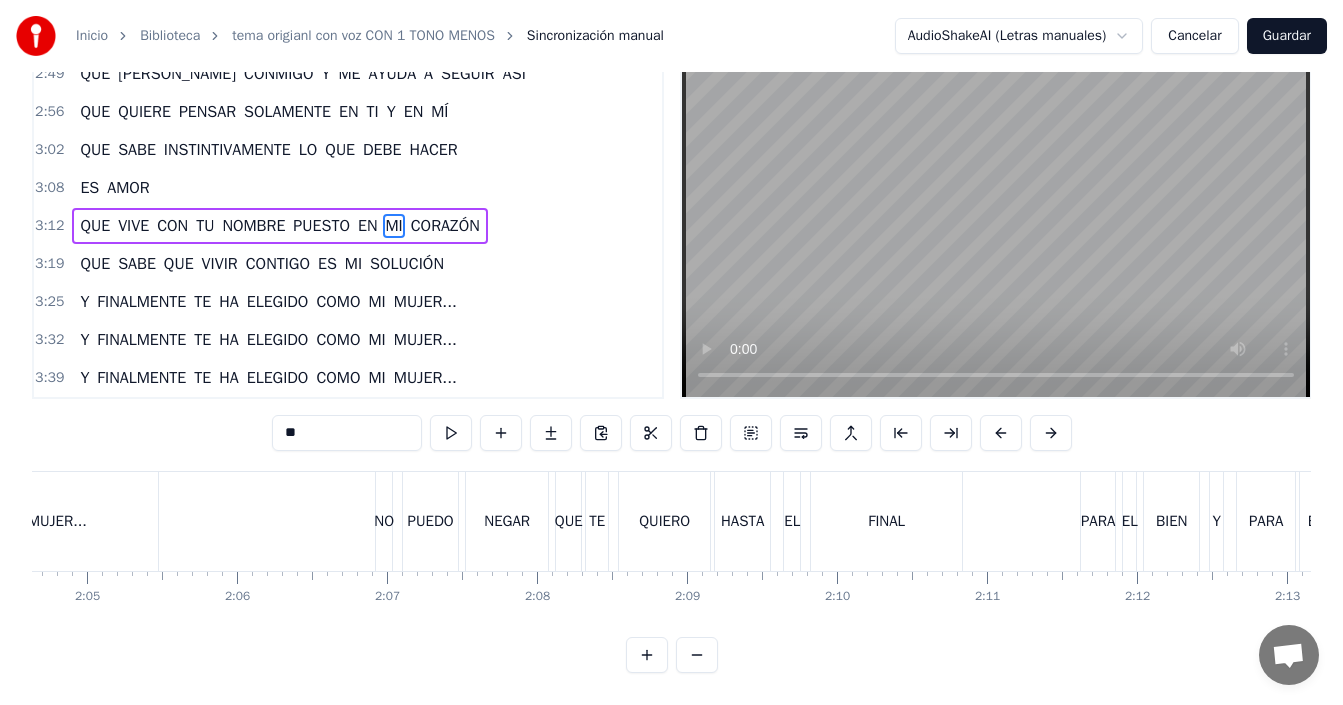 click at bounding box center (647, 655) 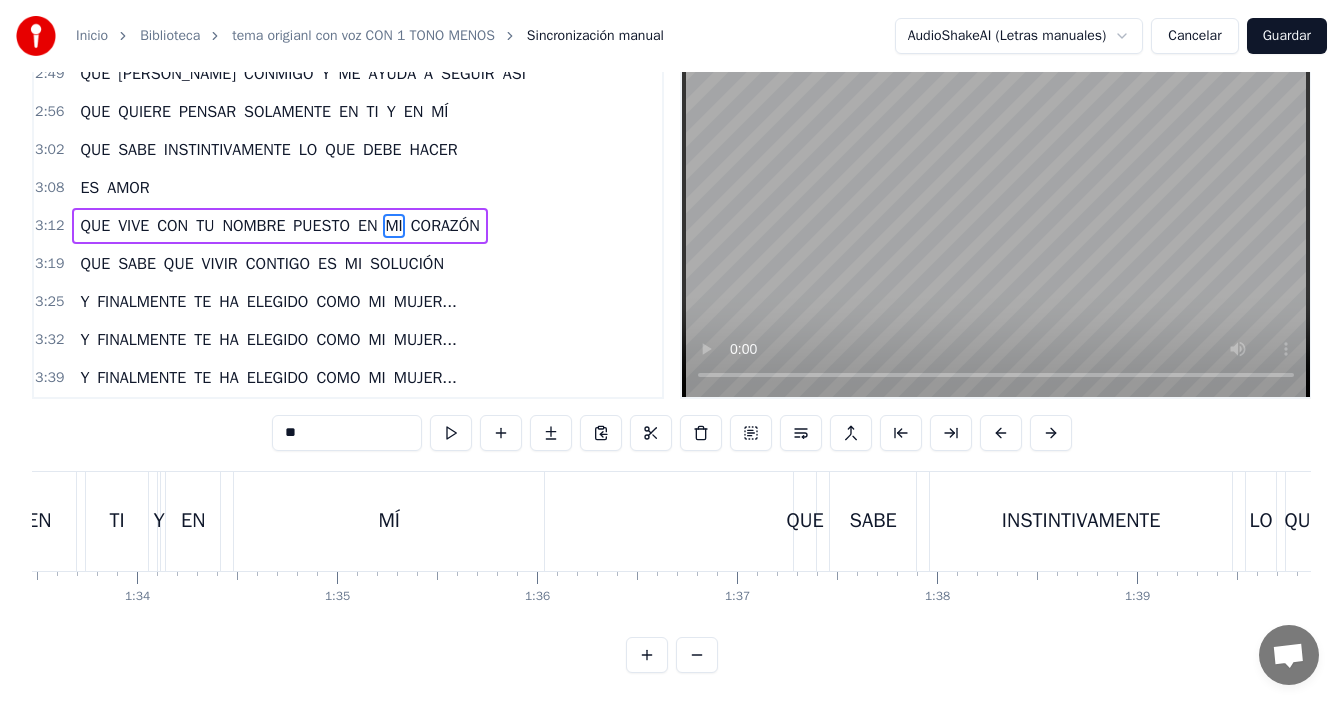 scroll, scrollTop: 0, scrollLeft: 39024, axis: horizontal 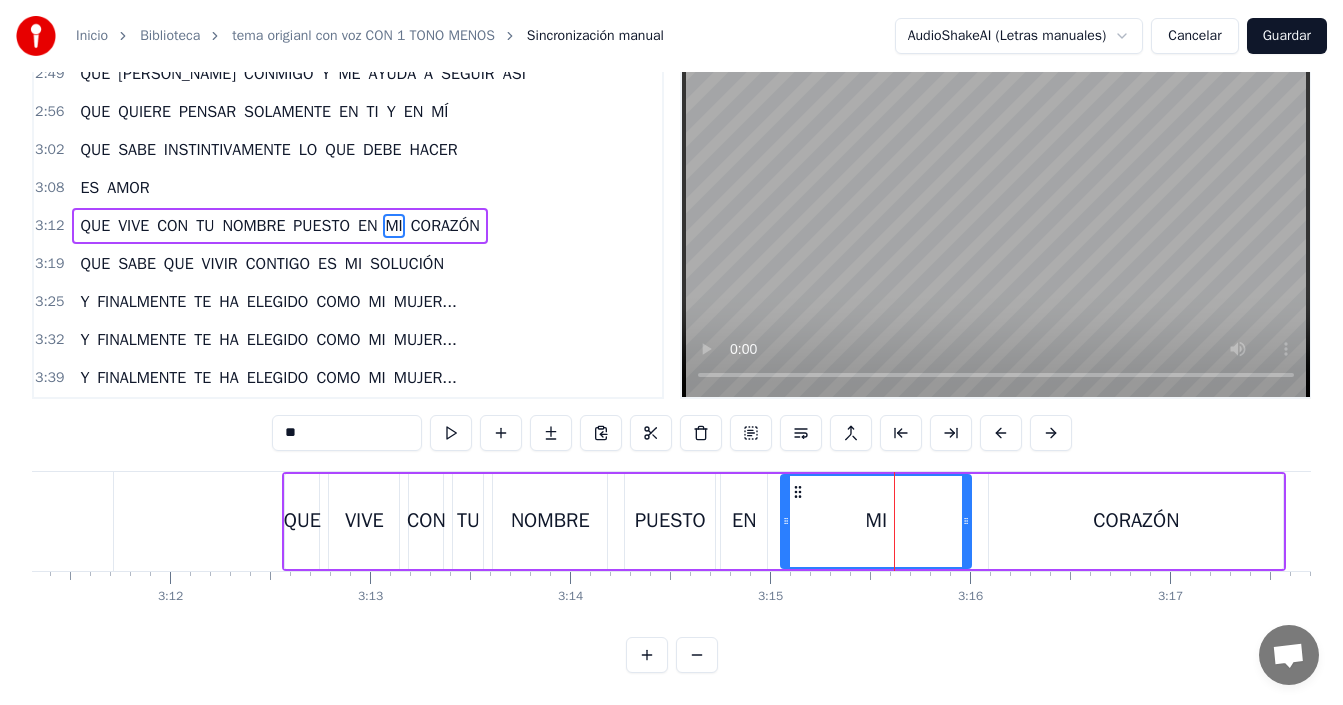 click on "0 0:01 0:02 0:03 0:04 0:05 0:06 0:07 0:08 0:09 0:10 0:11 0:12 0:13 0:14 0:15 0:16 0:17 0:18 0:19 0:20 0:21 0:22 0:23 0:24 0:25 0:26 0:27 0:28 0:29 0:30 0:31 0:32 0:33 0:34 0:35 0:36 0:37 0:38 0:39 0:40 0:41 0:42 0:43 0:44 0:45 0:46 0:47 0:48 0:49 0:50 0:51 0:52 0:53 0:54 0:55 0:56 0:57 0:58 0:59 1:00 1:01 1:02 1:03 1:04 1:05 1:06 1:07 1:08 1:09 1:10 1:11 1:12 1:13 1:14 1:15 1:16 1:17 1:18 1:19 1:20 1:21 1:22 1:23 1:24 1:25 1:26 1:27 1:28 1:29 1:30 1:31 1:32 1:33 1:34 1:35 1:36 1:37 1:38 1:39 1:40 1:41 1:42 1:43 1:44 1:45 1:46 1:47 1:48 1:49 1:50 1:51 1:52 1:53 1:54 1:55 1:56 1:57 1:58 1:59 2:00 2:01 2:02 2:03 2:04 2:05 2:06 2:07 2:08 2:09 2:10 2:11 2:12 2:13 2:14 2:15 2:16 2:17 2:18 2:19 2:20 2:21 2:22 2:23 2:24 2:25 2:26 2:27 2:28 2:29 2:30 2:31 2:32 2:33 2:34 2:35 2:36 2:37 2:38 2:39 2:40 2:41 2:42 2:43 2:44 2:45 2:46 2:47 2:48 2:49 2:50 2:51 2:52 2:53 2:54 2:55 2:56 2:57 2:58 2:59 3:00 3:01 3:02 3:03 3:04 3:05 3:06 3:07 3:08 3:09 3:10 3:11 3:12 3:13 3:14 3:15 3:16 3:17 3:18 3:19 3:20 3:21 3:22 3:23 3:24" at bounding box center [-15010, 587] 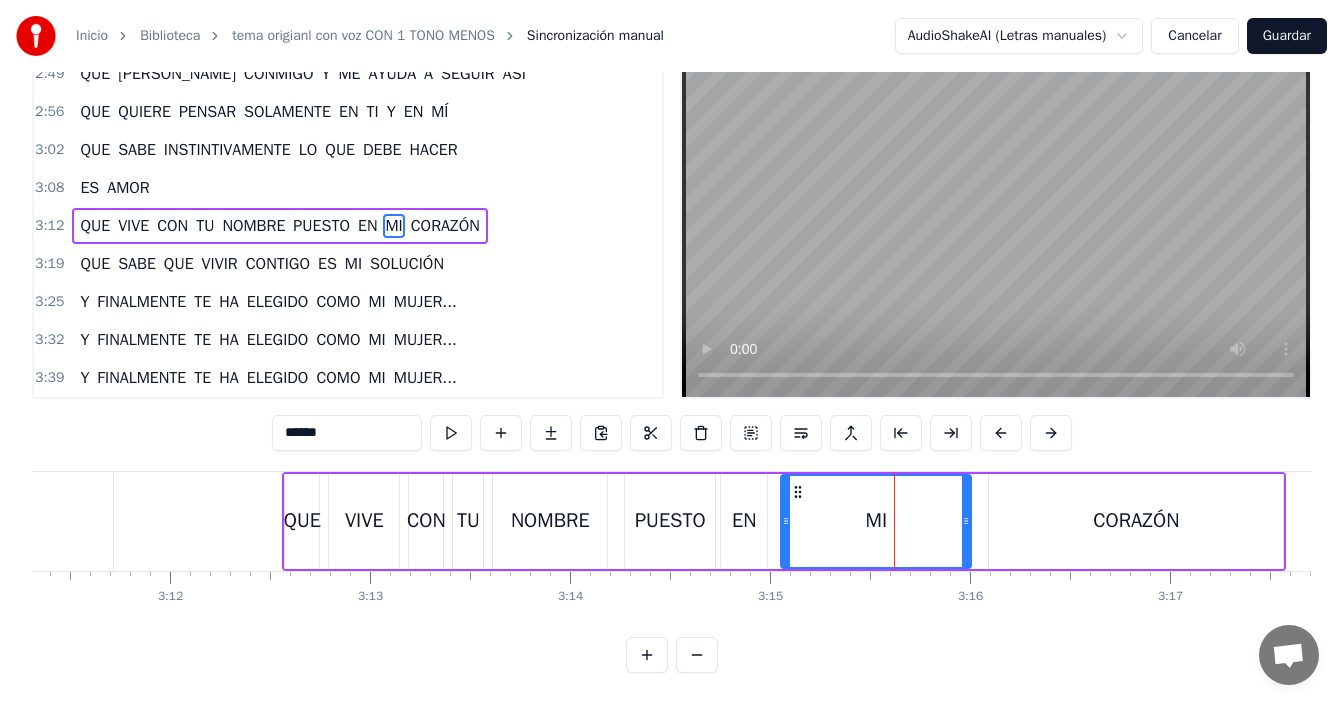 scroll, scrollTop: 0, scrollLeft: 0, axis: both 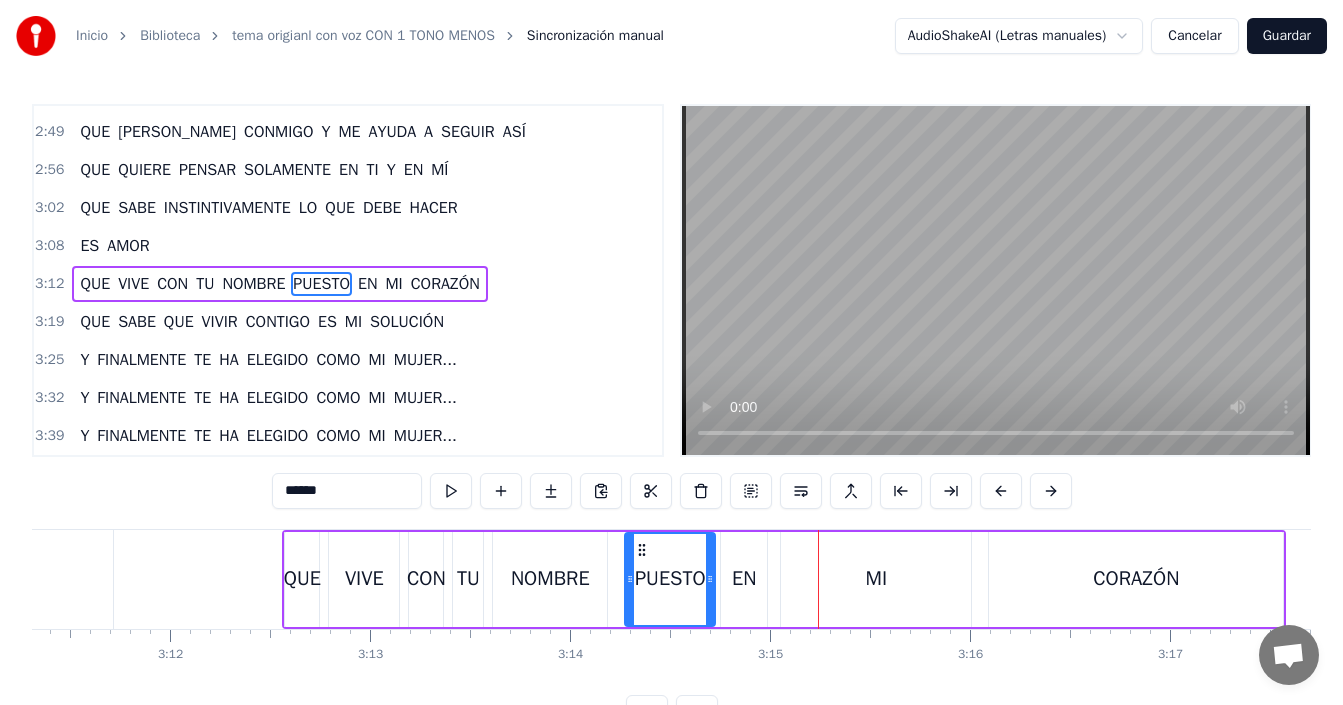 click on "MI" at bounding box center (876, 579) 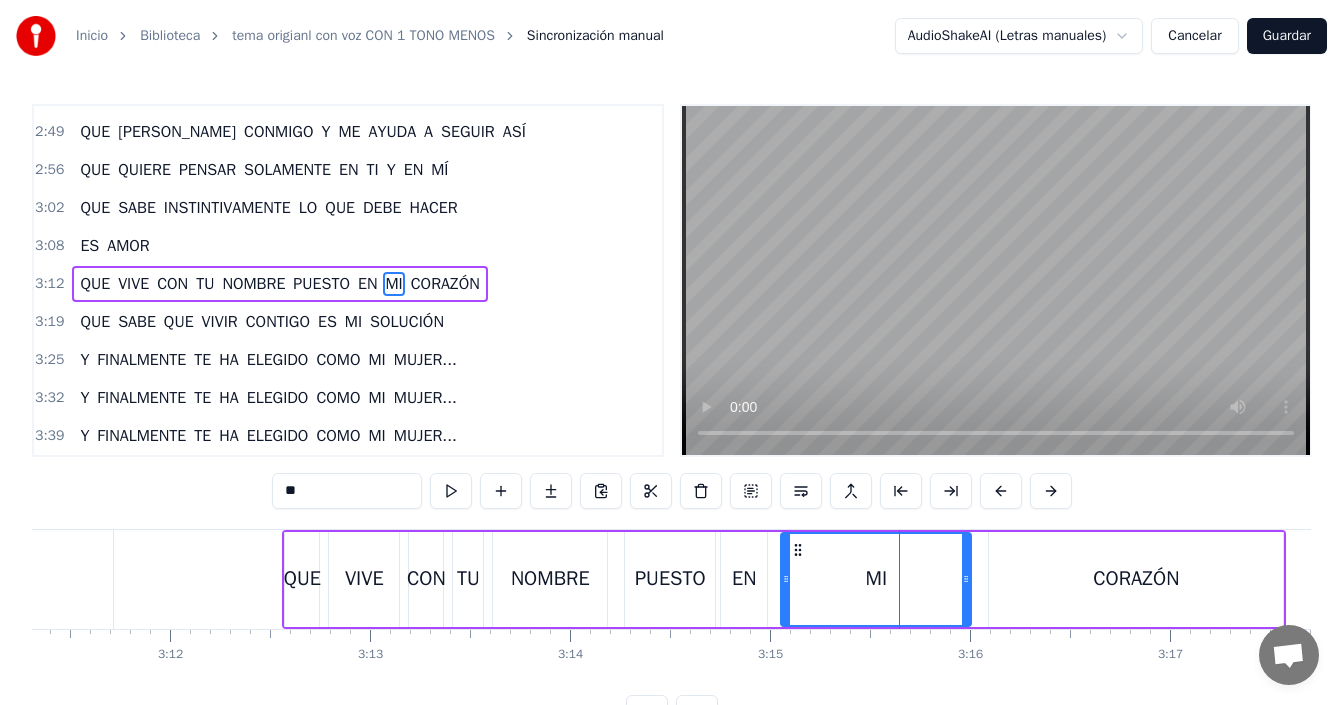 click on "EN" at bounding box center (744, 579) 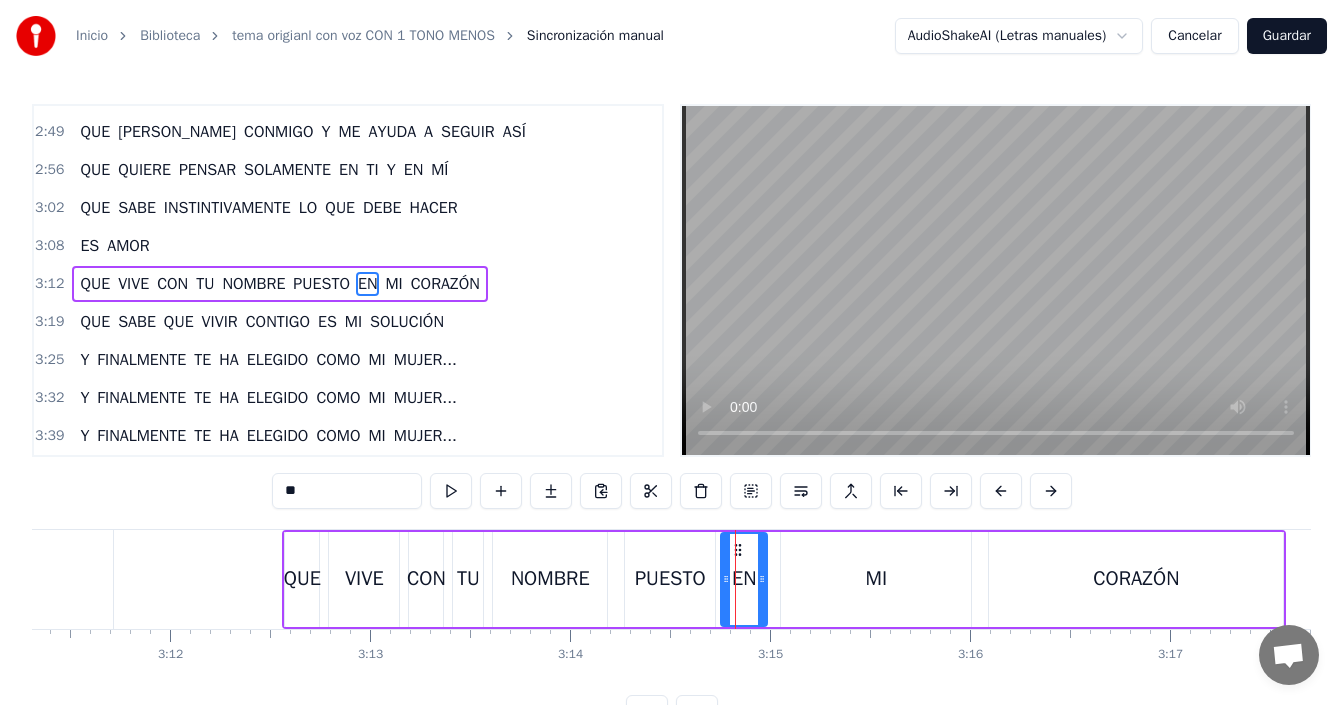 click on "MI" at bounding box center (876, 579) 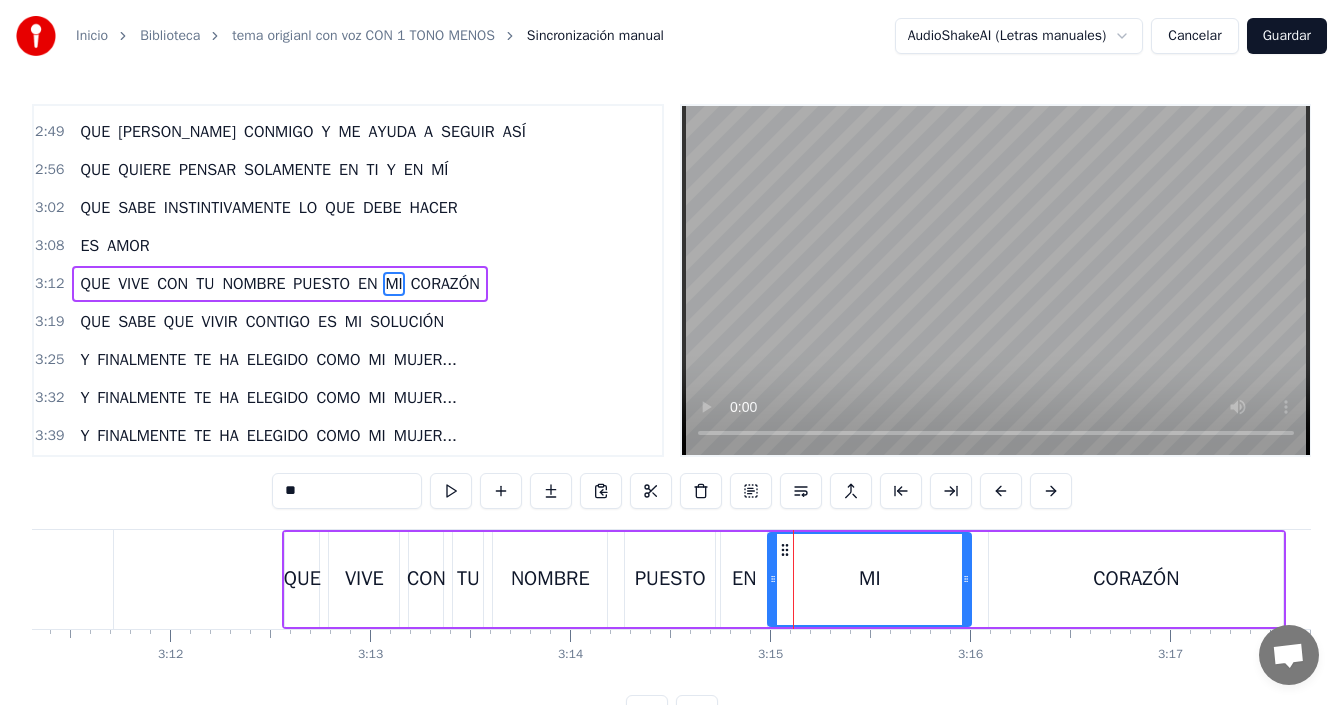 drag, startPoint x: 789, startPoint y: 586, endPoint x: 776, endPoint y: 598, distance: 17.691807 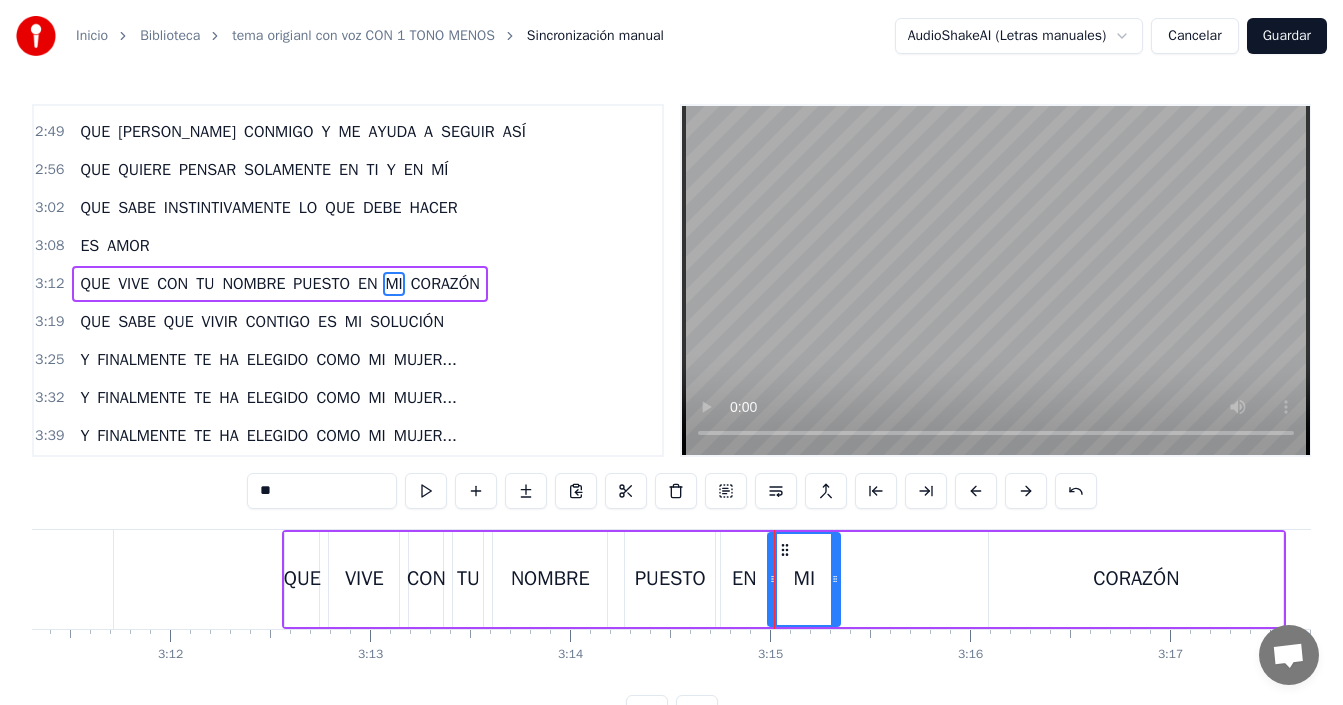 drag, startPoint x: 970, startPoint y: 564, endPoint x: 839, endPoint y: 605, distance: 137.26616 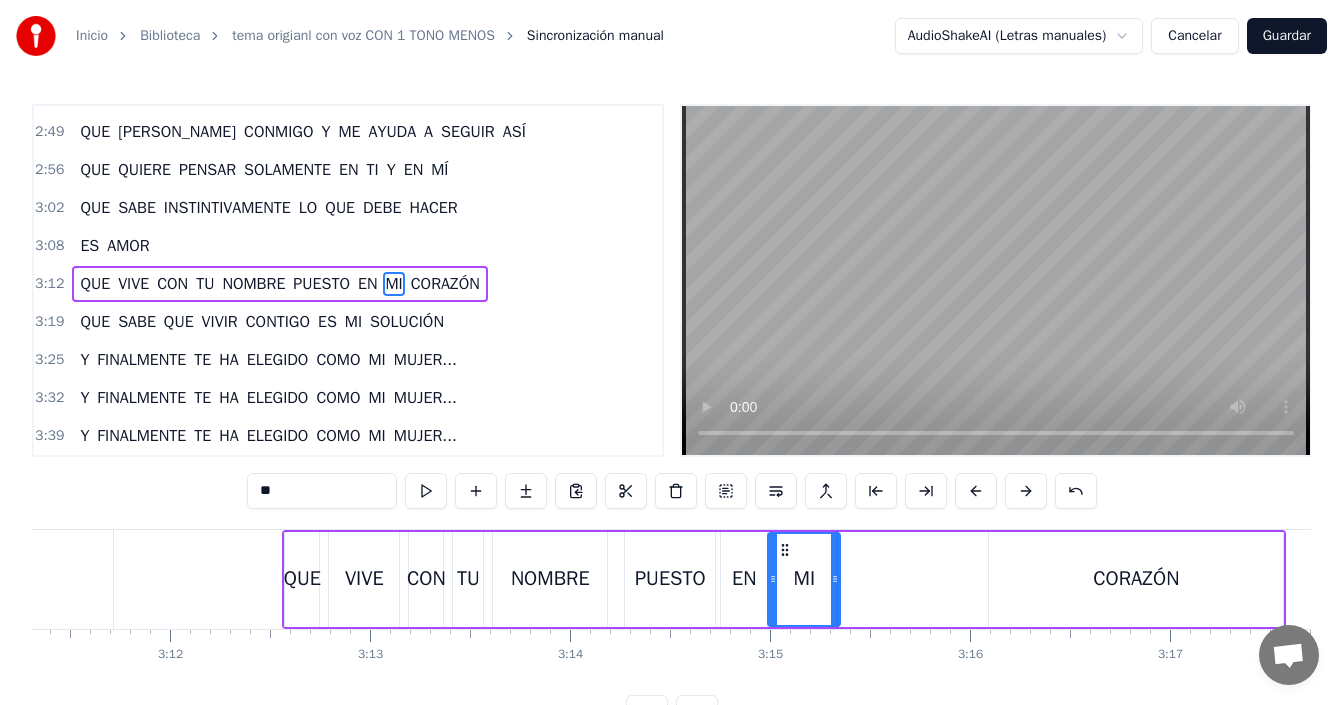 click on "QUE VIVE CON TU NOMBRE PUESTO EN MI CORAZÓN" at bounding box center [784, 579] 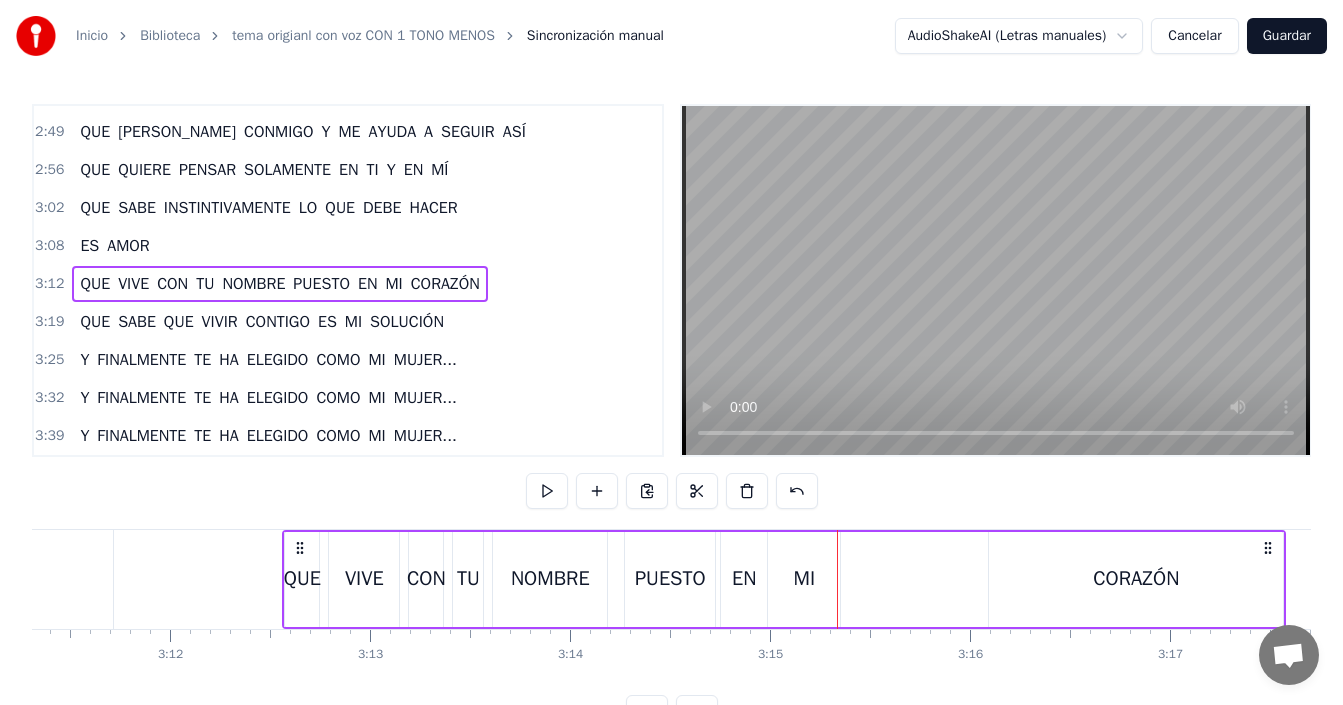 click on "QUE VIVE CON TU NOMBRE PUESTO EN MI CORAZÓN" at bounding box center [784, 579] 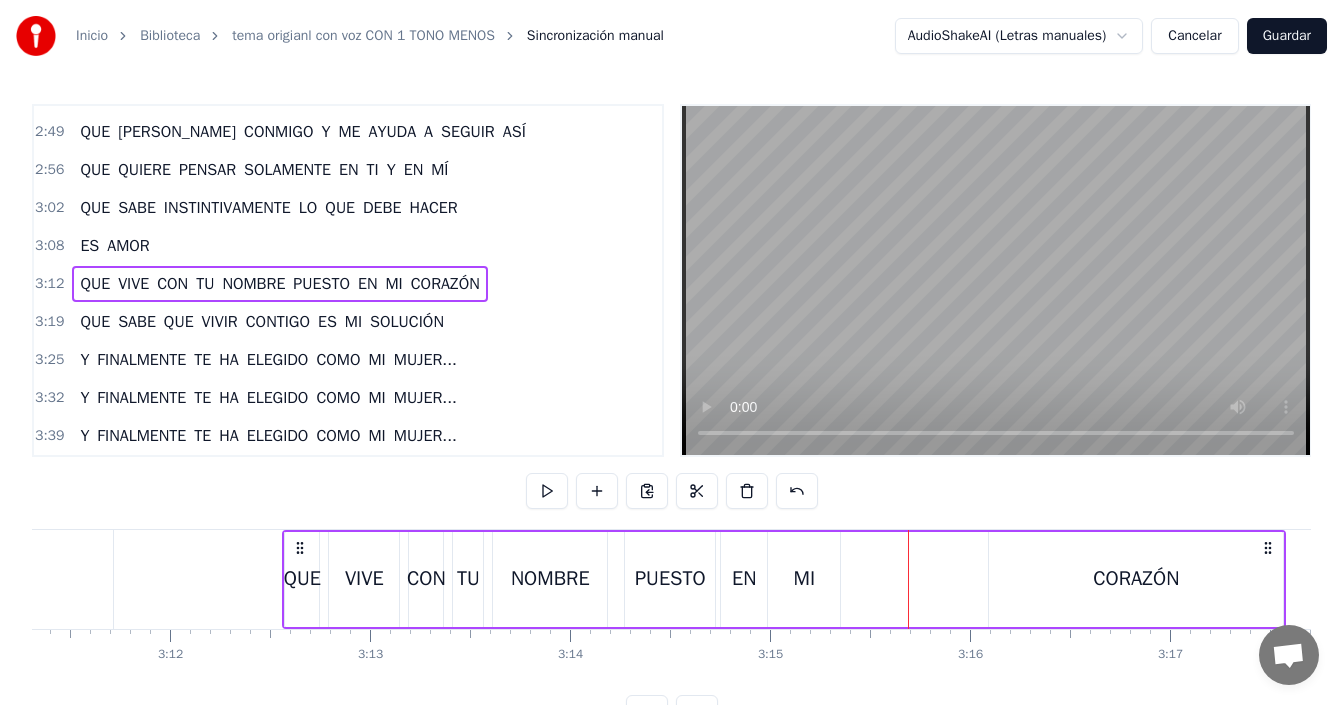 click on "CORAZÓN" at bounding box center (1136, 579) 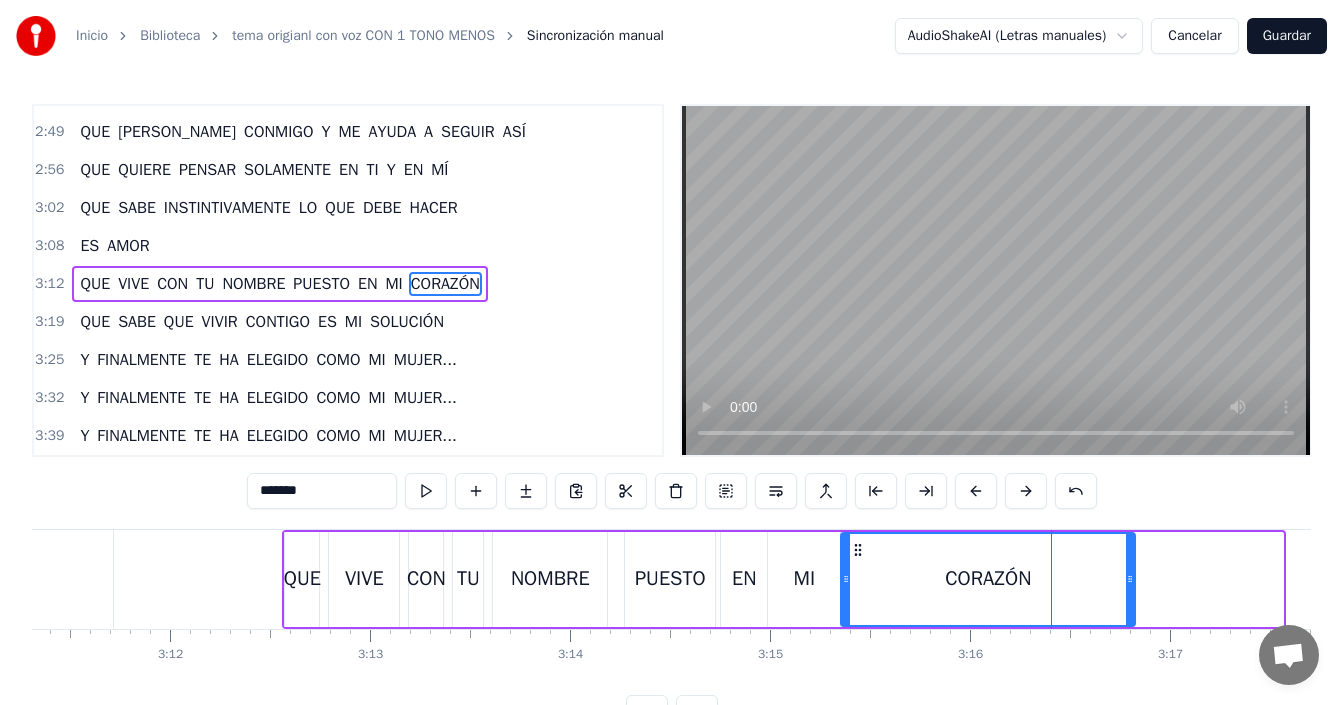 drag, startPoint x: 1005, startPoint y: 548, endPoint x: 857, endPoint y: 554, distance: 148.12157 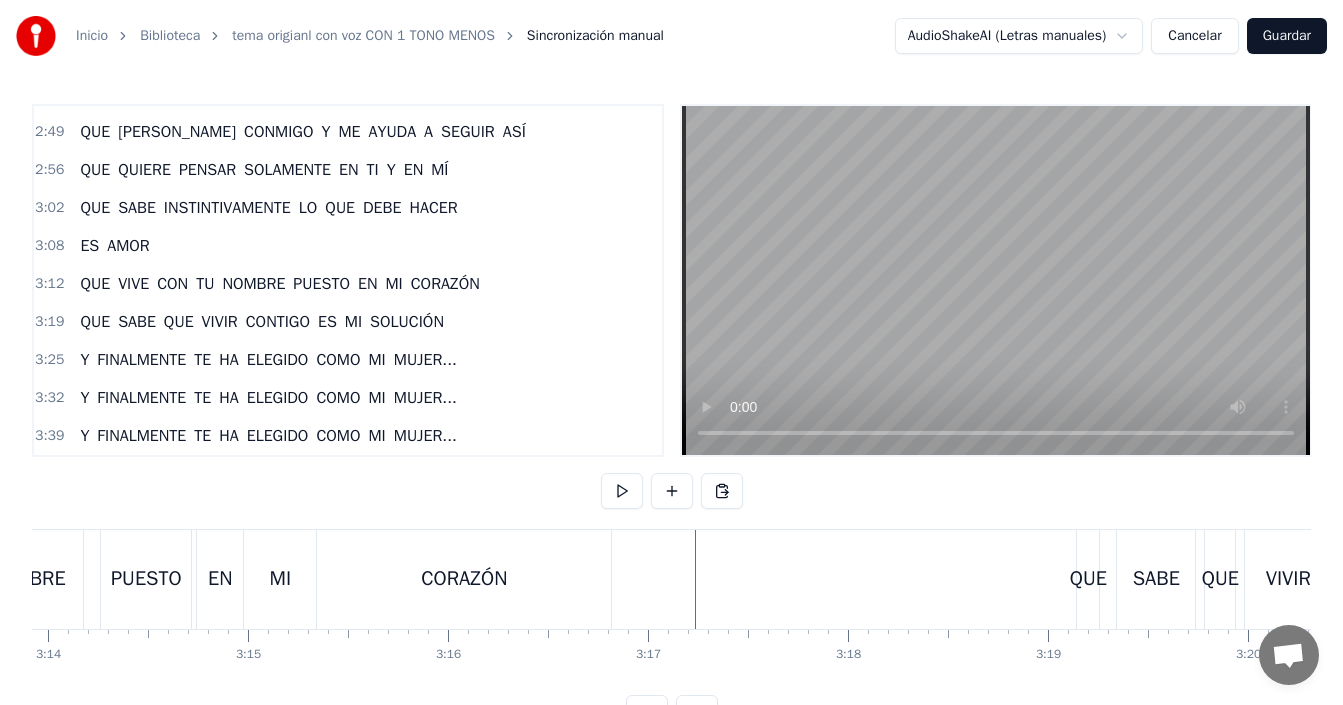 scroll, scrollTop: 0, scrollLeft: 38710, axis: horizontal 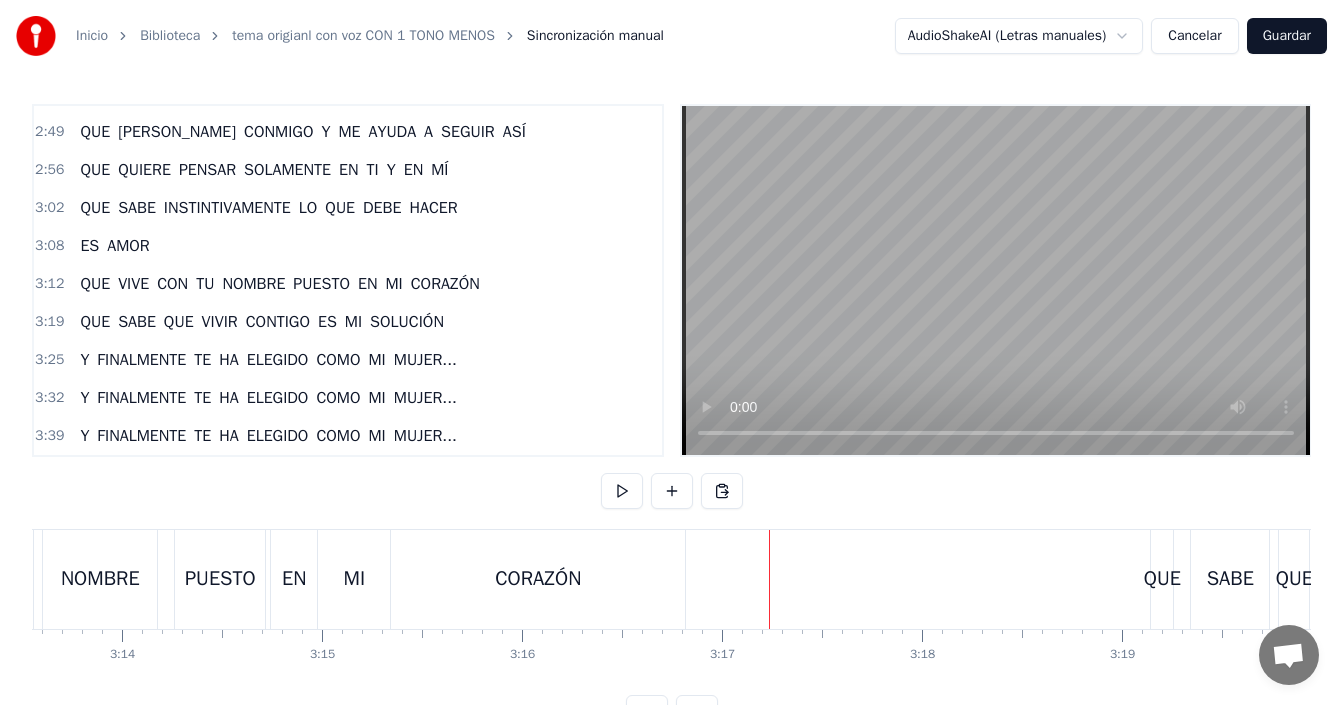 drag, startPoint x: 625, startPoint y: 582, endPoint x: 640, endPoint y: 581, distance: 15.033297 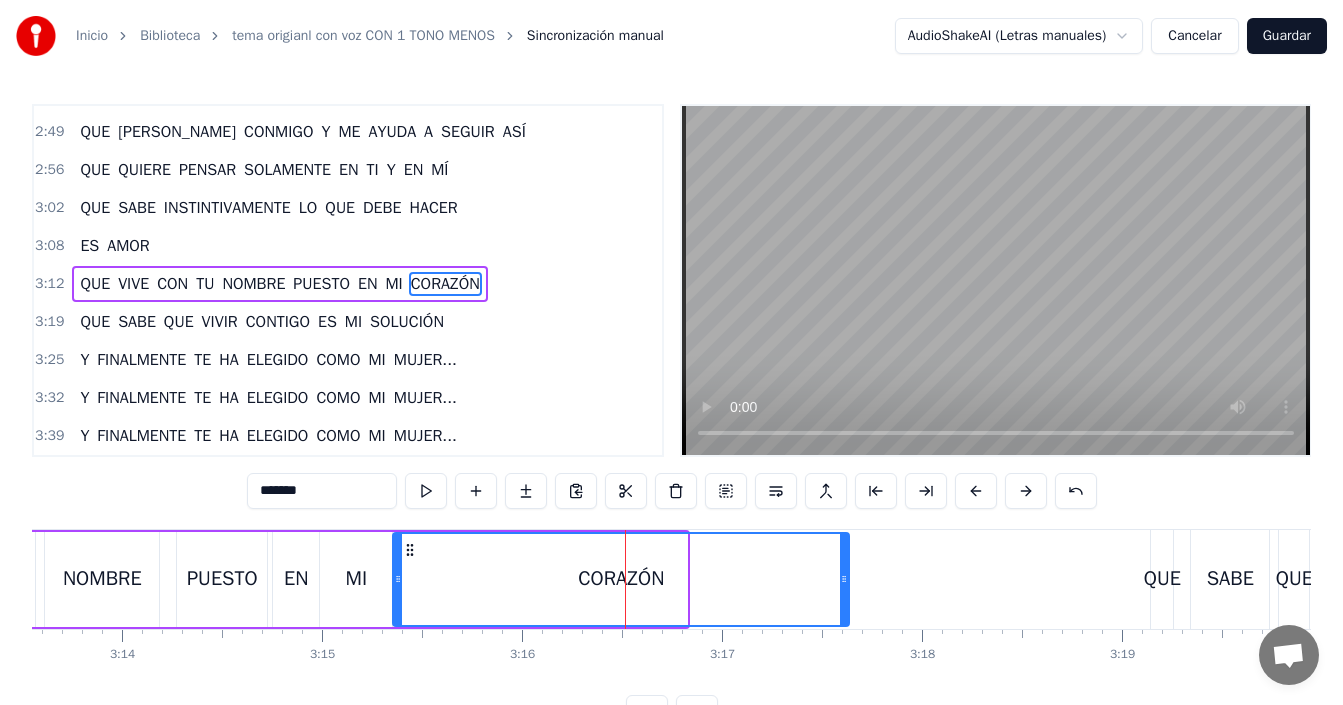 drag, startPoint x: 684, startPoint y: 575, endPoint x: 846, endPoint y: 580, distance: 162.07715 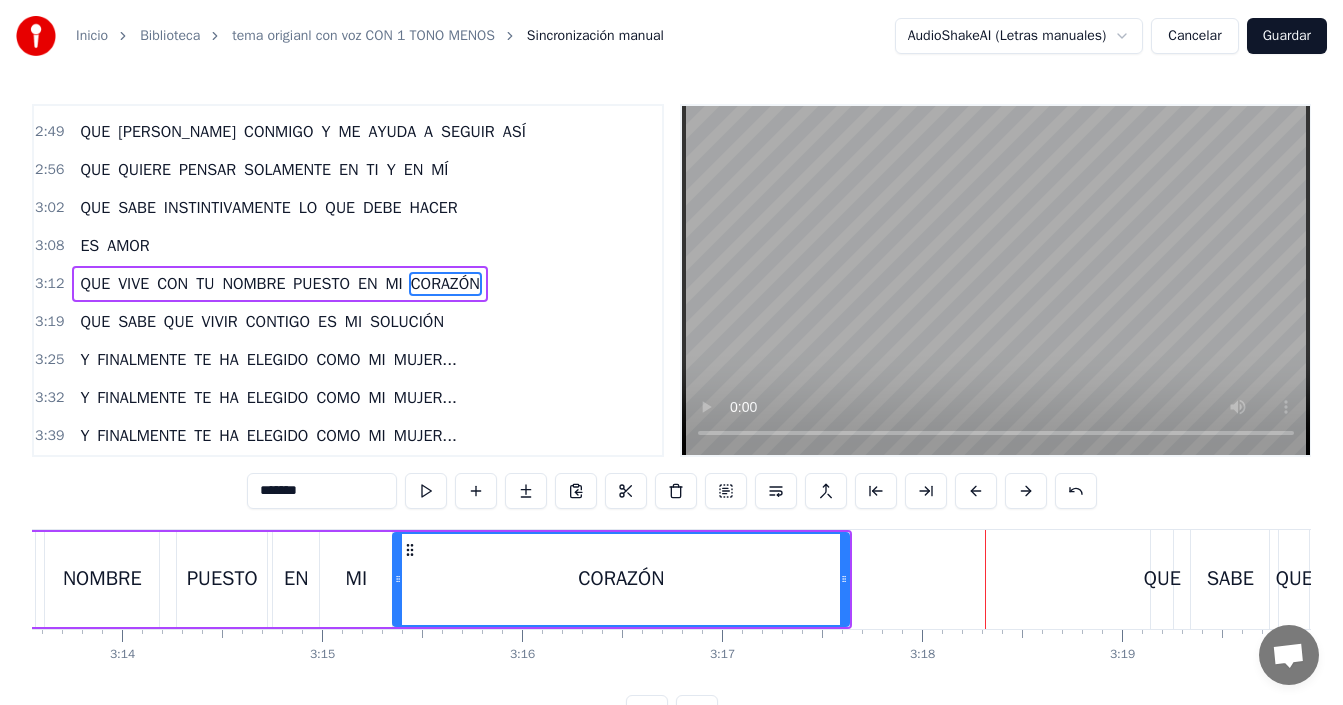 click on "CORAZÓN" at bounding box center (621, 579) 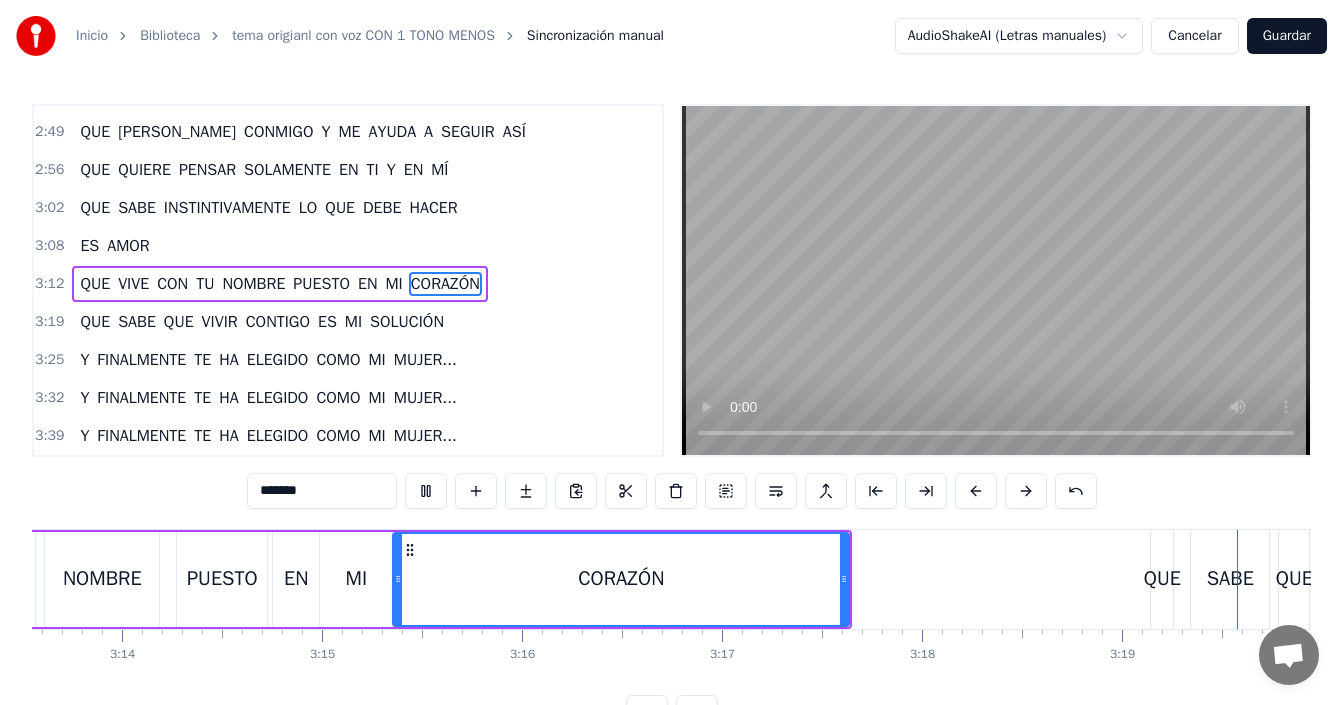 scroll, scrollTop: 0, scrollLeft: 39793, axis: horizontal 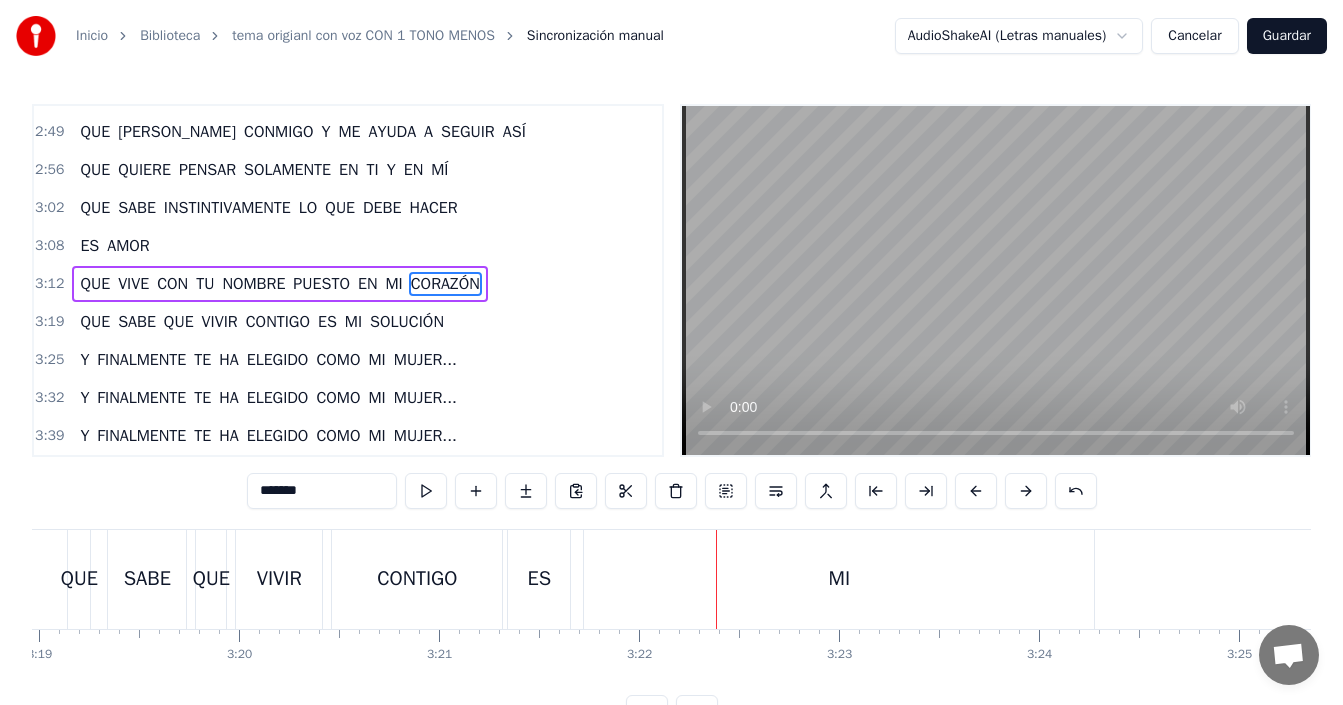 click on "MI" at bounding box center (839, 579) 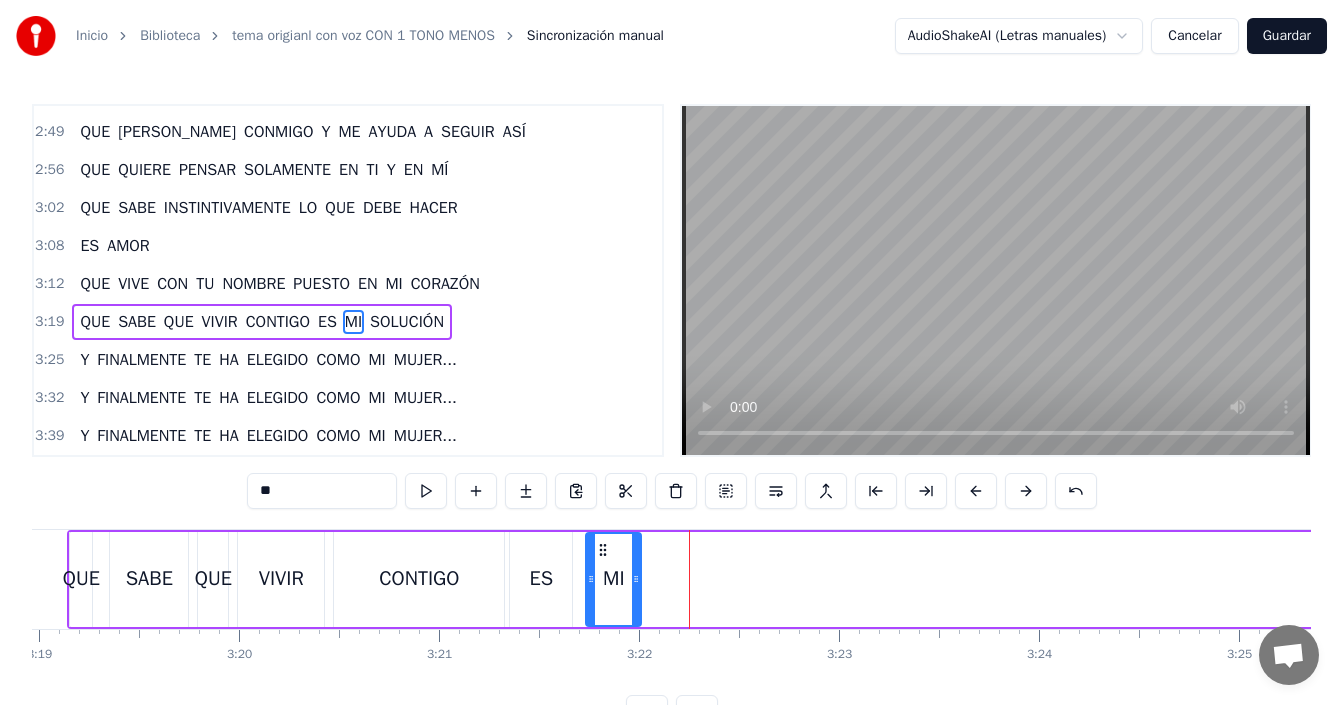 drag, startPoint x: 1092, startPoint y: 558, endPoint x: 637, endPoint y: 570, distance: 455.1582 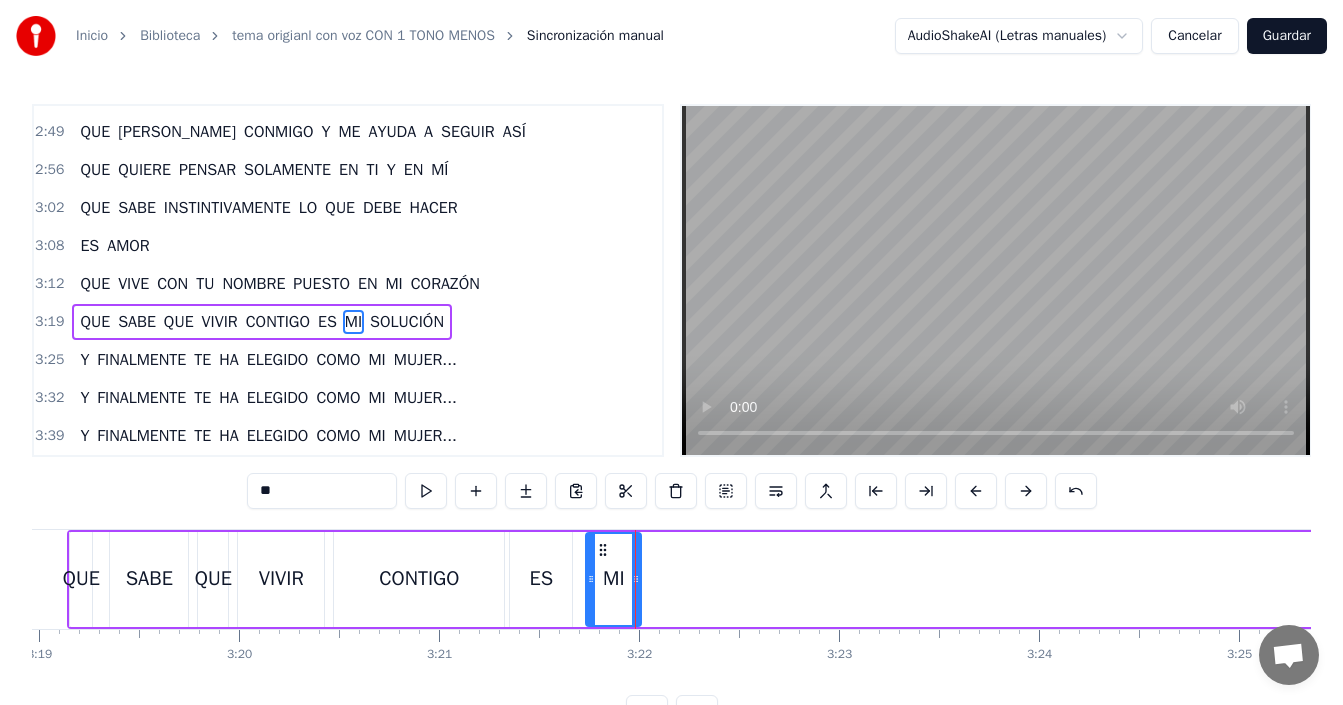 click on "CONTIGO" at bounding box center (419, 579) 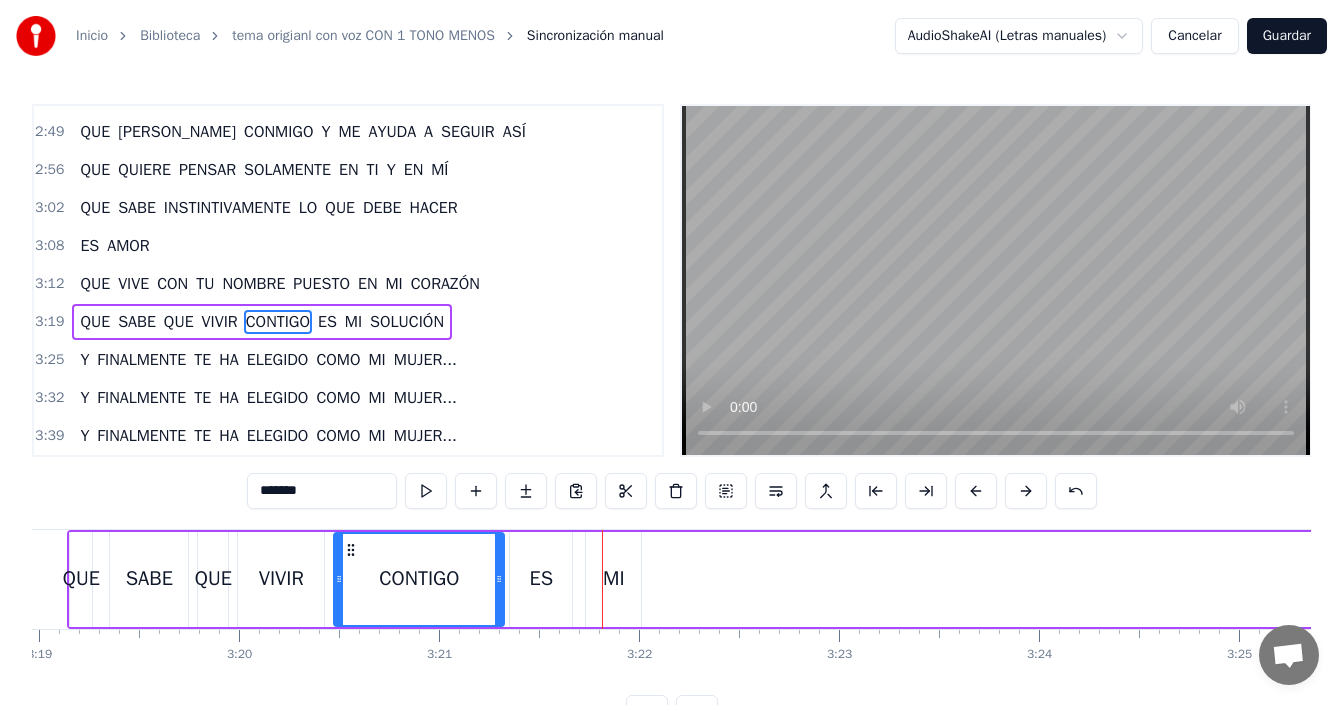 click on "ES" at bounding box center (542, 579) 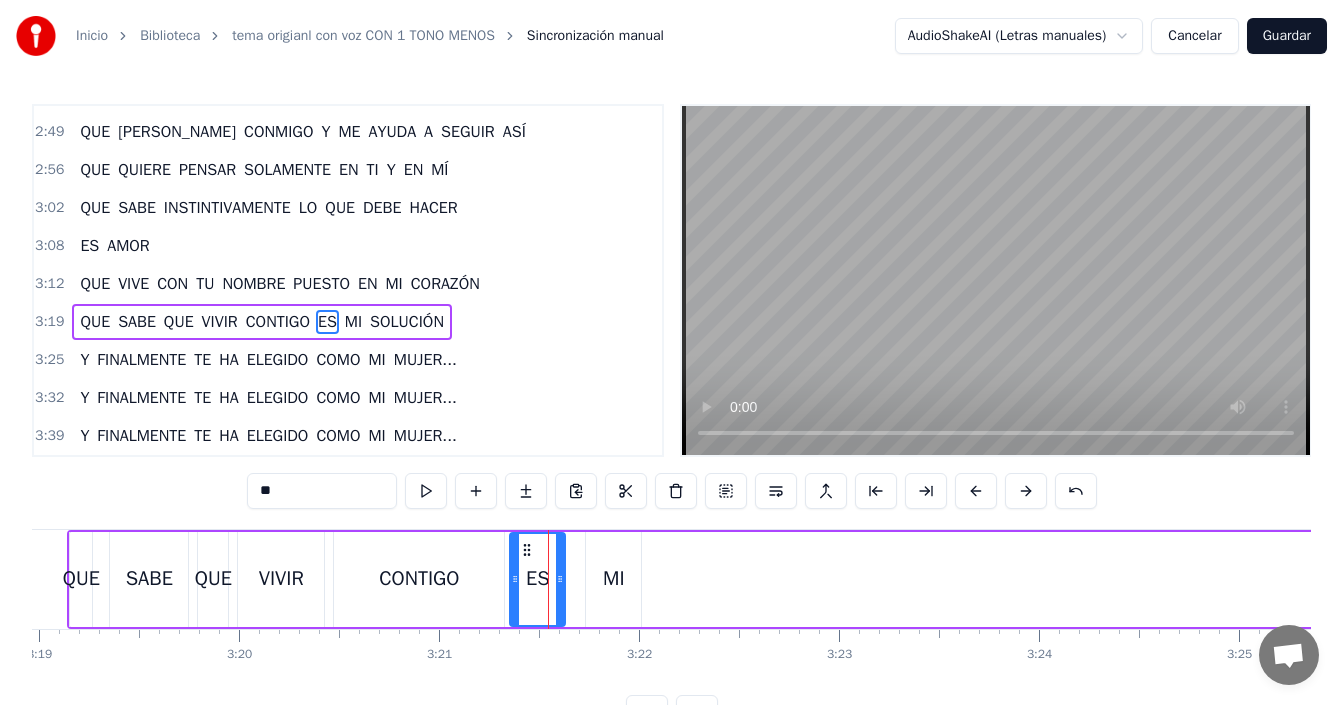 click 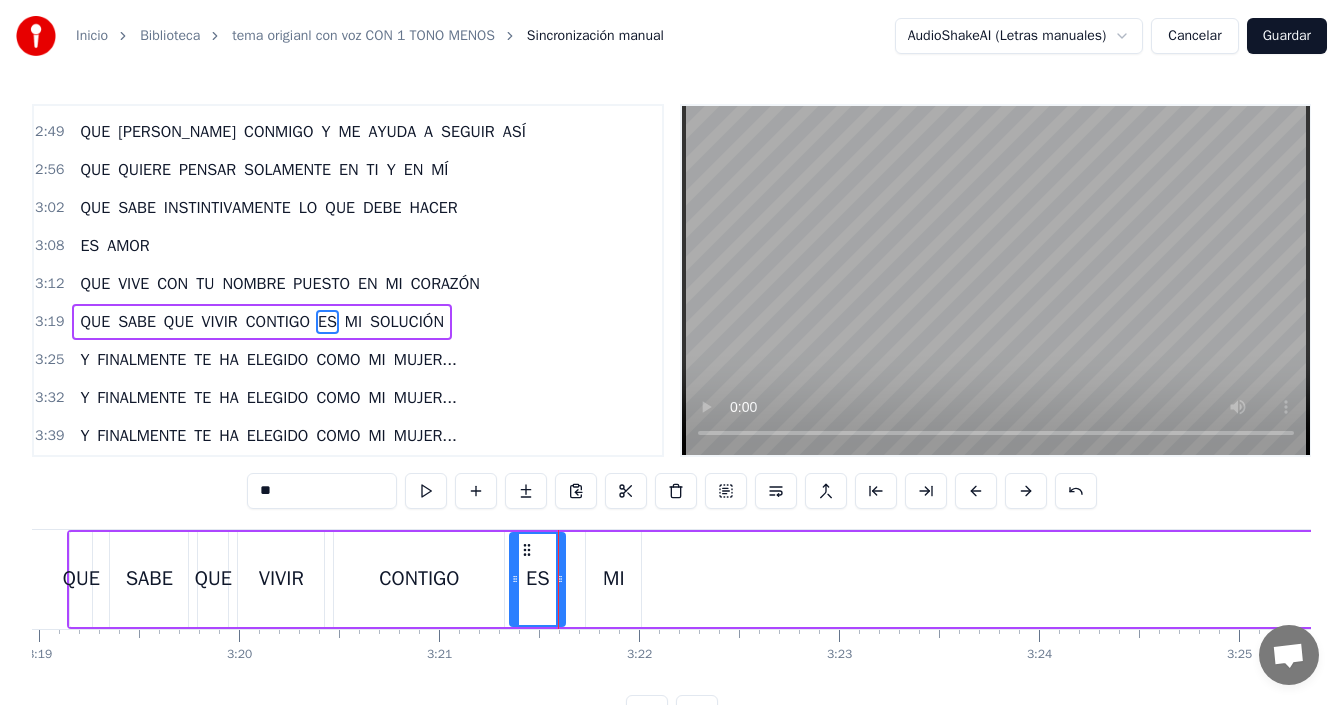 click on "MI" at bounding box center (614, 579) 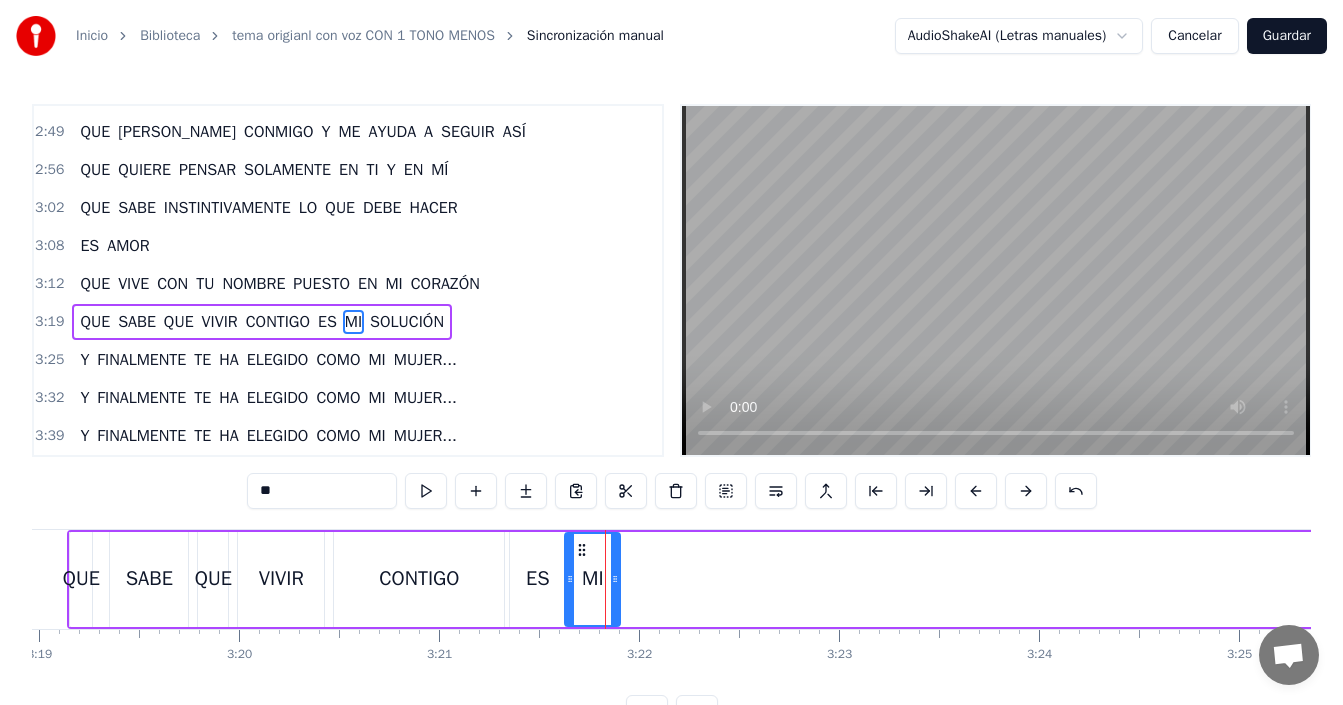 drag, startPoint x: 601, startPoint y: 550, endPoint x: 580, endPoint y: 552, distance: 21.095022 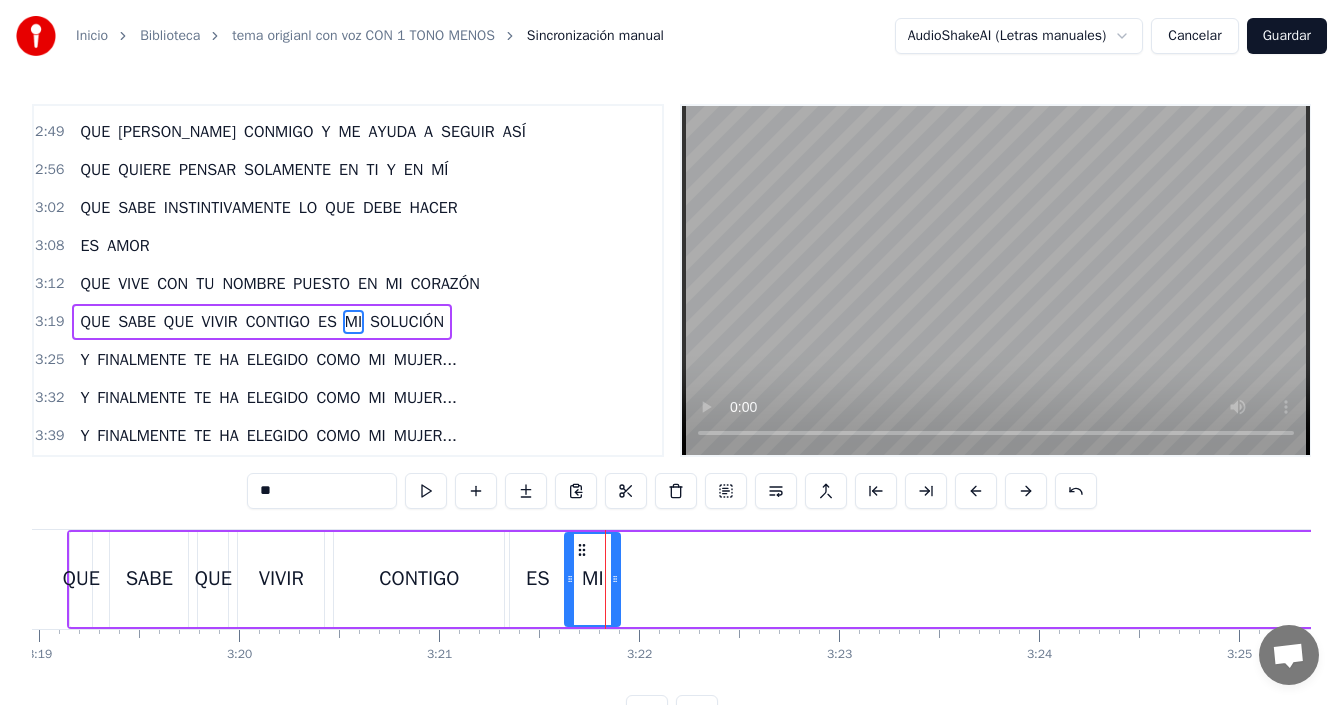 click on "CONTIGO" at bounding box center [419, 579] 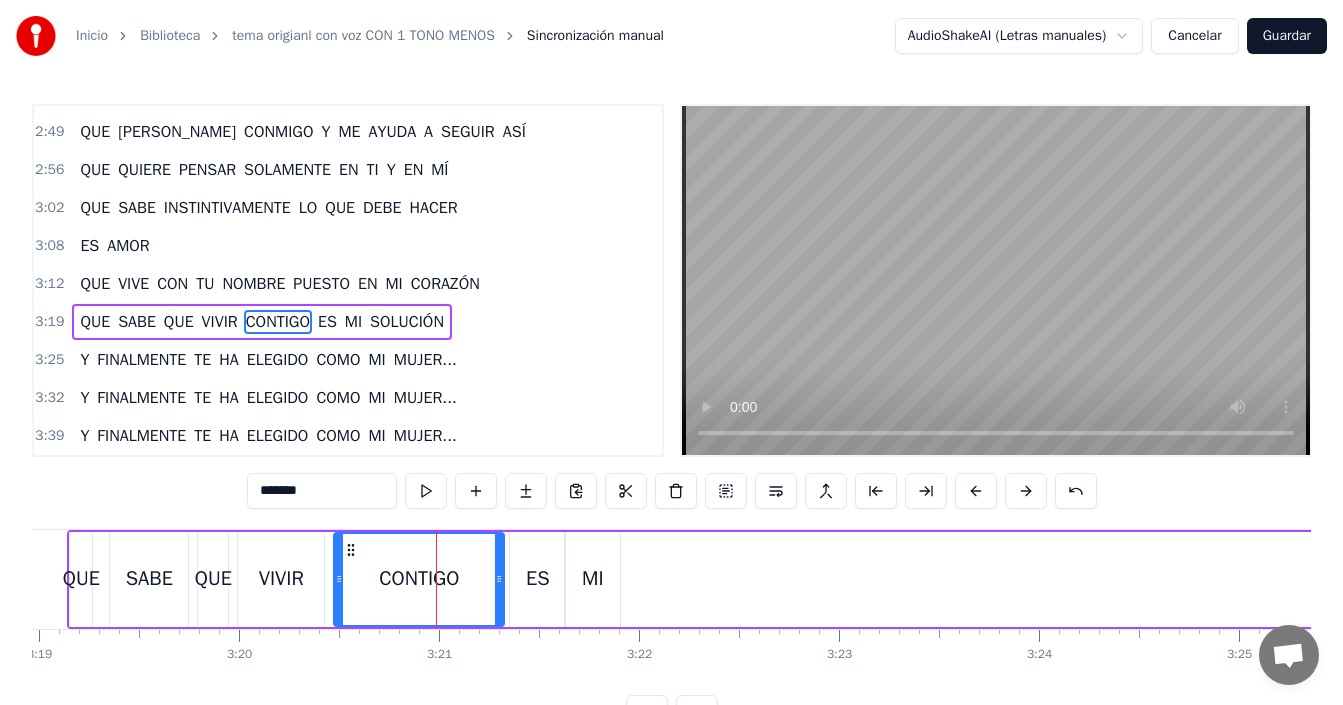 click on "SABE" at bounding box center (149, 579) 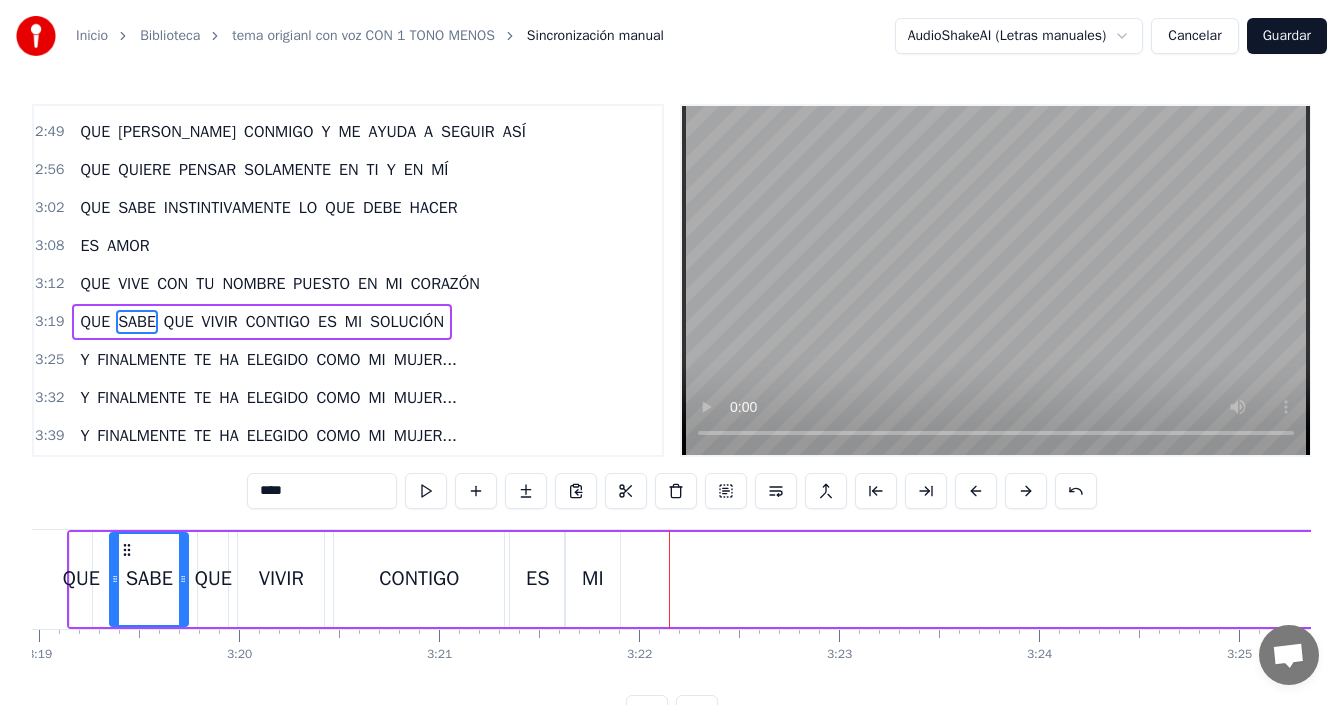 click on "QUE SABE QUE VIVIR CONTIGO ES MI SOLUCIÓN" at bounding box center [741, 579] 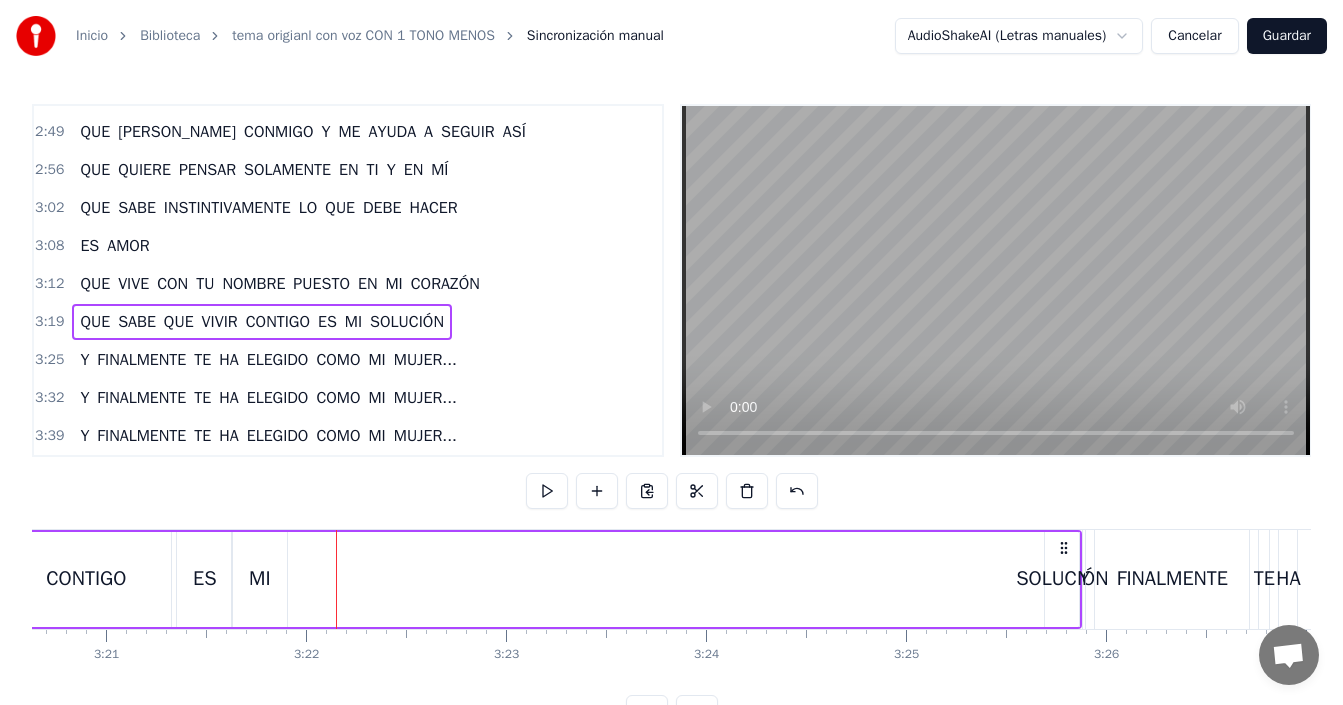 scroll, scrollTop: 0, scrollLeft: 40201, axis: horizontal 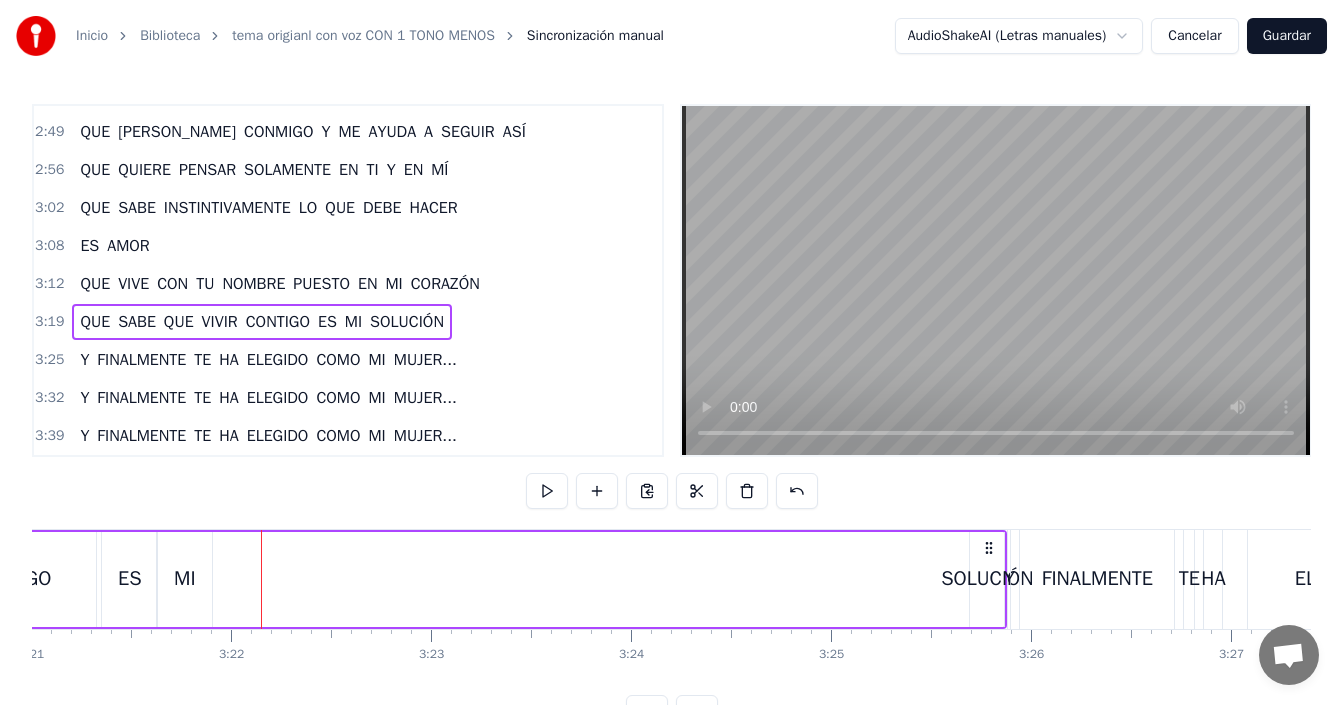 click on "SOLUCIÓN" at bounding box center (987, 579) 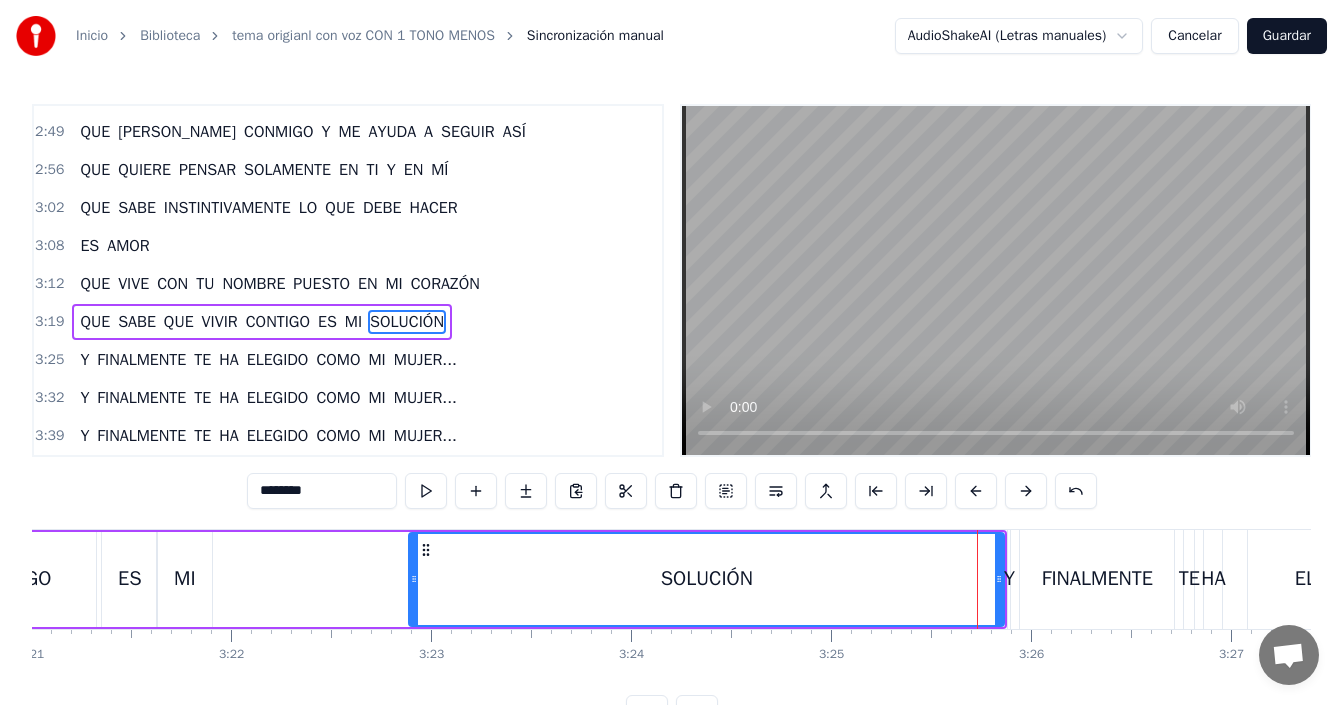 drag, startPoint x: 975, startPoint y: 564, endPoint x: 408, endPoint y: 575, distance: 567.1067 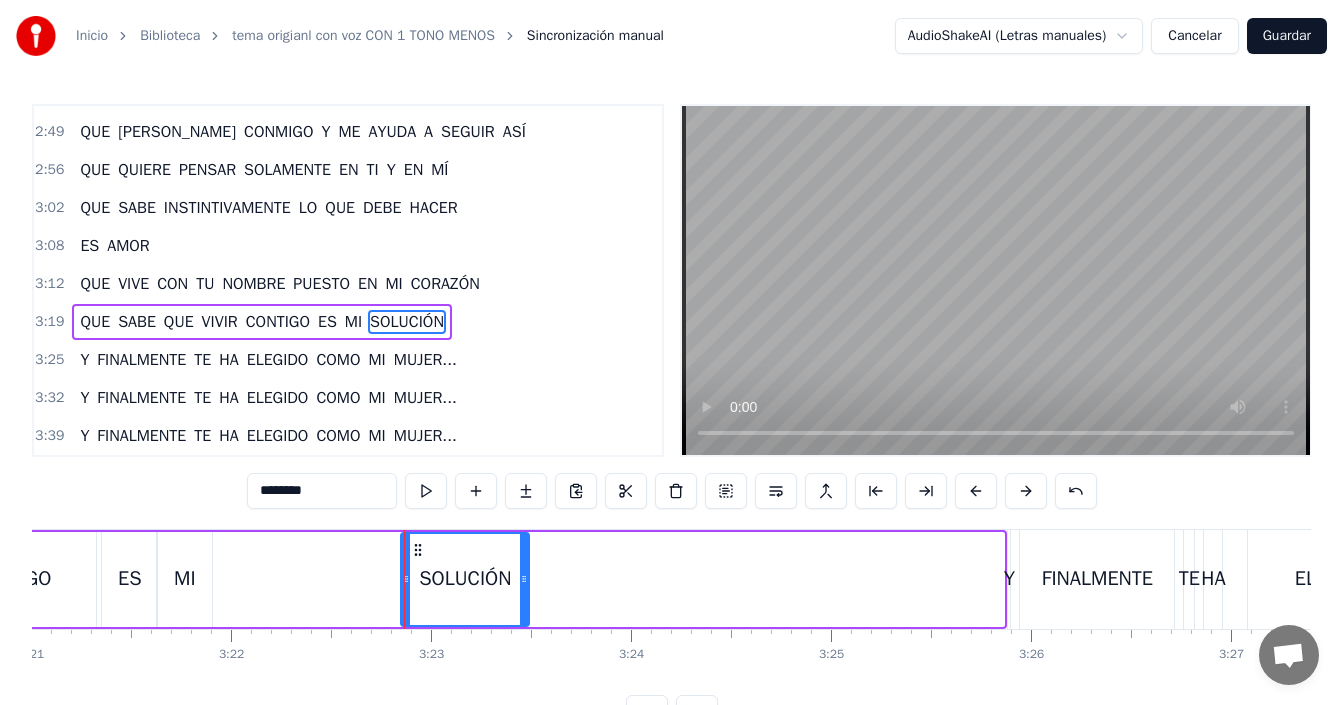 drag, startPoint x: 1000, startPoint y: 570, endPoint x: 497, endPoint y: 582, distance: 503.14313 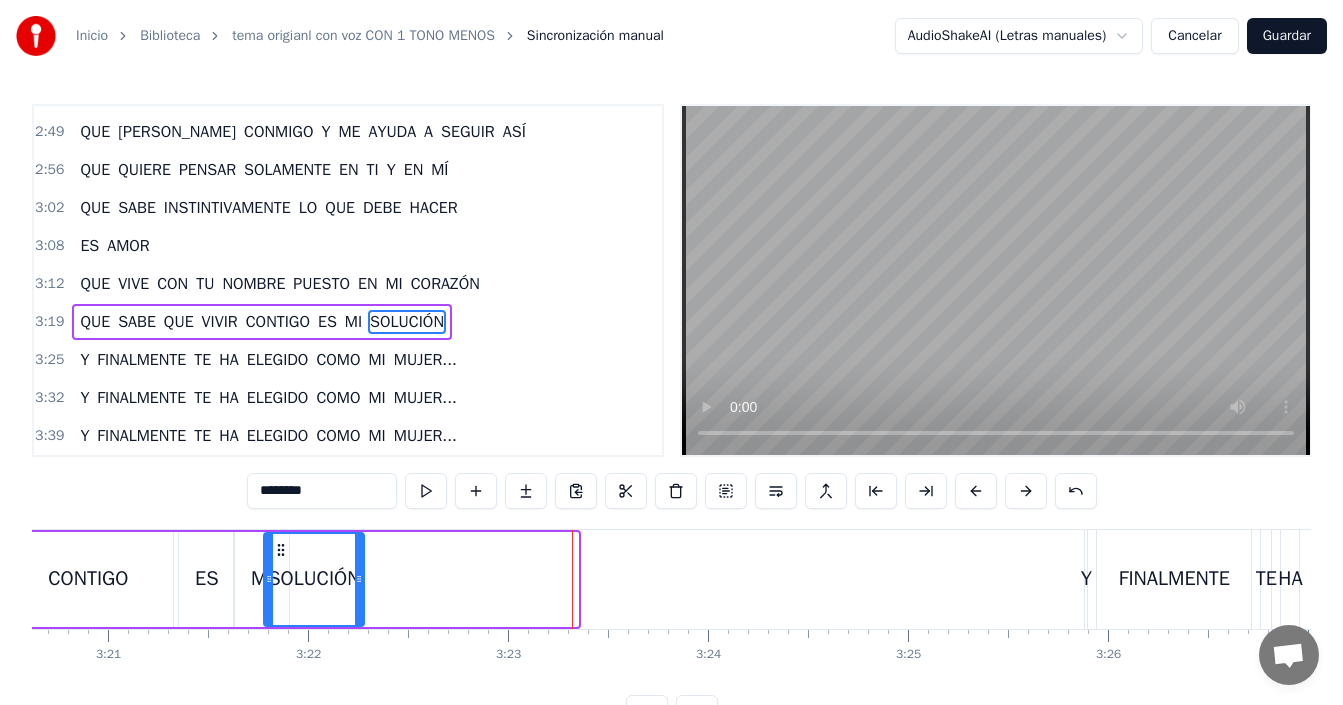 scroll, scrollTop: 0, scrollLeft: 40098, axis: horizontal 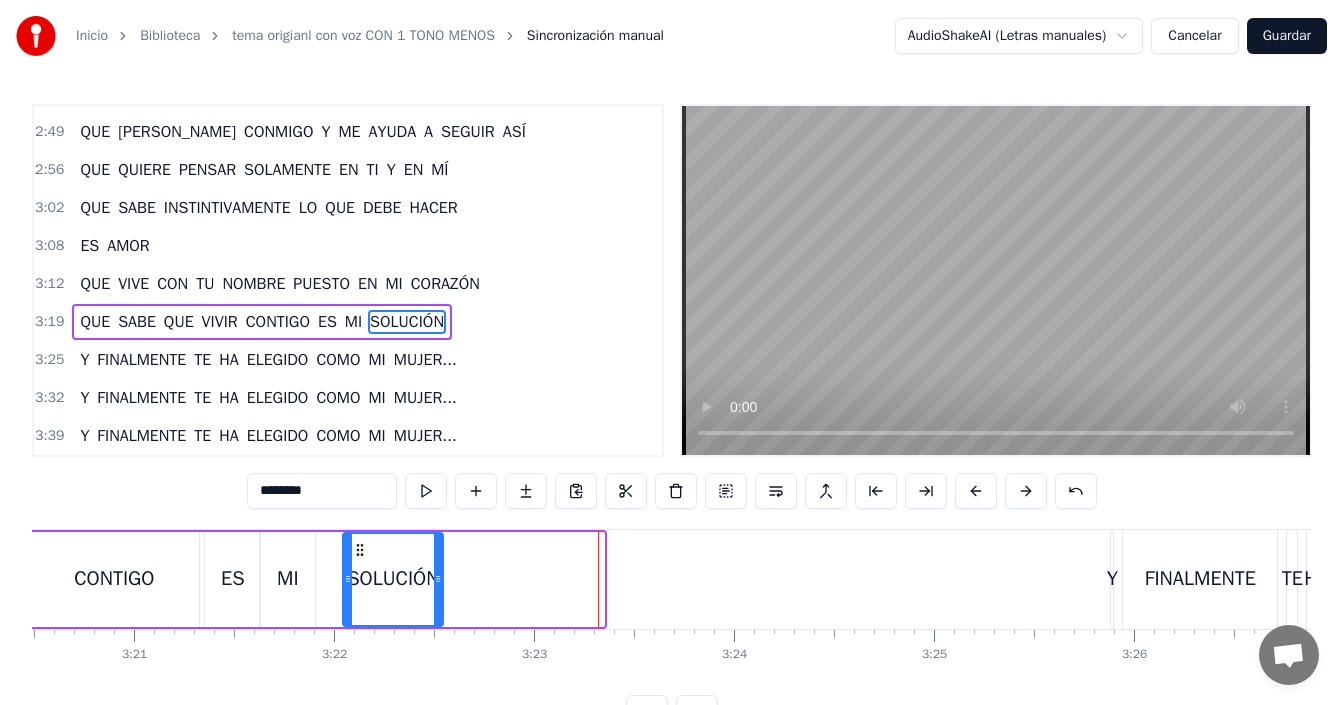 click on "SOLUCIÓN" at bounding box center [393, 579] 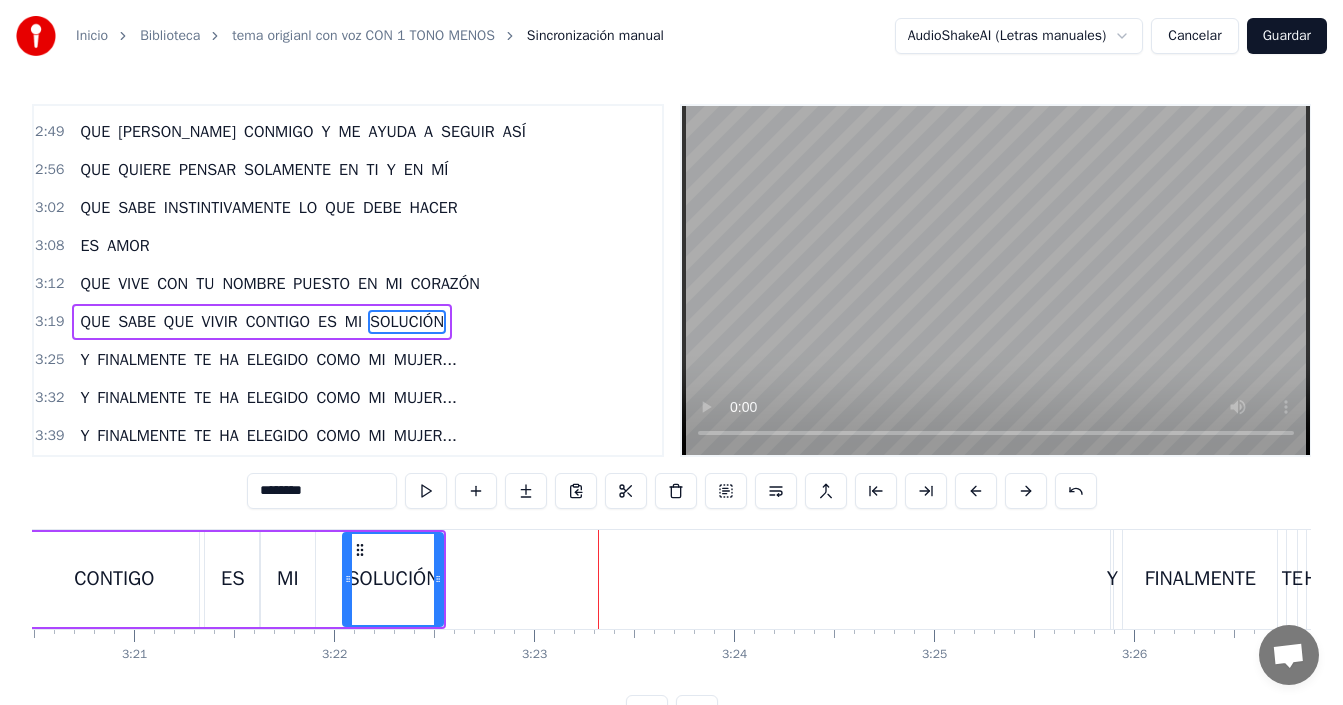 click on "ES" at bounding box center (233, 579) 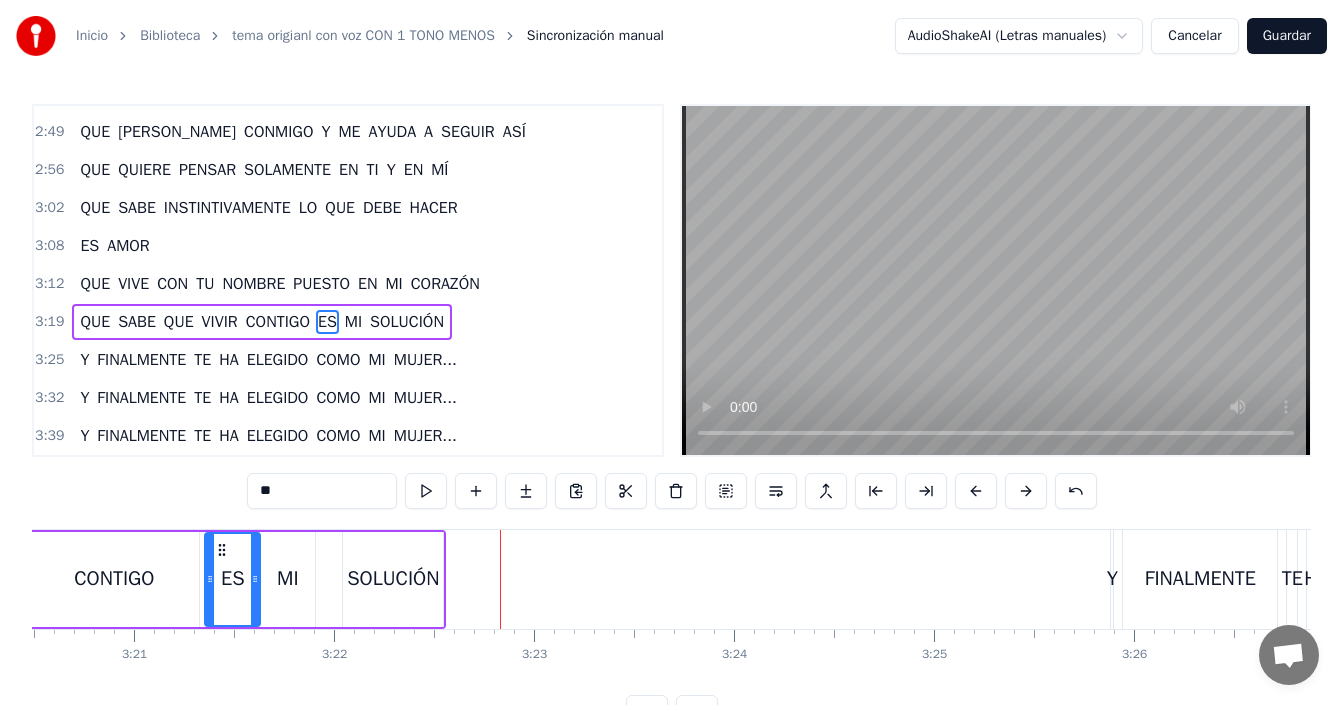 drag, startPoint x: 394, startPoint y: 605, endPoint x: 423, endPoint y: 594, distance: 31.016125 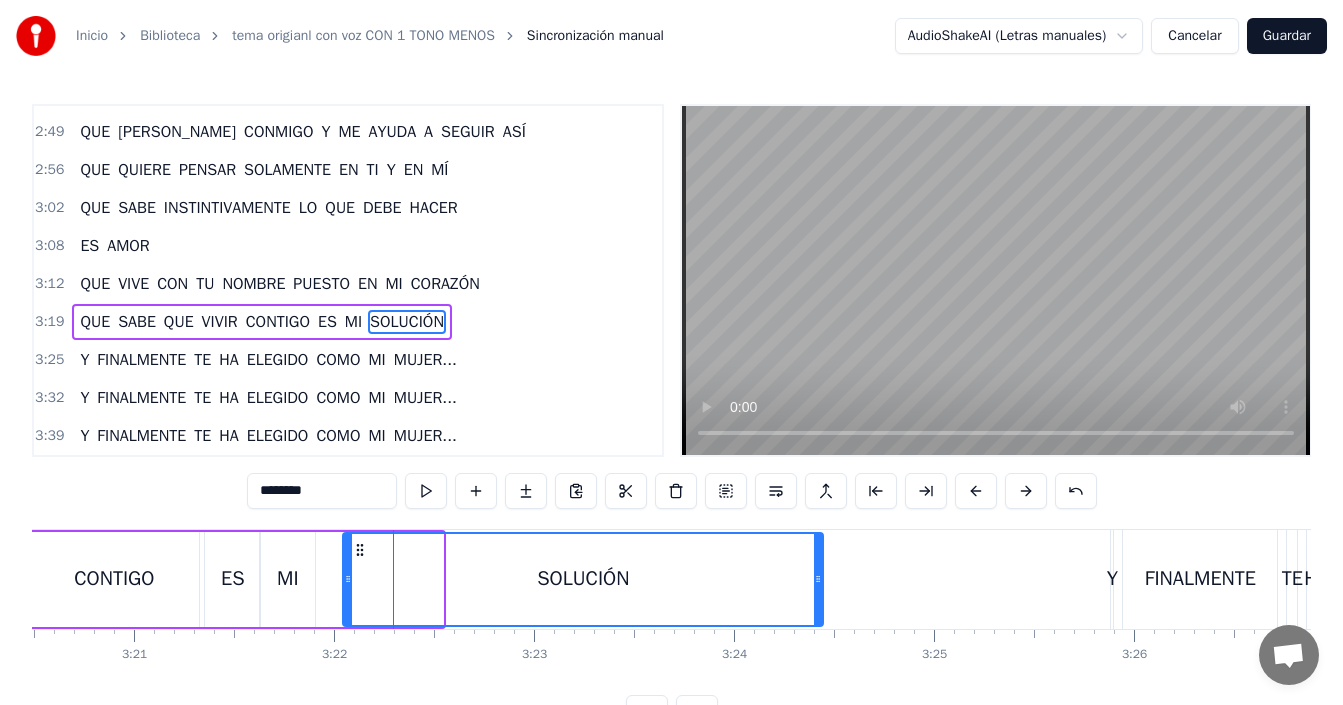 drag, startPoint x: 442, startPoint y: 576, endPoint x: 698, endPoint y: 590, distance: 256.38254 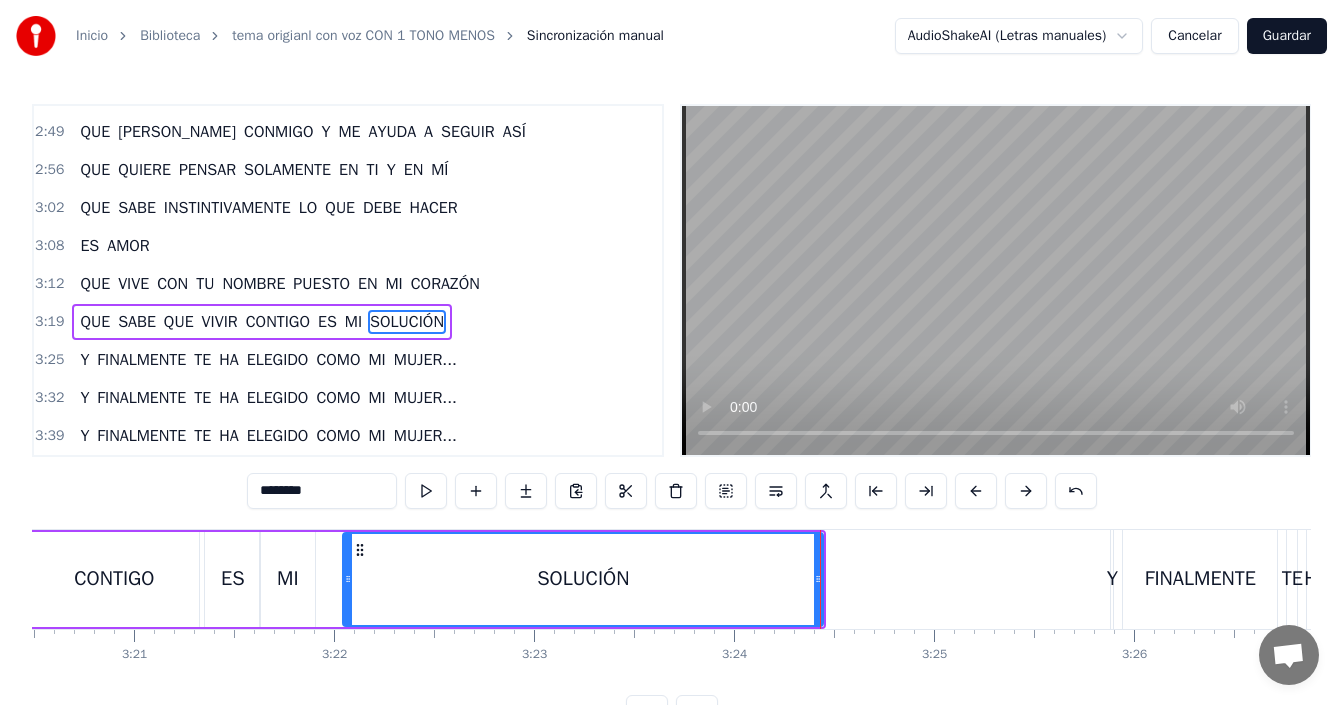 click on "MI" at bounding box center [288, 579] 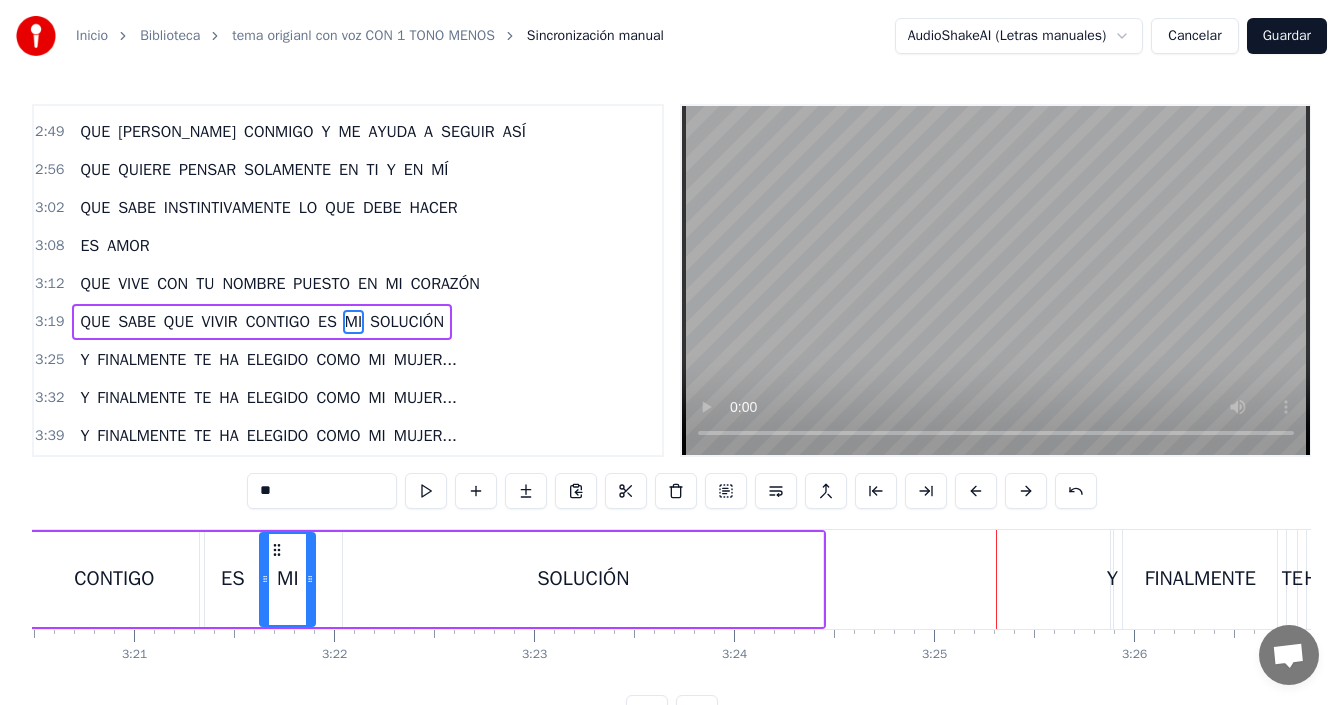 click on "CONTIGO" at bounding box center [114, 579] 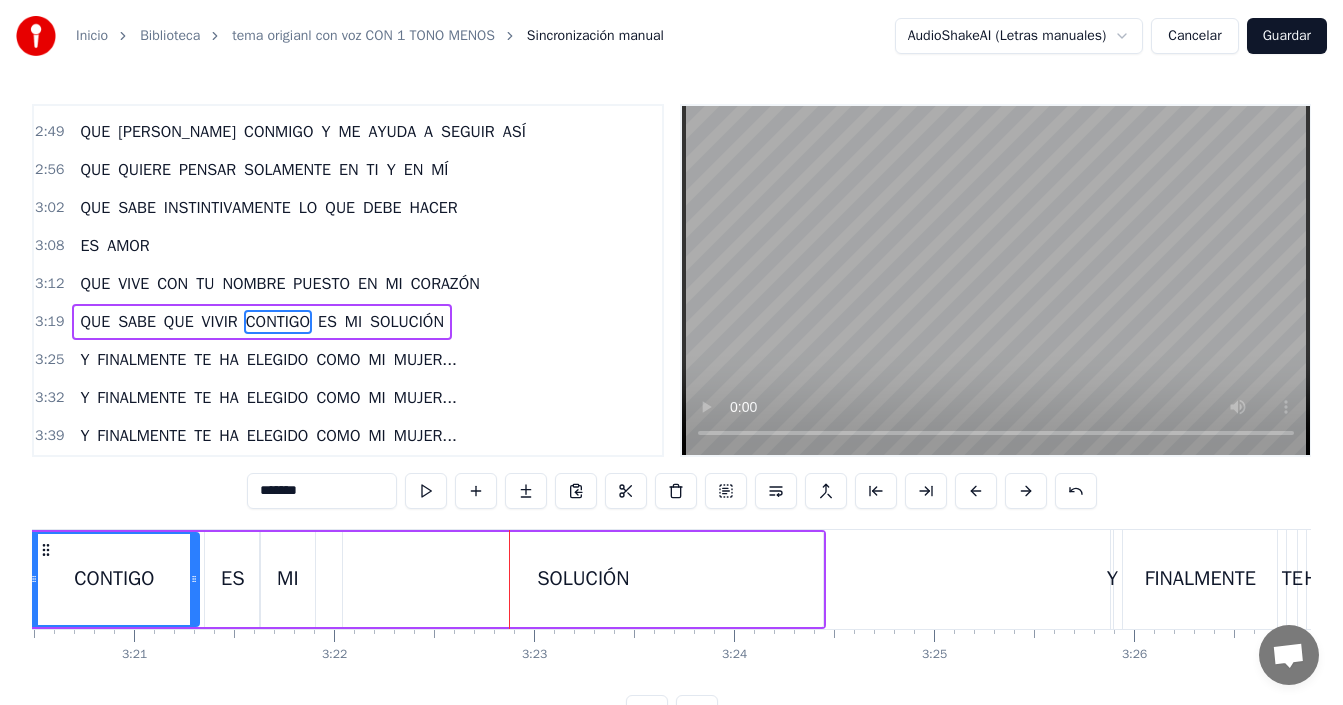 click on "CONTIGO" at bounding box center (114, 579) 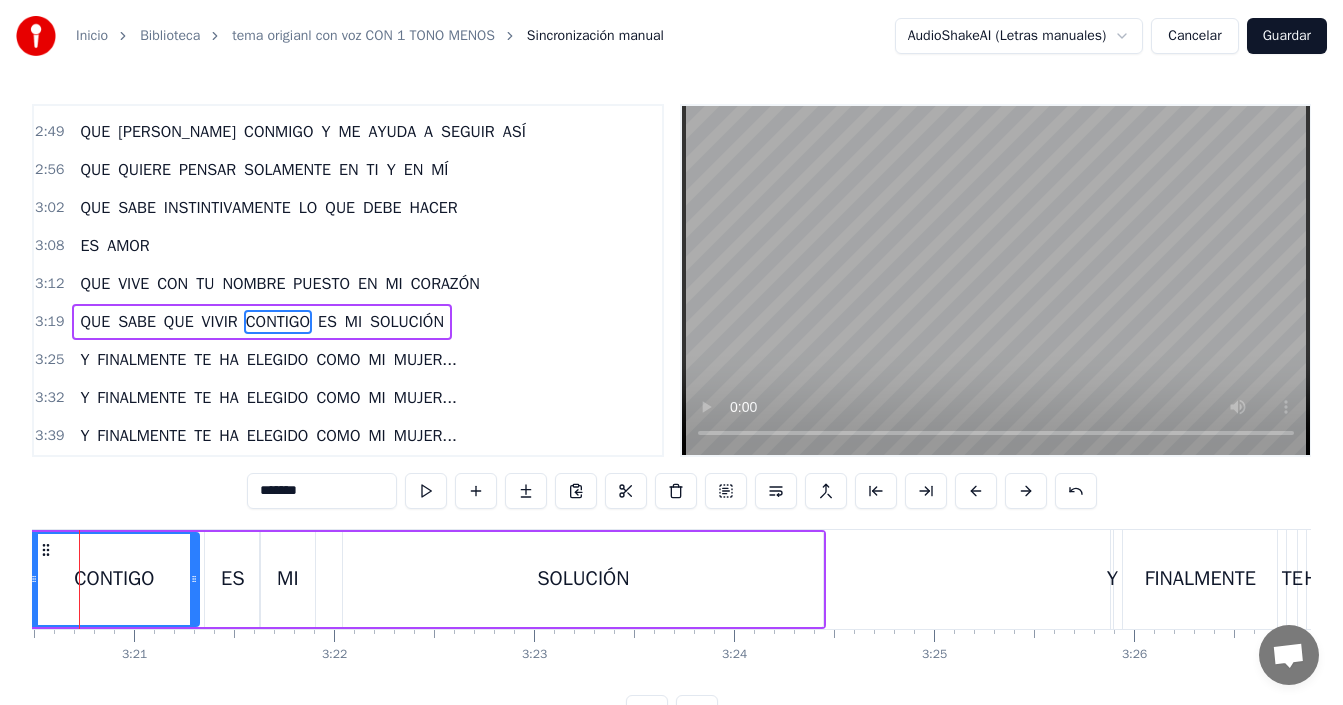 scroll, scrollTop: 0, scrollLeft: 40045, axis: horizontal 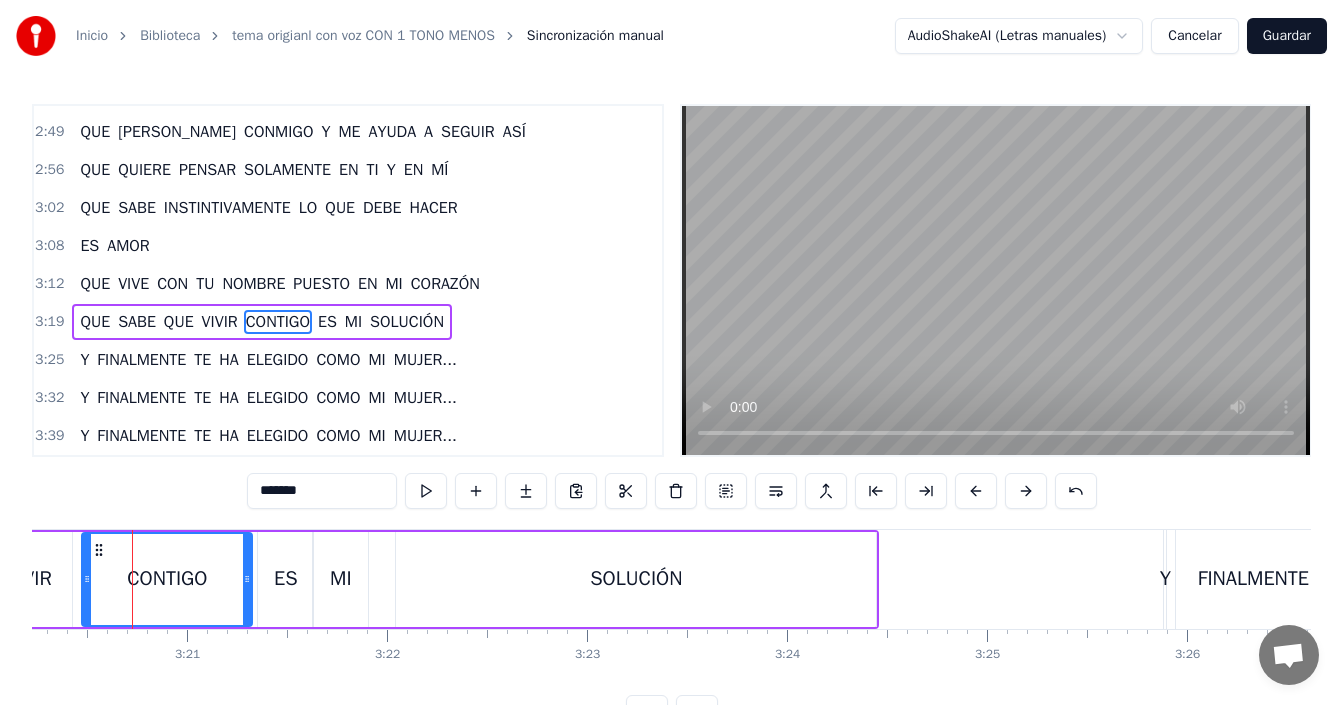 click on "SOLUCIÓN" at bounding box center [636, 579] 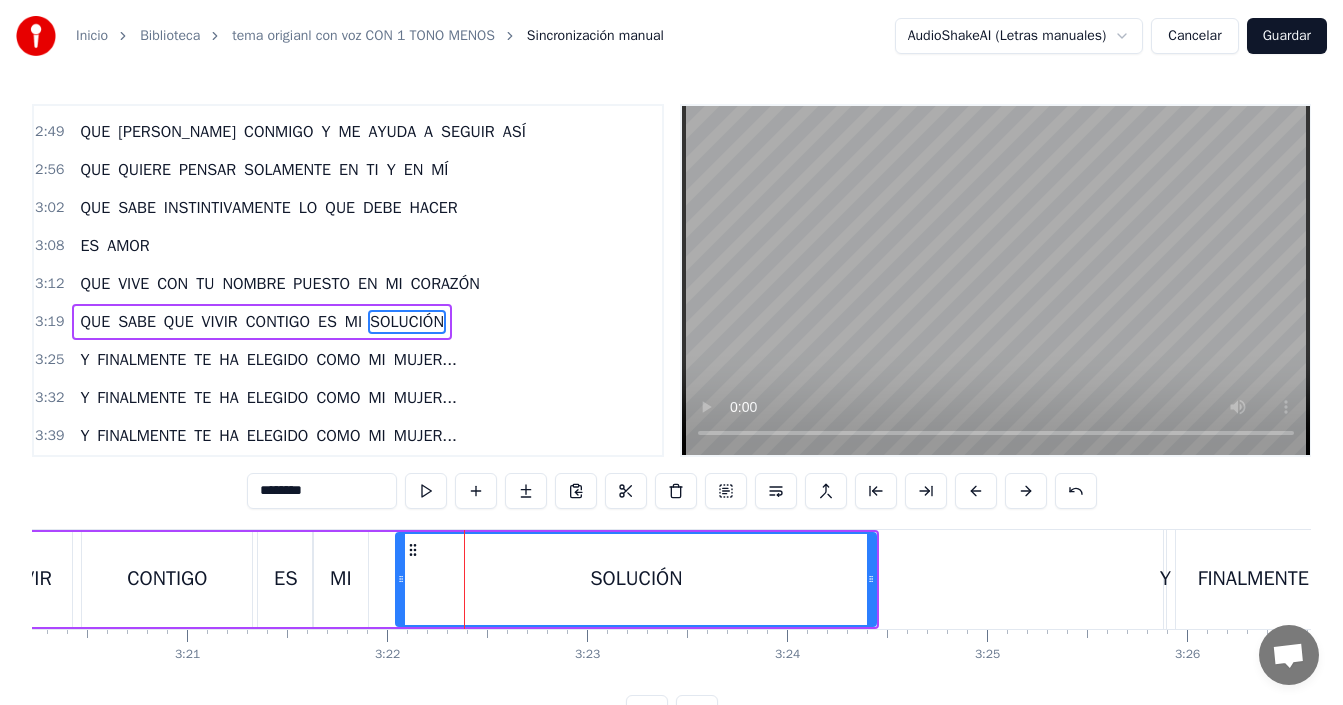 click on "MI" at bounding box center (340, 579) 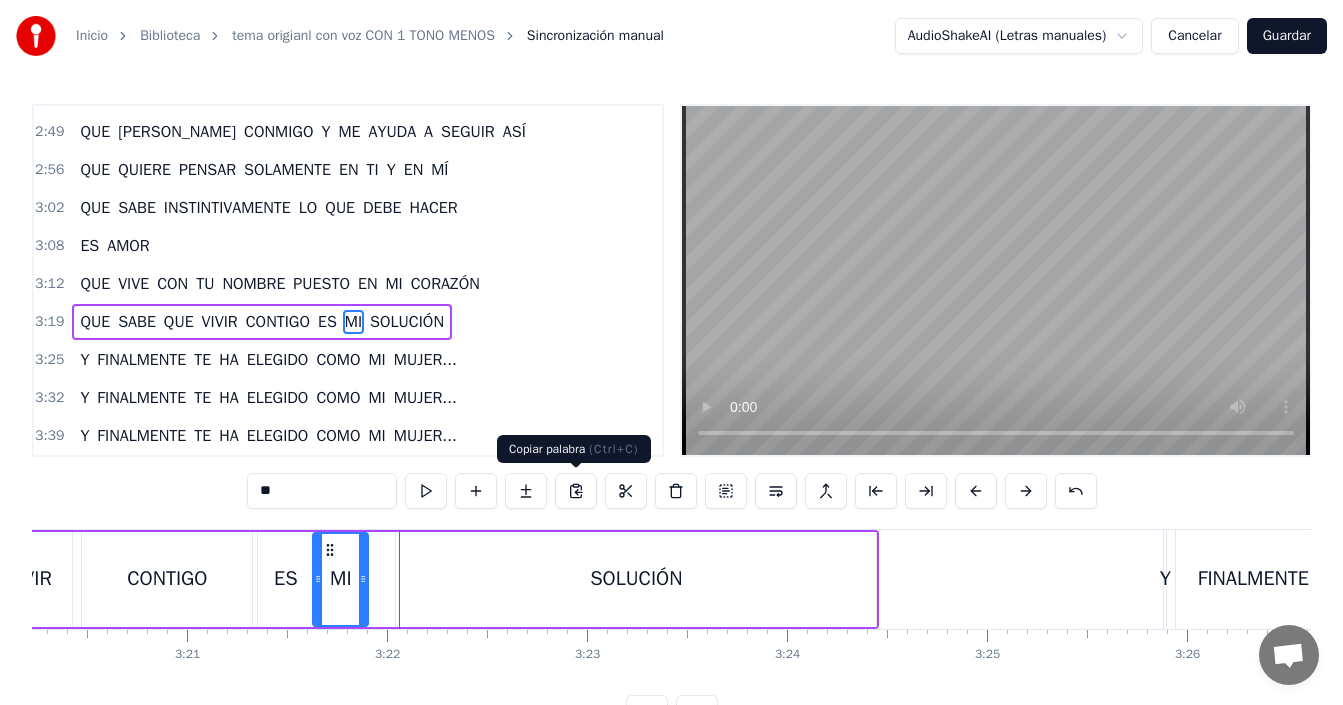 click on "SOLUCIÓN" at bounding box center (636, 579) 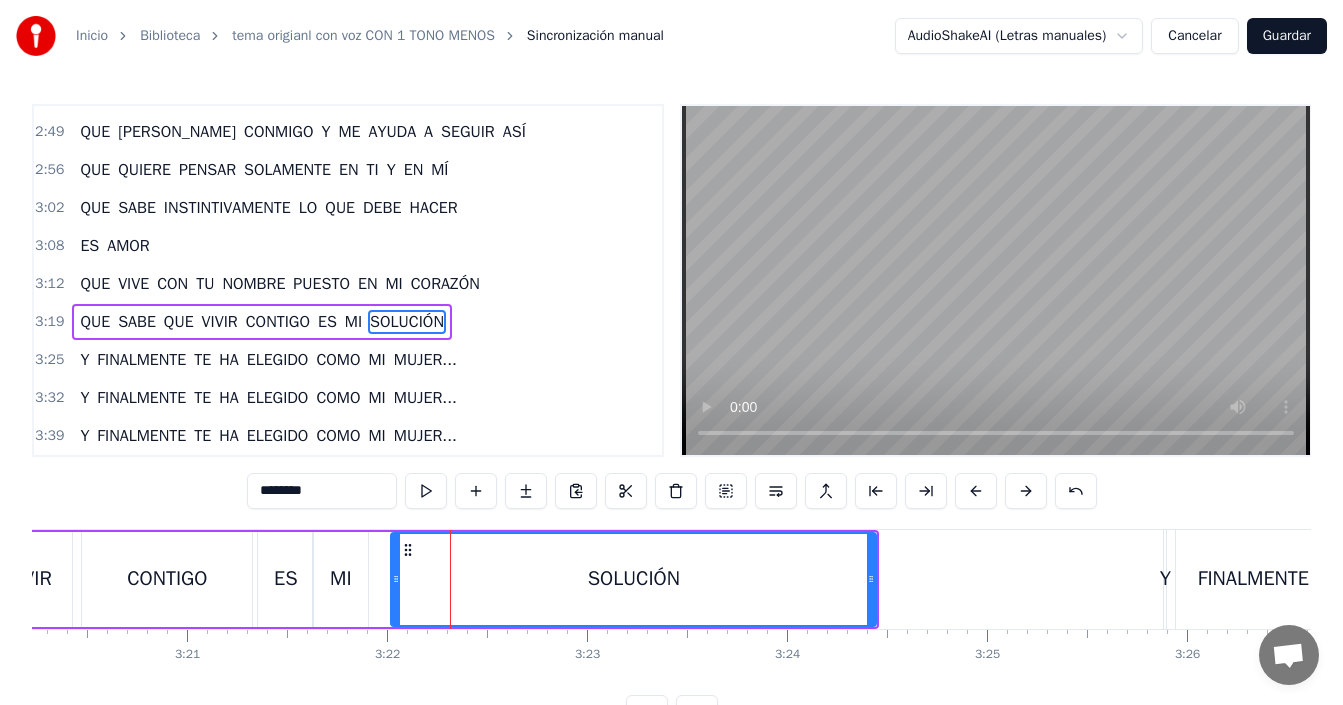 click 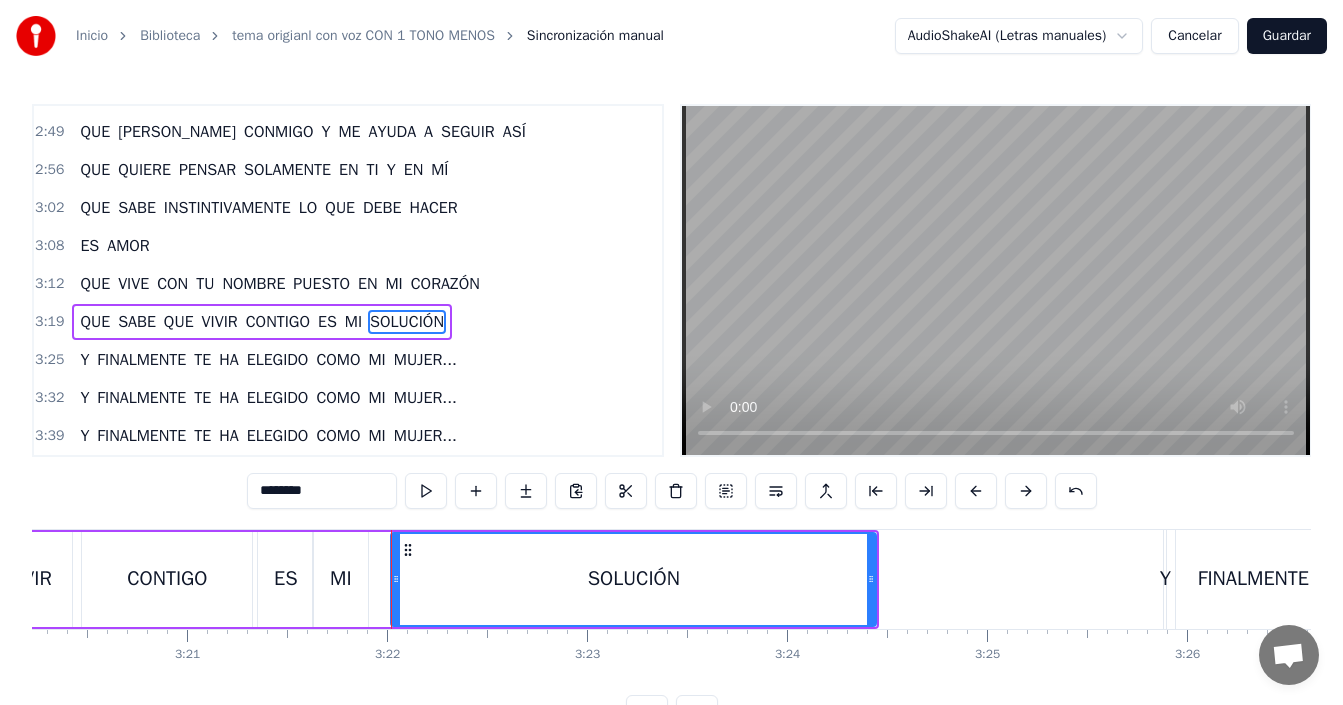 click on "CONTIGO" at bounding box center [167, 579] 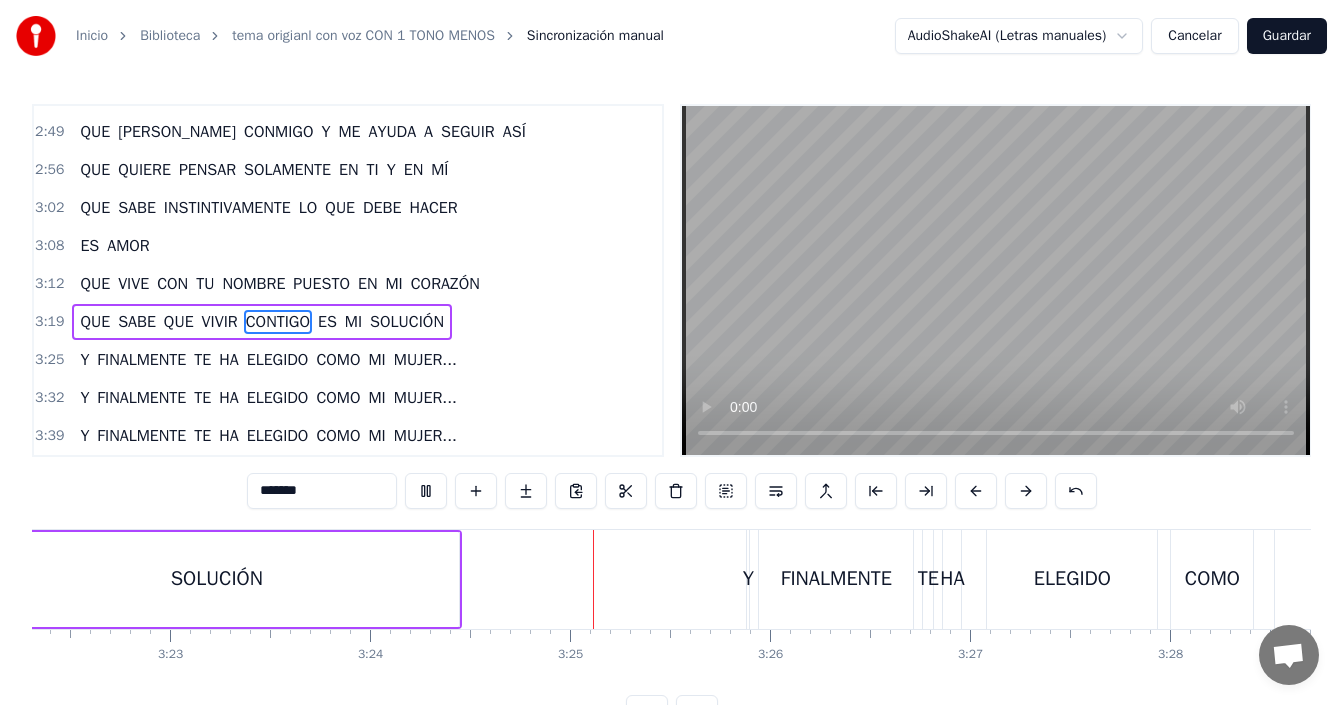 scroll, scrollTop: 0, scrollLeft: 40537, axis: horizontal 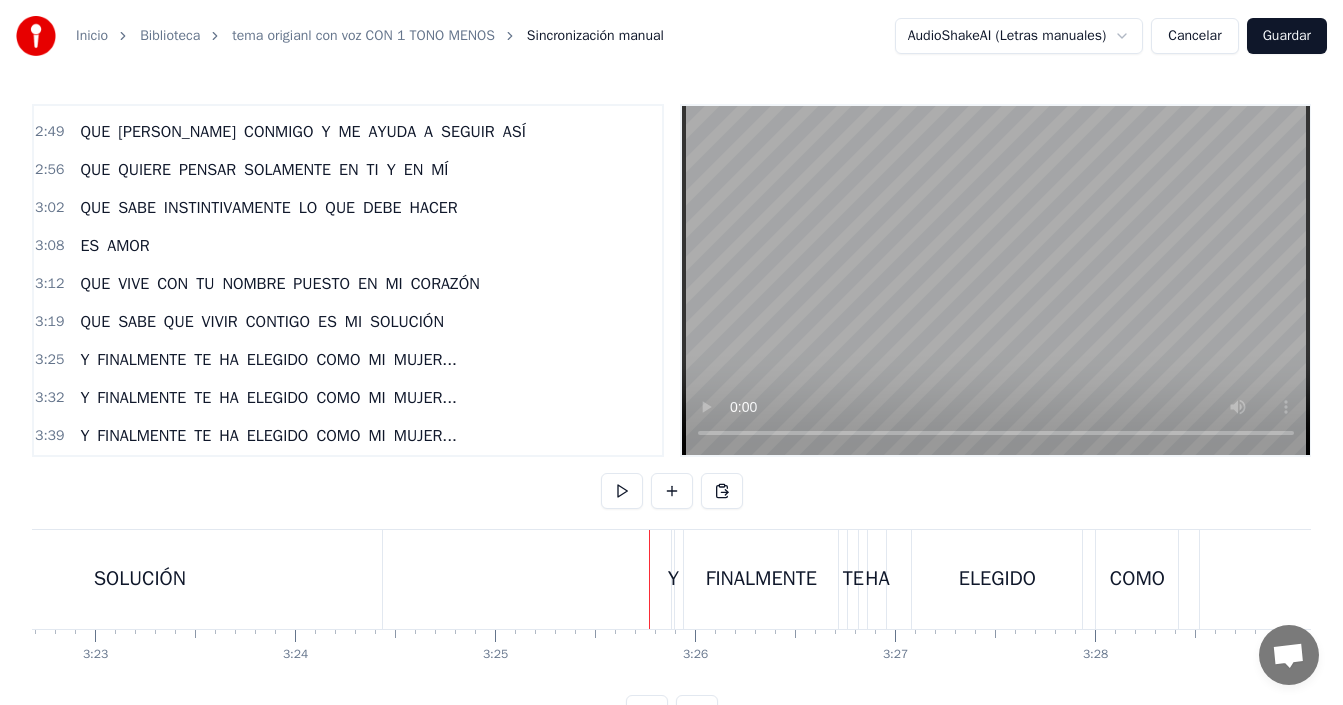 click on "Y" at bounding box center (673, 579) 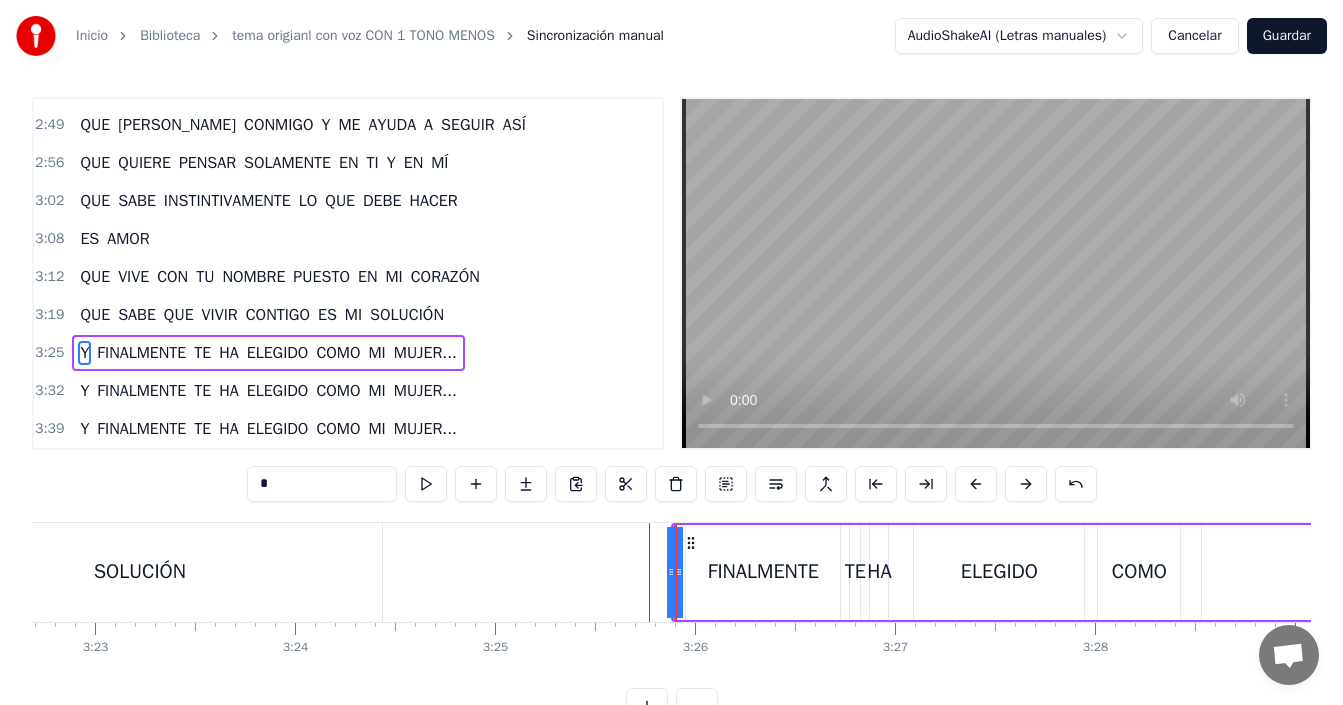 click on "NO PUEDO NEGAR QUE YO ESTOY LOCO POR TI ATONTADO HASTA MORIR NO PUEDO NEGAR NO PUEDO NEGAR QUE SIN TI, YO VIVIRÍA LLENO DE MELANCOLÍA NO PUEDO NEGAR NO PUEDO NEGAR QUE TE QUIERO HASTA EL FINAL PARA EL BIEN Y PARA EL MAL NO PUEDO NEGAR TÚ ERES MI MUJER [PERSON_NAME] ERES MI ALEGRÍA LA ILUSIÓN SACADA DE MI FANTASÍA LO QUE YO SOÑÉ PARA SOBREVIVIR YO SOY UN HOMBRE APASIONADO DE [PERSON_NAME] TRANSPARENTE ALGO ALUCINADO, ALGO INCONSECUENTE PERO DESTINADO PARA SER FELIZ ES AMOR QUE [PERSON_NAME] CONMIGO Y ME AYUDA A SEGUIR ASÍ QUE QUIERE PENSAR SOLAMENTE EN TI Y EN MÍ QUE SABE INSTINTIVAMENTE LO QUE DEBE HACER ES AMOR QUE VIVE CON TU NOMBRE PUESTO EN MI CORAZÓN QUE SABE QUE VIVIR CONTIGO ES MI SOLUCIÓN Y FINALMENTE TE HA ELEGIDO COMO MI MUJER... NO PUEDO NEGAR QUE TE QUIERO HASTA EL FINAL PARA EL BIEN Y PARA EL MAL NO PUEDO NEGAR TÚ ERES MI MUJER [PERSON_NAME] ERES MI ALEGRÍA LA ILUSIÓN SACADA DE MI FANTASÍA LO QUE YO SOÑÉ PARA SOBREVIVIR YO SOY UN HOMBRE APASIONADO DE [PERSON_NAME] TRANSPARENTE ALGO ALUCINADO, ALGO INCONSECUENTE PERO PARA" at bounding box center (-17285, 572) 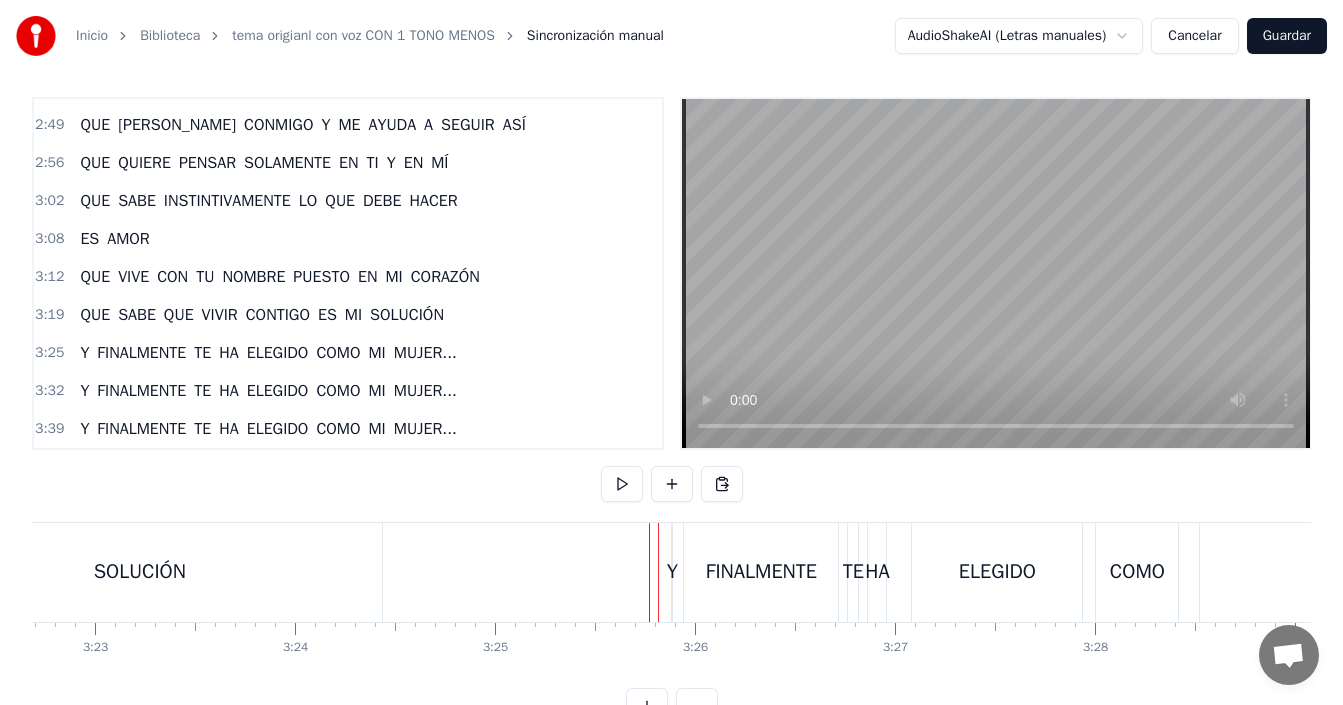 drag, startPoint x: 672, startPoint y: 581, endPoint x: 645, endPoint y: 595, distance: 30.413813 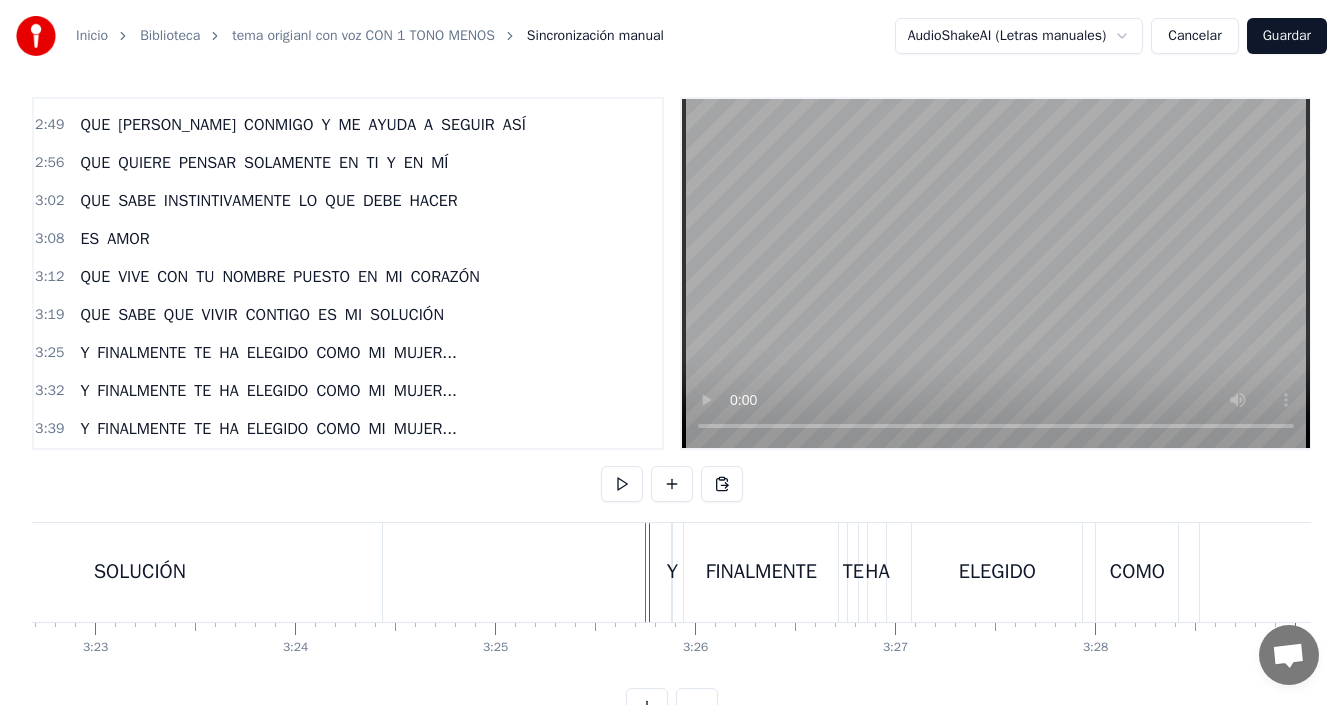 scroll, scrollTop: 75, scrollLeft: 0, axis: vertical 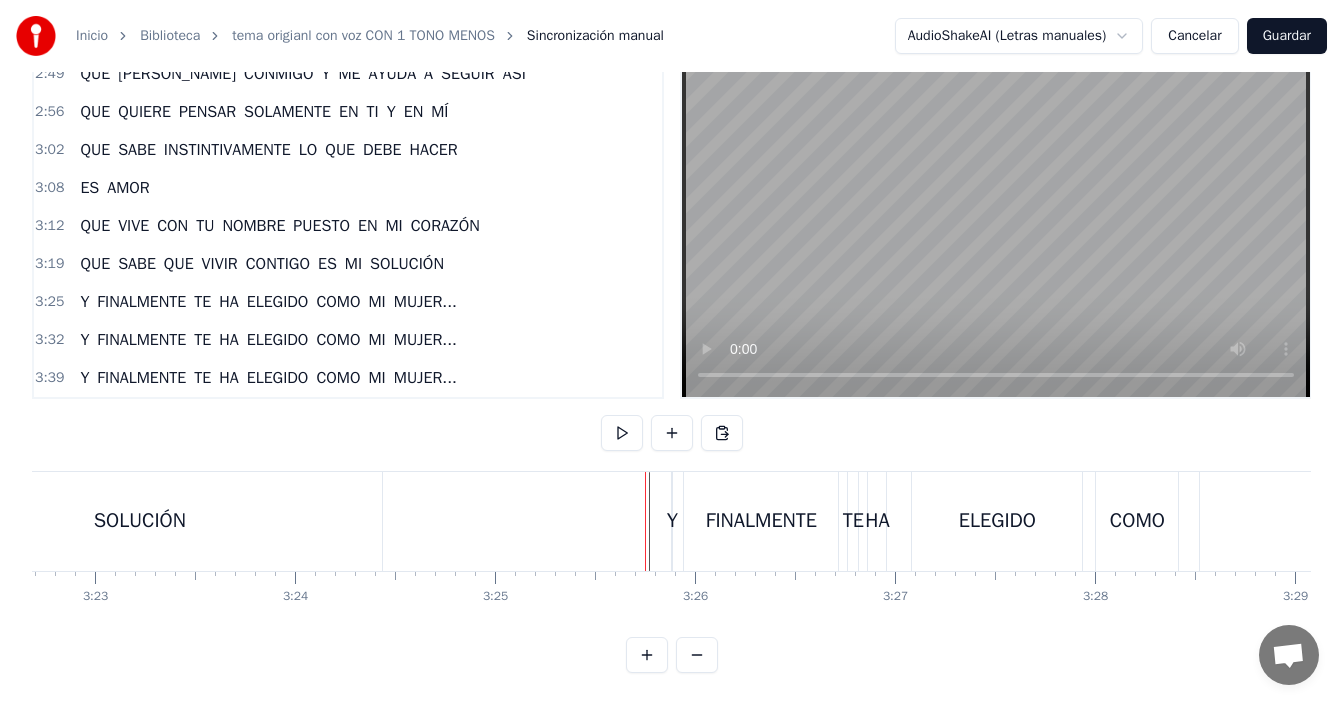 click at bounding box center (647, 655) 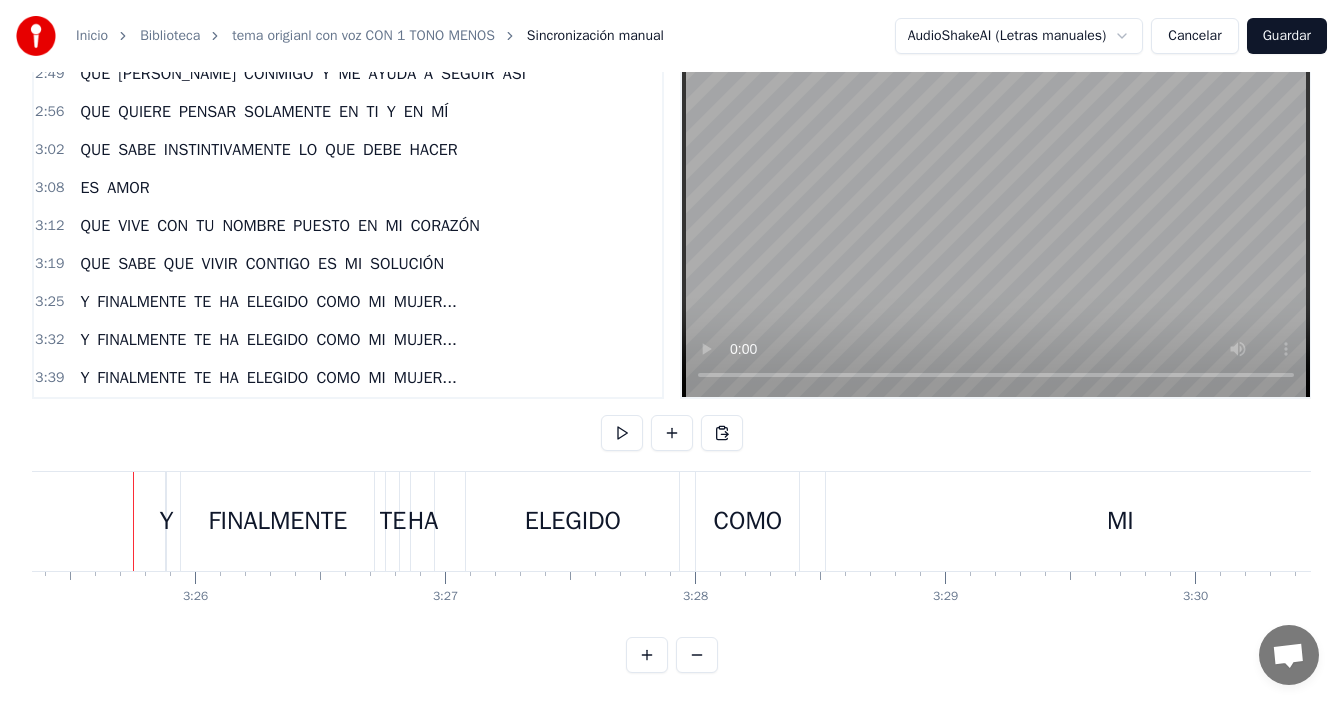 click at bounding box center (647, 655) 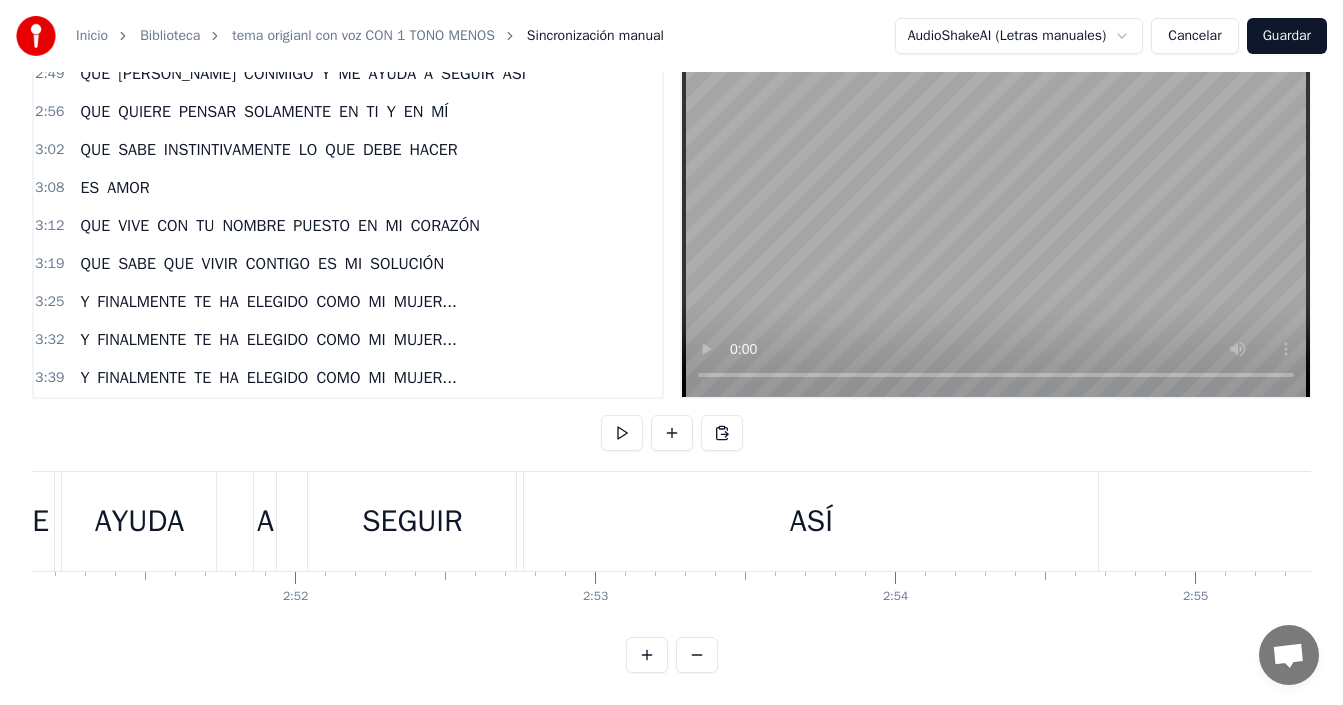 scroll, scrollTop: 0, scrollLeft: 61625, axis: horizontal 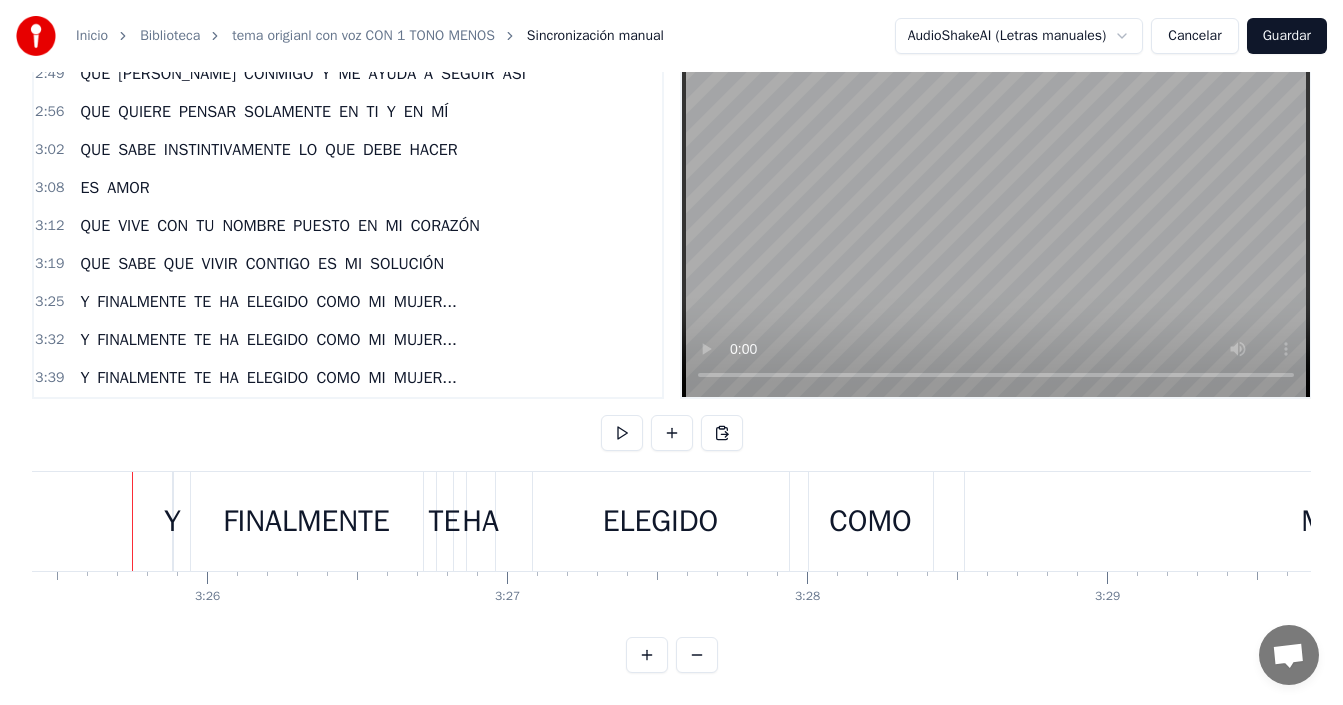click on "Y" at bounding box center [172, 521] 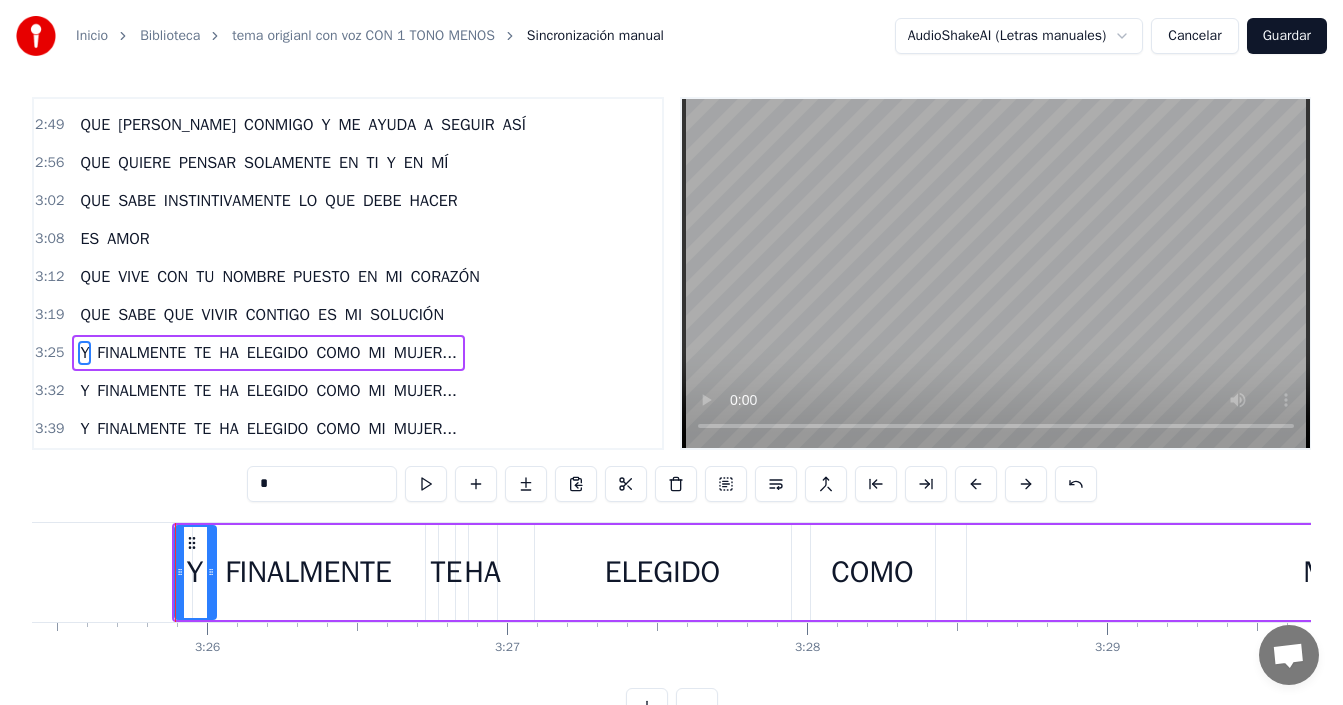 drag, startPoint x: 172, startPoint y: 567, endPoint x: 215, endPoint y: 566, distance: 43.011627 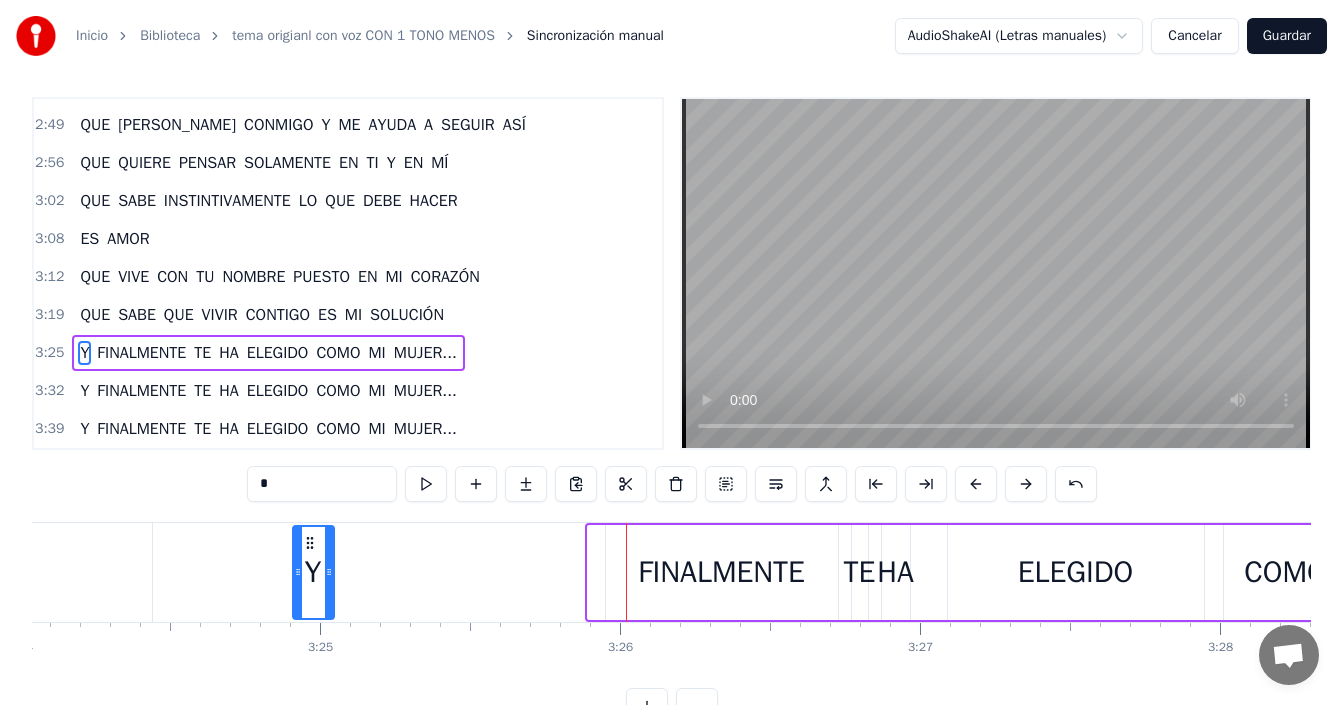 scroll, scrollTop: 0, scrollLeft: 61182, axis: horizontal 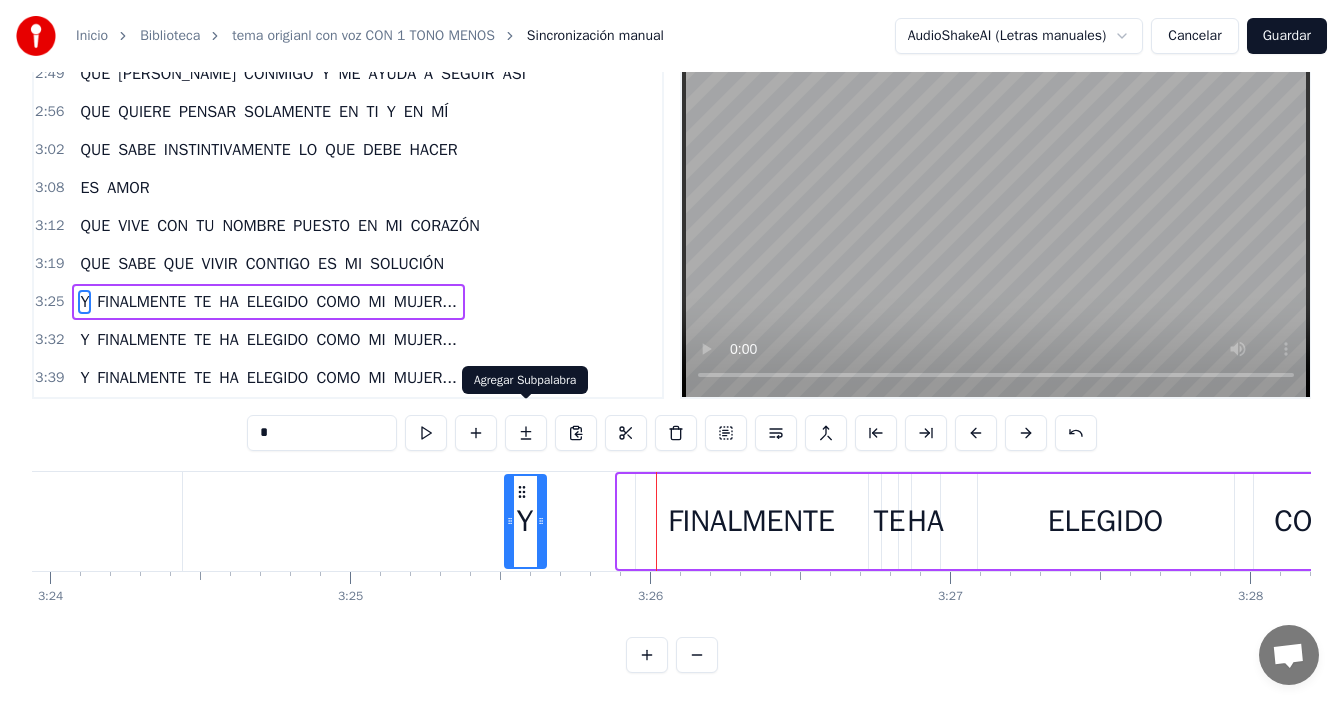 drag, startPoint x: 187, startPoint y: 545, endPoint x: 506, endPoint y: 402, distance: 349.58548 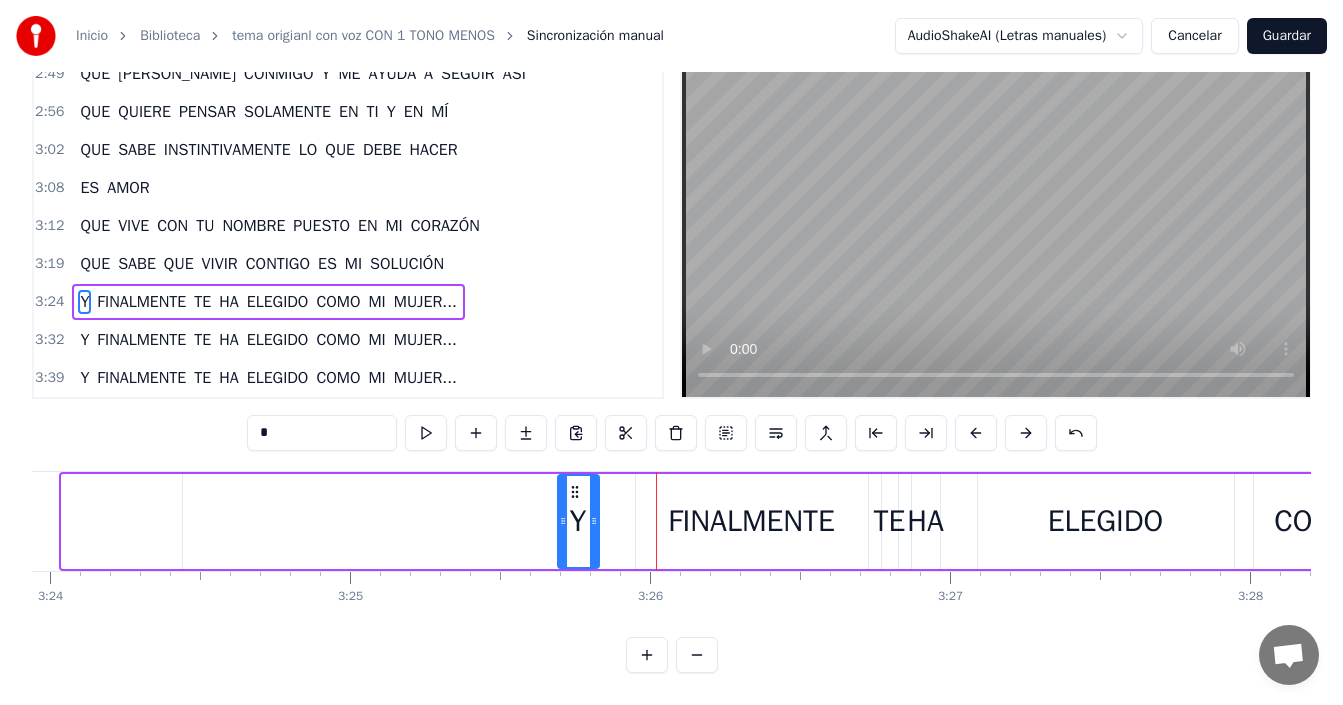 drag, startPoint x: 79, startPoint y: 484, endPoint x: 575, endPoint y: 489, distance: 496.0252 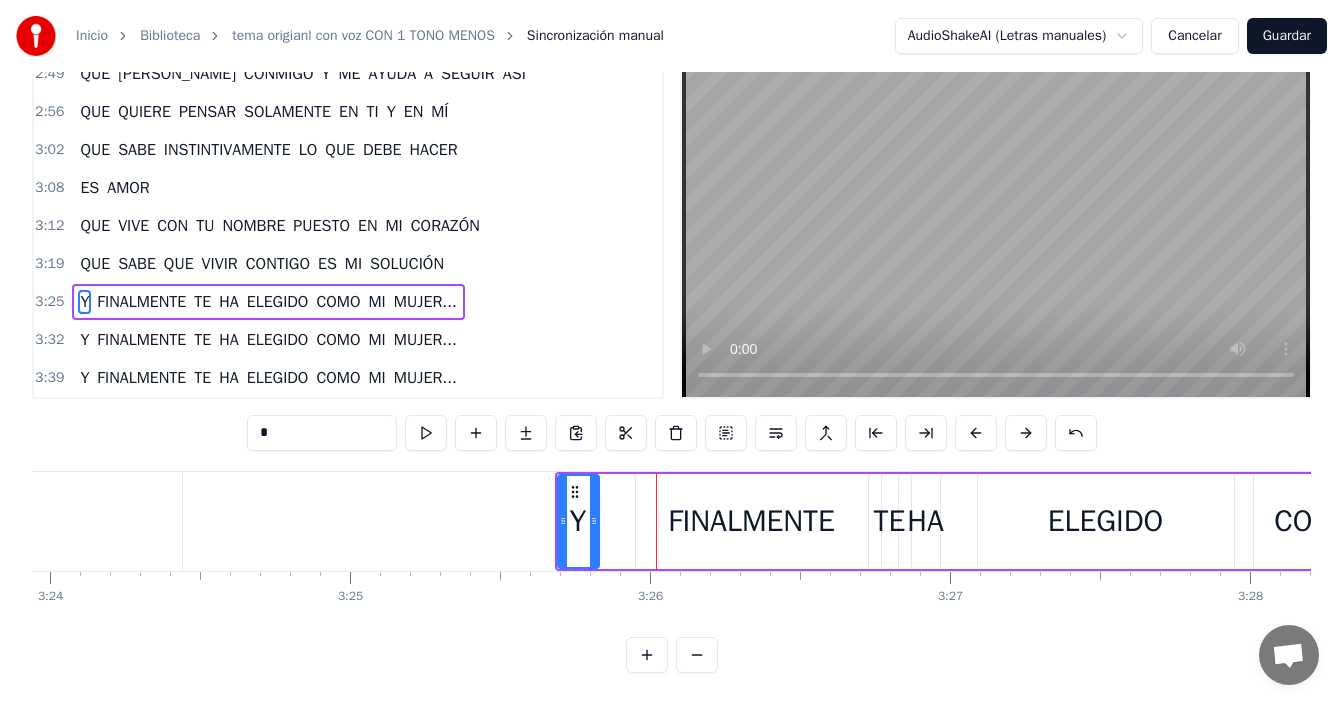 click on "FINALMENTE" at bounding box center [751, 521] 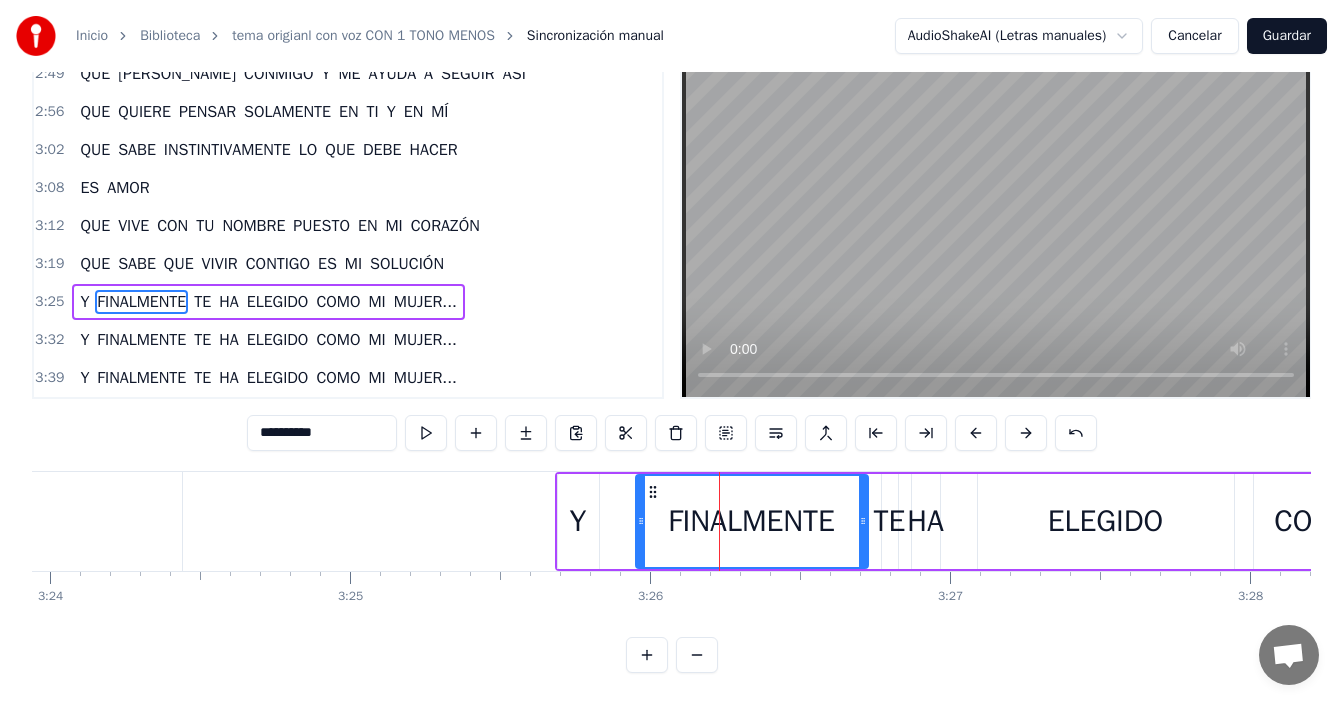scroll, scrollTop: 7, scrollLeft: 0, axis: vertical 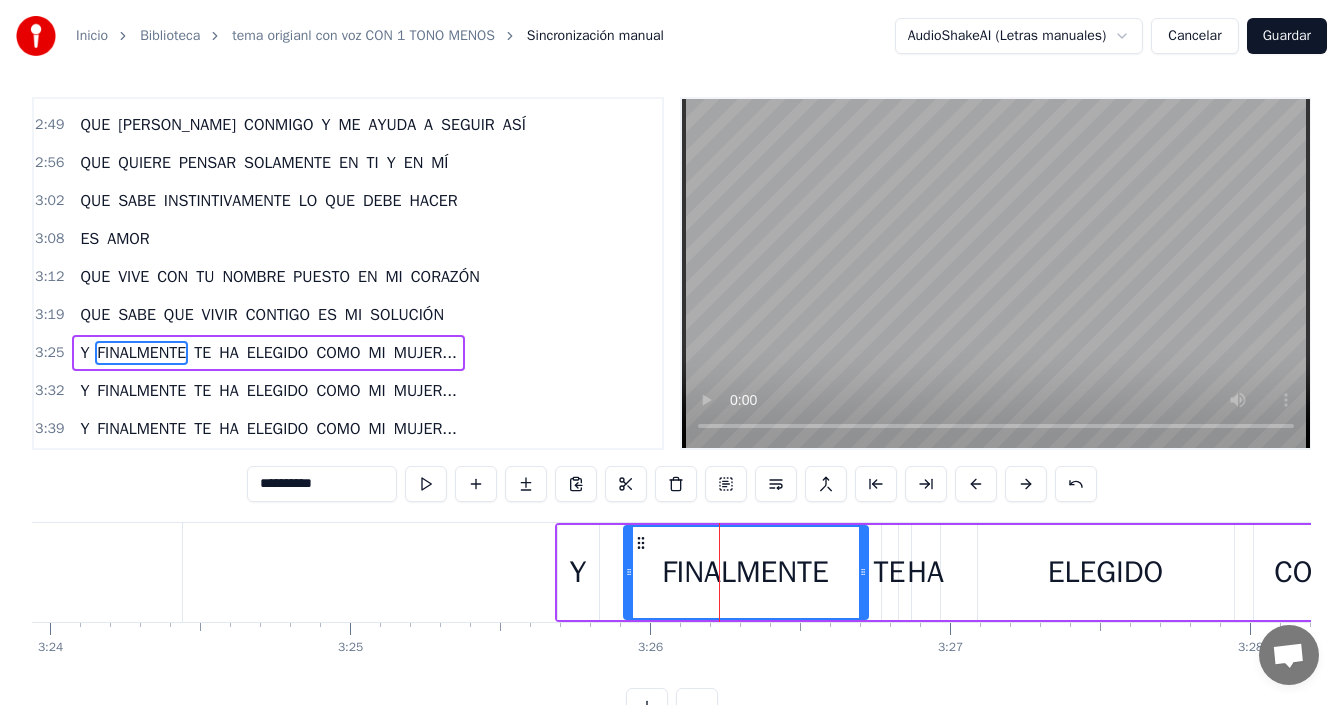 drag, startPoint x: 644, startPoint y: 570, endPoint x: 632, endPoint y: 579, distance: 15 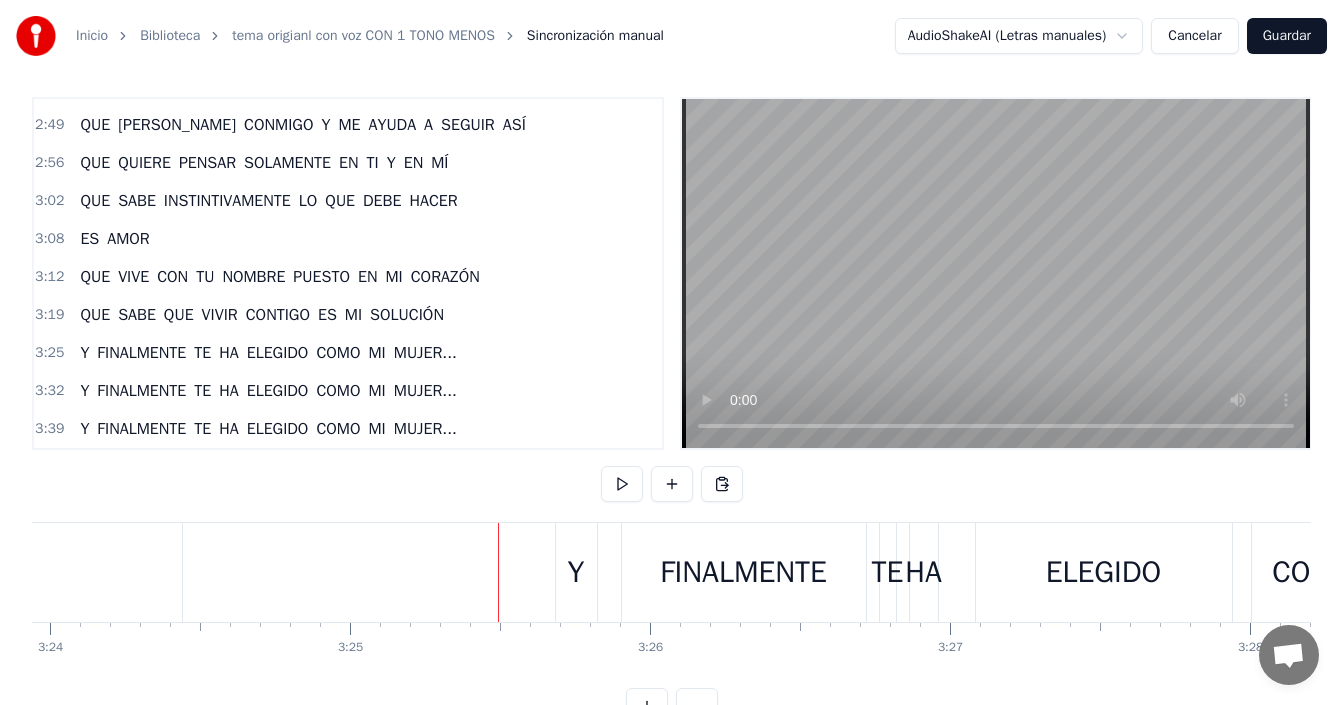 scroll, scrollTop: 75, scrollLeft: 0, axis: vertical 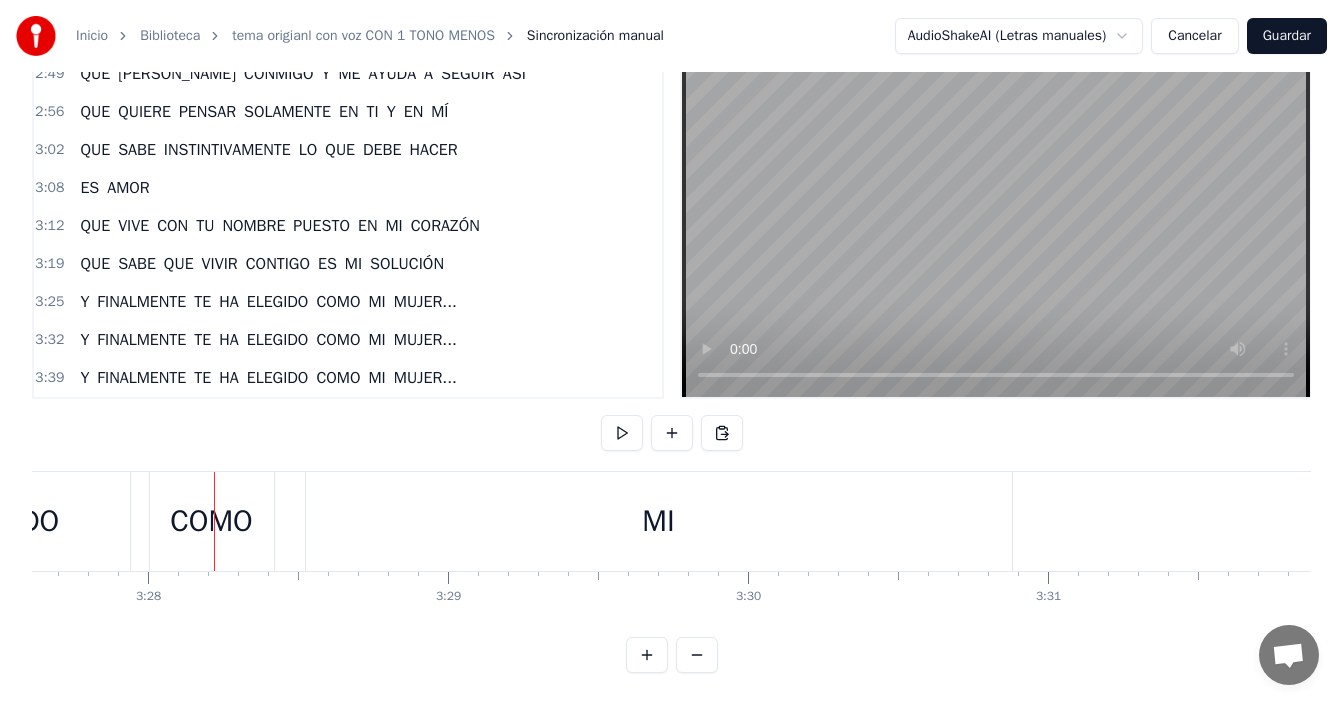 click on "COMO" at bounding box center (211, 521) 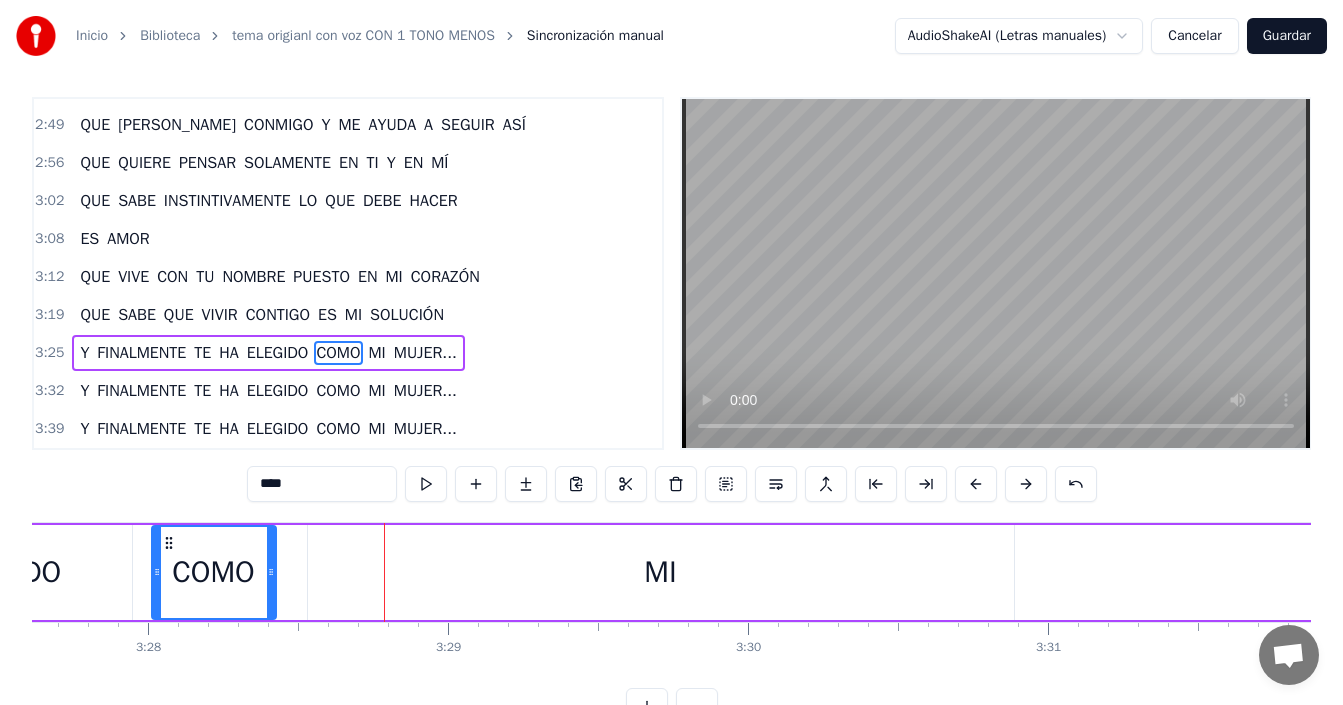 click on "MI" at bounding box center (661, 572) 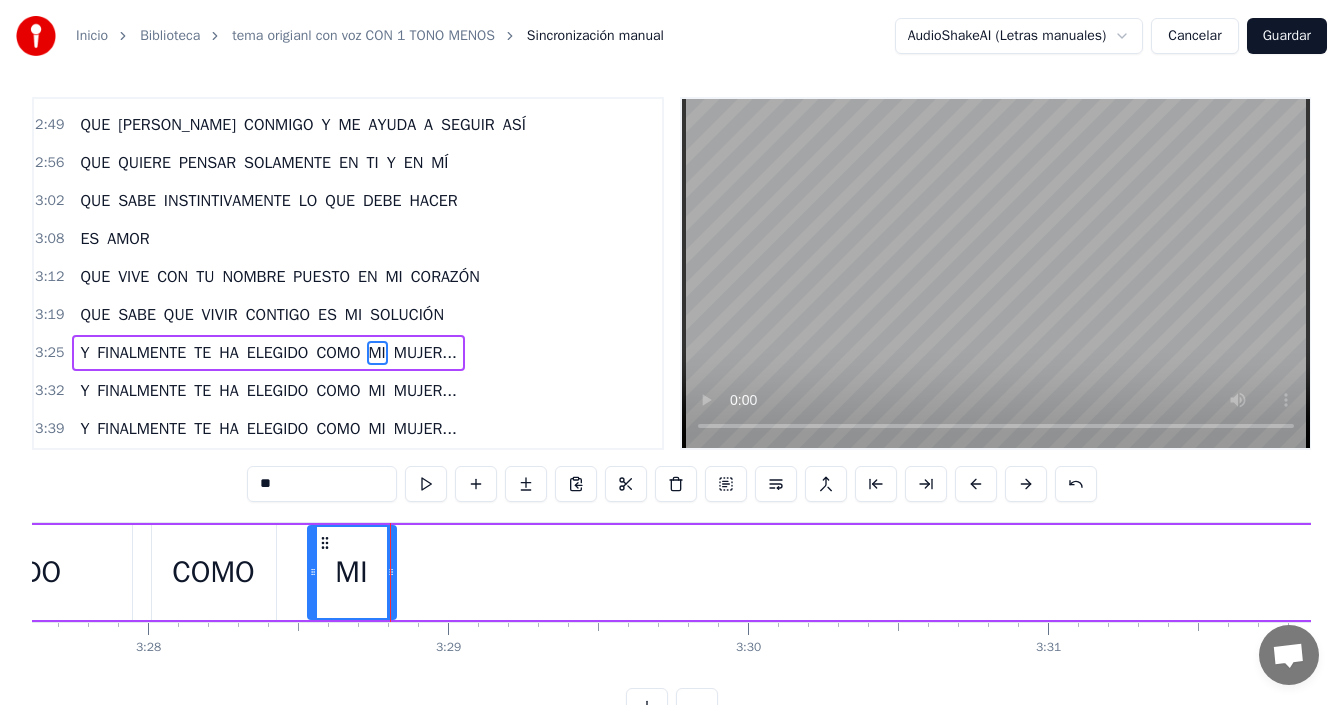 drag, startPoint x: 1007, startPoint y: 557, endPoint x: 389, endPoint y: 577, distance: 618.32355 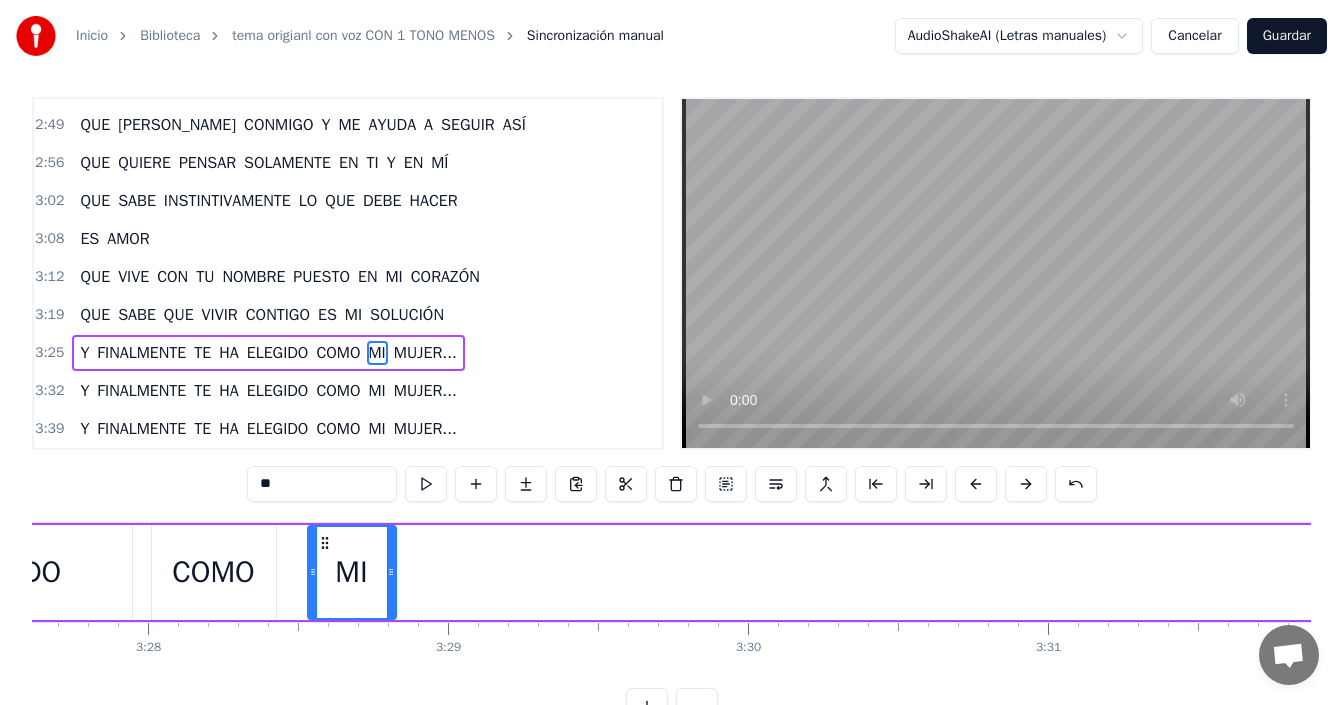 click on "COMO" at bounding box center [213, 572] 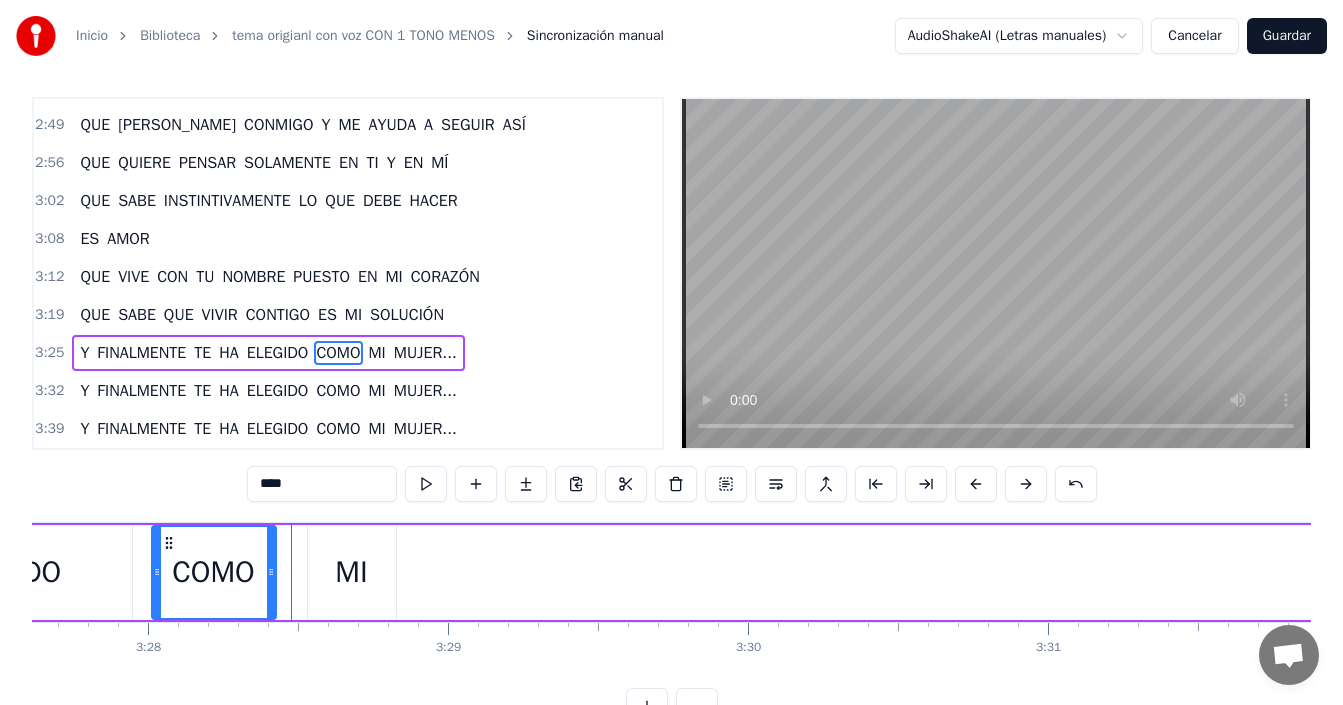 click on "Y FINALMENTE TE HA ELEGIDO COMO MI MUJER..." at bounding box center (466, 572) 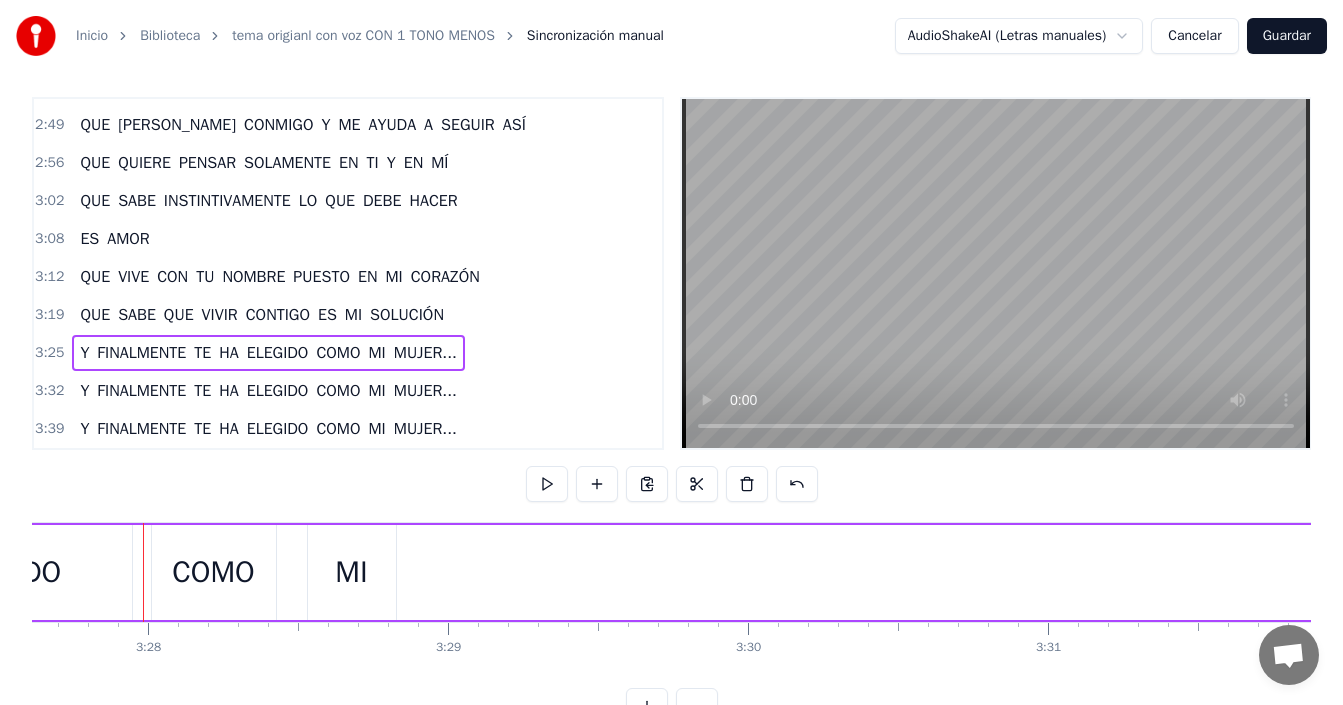 click on "Y FINALMENTE TE HA ELEGIDO COMO MI MUJER..." at bounding box center [466, 572] 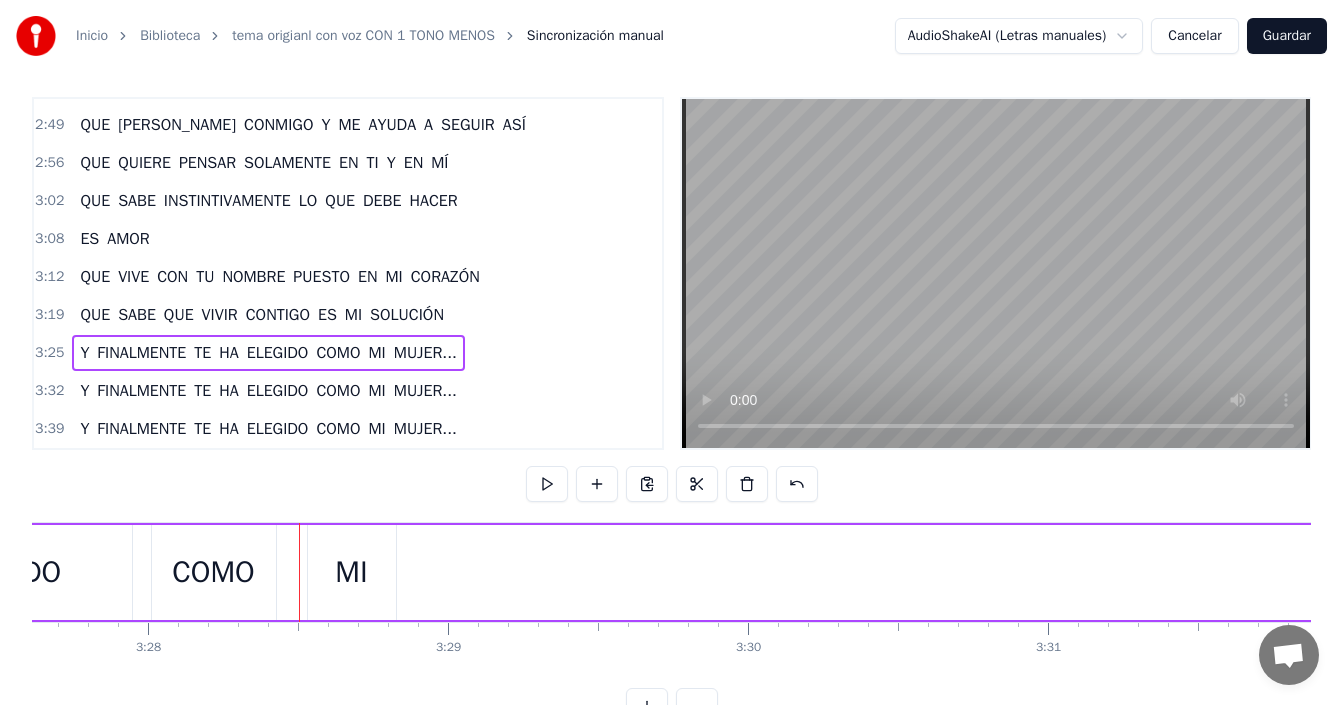 click on "COMO" at bounding box center (214, 572) 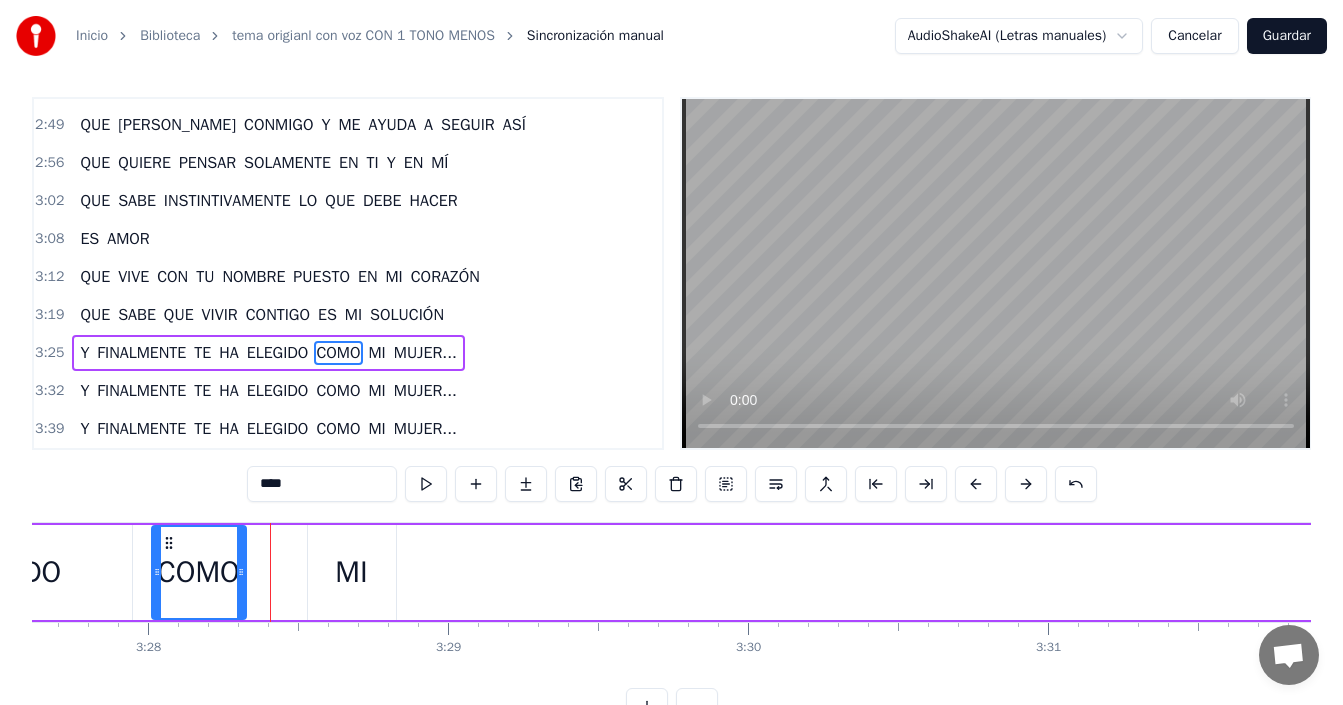 drag, startPoint x: 273, startPoint y: 563, endPoint x: 243, endPoint y: 580, distance: 34.48188 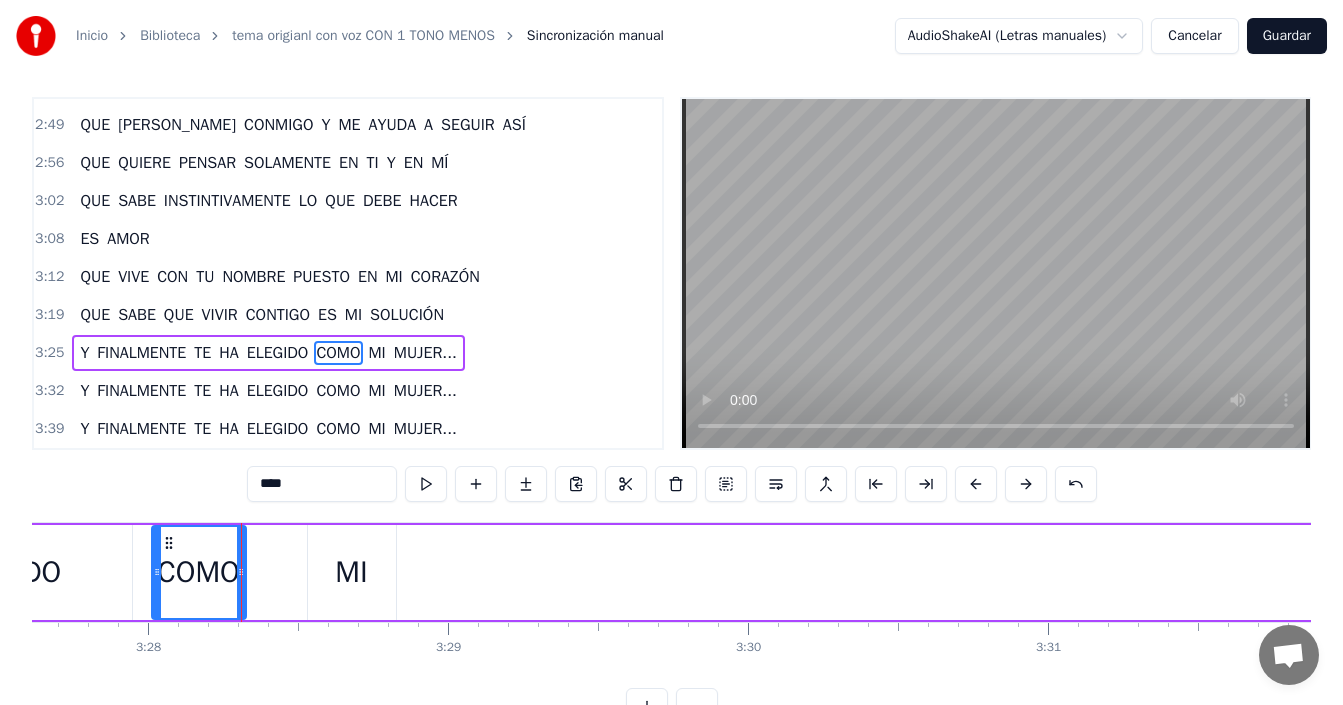 click on "Y FINALMENTE TE HA ELEGIDO COMO MI MUJER..." at bounding box center (466, 572) 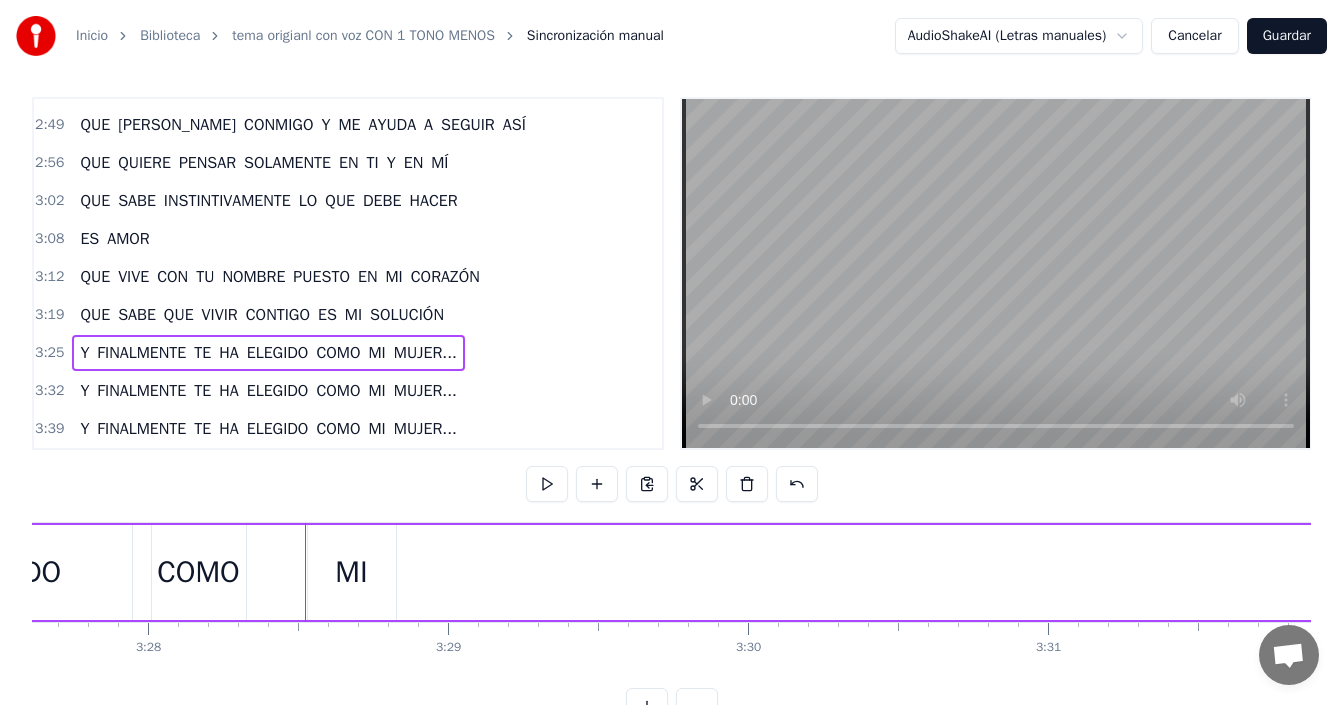drag, startPoint x: 343, startPoint y: 570, endPoint x: 328, endPoint y: 565, distance: 15.811388 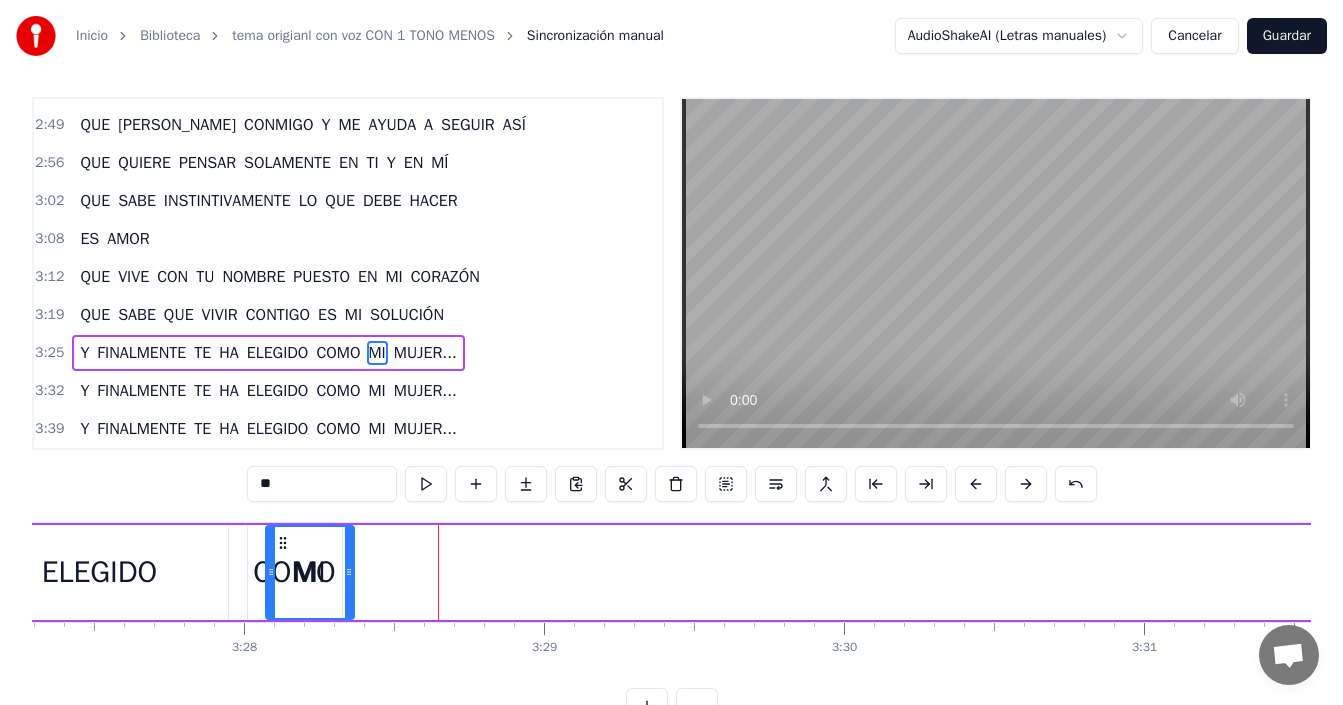 scroll, scrollTop: 0, scrollLeft: 62186, axis: horizontal 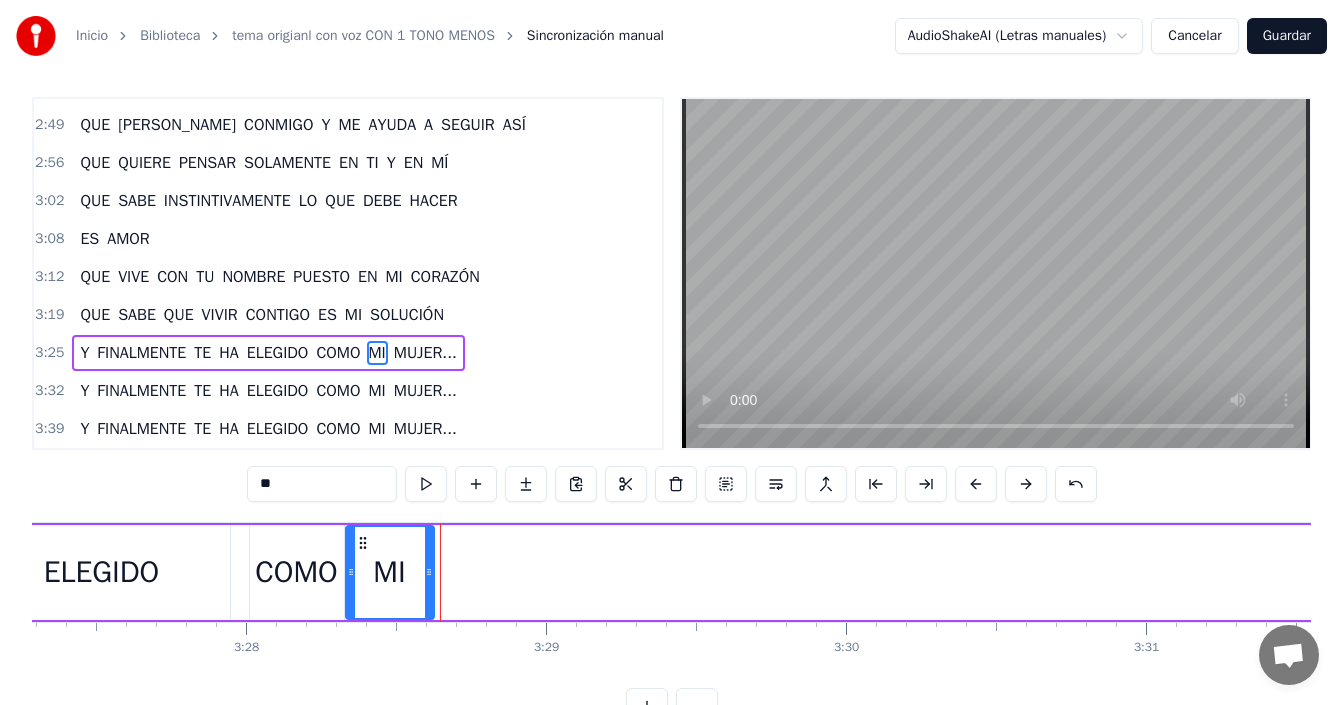 drag, startPoint x: 320, startPoint y: 538, endPoint x: 358, endPoint y: 555, distance: 41.62932 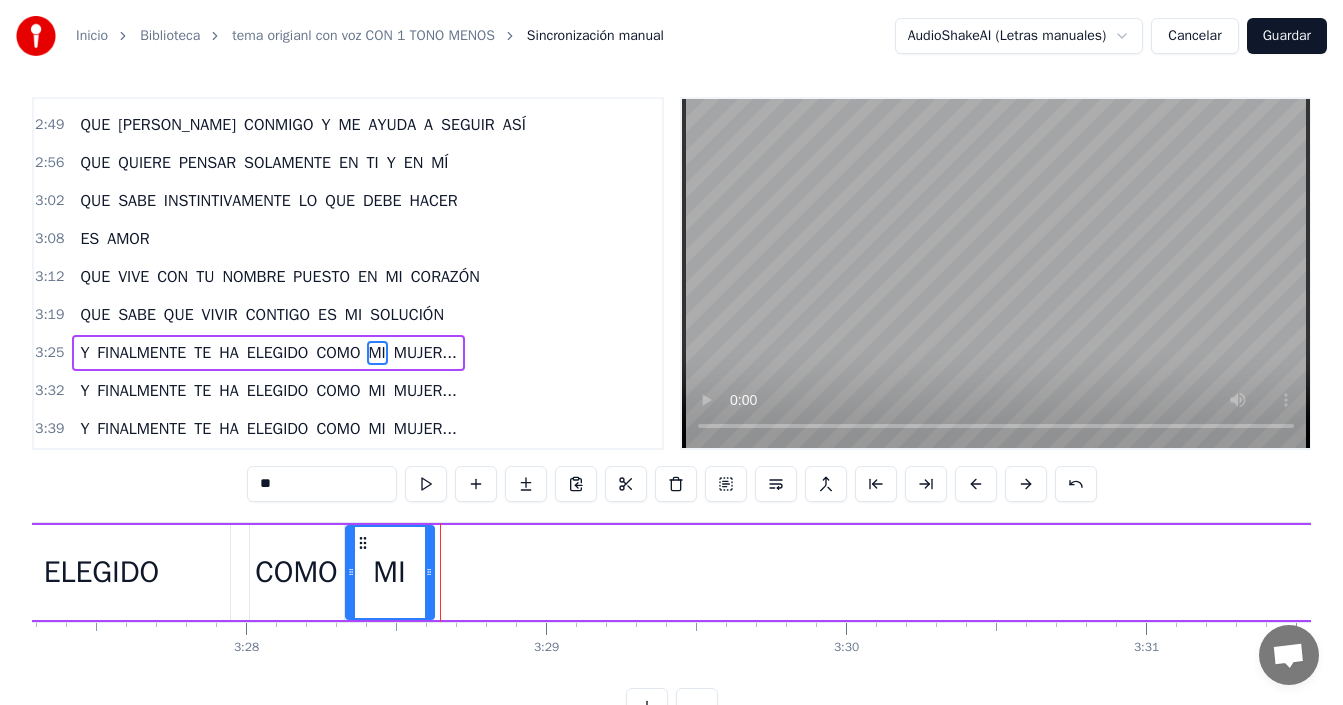click on "COMO" at bounding box center [296, 572] 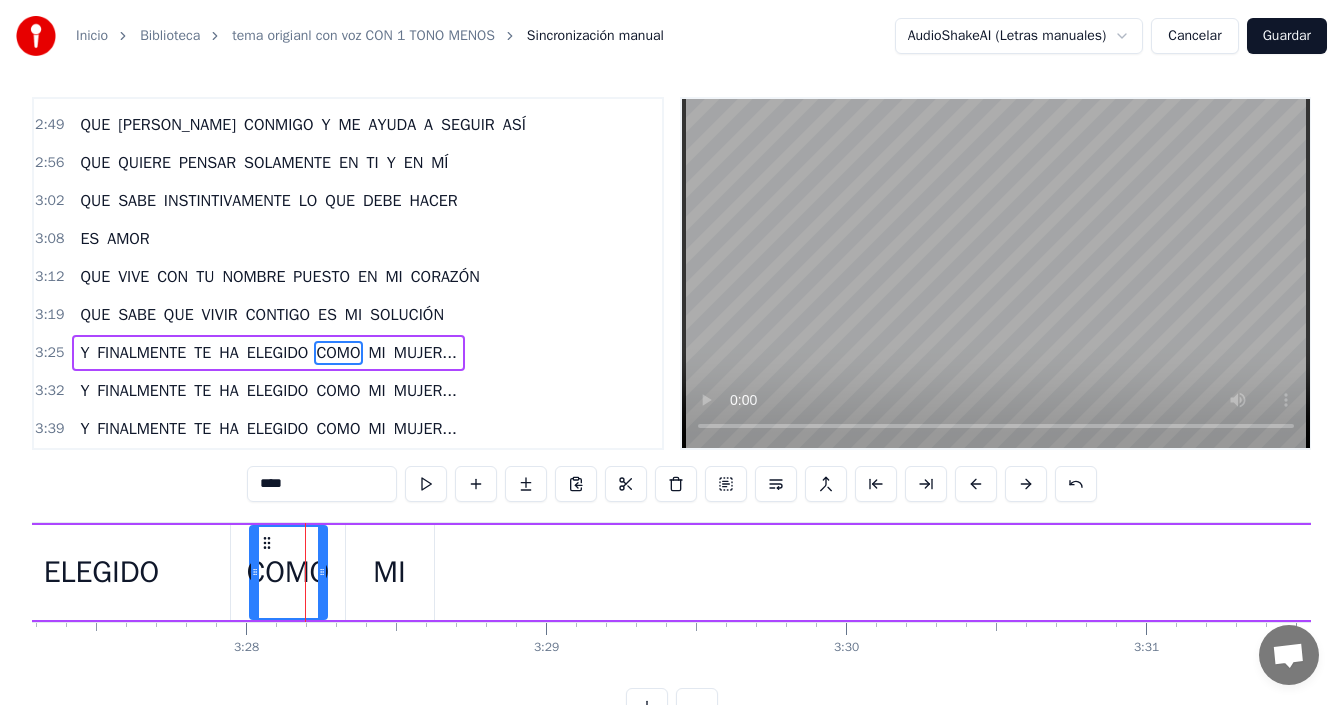 drag, startPoint x: 339, startPoint y: 569, endPoint x: 321, endPoint y: 579, distance: 20.59126 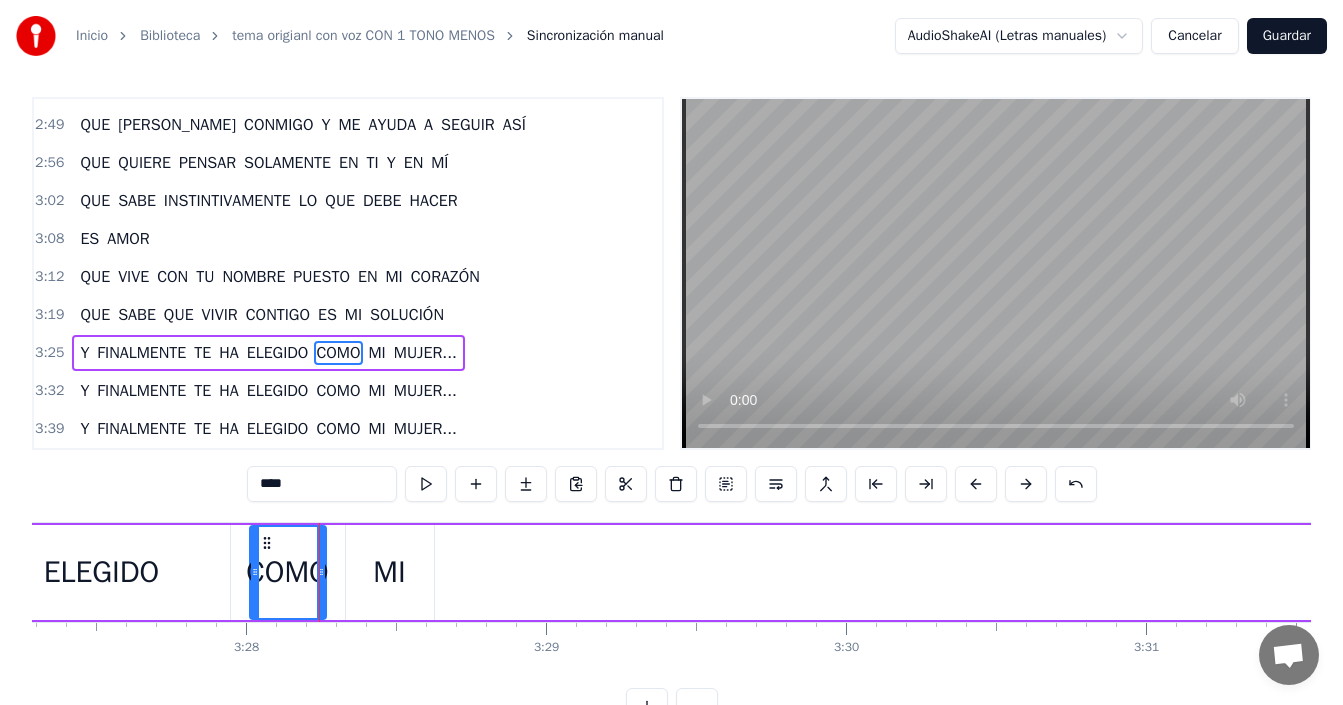 click on "ELEGIDO" at bounding box center (102, 572) 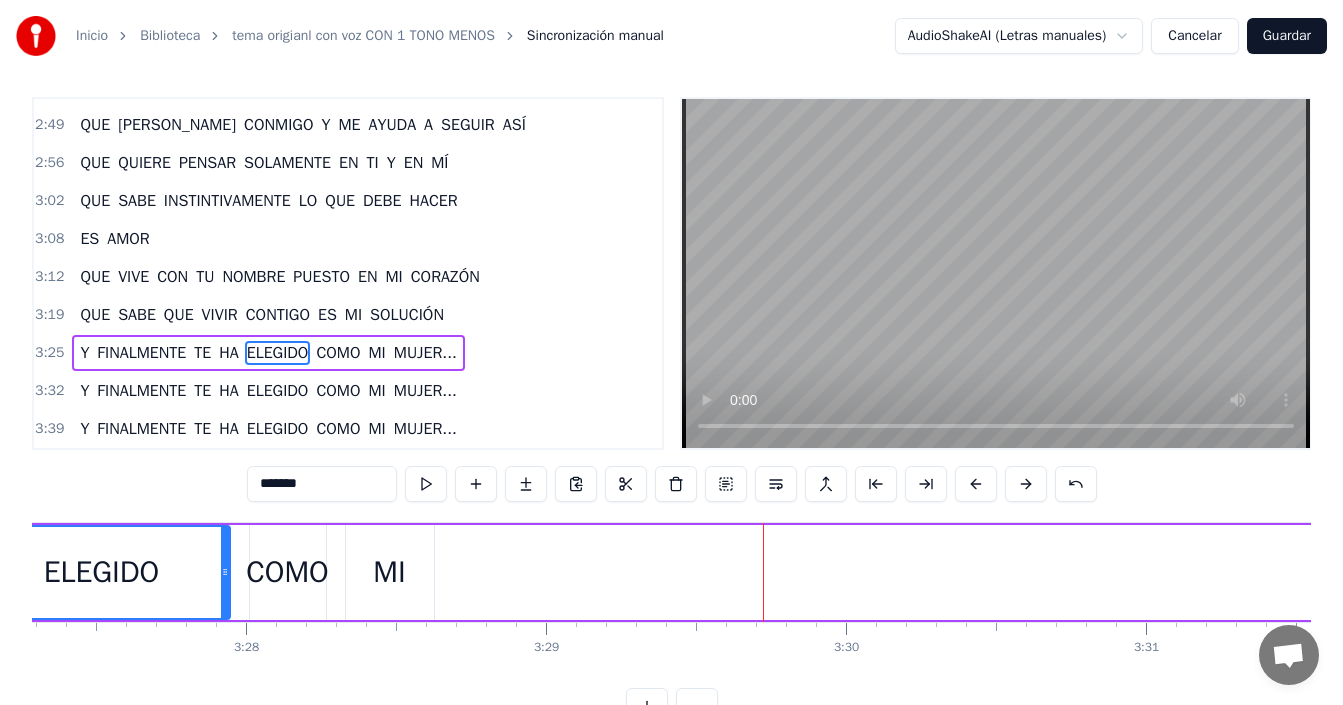 click on "Y FINALMENTE TE HA ELEGIDO COMO MI MUJER..." at bounding box center [564, 572] 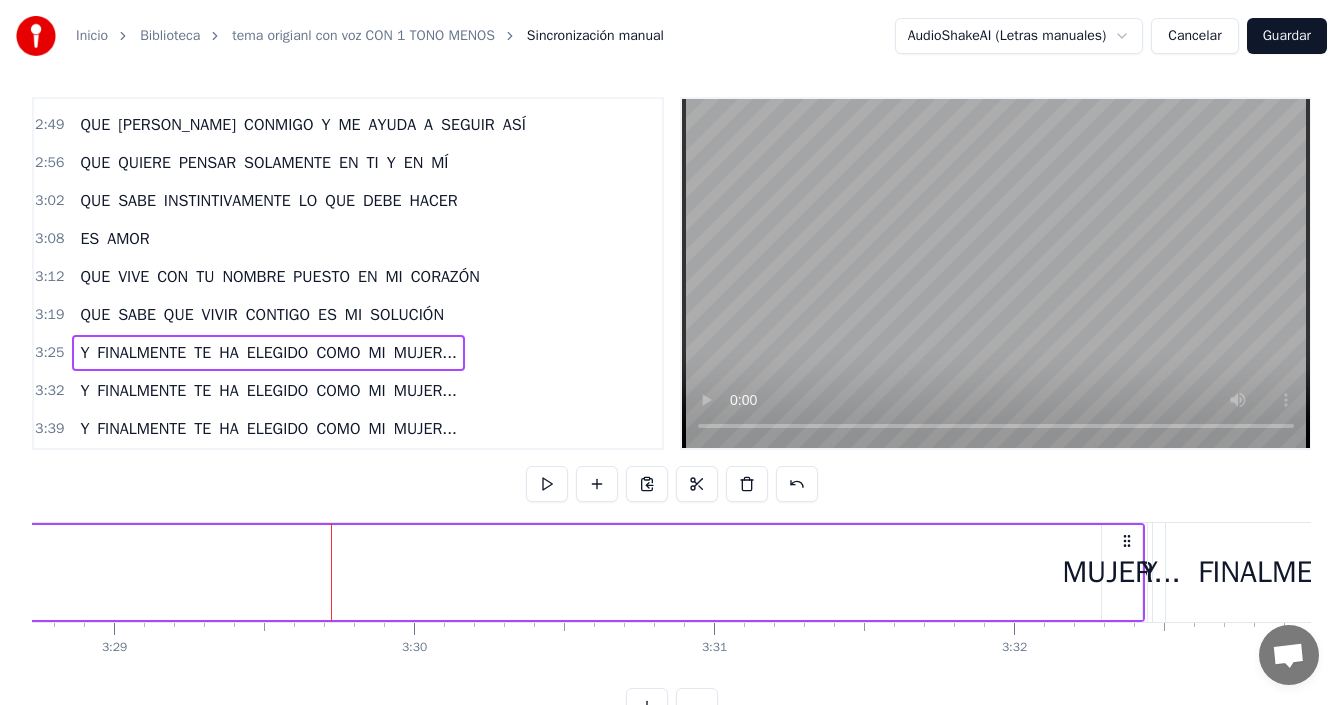 scroll, scrollTop: 0, scrollLeft: 62674, axis: horizontal 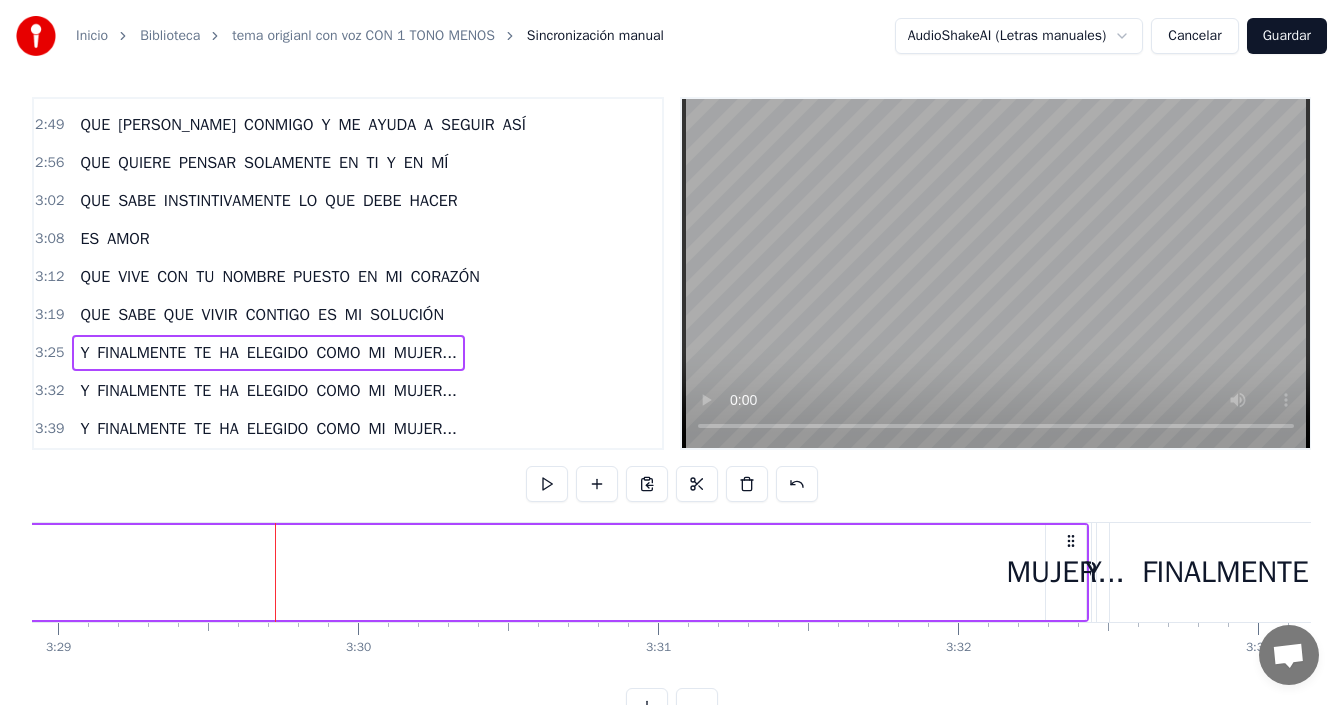click on "MUJER..." at bounding box center [1065, 572] 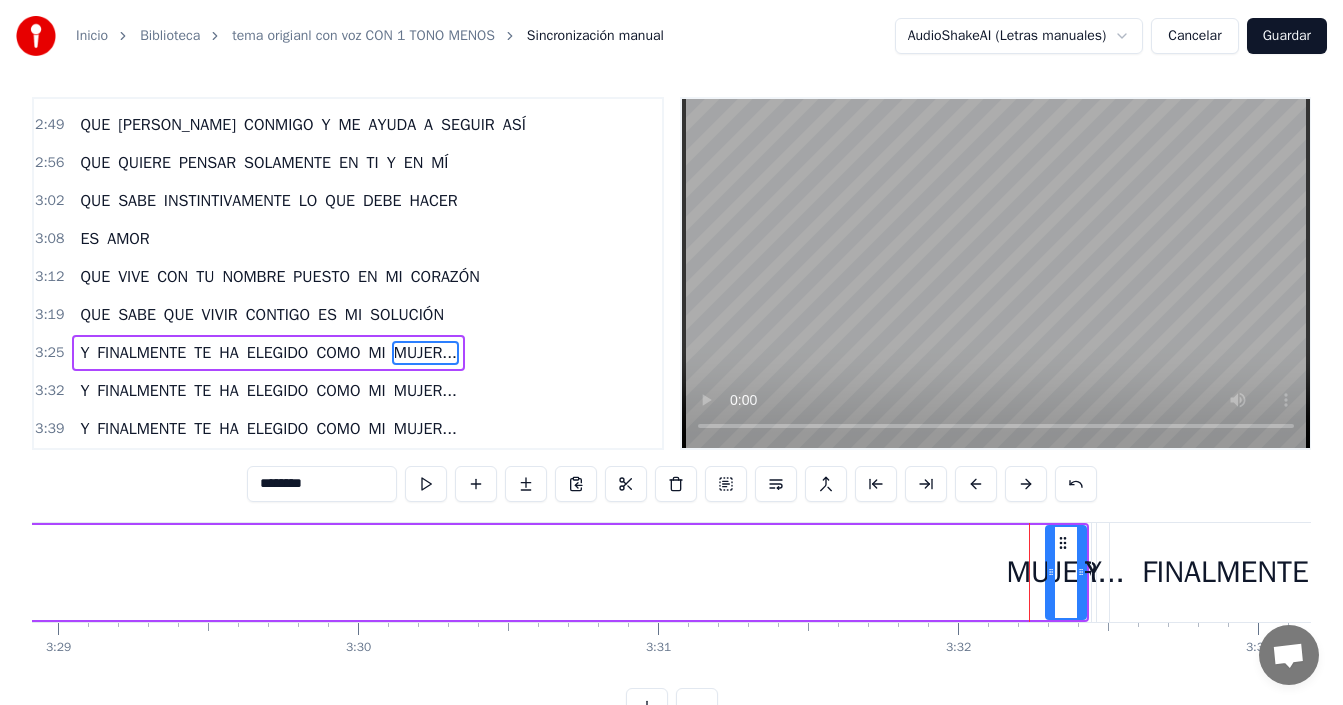 click on "MUJER..." at bounding box center [1065, 572] 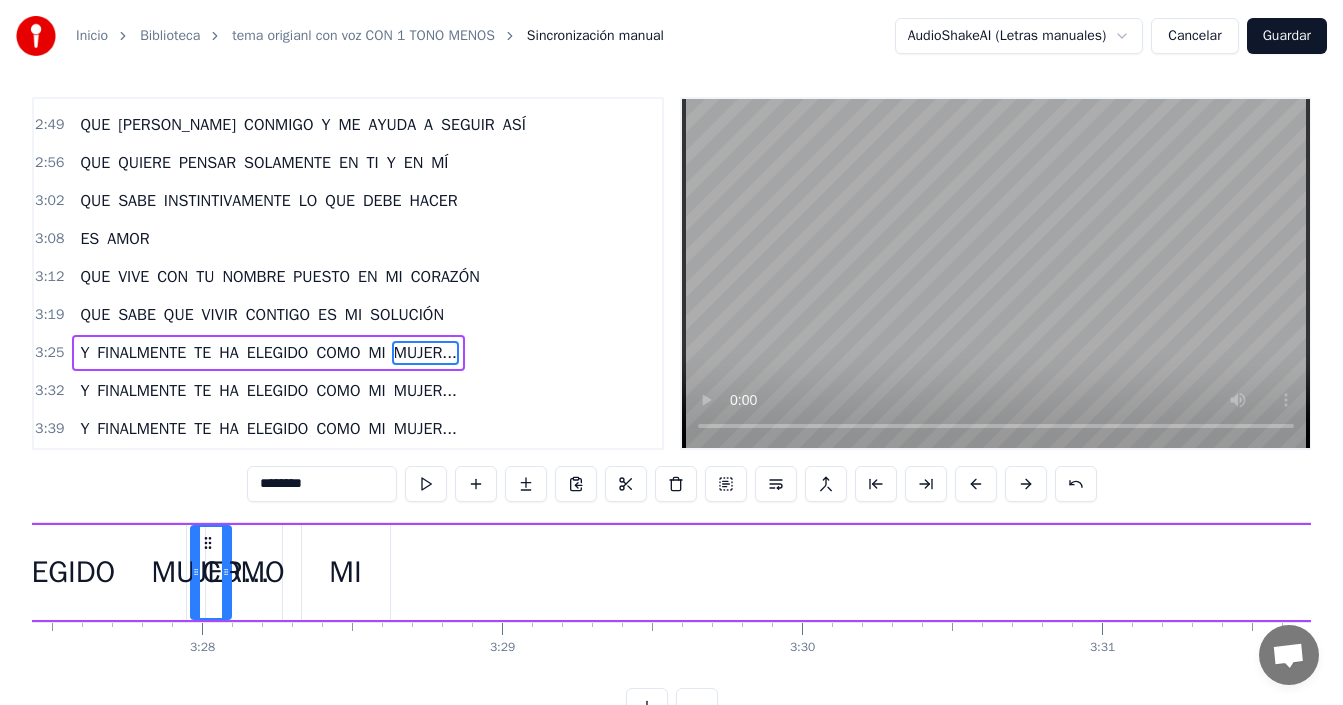 scroll, scrollTop: 0, scrollLeft: 62193, axis: horizontal 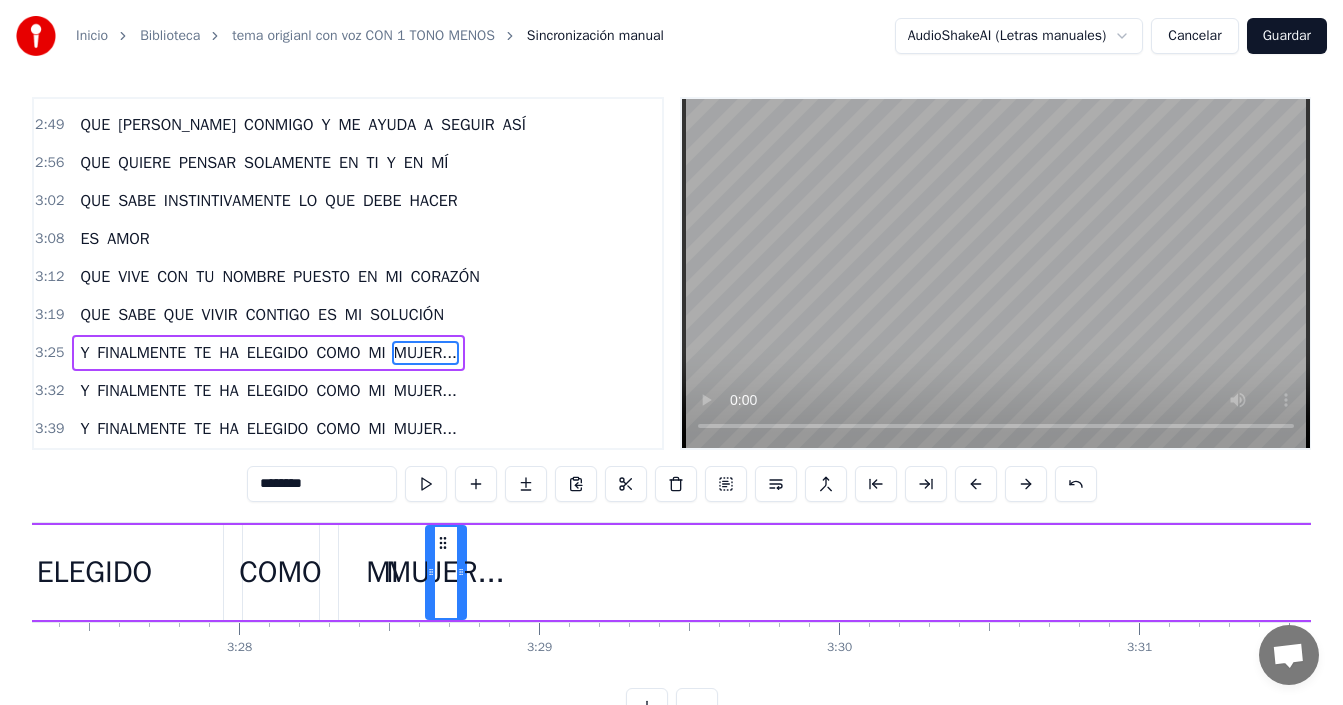 drag, startPoint x: 1060, startPoint y: 538, endPoint x: 440, endPoint y: 573, distance: 620.9871 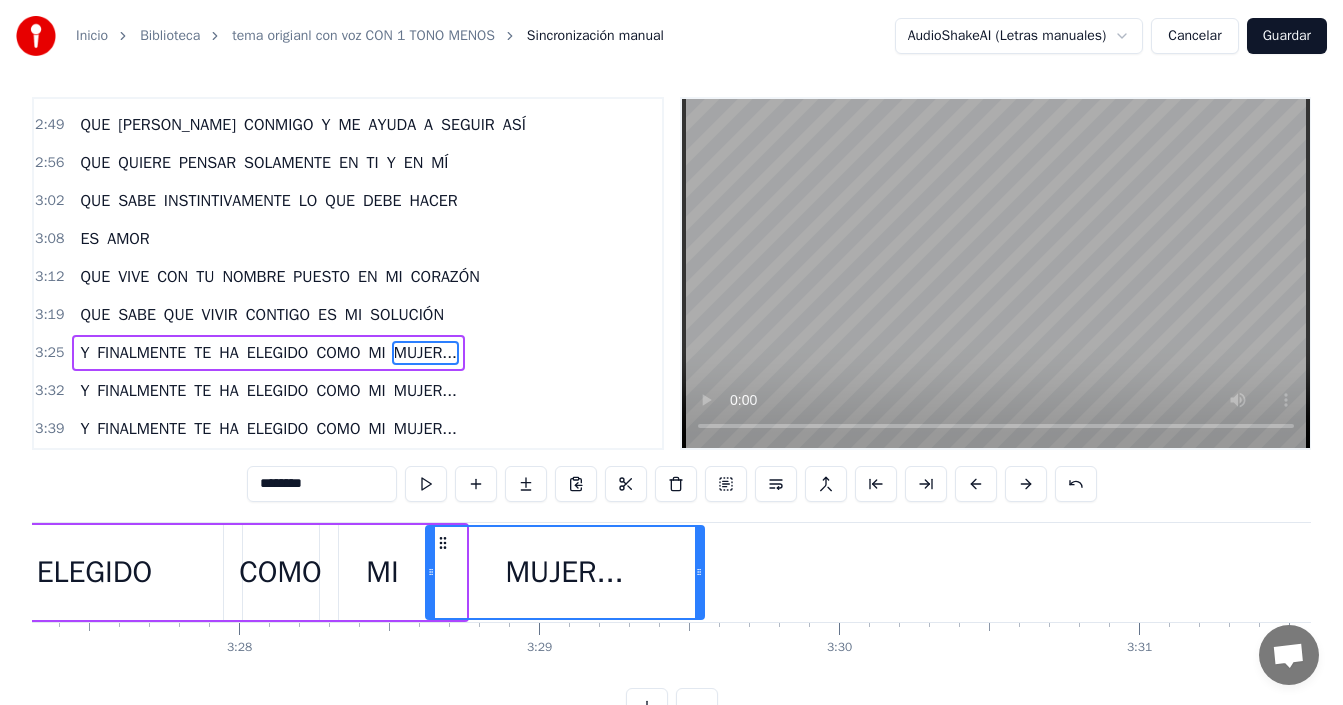 drag, startPoint x: 463, startPoint y: 566, endPoint x: 701, endPoint y: 574, distance: 238.13441 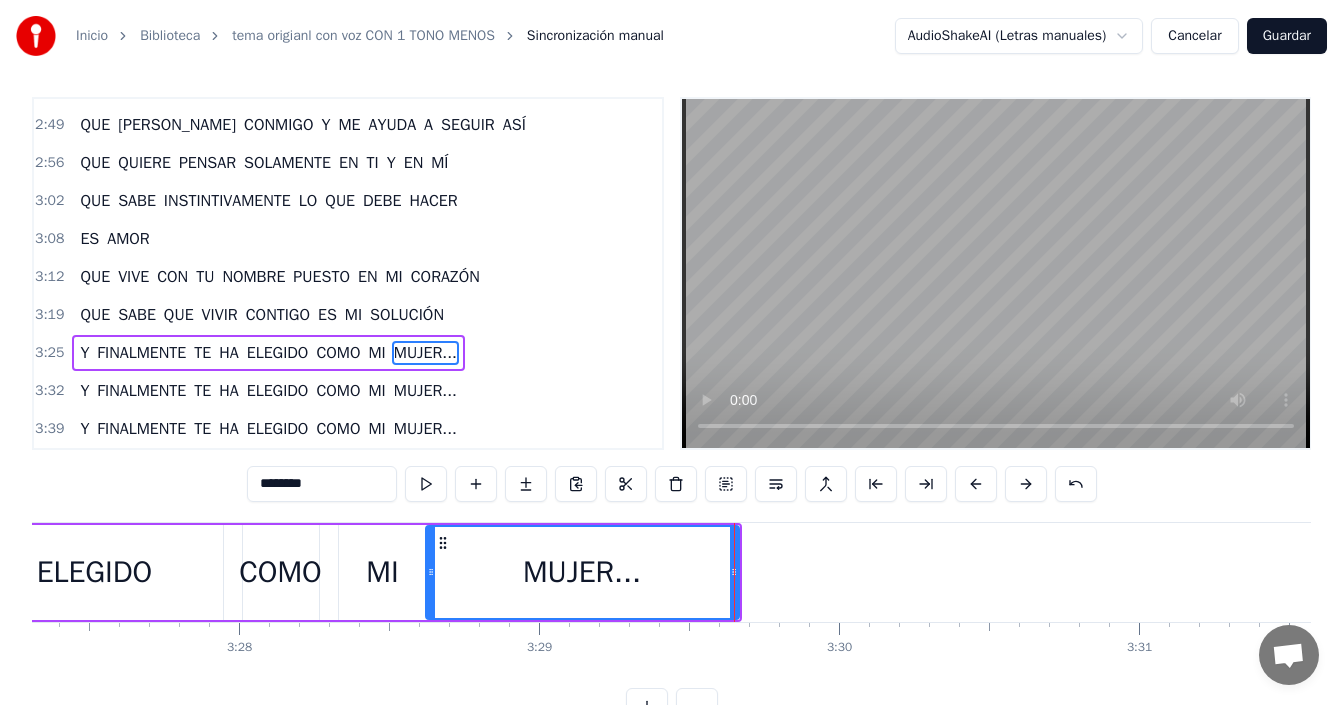 click on "Y FINALMENTE TE HA ELEGIDO COMO MI MUJER..." at bounding box center [143, 572] 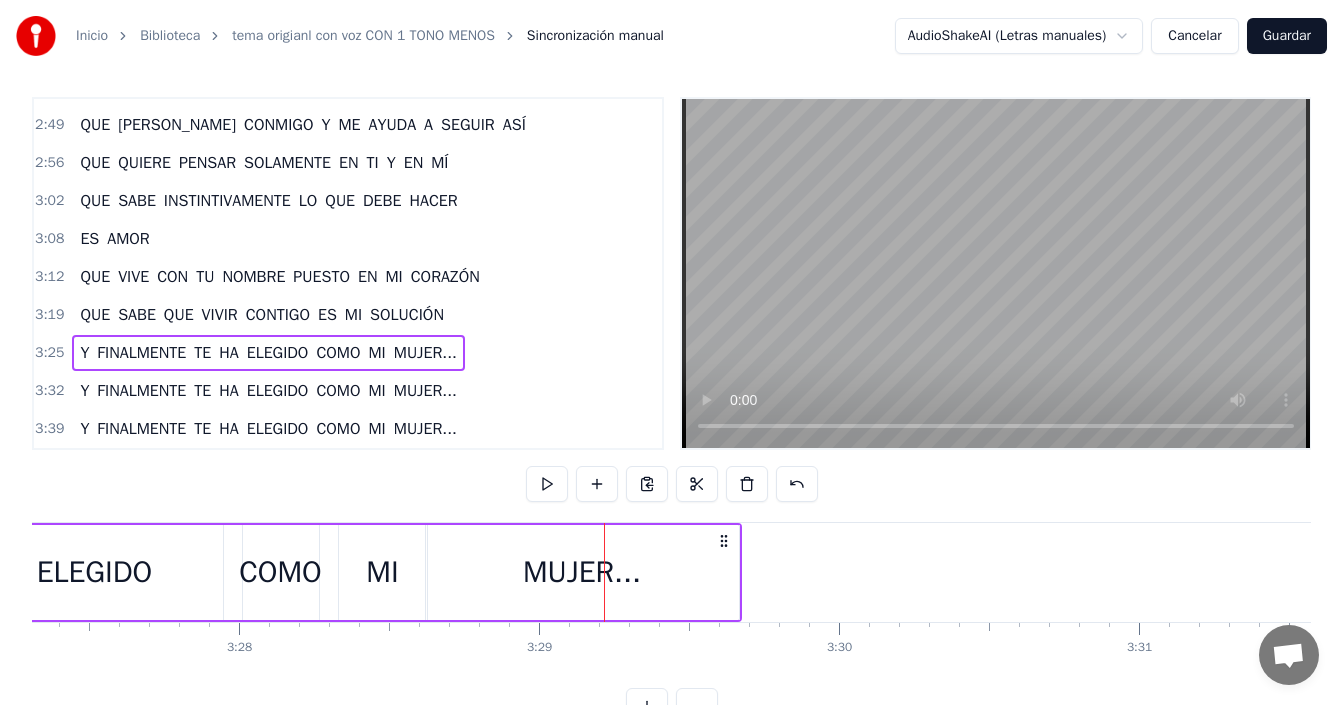 click at bounding box center (604, 572) 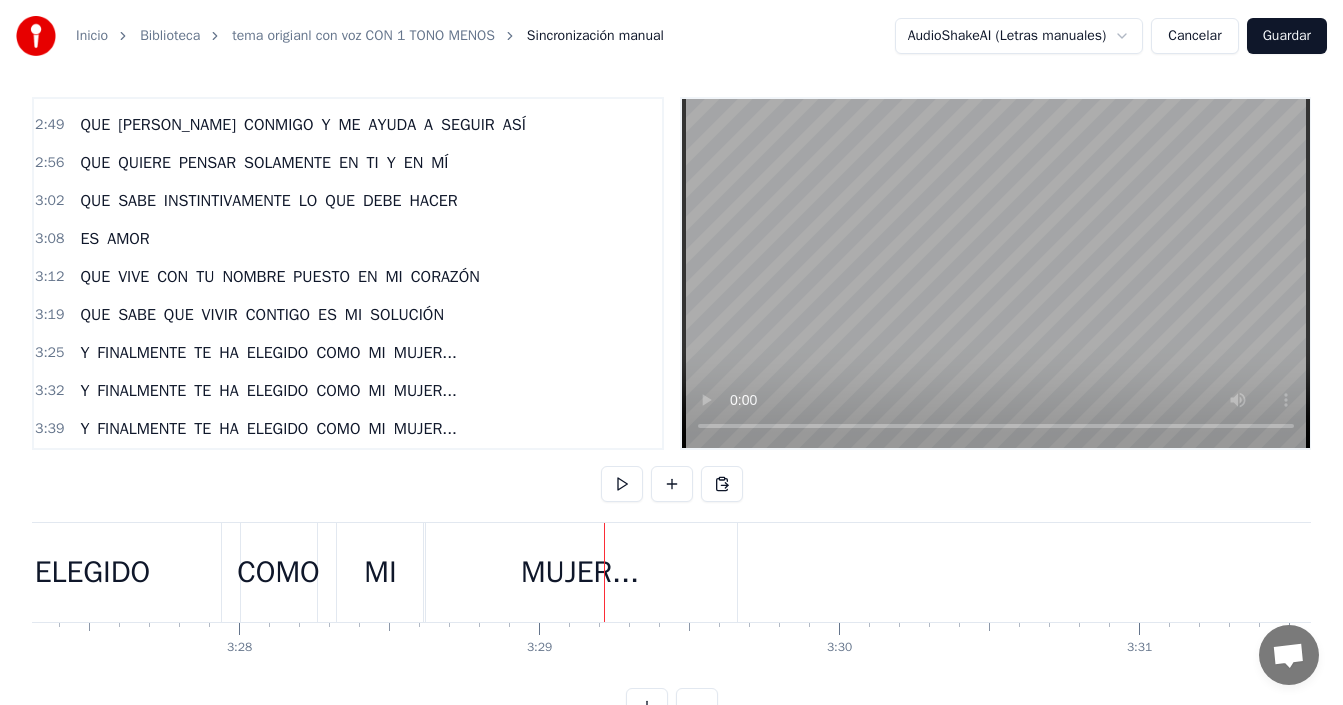 click on "MUJER..." at bounding box center (580, 572) 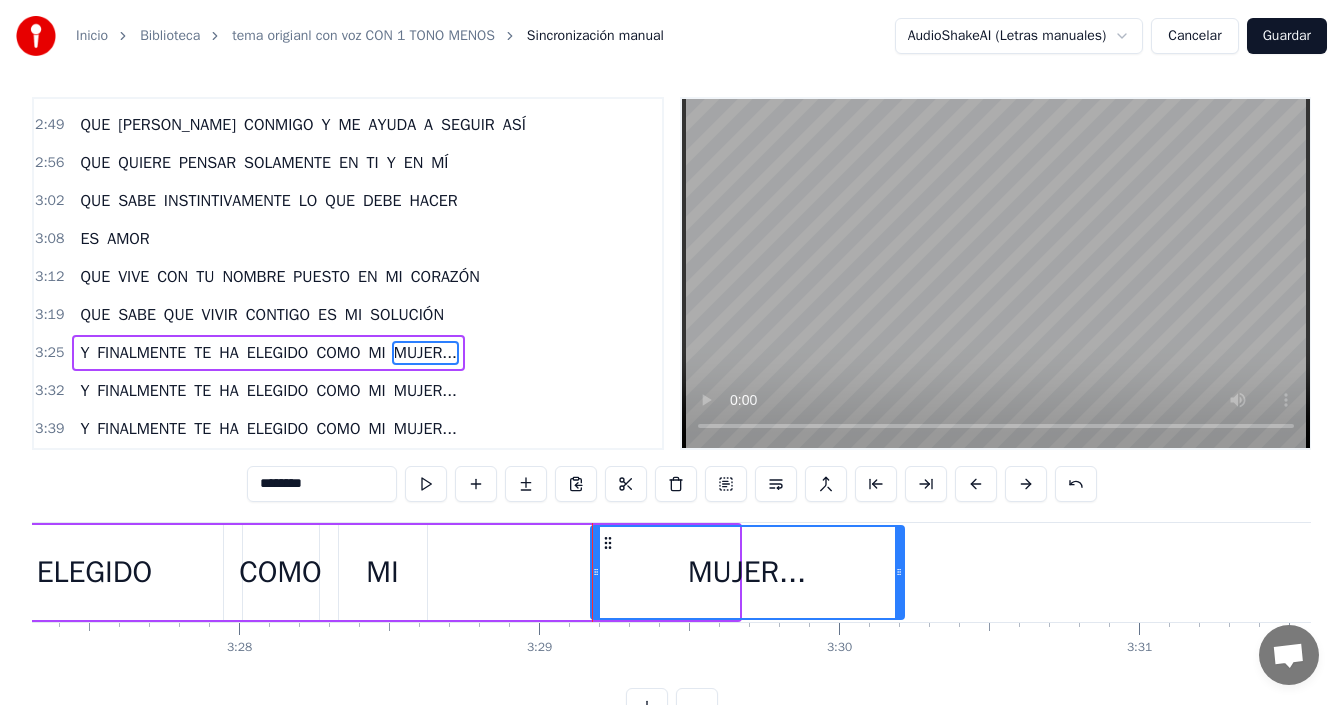drag, startPoint x: 445, startPoint y: 540, endPoint x: 604, endPoint y: 546, distance: 159.11317 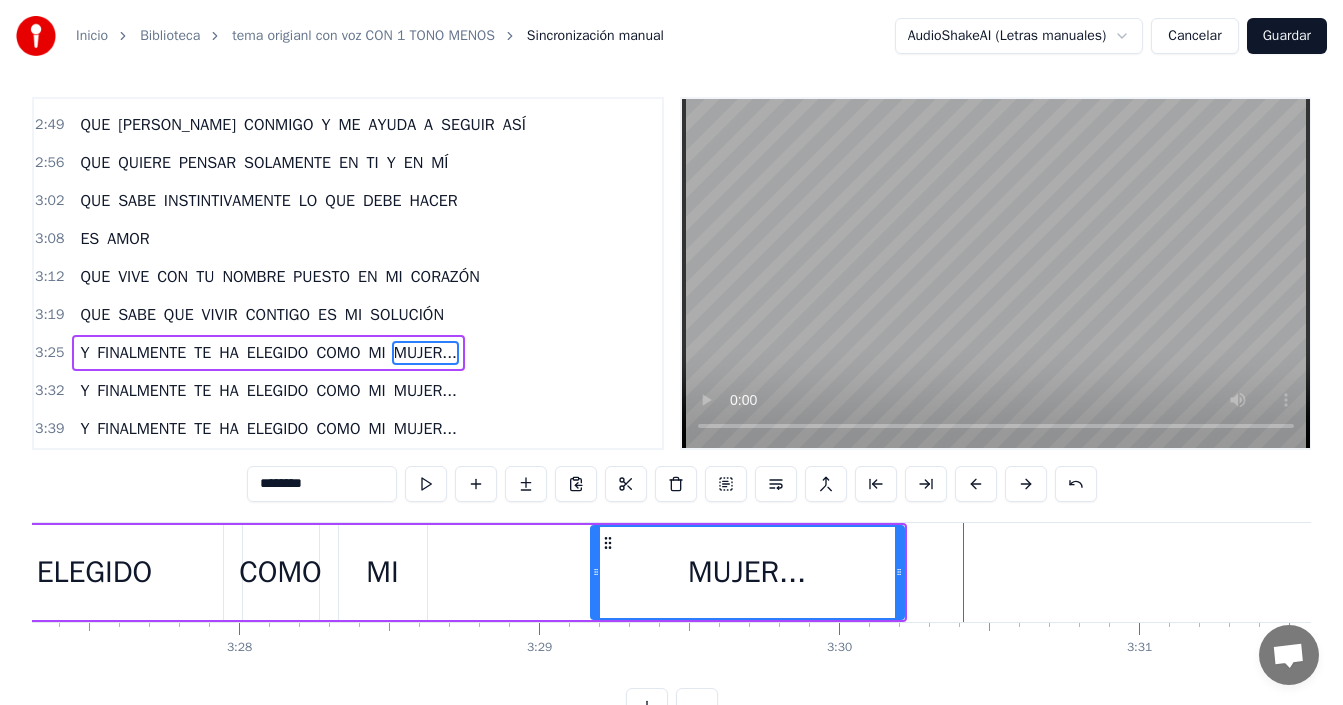 click on "MI" at bounding box center (382, 572) 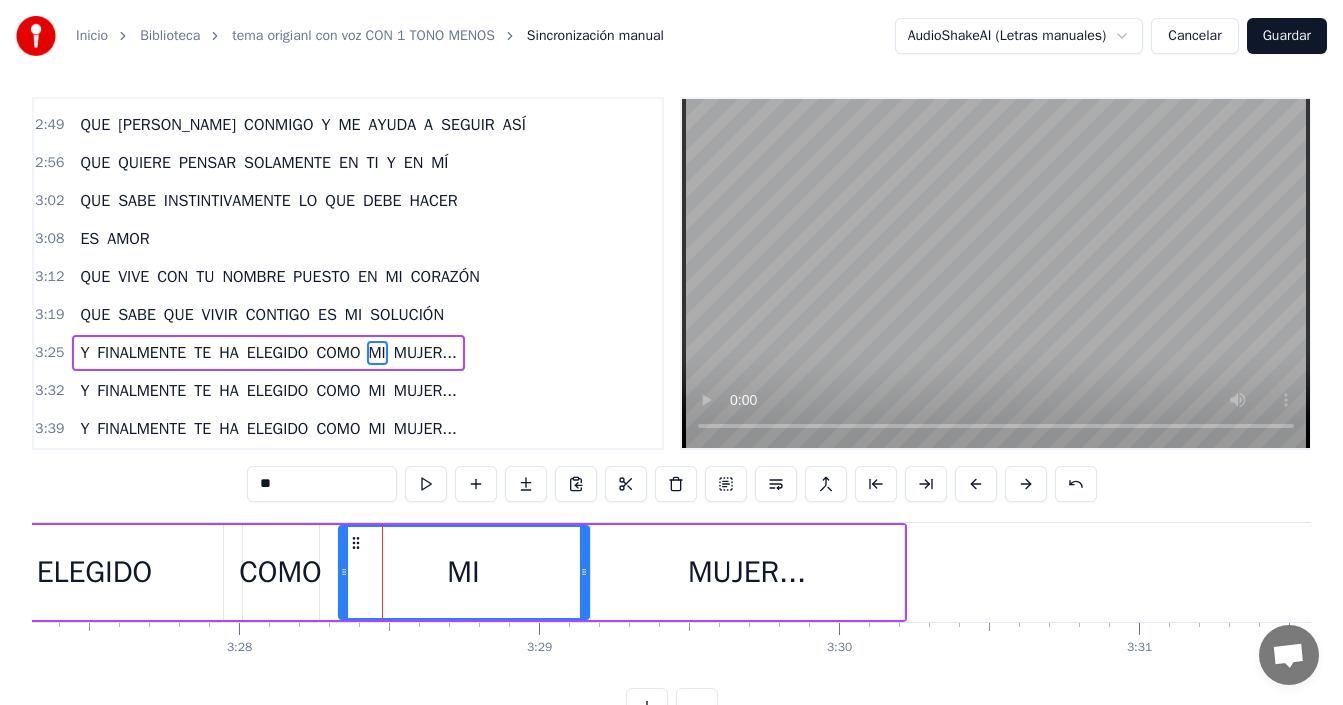 drag, startPoint x: 422, startPoint y: 561, endPoint x: 584, endPoint y: 583, distance: 163.487 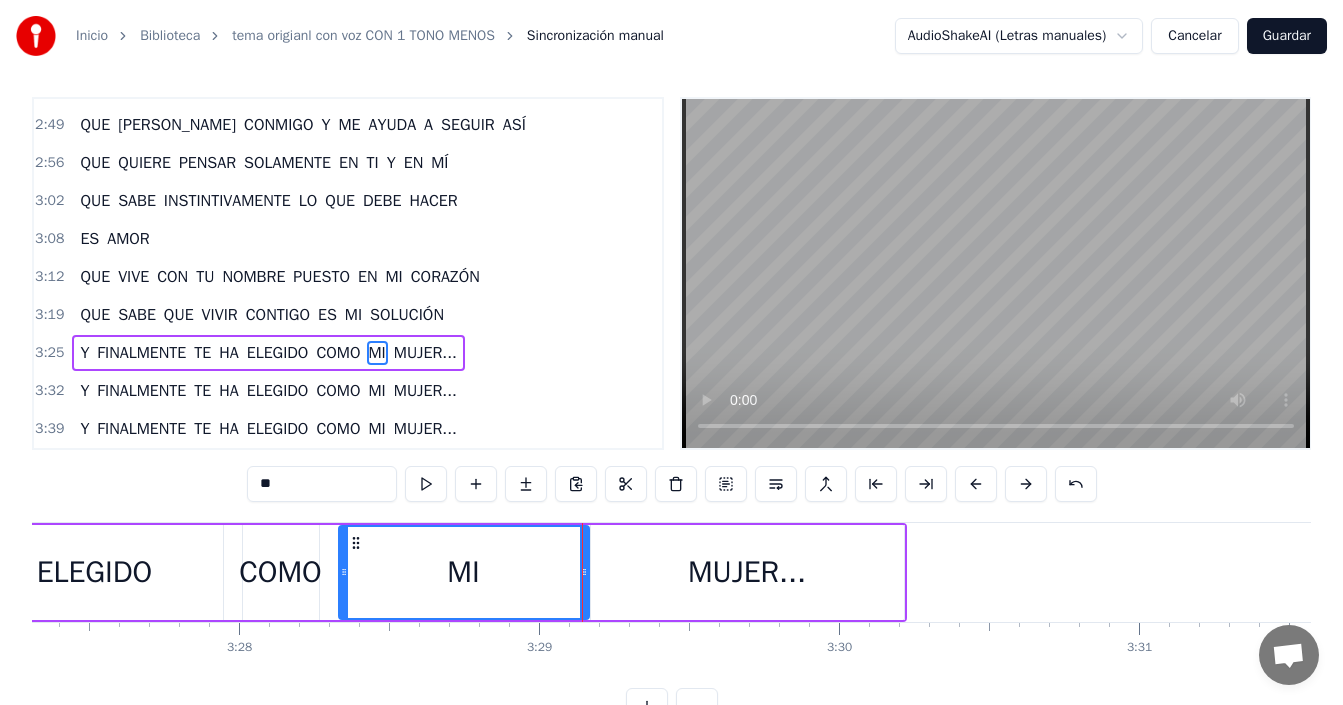 click on "ELEGIDO" at bounding box center (95, 572) 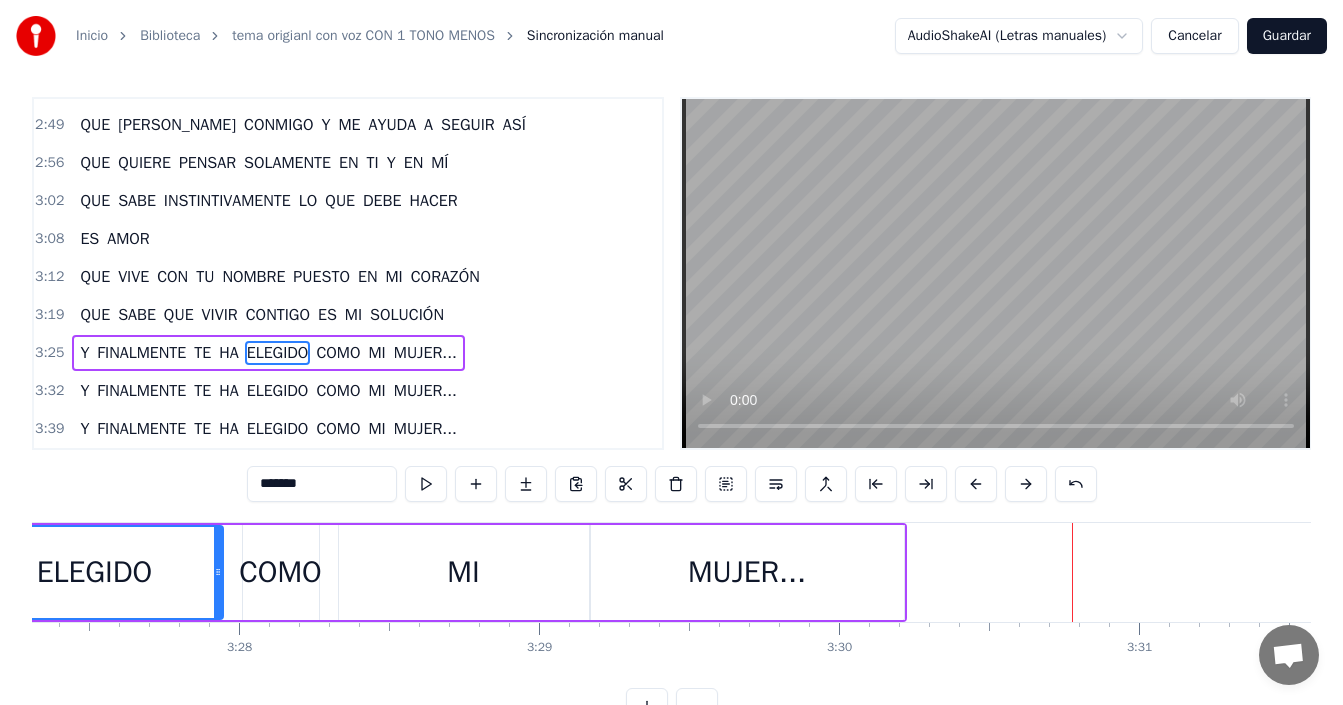 click on "MUJER..." at bounding box center (747, 572) 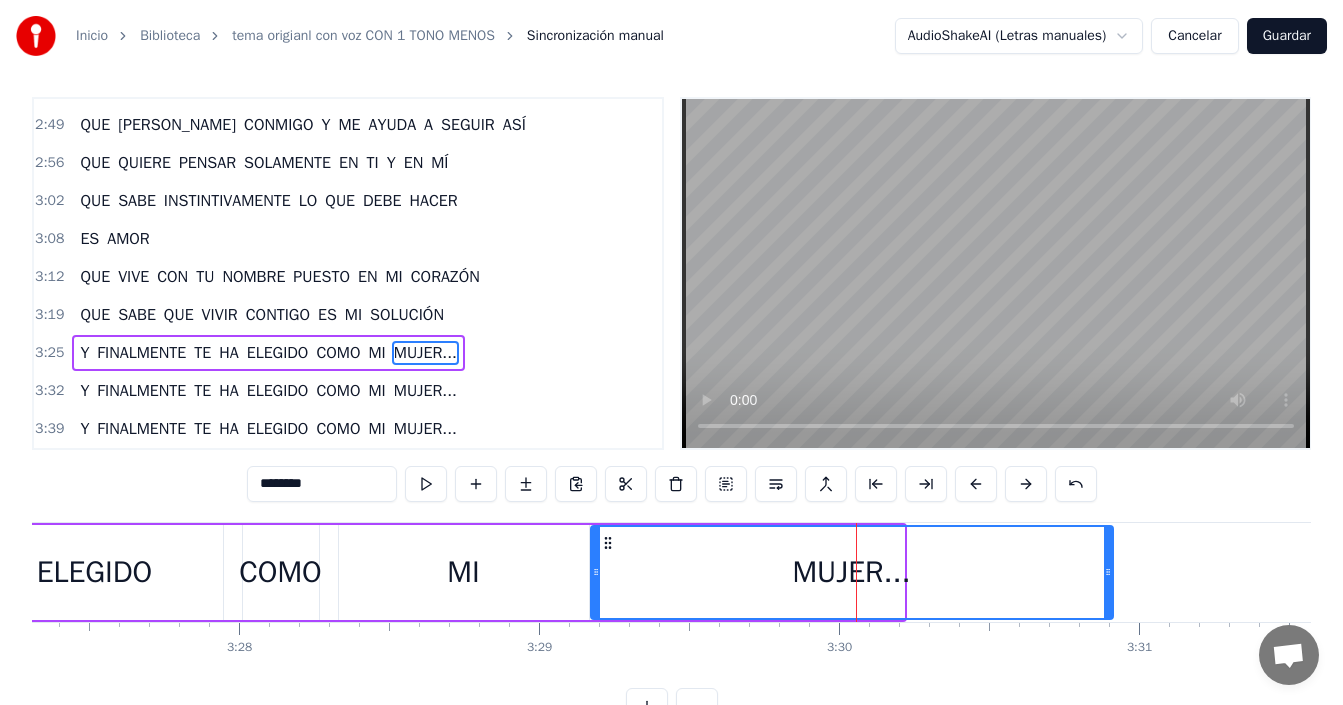 drag, startPoint x: 902, startPoint y: 559, endPoint x: 1111, endPoint y: 563, distance: 209.03827 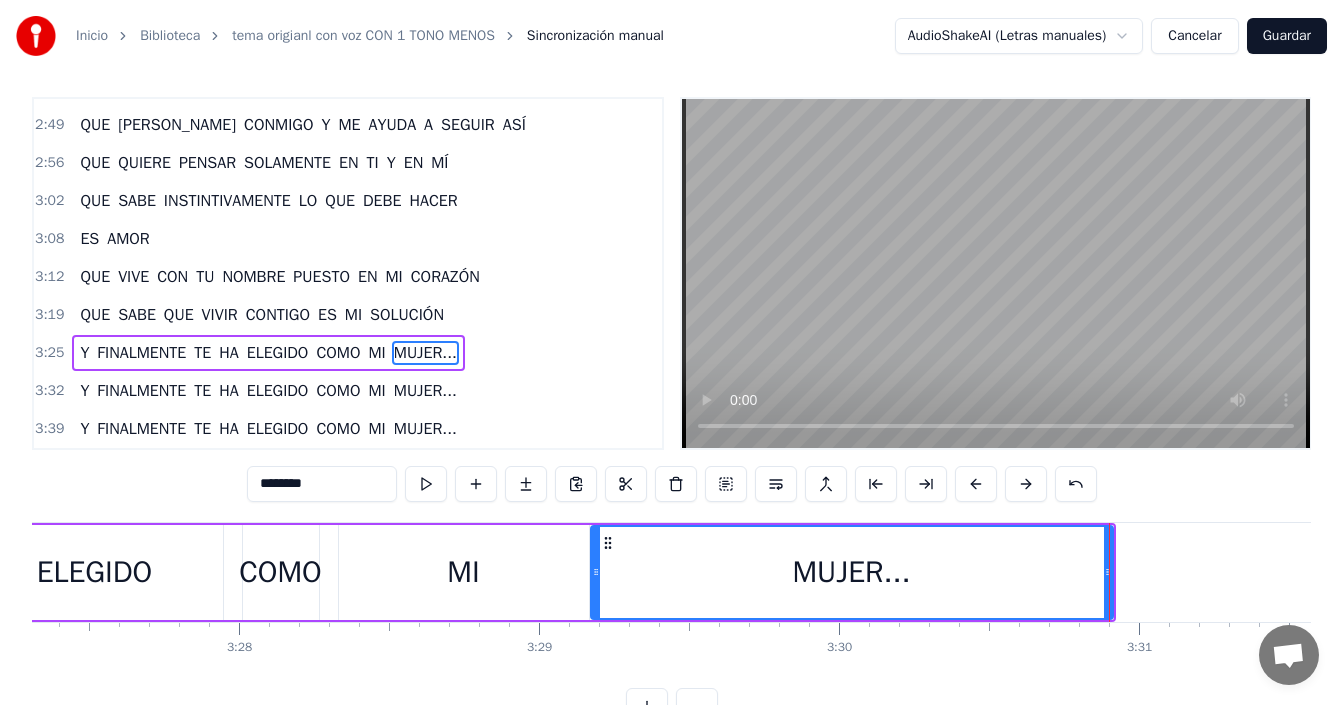 click on "ELEGIDO" at bounding box center [95, 572] 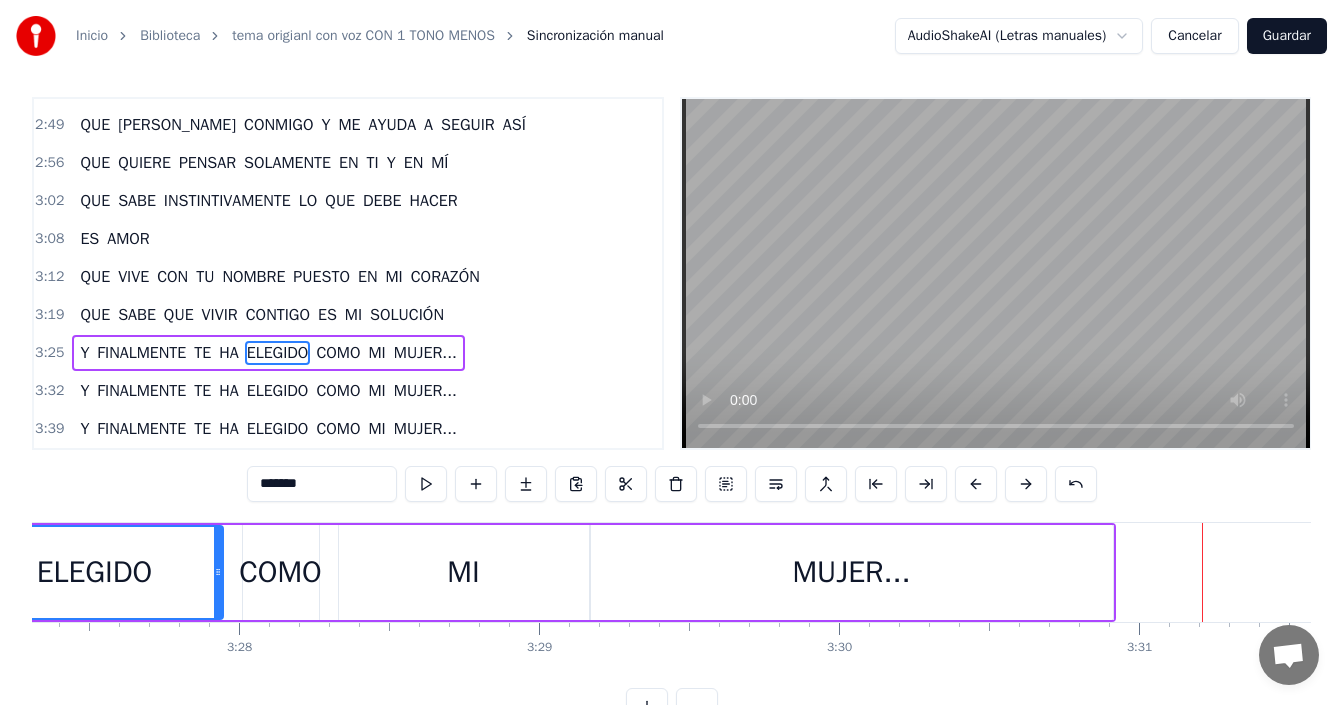 click on "ELEGIDO" at bounding box center [95, 572] 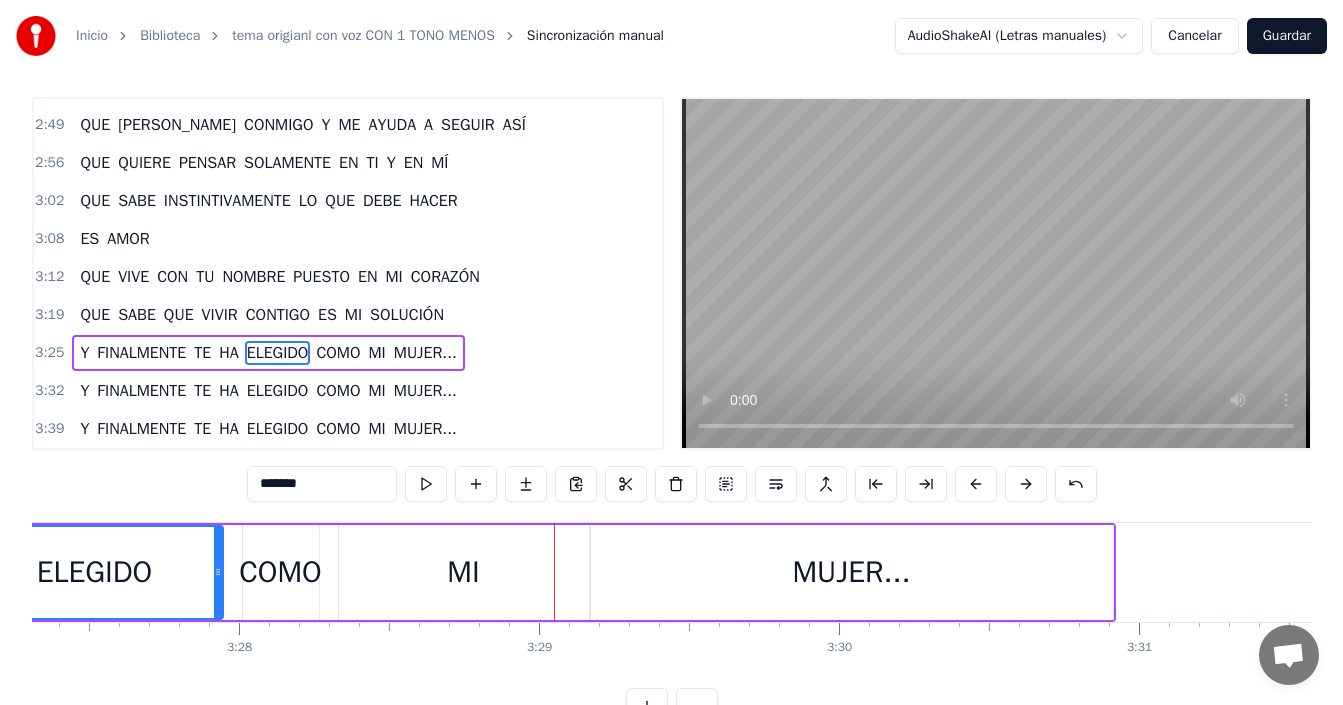 click on "ELEGIDO" at bounding box center (95, 572) 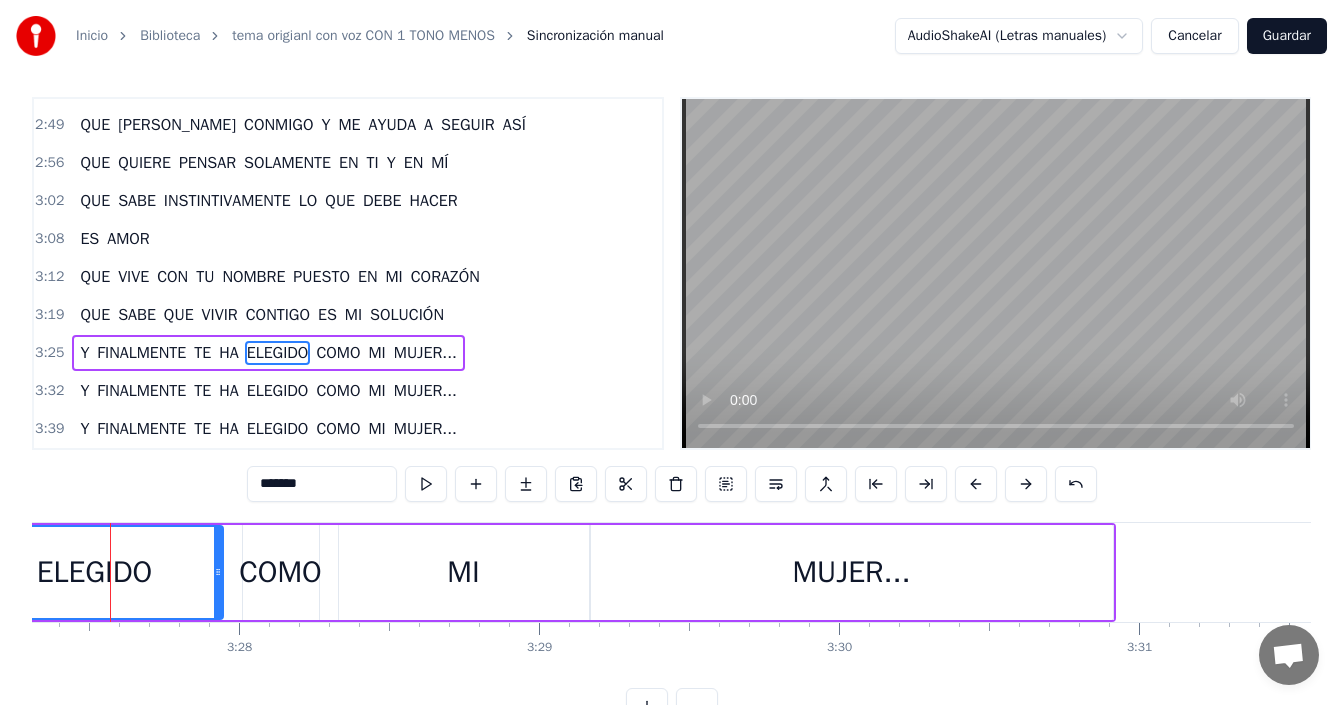 scroll, scrollTop: 0, scrollLeft: 62171, axis: horizontal 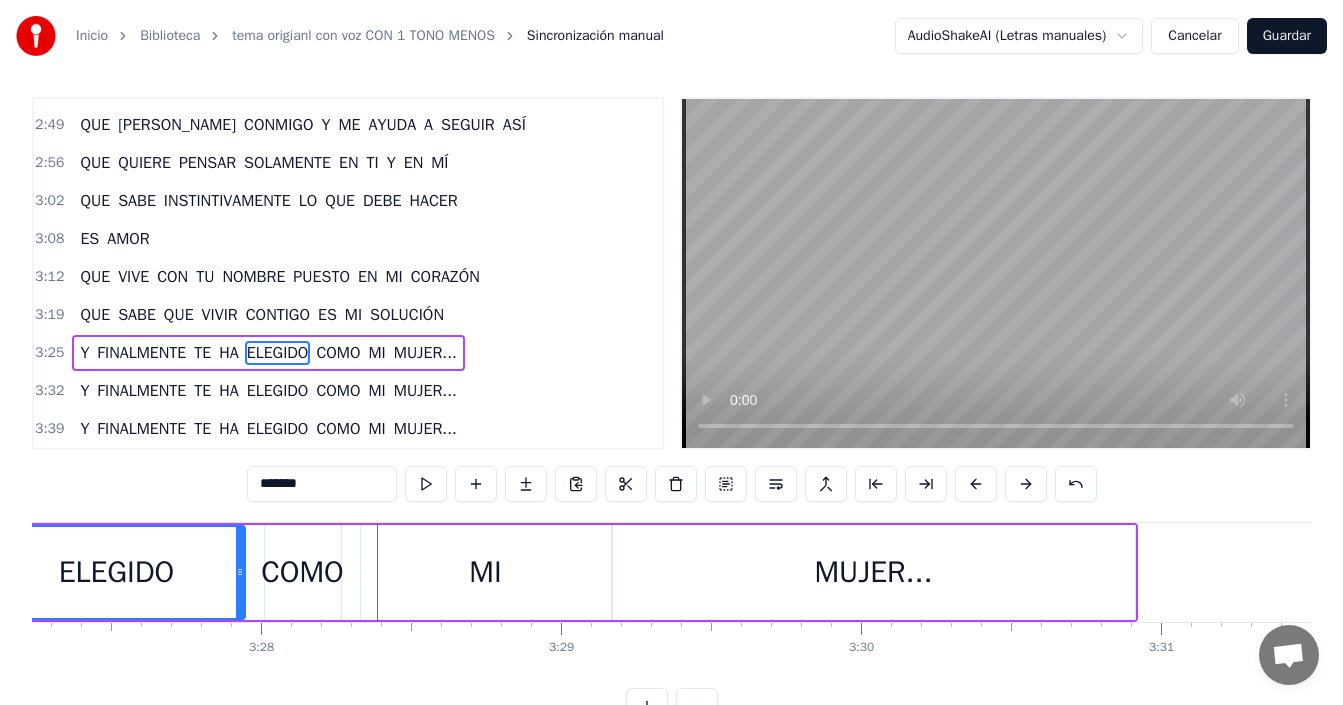 click on "MI" at bounding box center [486, 572] 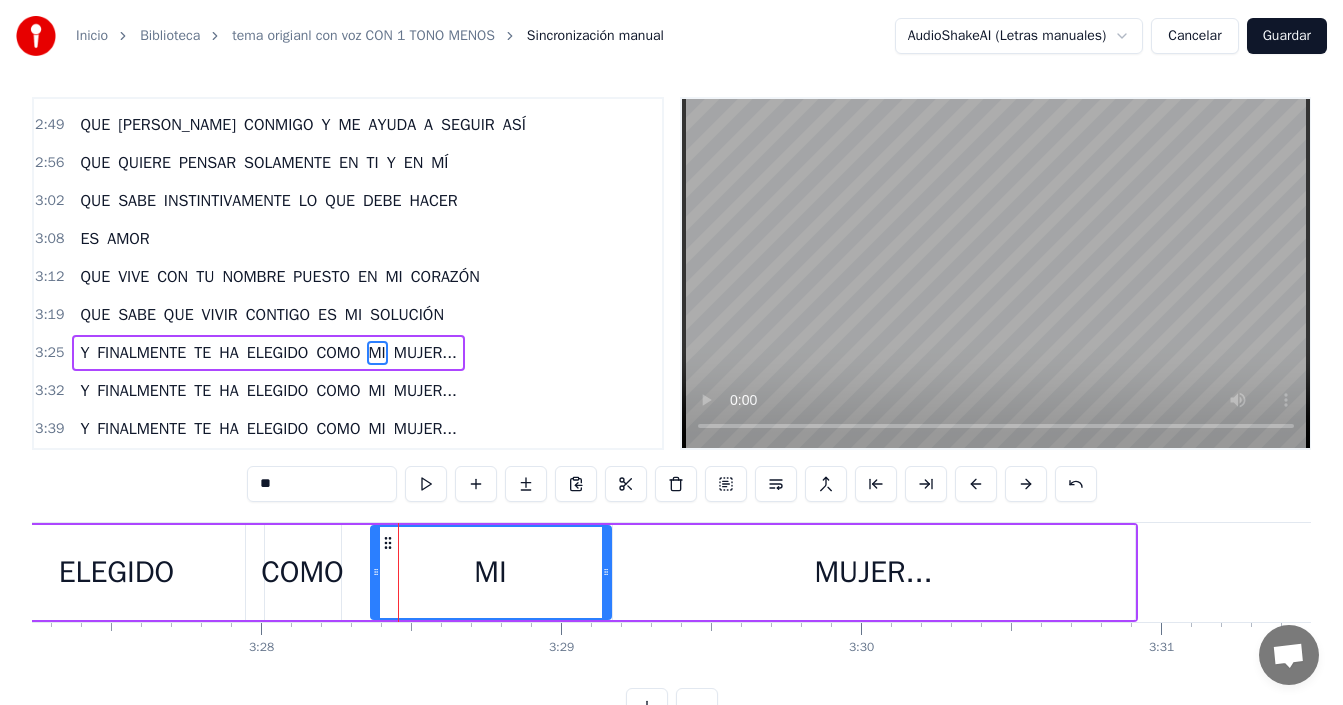 drag, startPoint x: 368, startPoint y: 578, endPoint x: 378, endPoint y: 576, distance: 10.198039 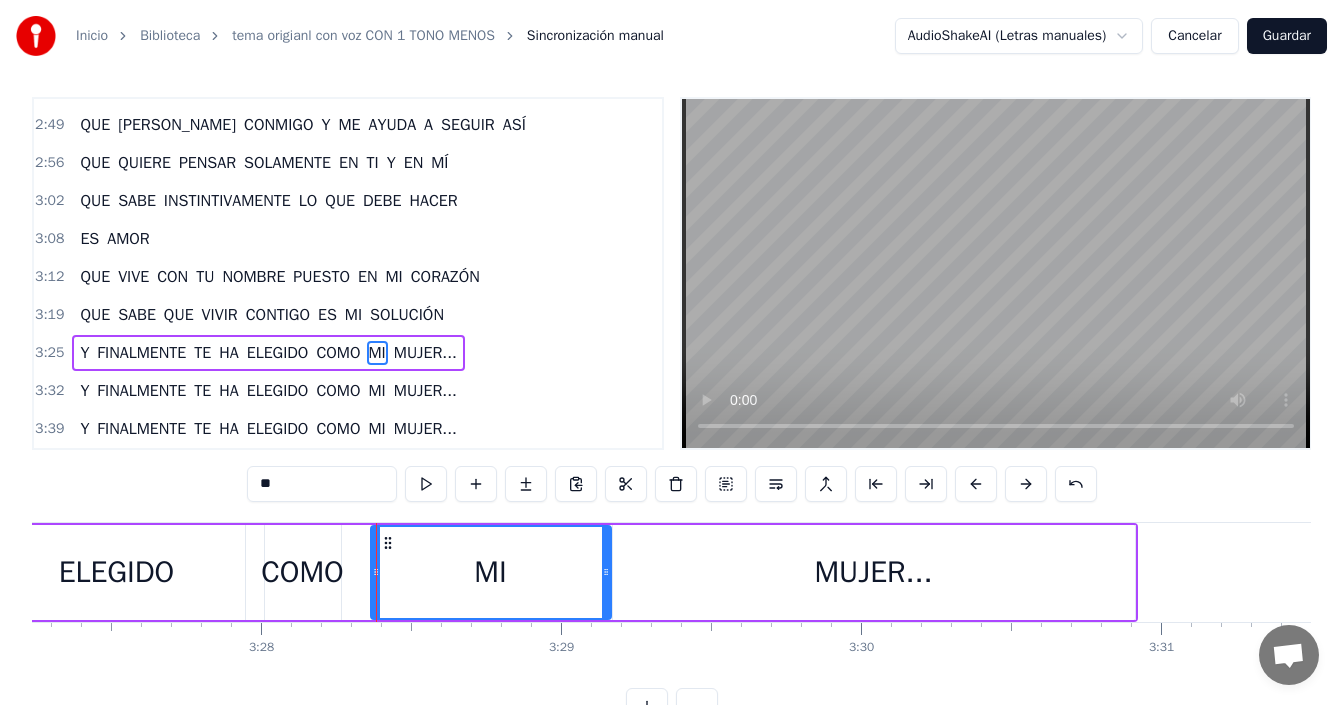 click on "COMO" at bounding box center [302, 572] 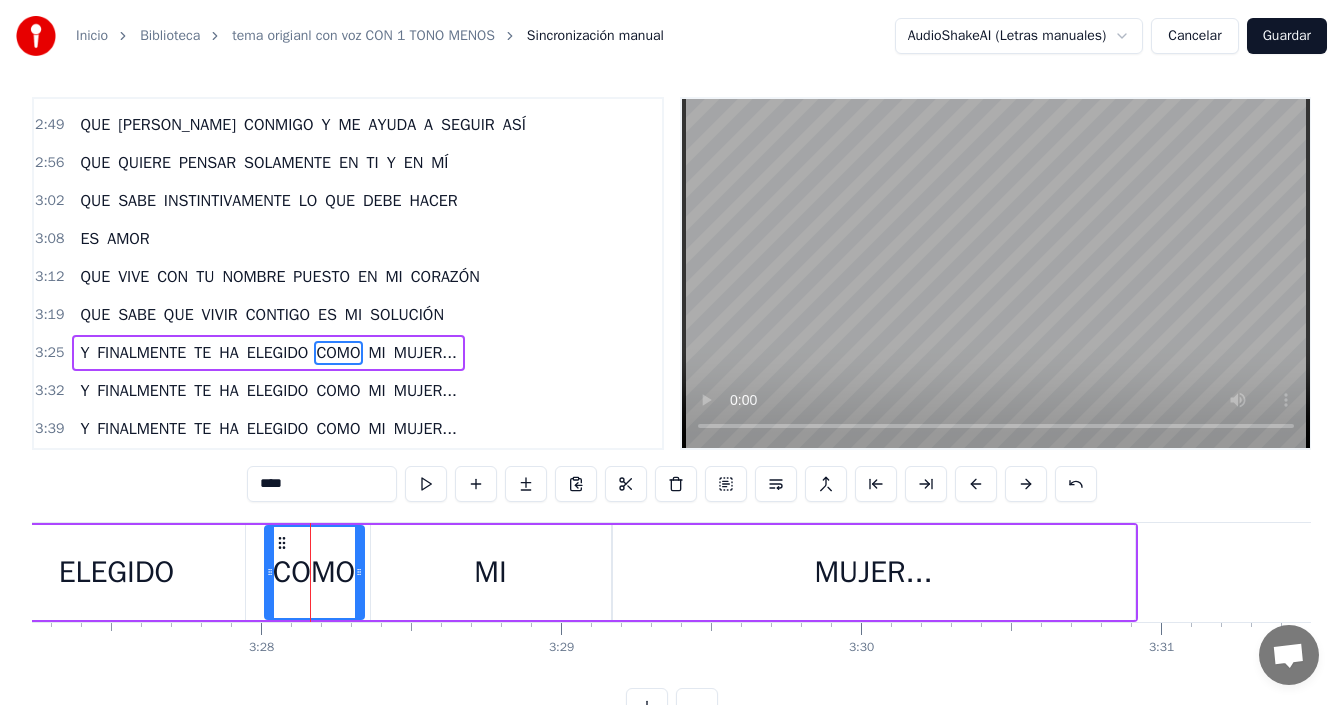 drag, startPoint x: 339, startPoint y: 570, endPoint x: 362, endPoint y: 580, distance: 25.079872 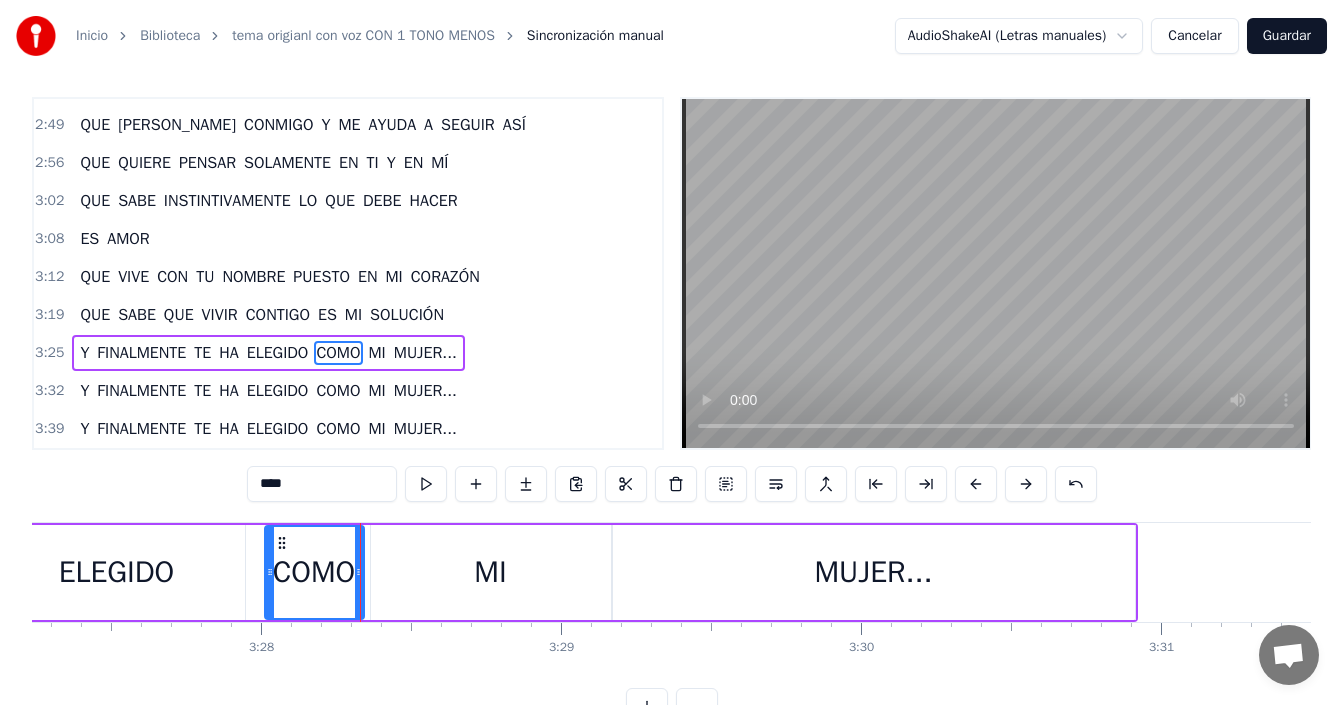 click on "ELEGIDO" at bounding box center (117, 572) 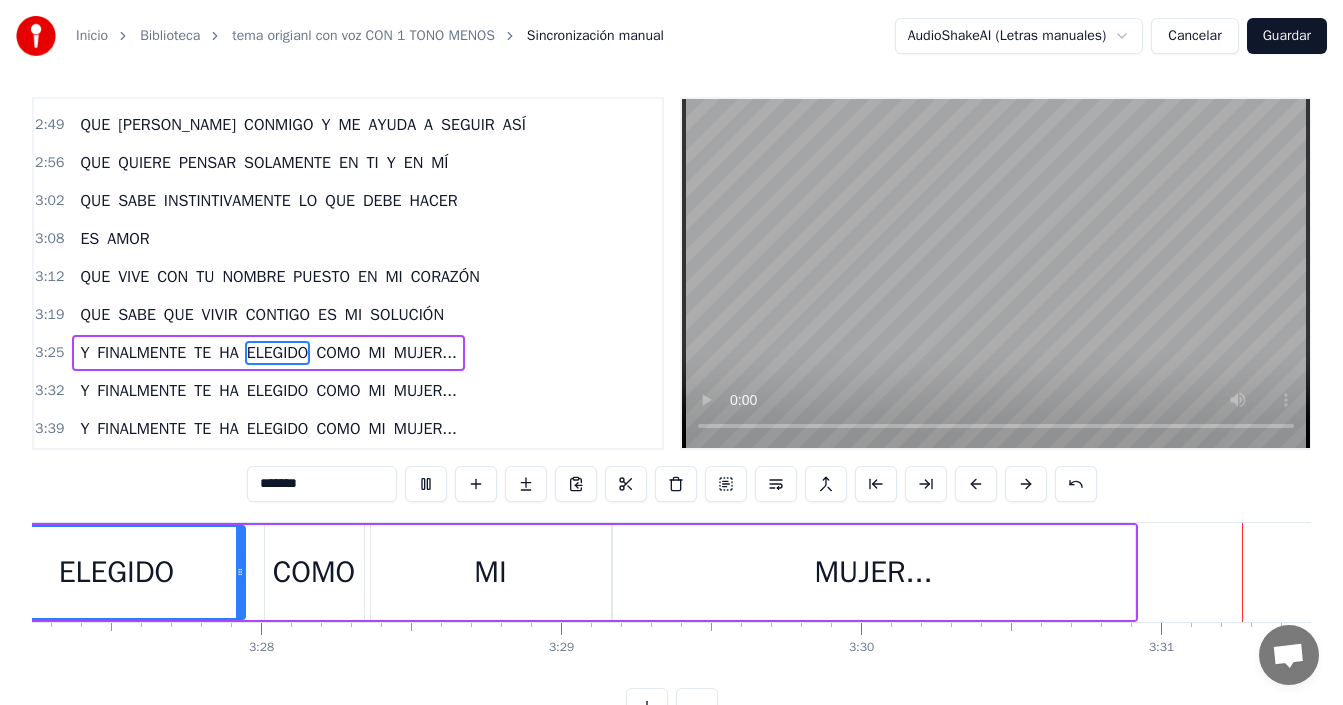 scroll, scrollTop: 0, scrollLeft: 63277, axis: horizontal 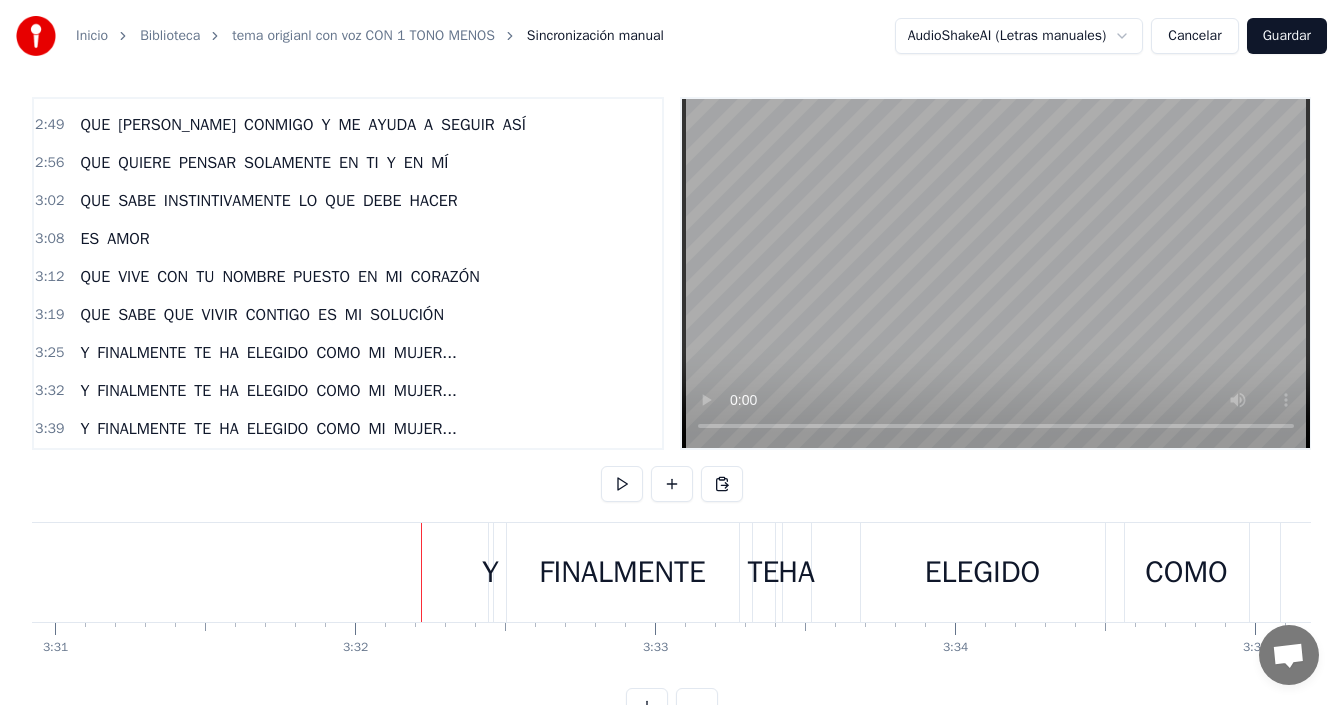 click on "Y" at bounding box center (490, 572) 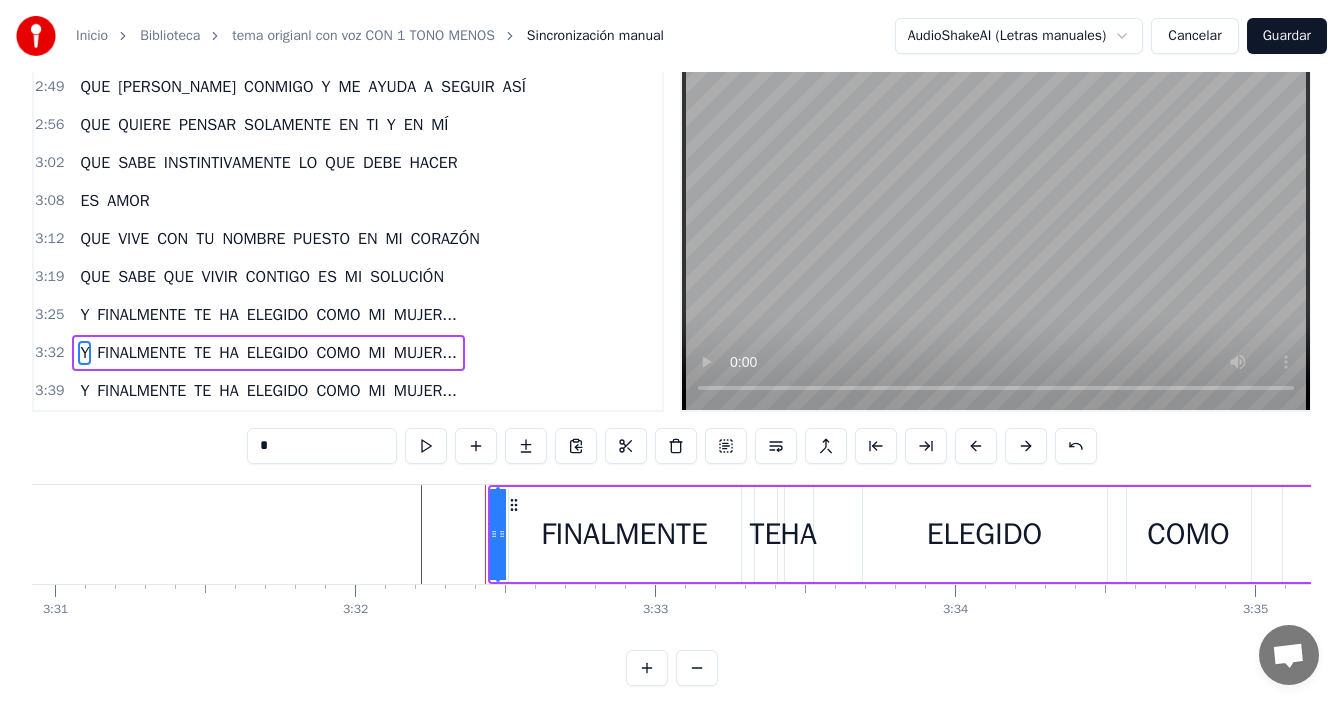drag, startPoint x: 496, startPoint y: 529, endPoint x: 516, endPoint y: 528, distance: 20.024984 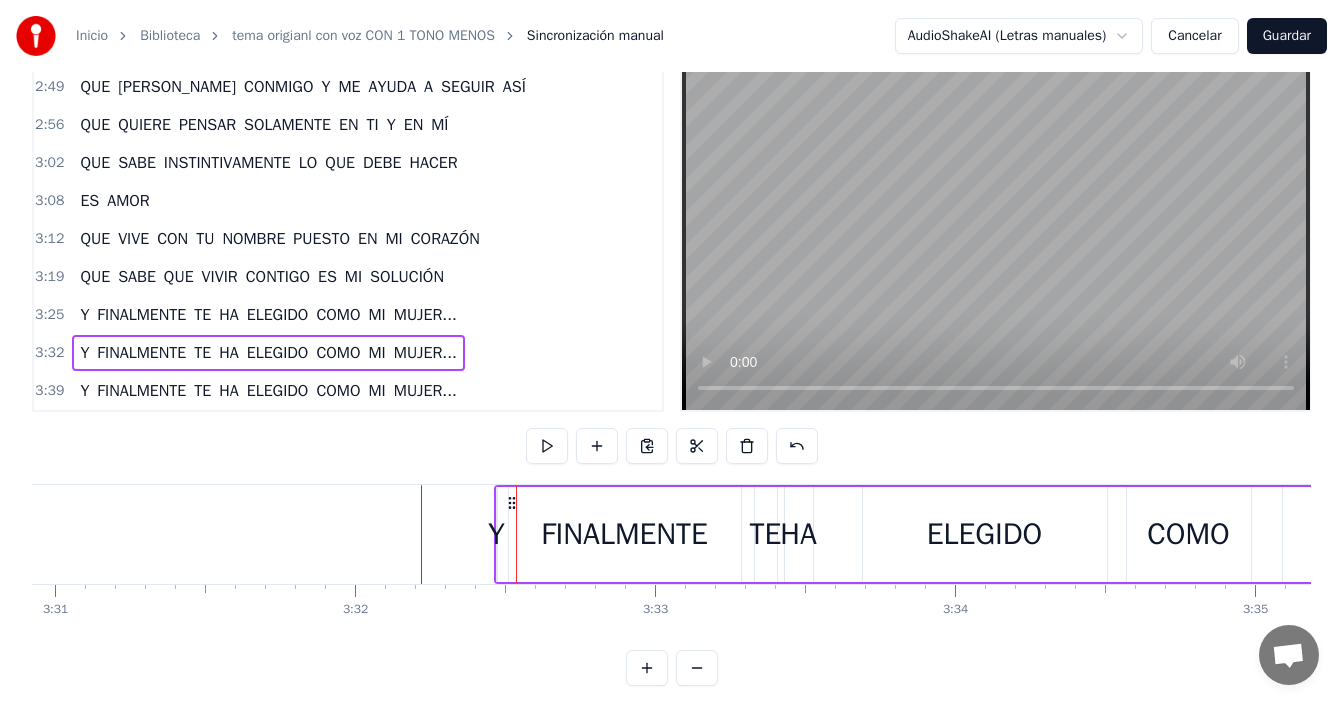 click on "Y" at bounding box center (496, 534) 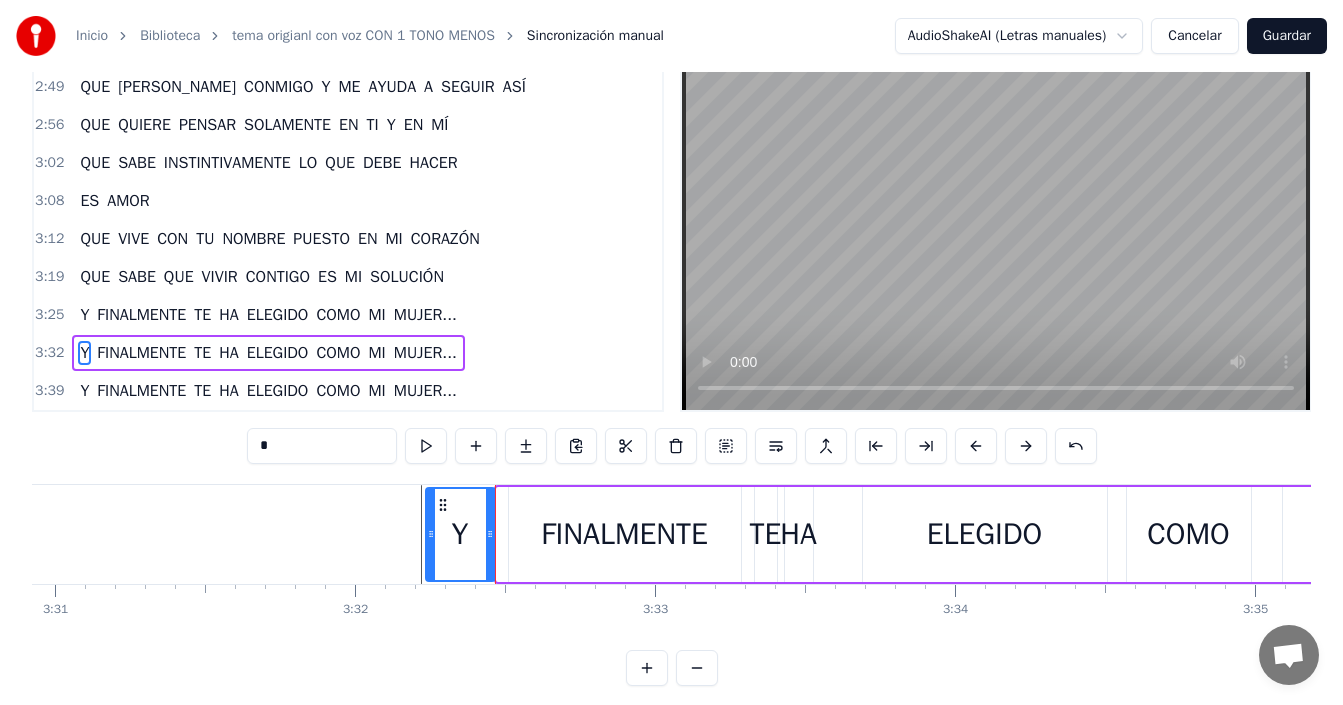 drag, startPoint x: 501, startPoint y: 526, endPoint x: 430, endPoint y: 551, distance: 75.272835 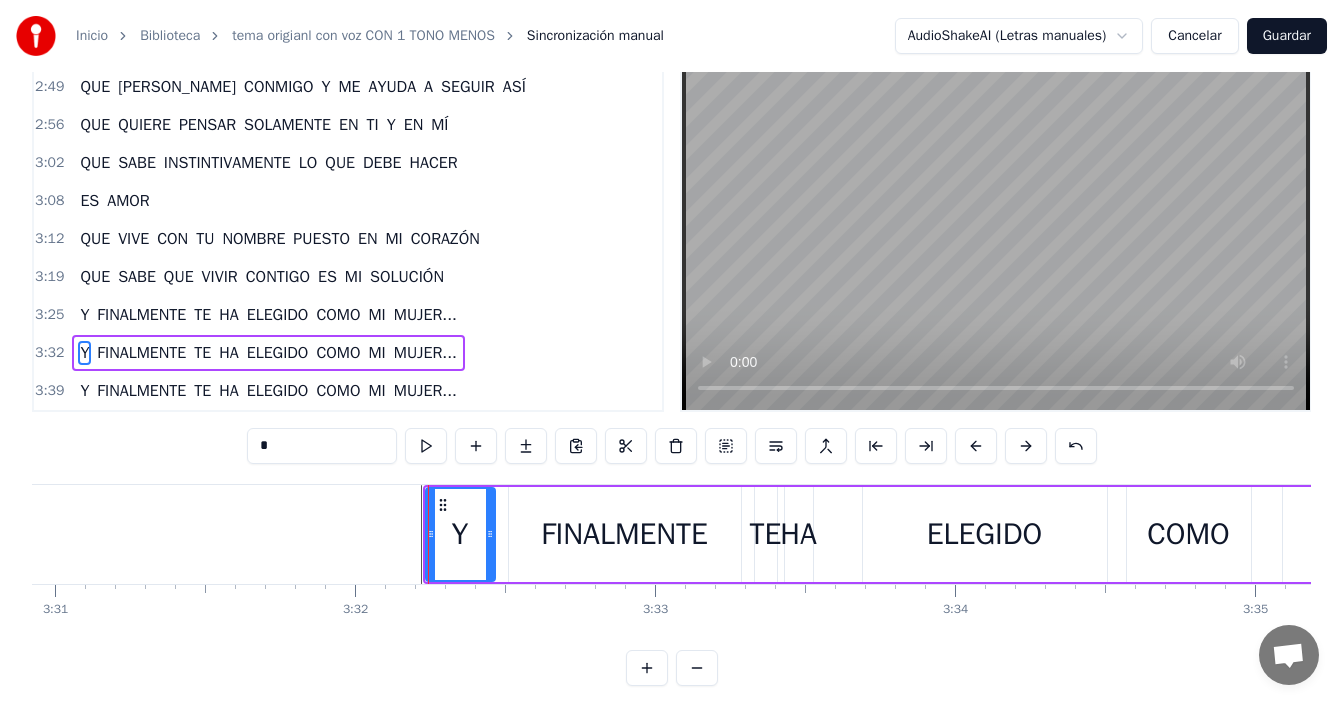 click at bounding box center (-28415, 534) 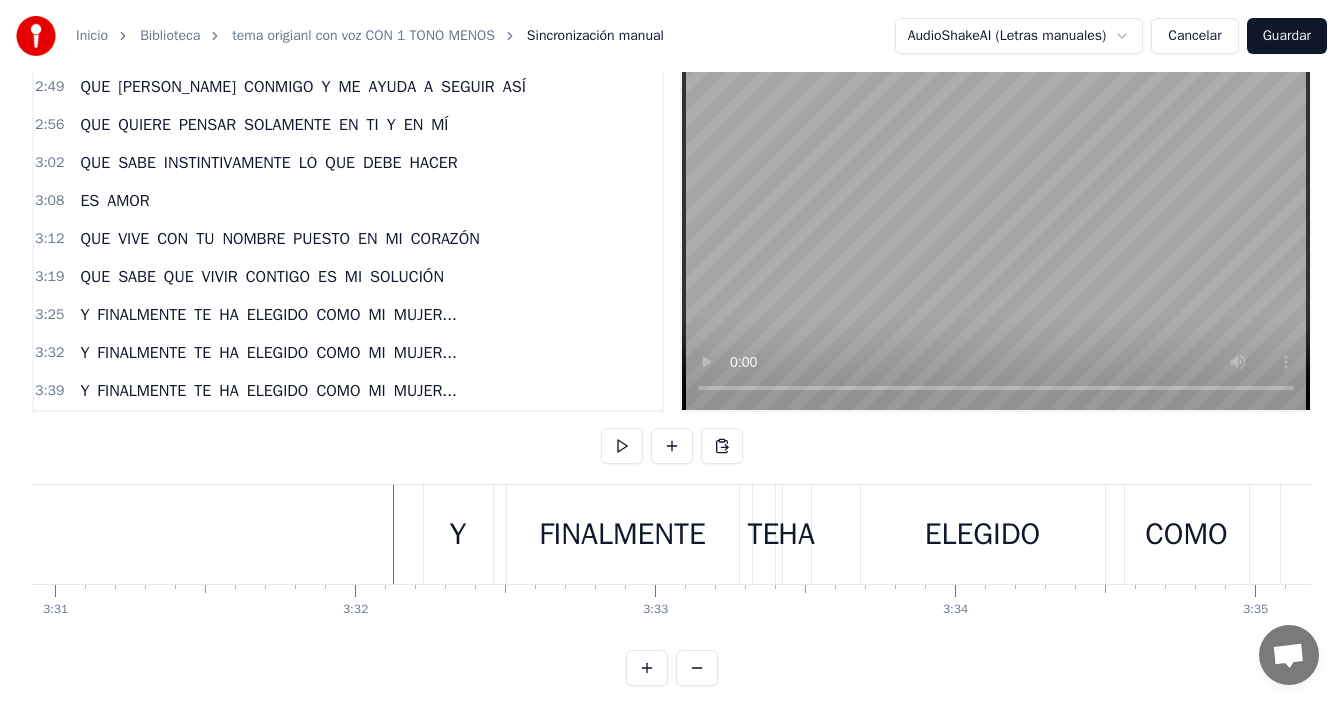 click on "FINALMENTE" at bounding box center (622, 534) 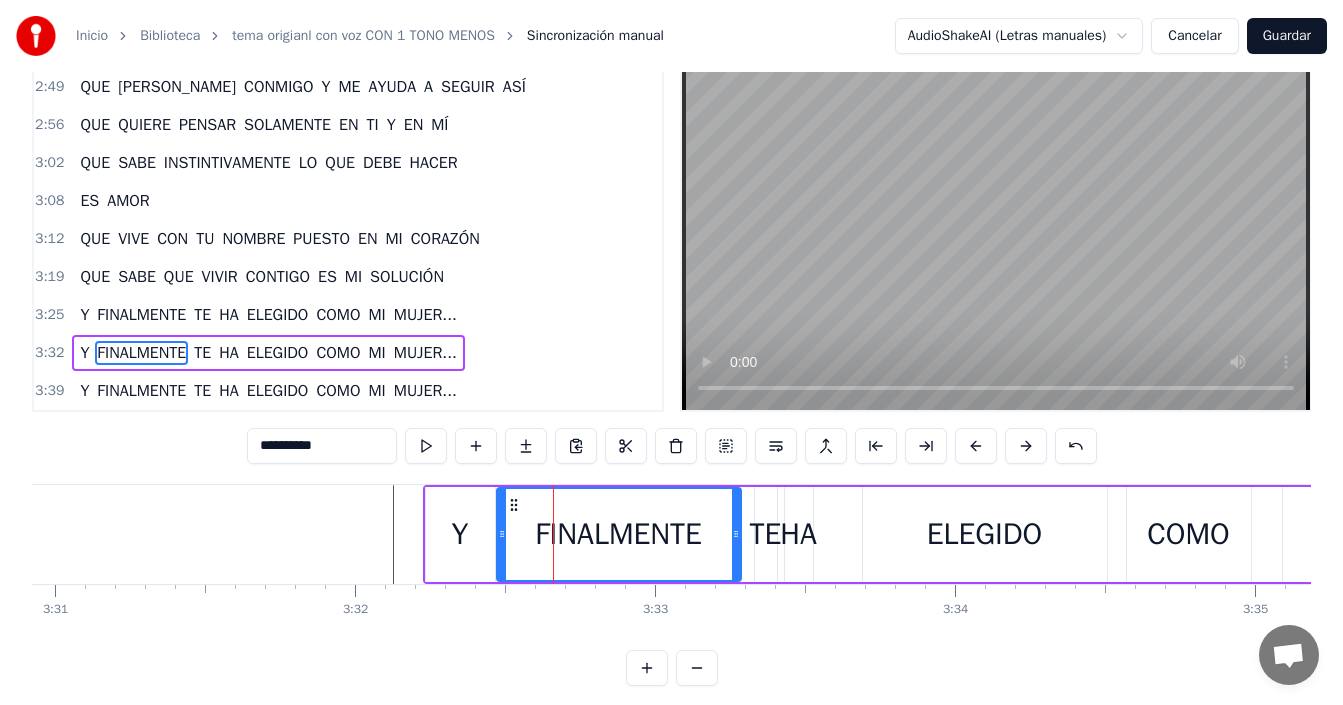 drag, startPoint x: 511, startPoint y: 535, endPoint x: 499, endPoint y: 552, distance: 20.808653 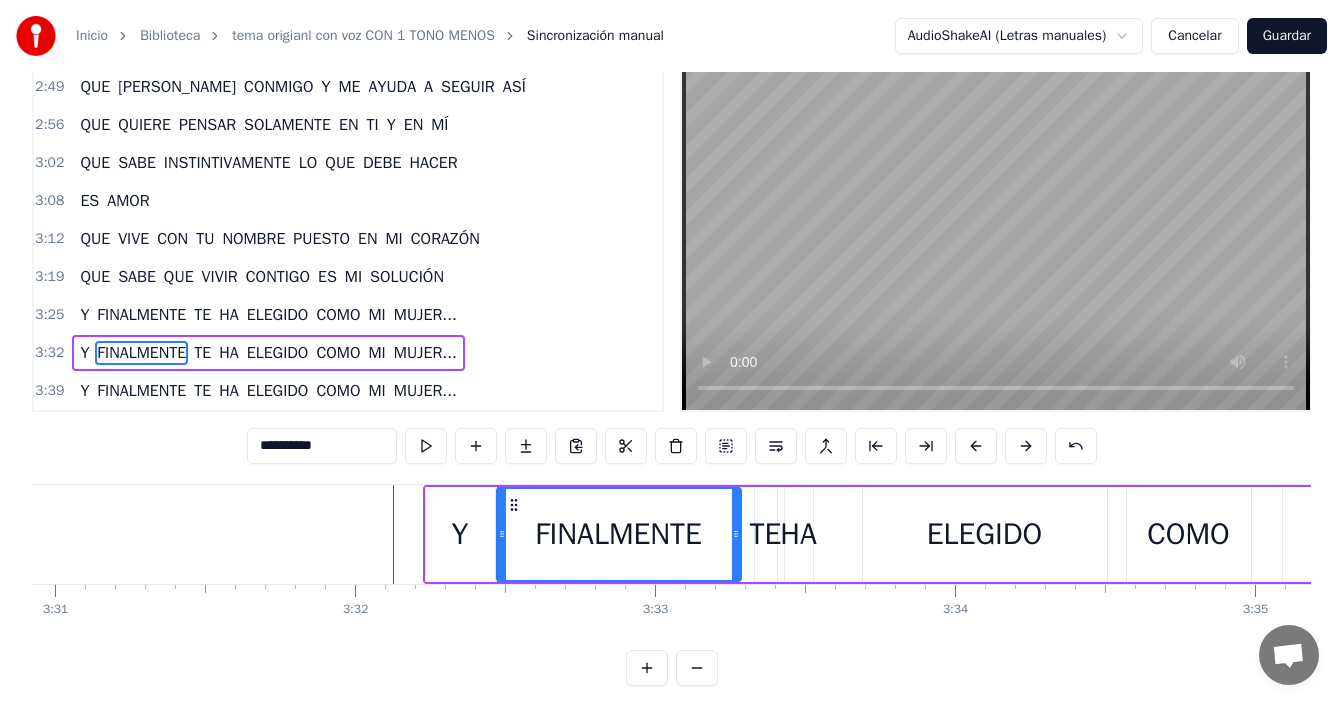 click at bounding box center [-28415, 534] 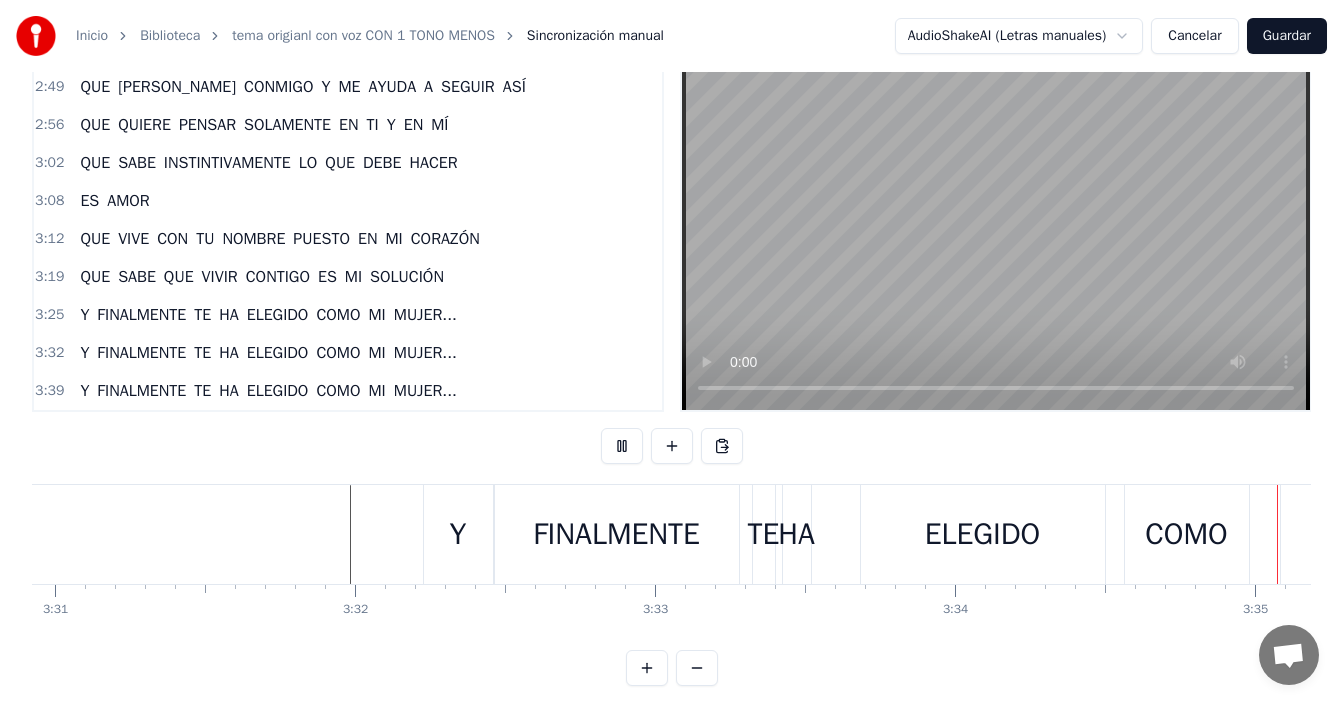 scroll, scrollTop: 0, scrollLeft: 64385, axis: horizontal 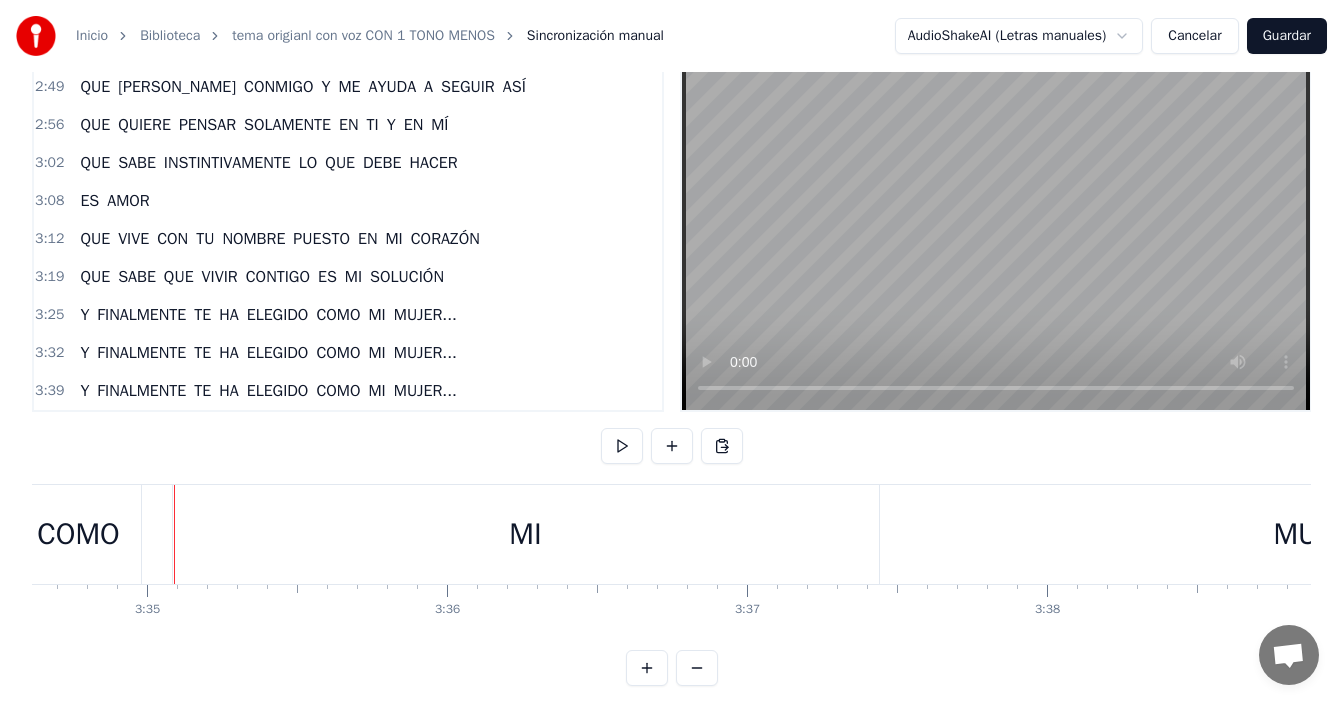 click on "MI" at bounding box center (526, 534) 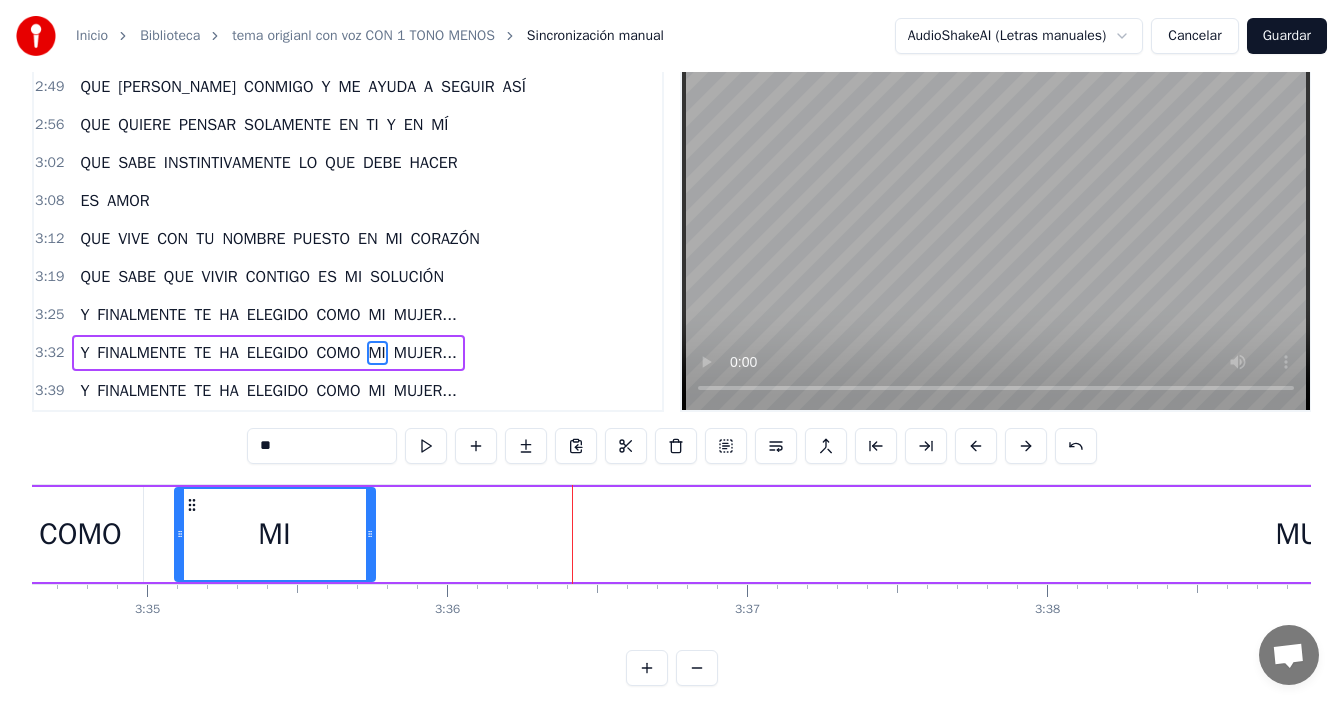 drag, startPoint x: 876, startPoint y: 512, endPoint x: 370, endPoint y: 549, distance: 507.35095 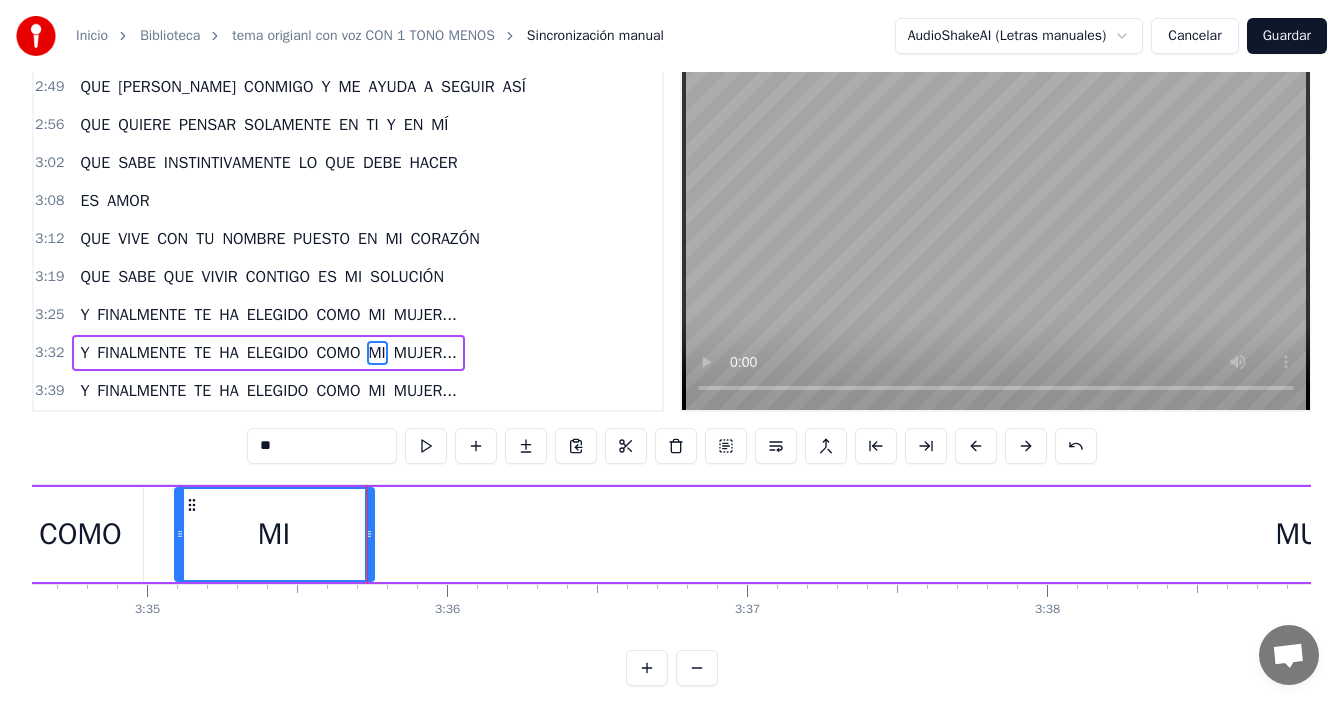 scroll, scrollTop: 0, scrollLeft: 63961, axis: horizontal 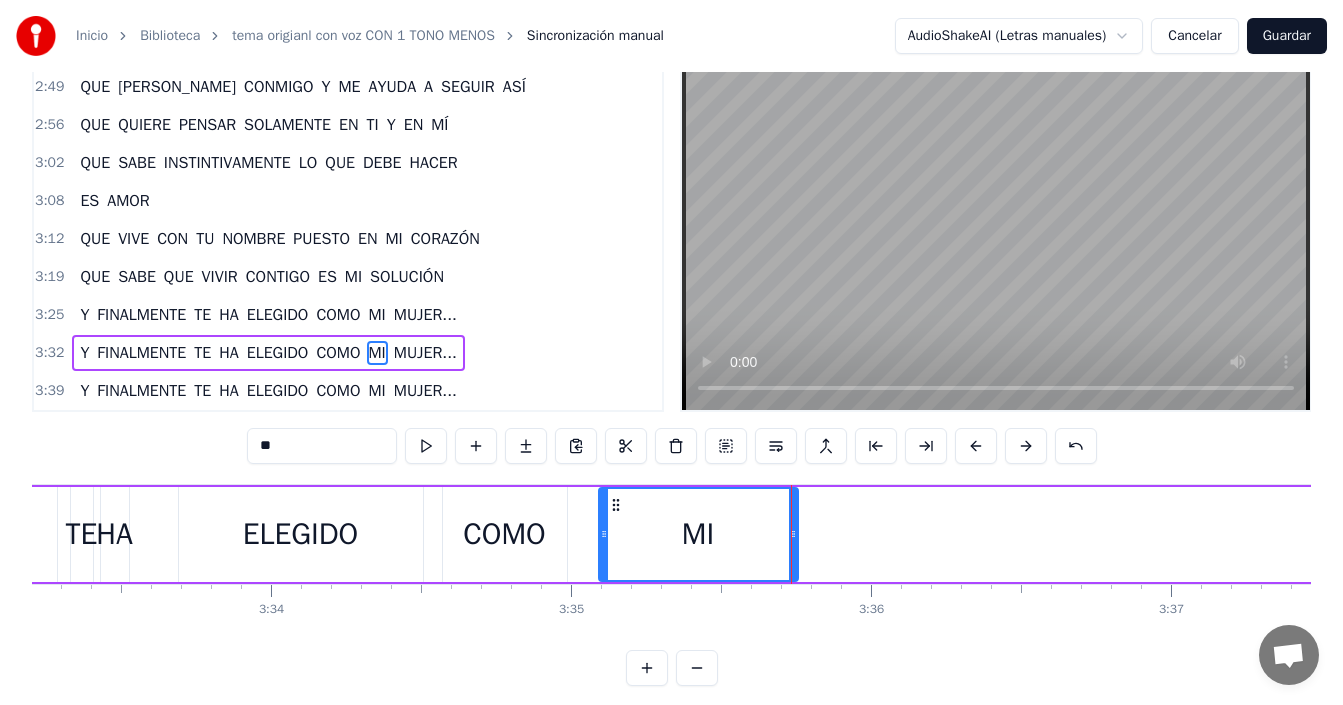 click on "ELEGIDO" at bounding box center [301, 534] 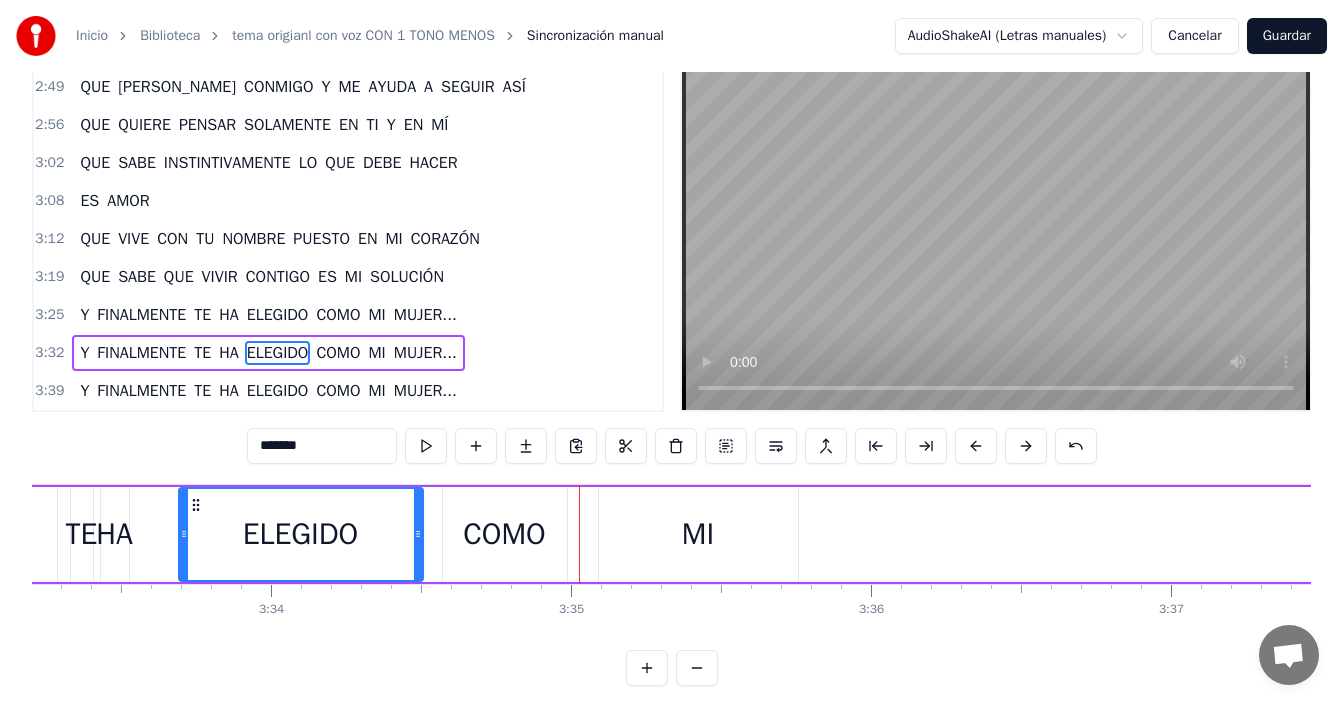 click on "MI" at bounding box center (698, 534) 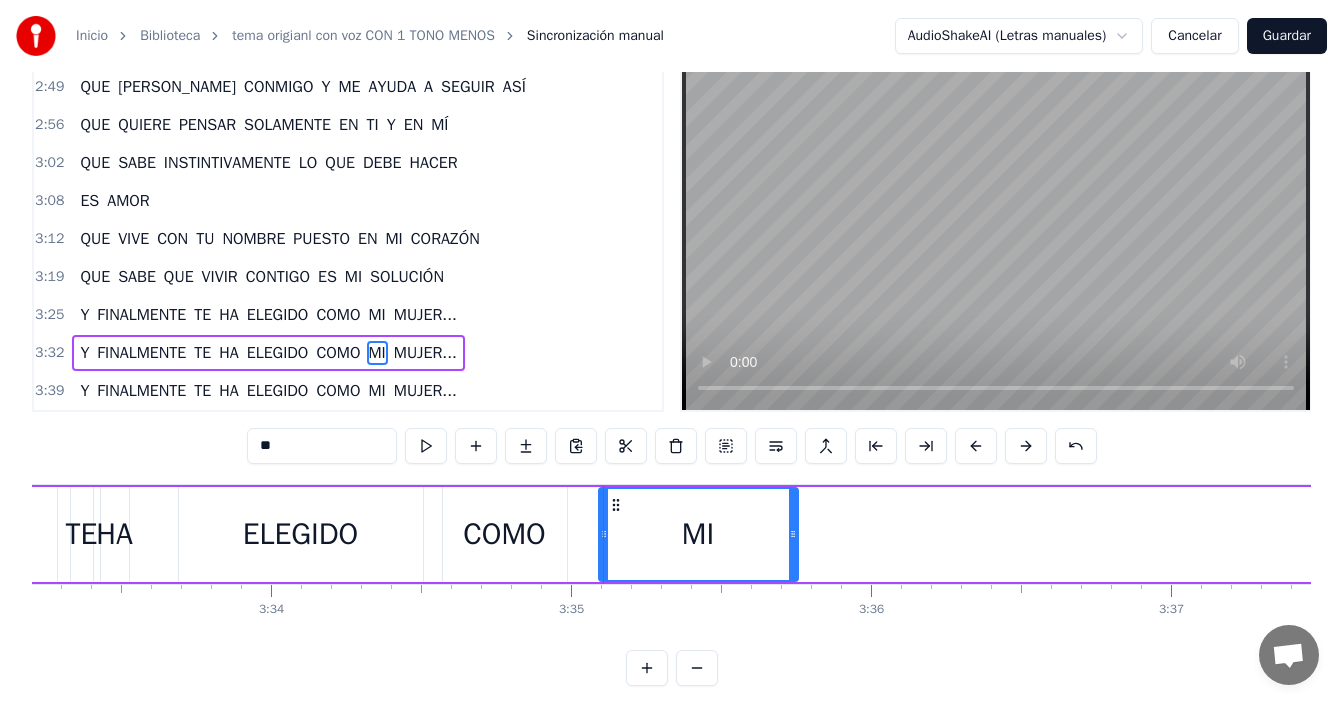 click on "COMO" at bounding box center [504, 534] 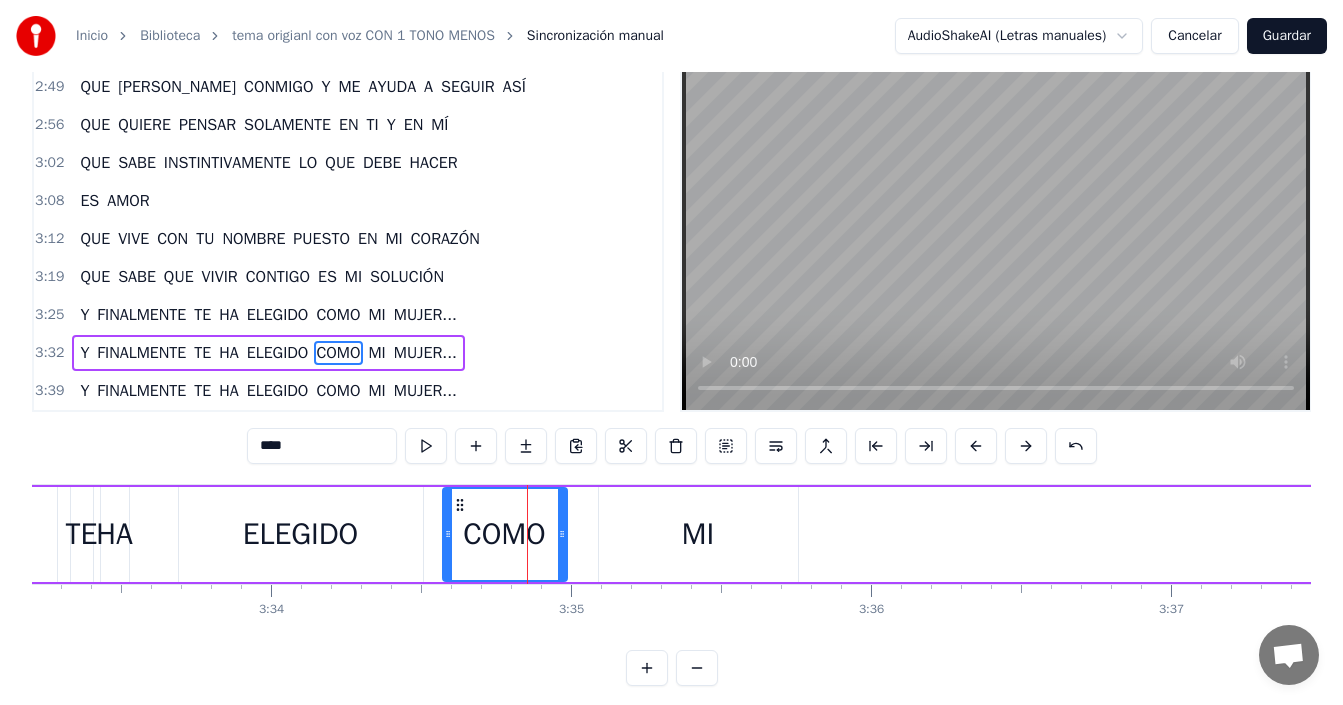 click on "MI" at bounding box center (698, 534) 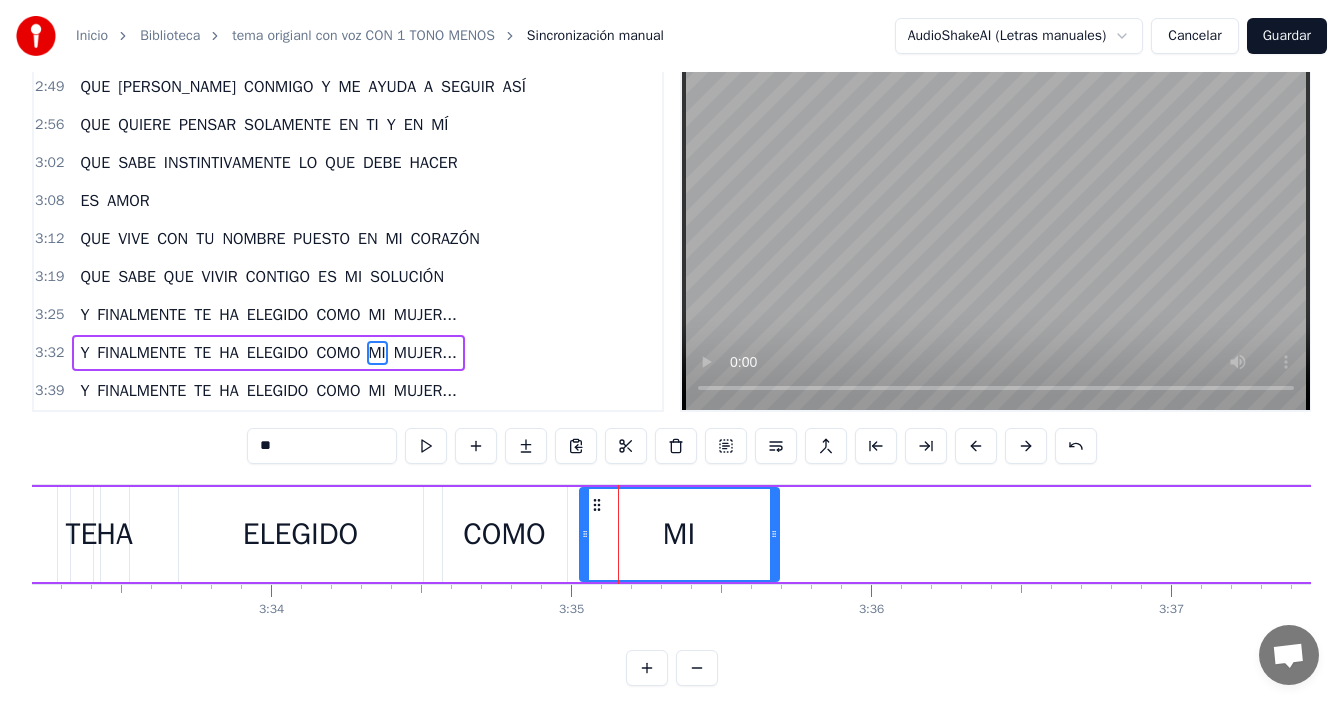 drag, startPoint x: 615, startPoint y: 506, endPoint x: 596, endPoint y: 517, distance: 21.954498 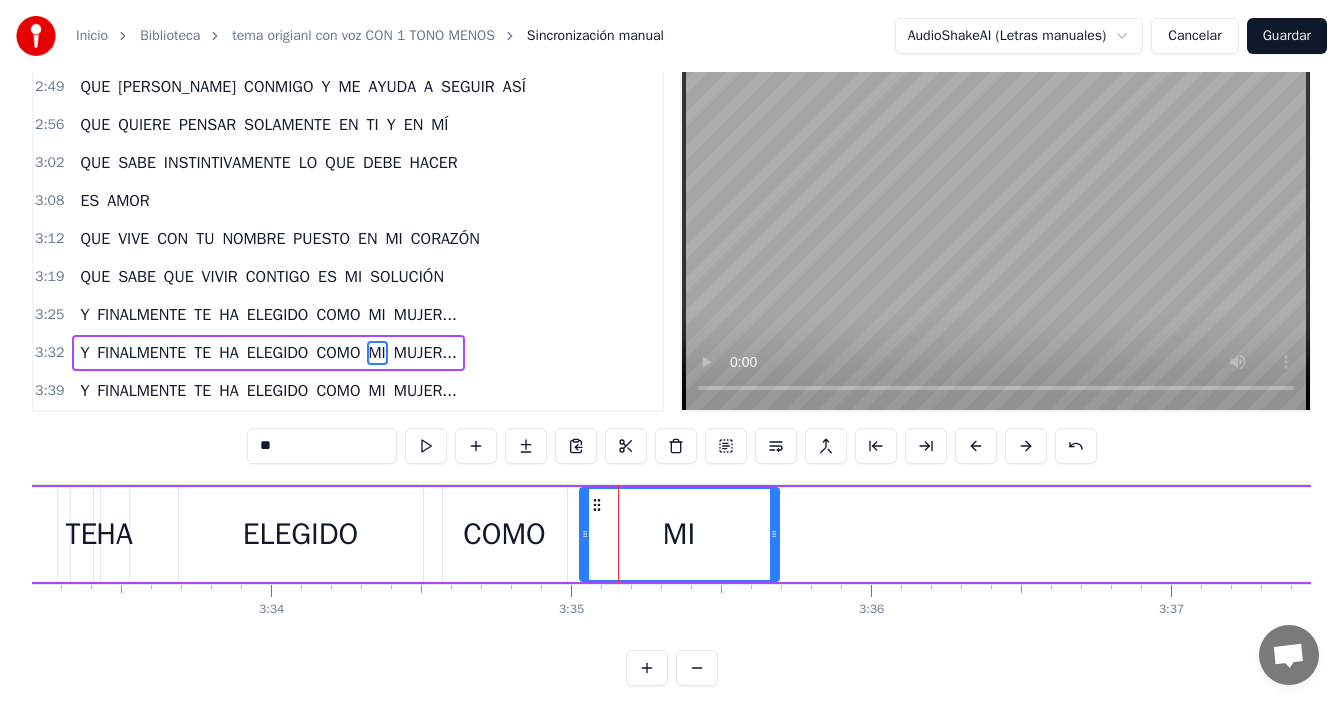 click on "COMO" at bounding box center [505, 534] 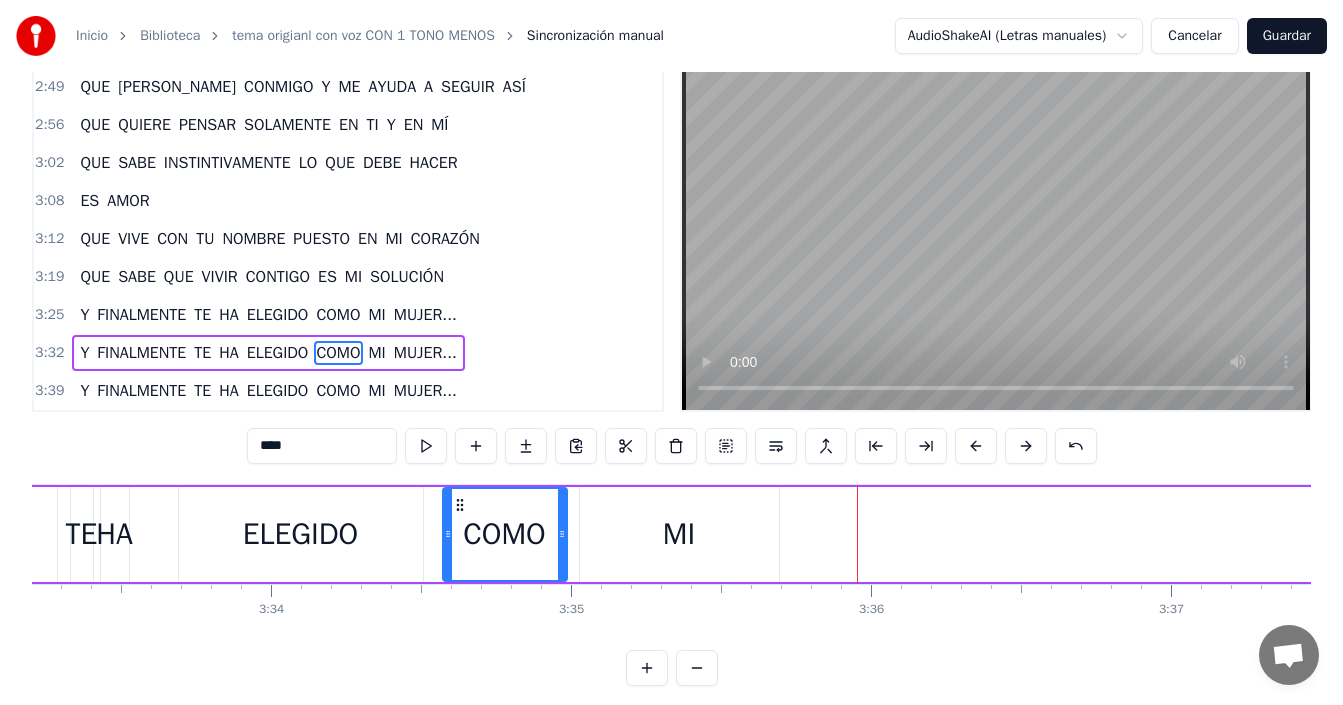click on "Y FINALMENTE TE HA ELEGIDO COMO MI MUJER..." at bounding box center [760, 534] 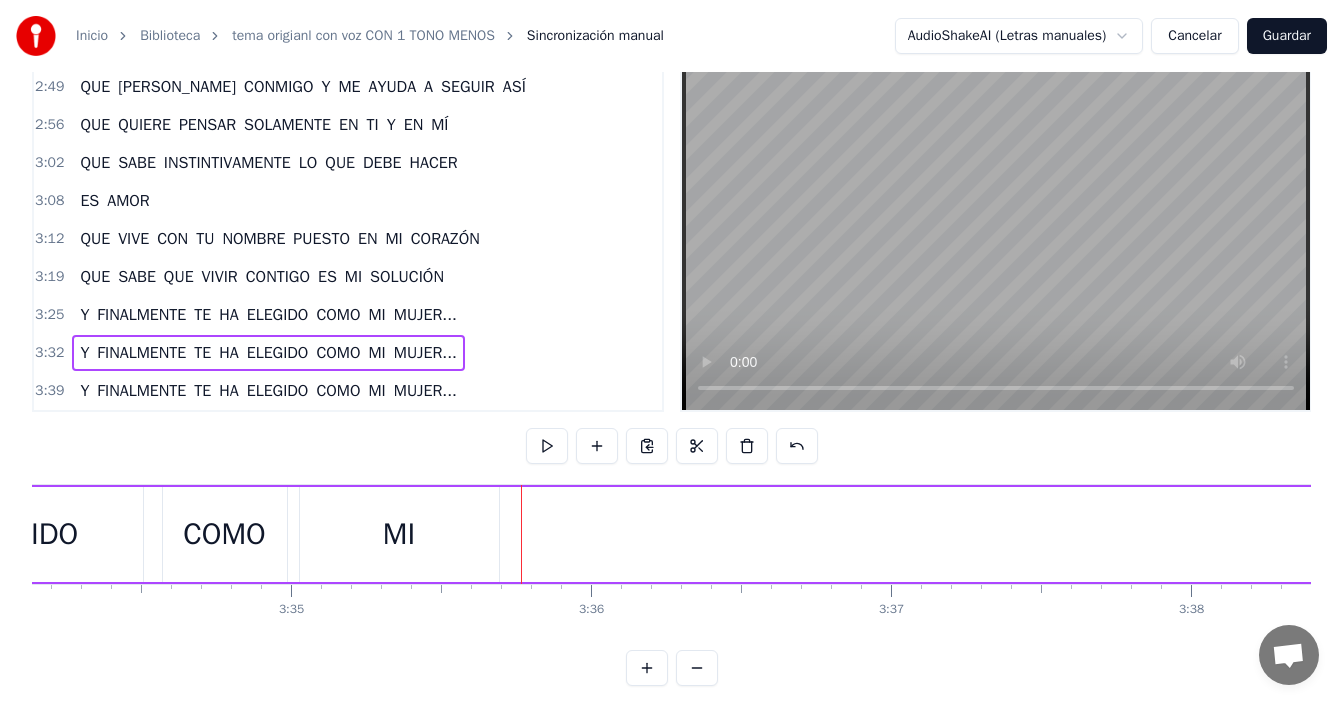 scroll, scrollTop: 0, scrollLeft: 64464, axis: horizontal 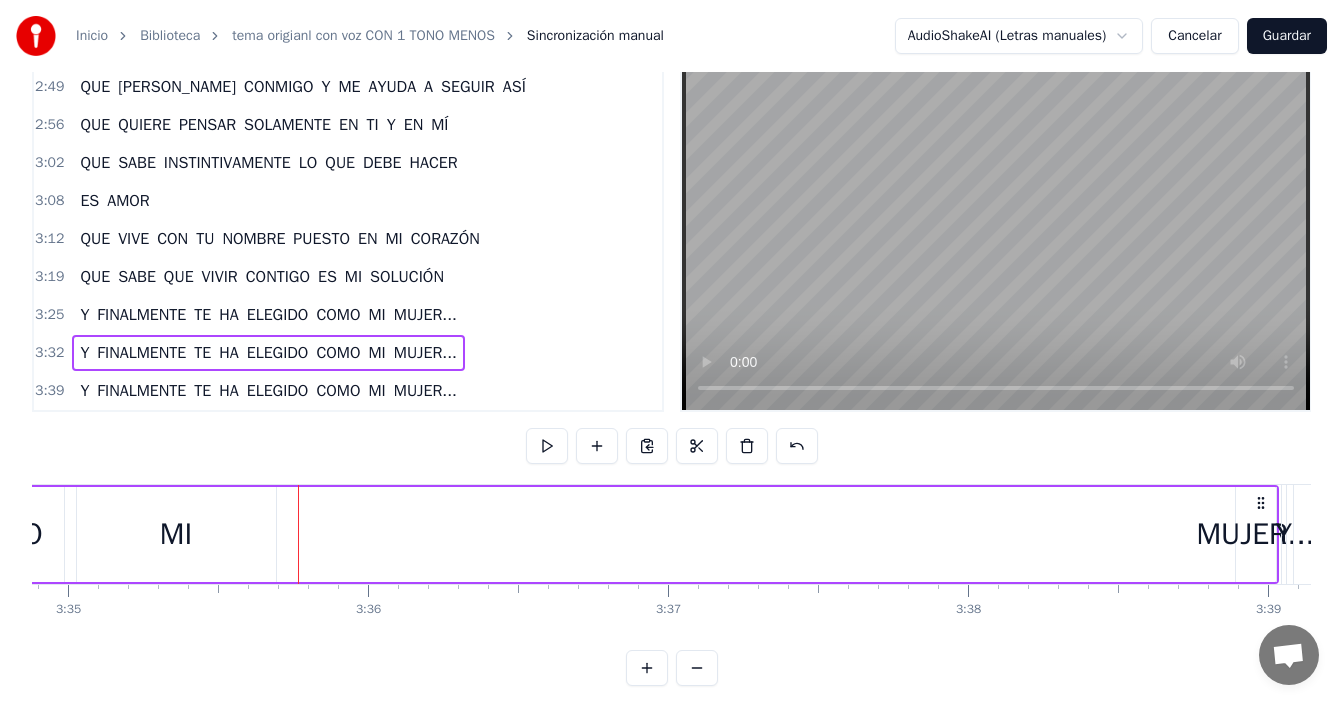 click on "MUJER..." at bounding box center [1255, 534] 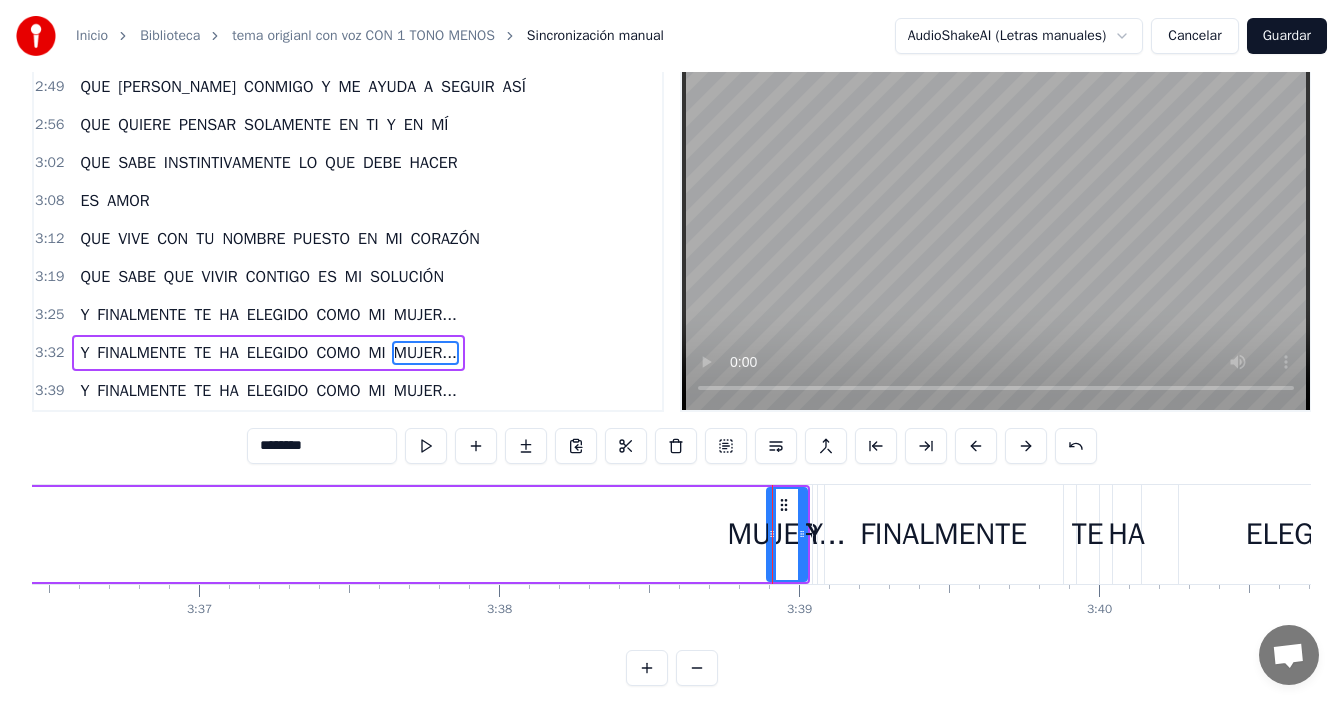 scroll, scrollTop: 0, scrollLeft: 64893, axis: horizontal 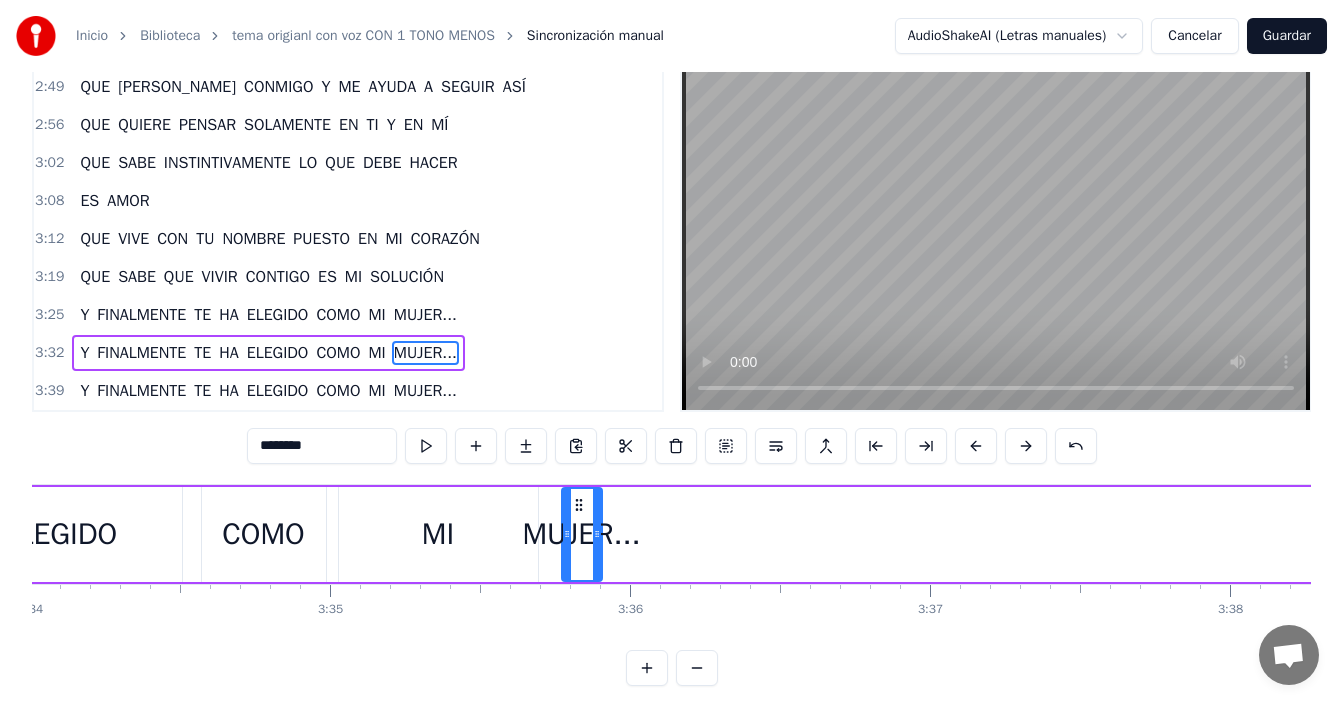 drag, startPoint x: 822, startPoint y: 508, endPoint x: 577, endPoint y: 539, distance: 246.95343 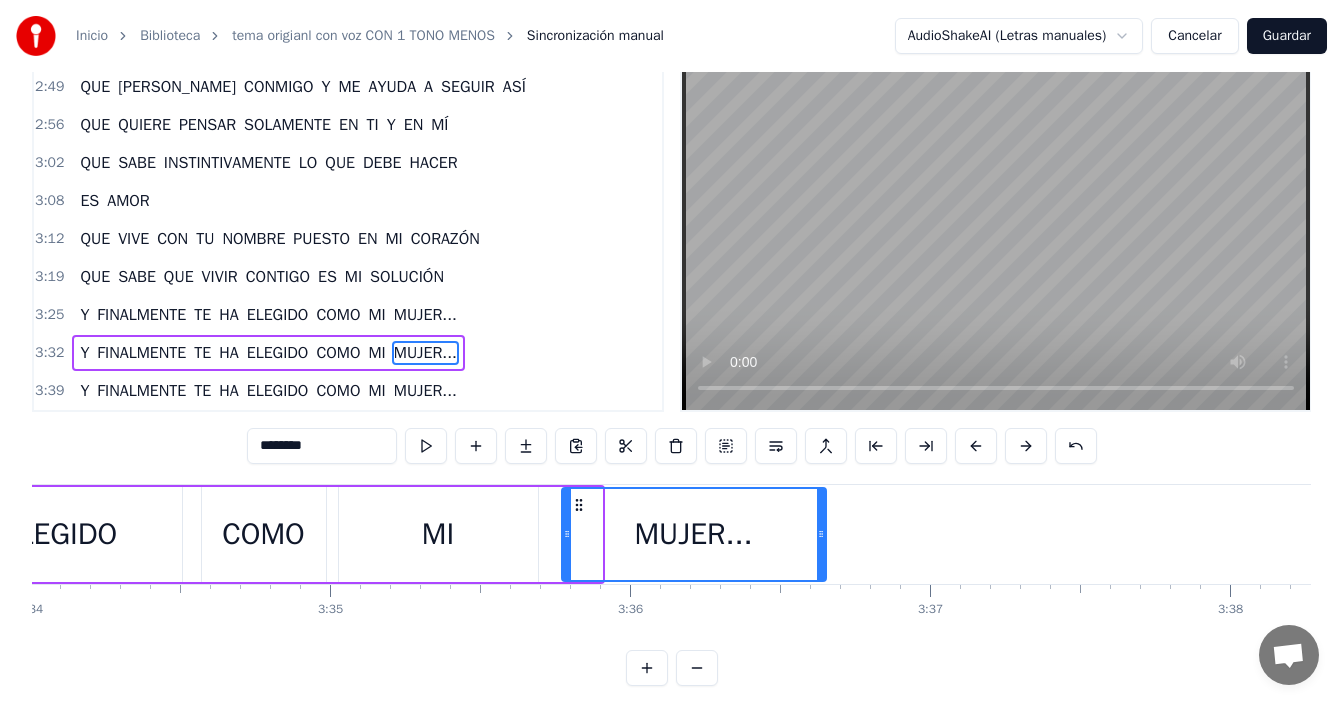 drag, startPoint x: 599, startPoint y: 530, endPoint x: 920, endPoint y: 537, distance: 321.07632 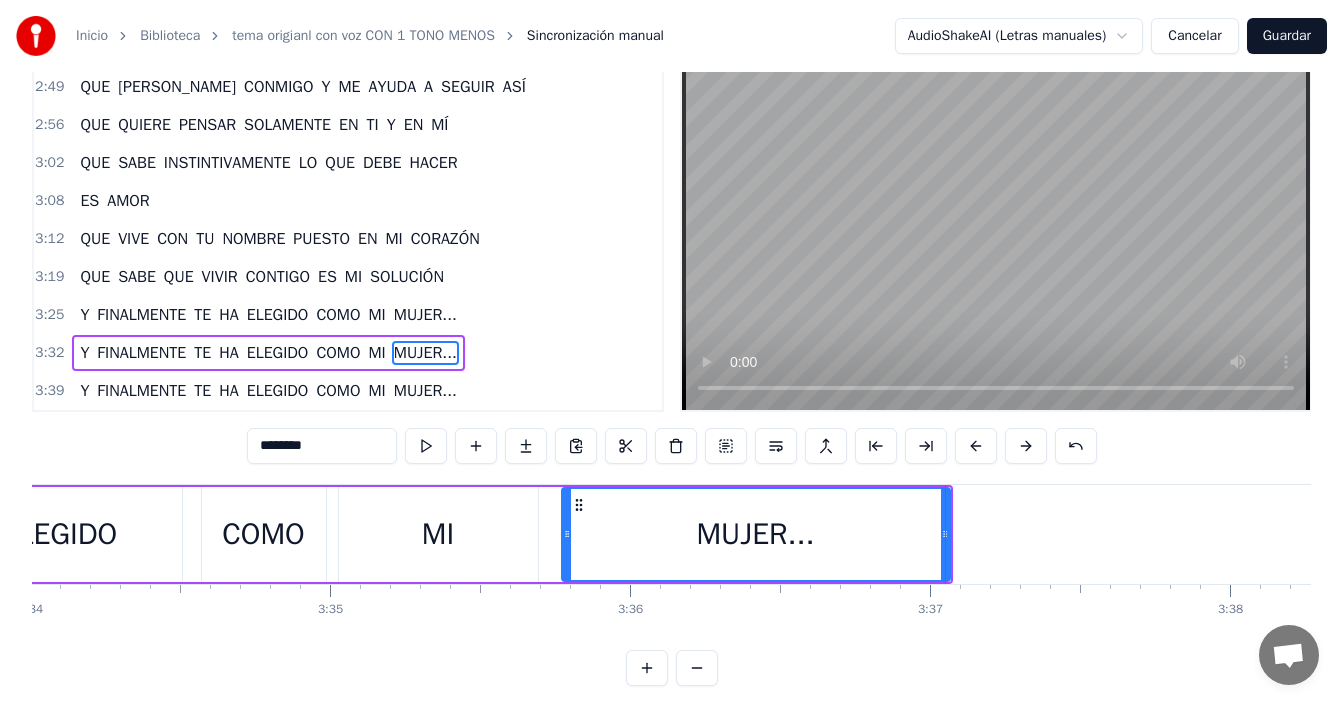 click on "COMO" at bounding box center [263, 534] 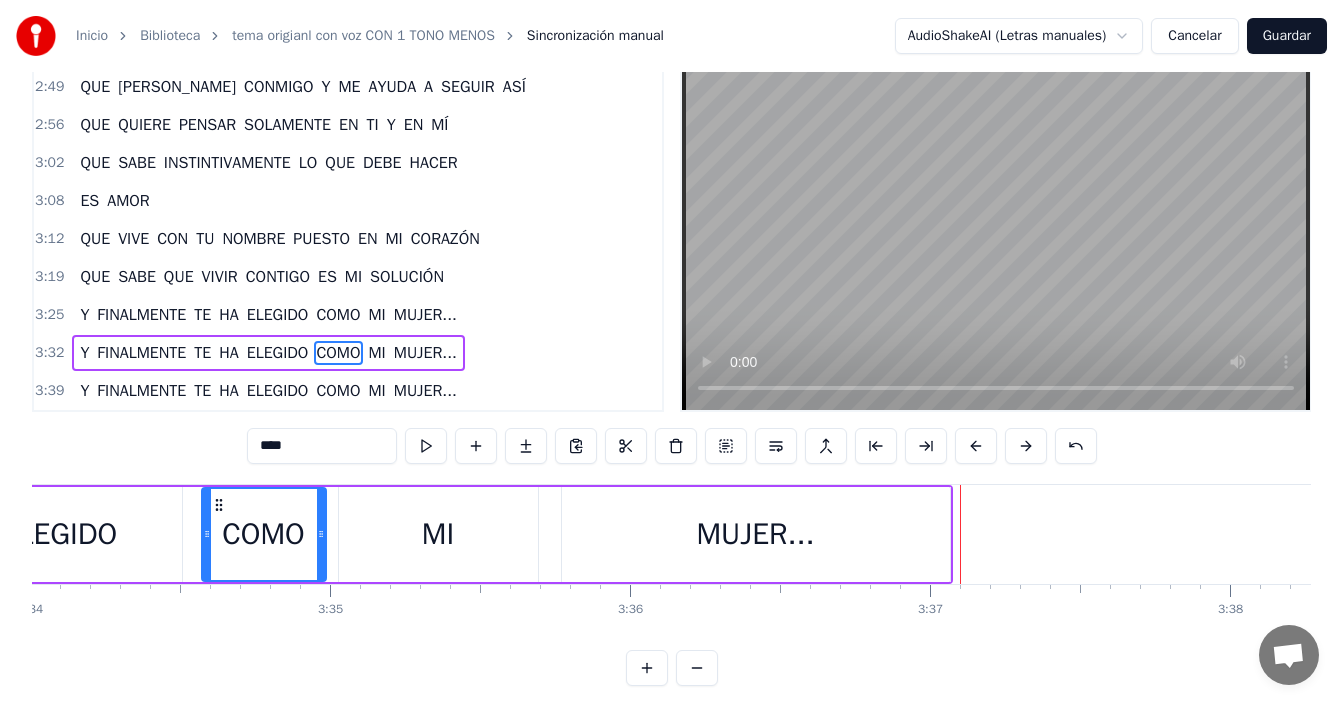 click on "MUJER..." at bounding box center (756, 534) 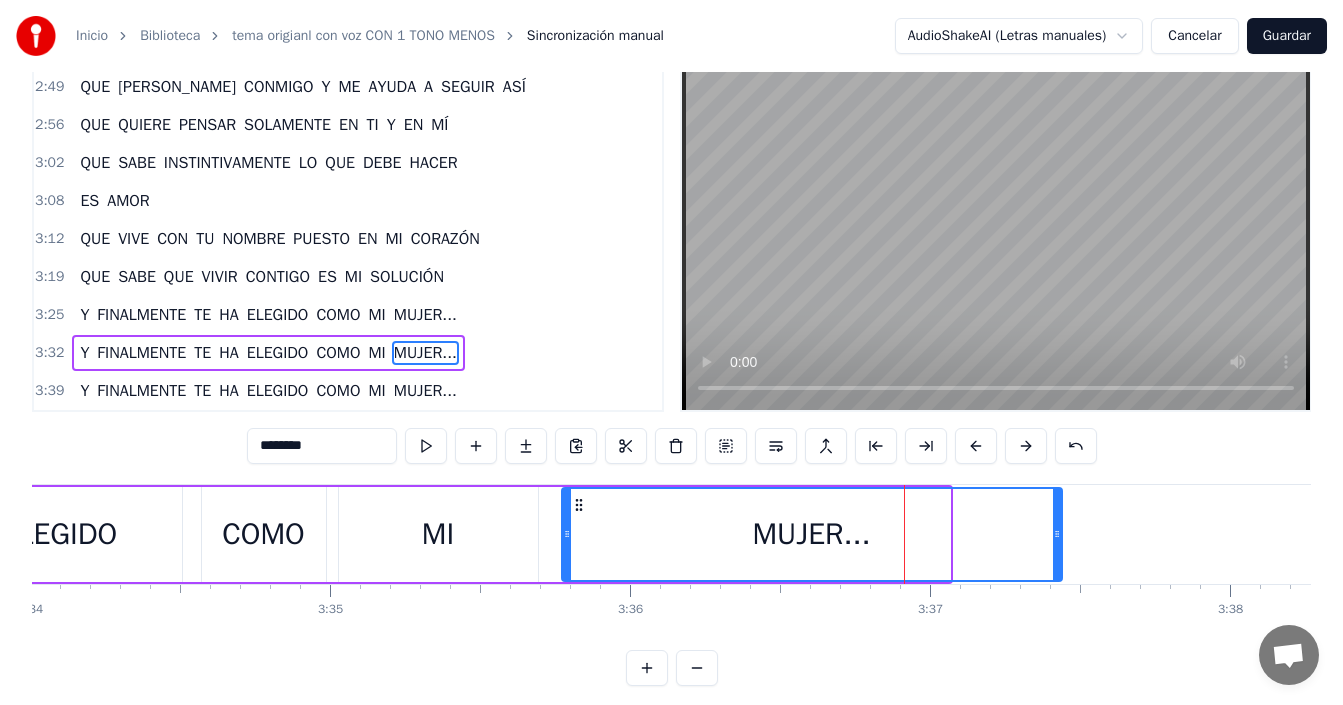 drag, startPoint x: 935, startPoint y: 533, endPoint x: 1059, endPoint y: 535, distance: 124.01613 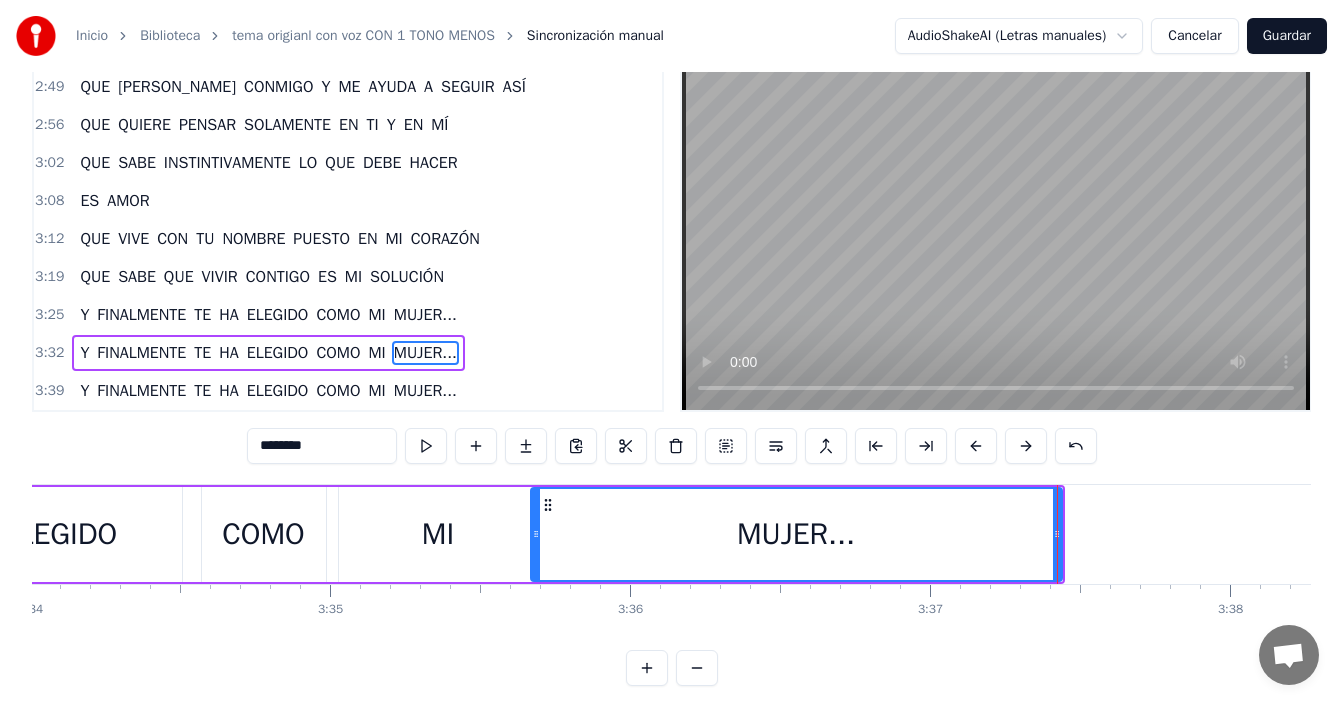 drag, startPoint x: 563, startPoint y: 537, endPoint x: 532, endPoint y: 542, distance: 31.400637 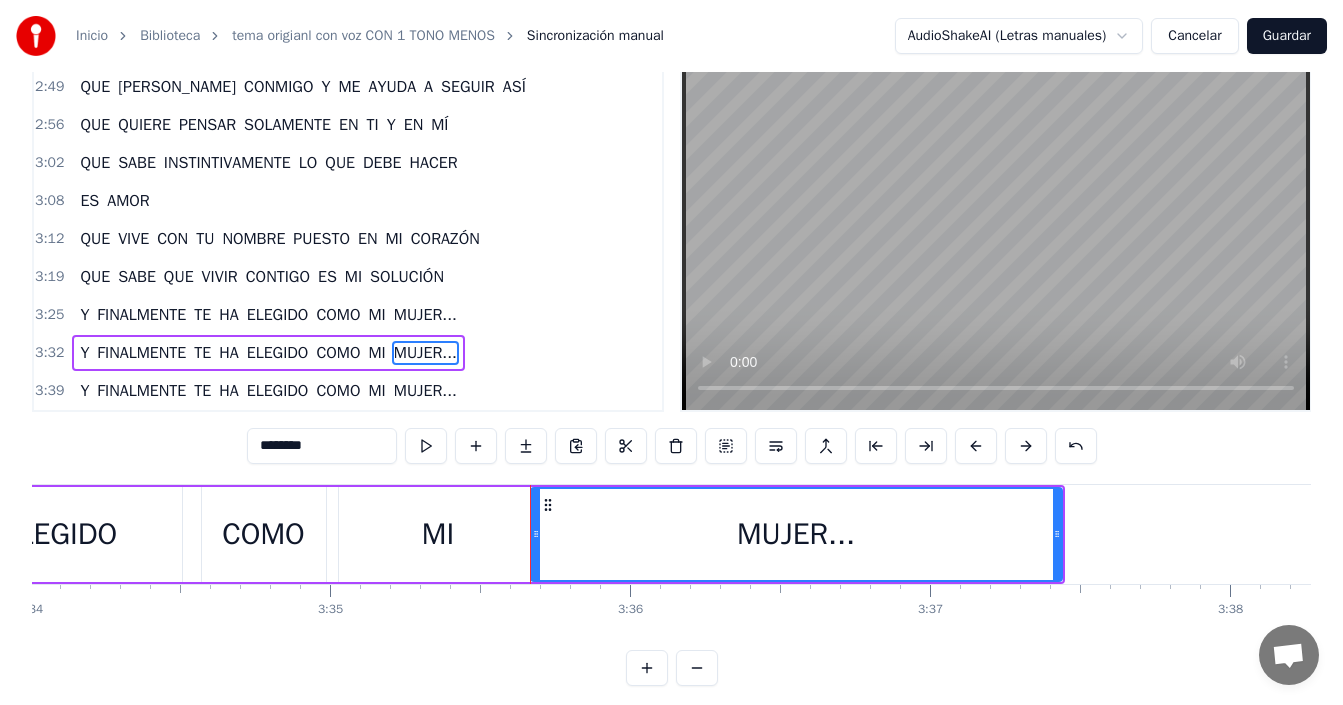 click on "Y FINALMENTE TE HA ELEGIDO COMO MI MUJER..." at bounding box center (281, 534) 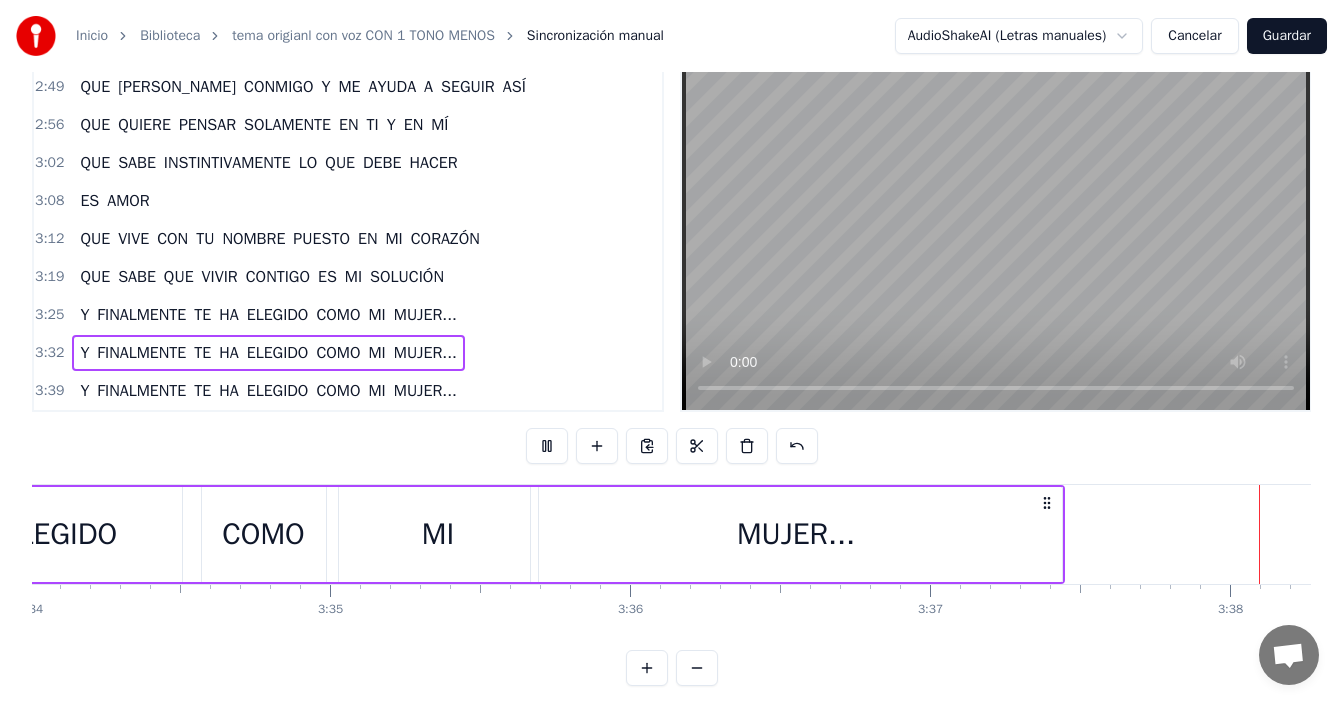 scroll, scrollTop: 0, scrollLeft: 65355, axis: horizontal 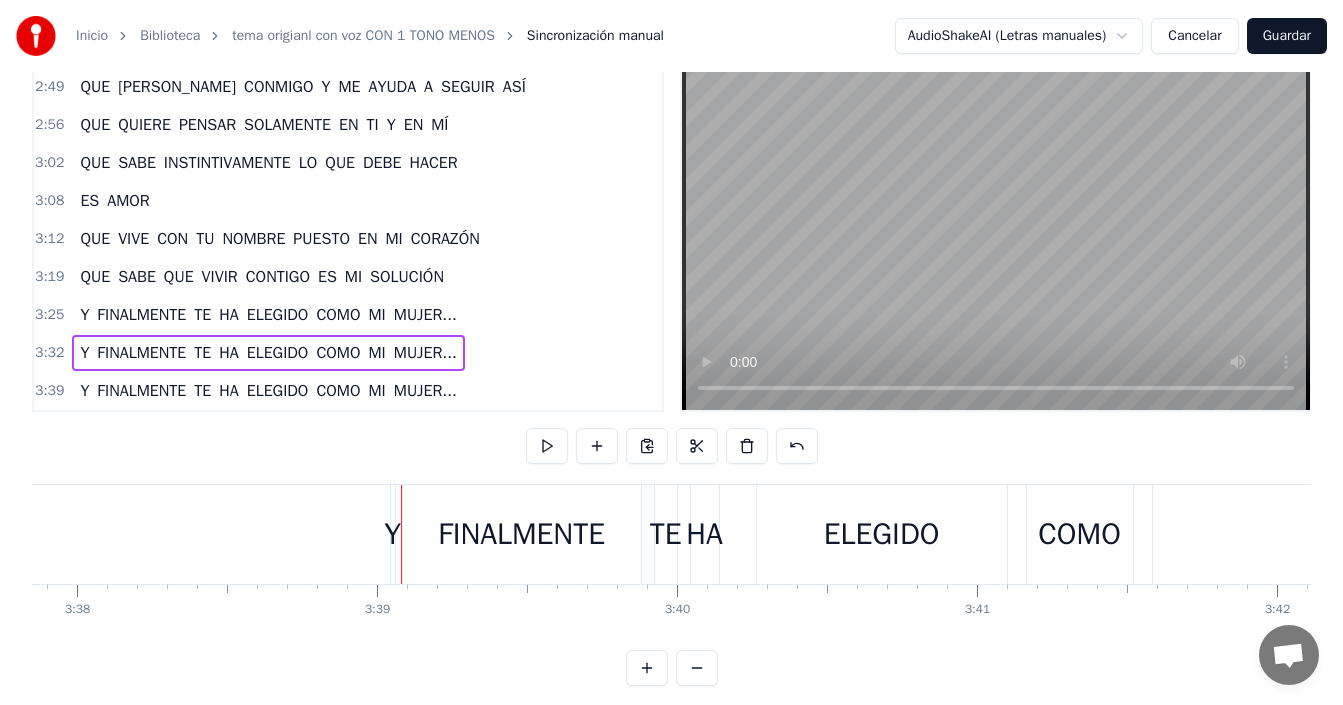 click on "Y" at bounding box center [392, 534] 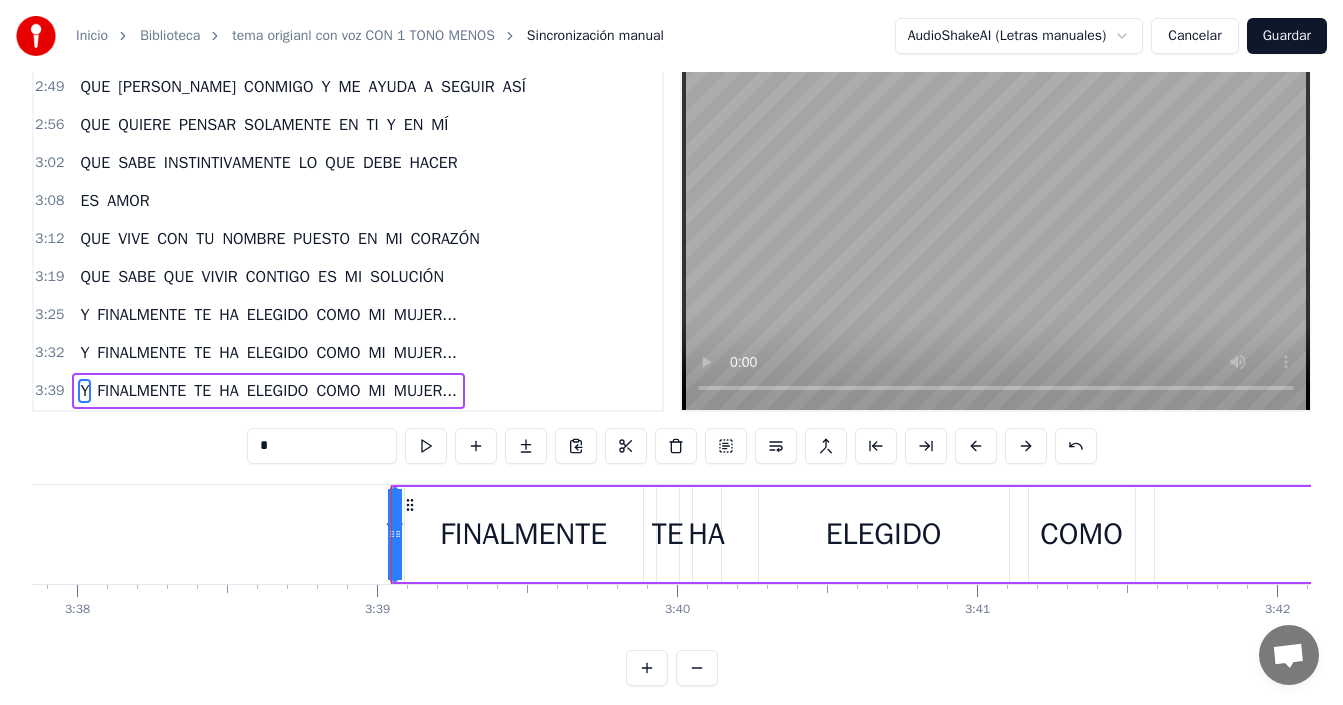 scroll, scrollTop: 75, scrollLeft: 0, axis: vertical 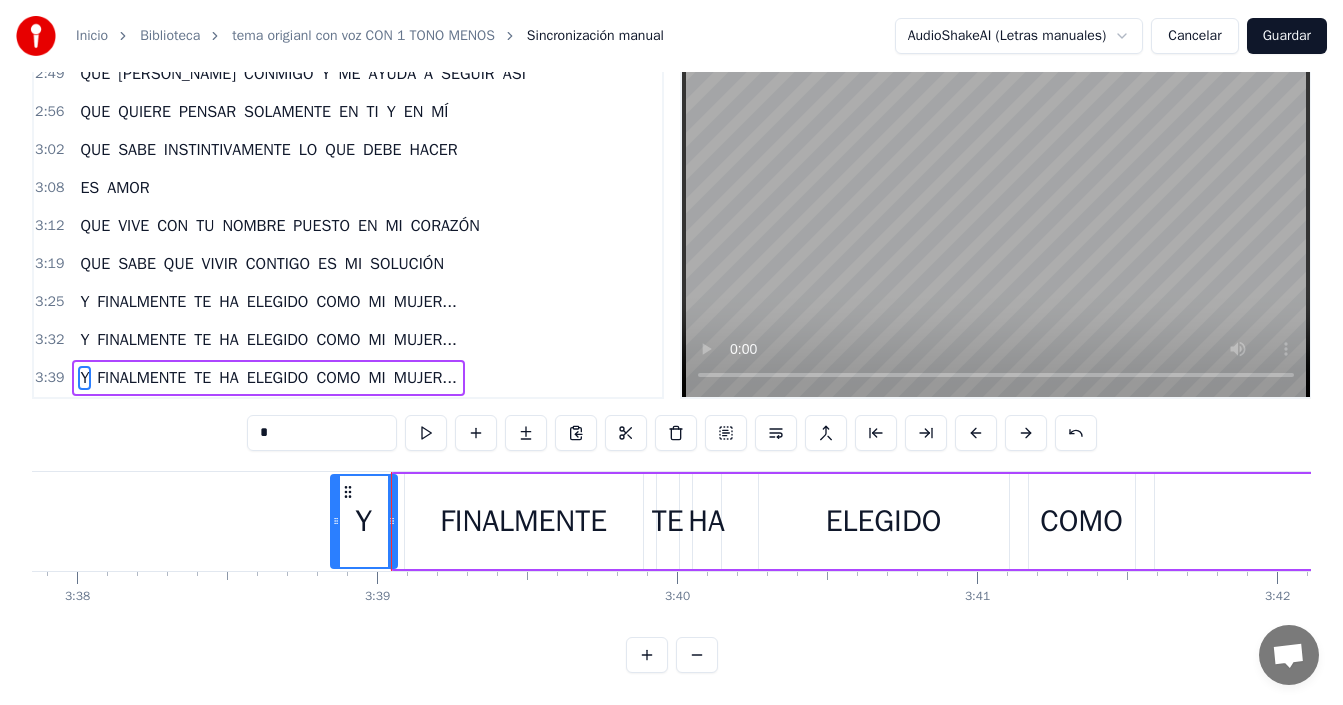 drag, startPoint x: 401, startPoint y: 501, endPoint x: 374, endPoint y: 508, distance: 27.89265 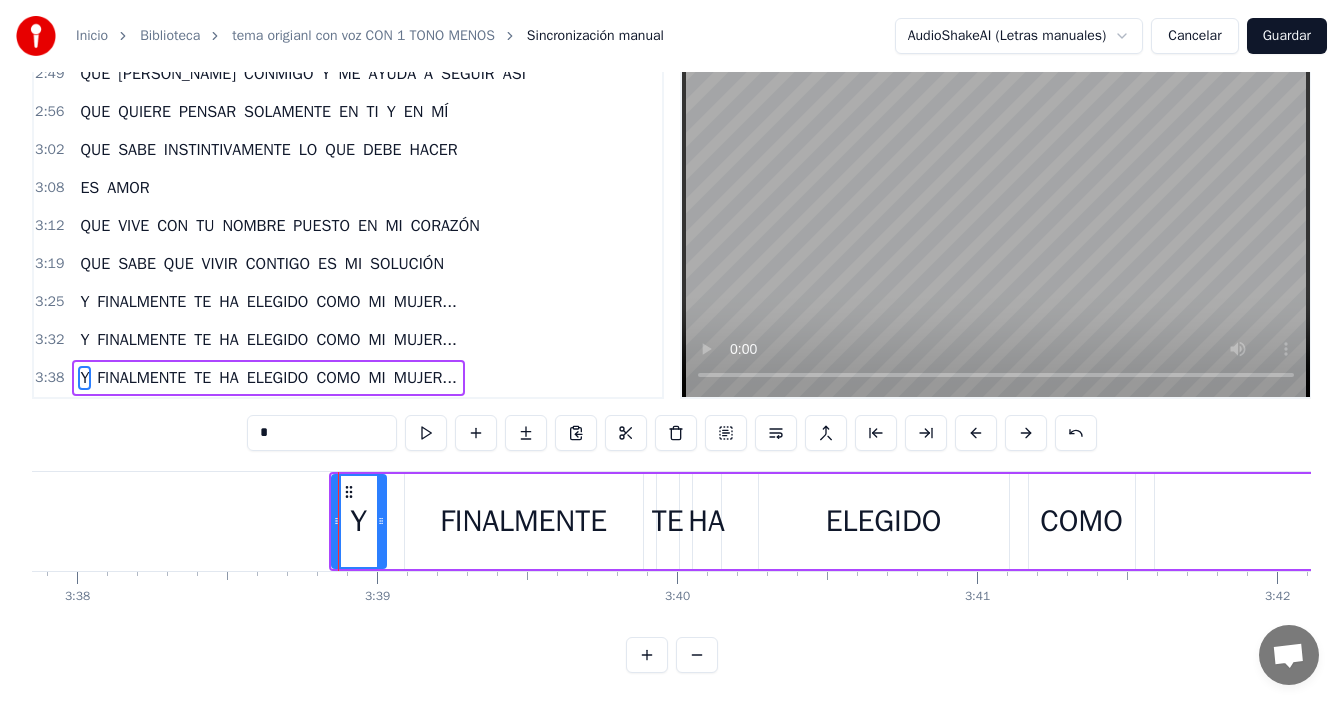 drag, startPoint x: 394, startPoint y: 504, endPoint x: 384, endPoint y: 522, distance: 20.59126 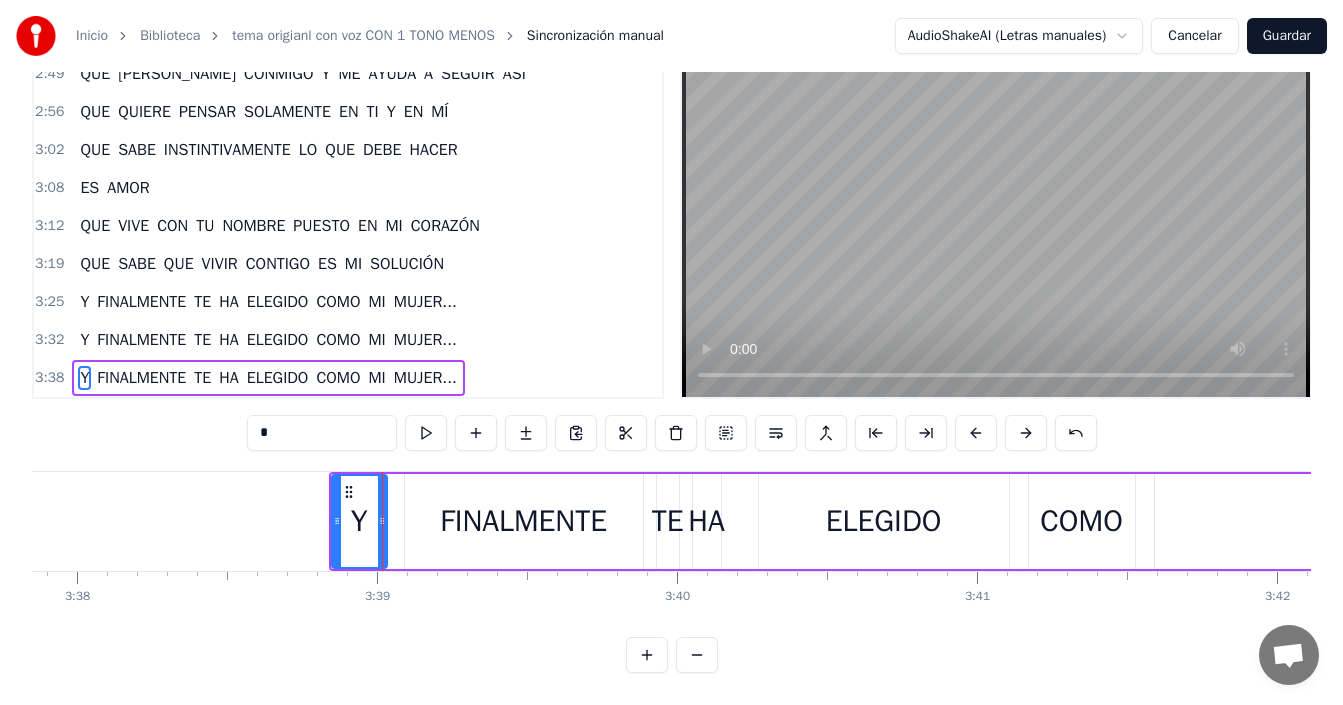 click on "FINALMENTE" at bounding box center [523, 521] 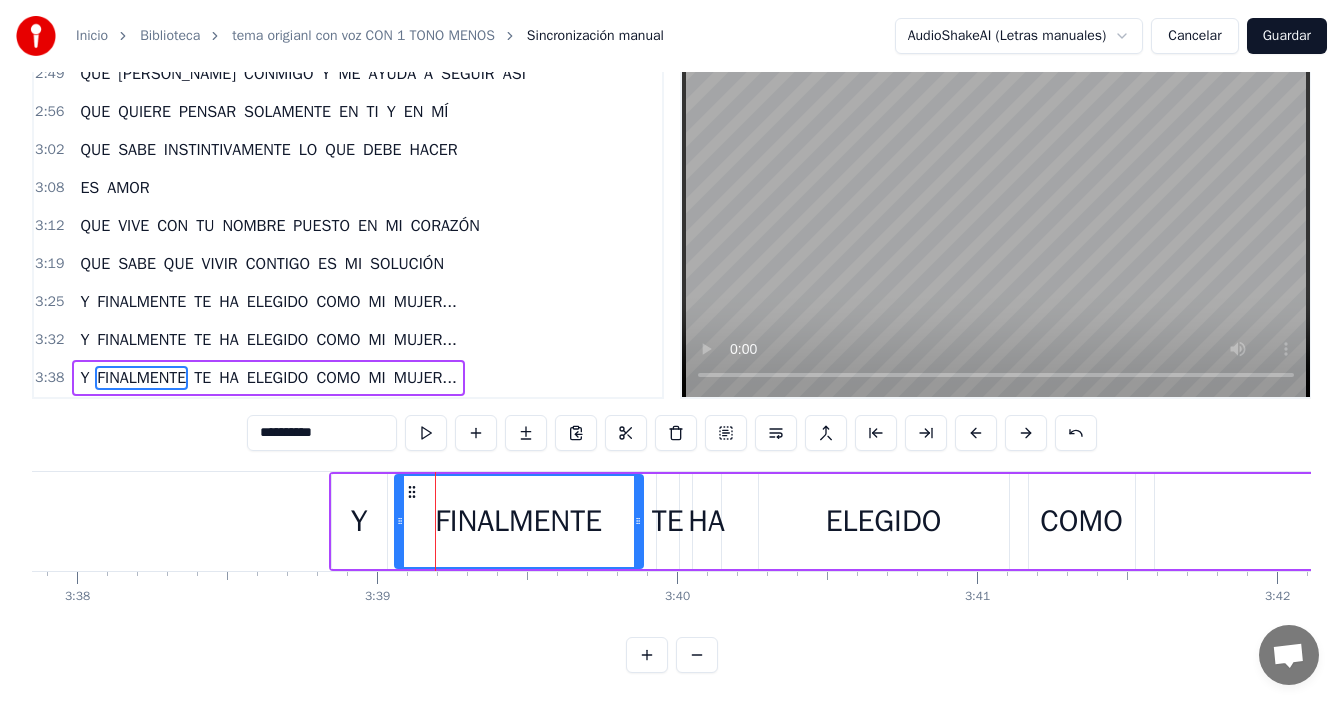 drag, startPoint x: 414, startPoint y: 511, endPoint x: 401, endPoint y: 521, distance: 16.40122 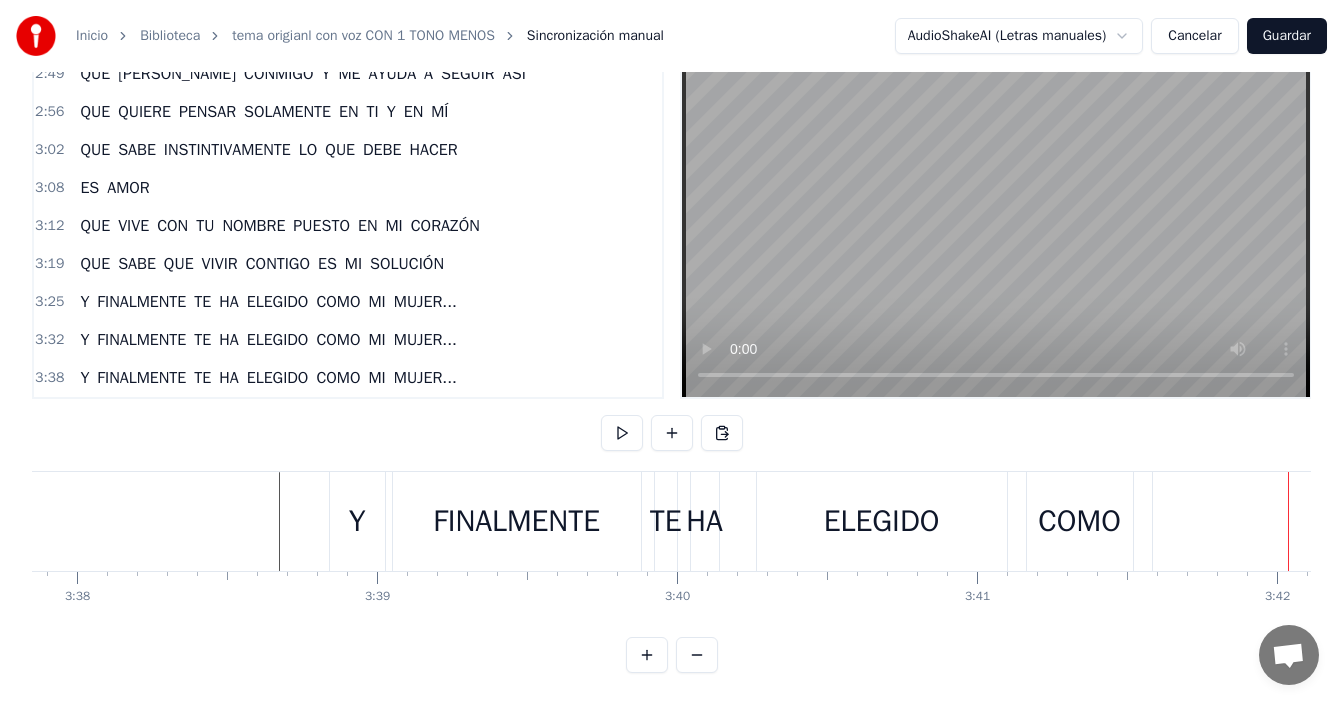 scroll, scrollTop: 0, scrollLeft: 66504, axis: horizontal 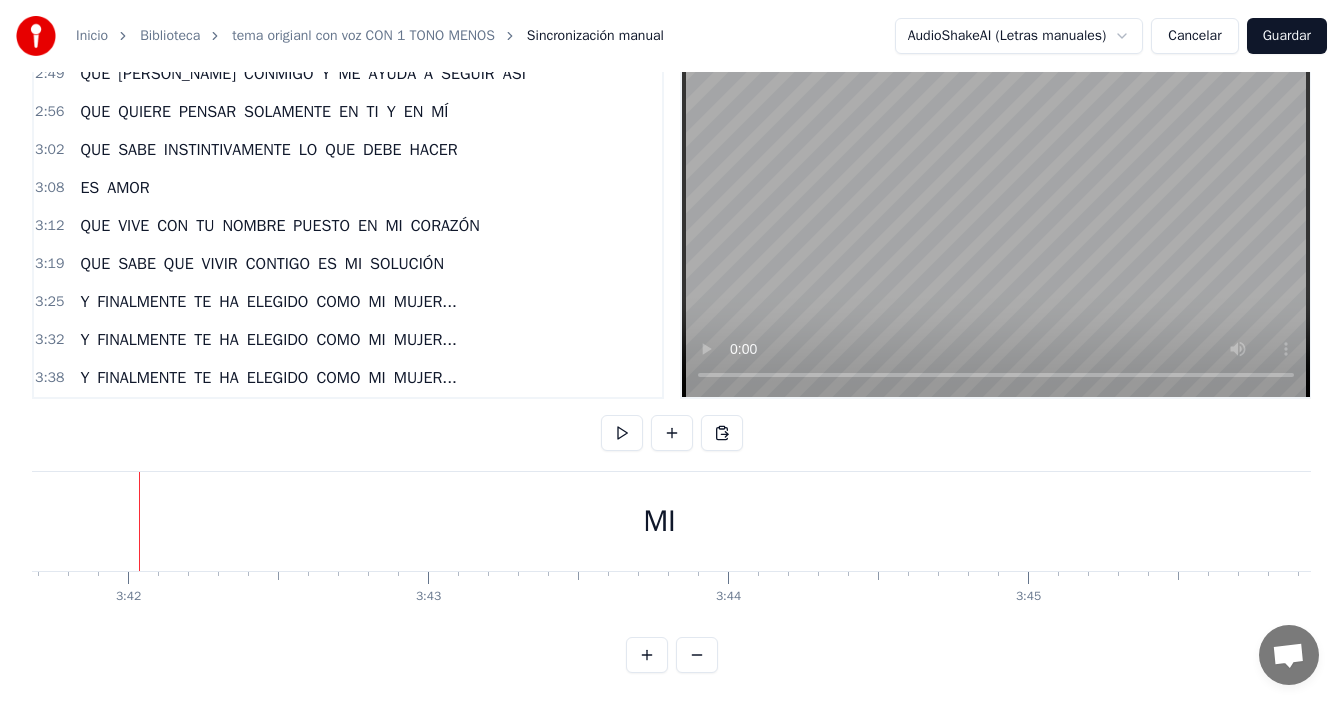 click on "MI" at bounding box center (660, 521) 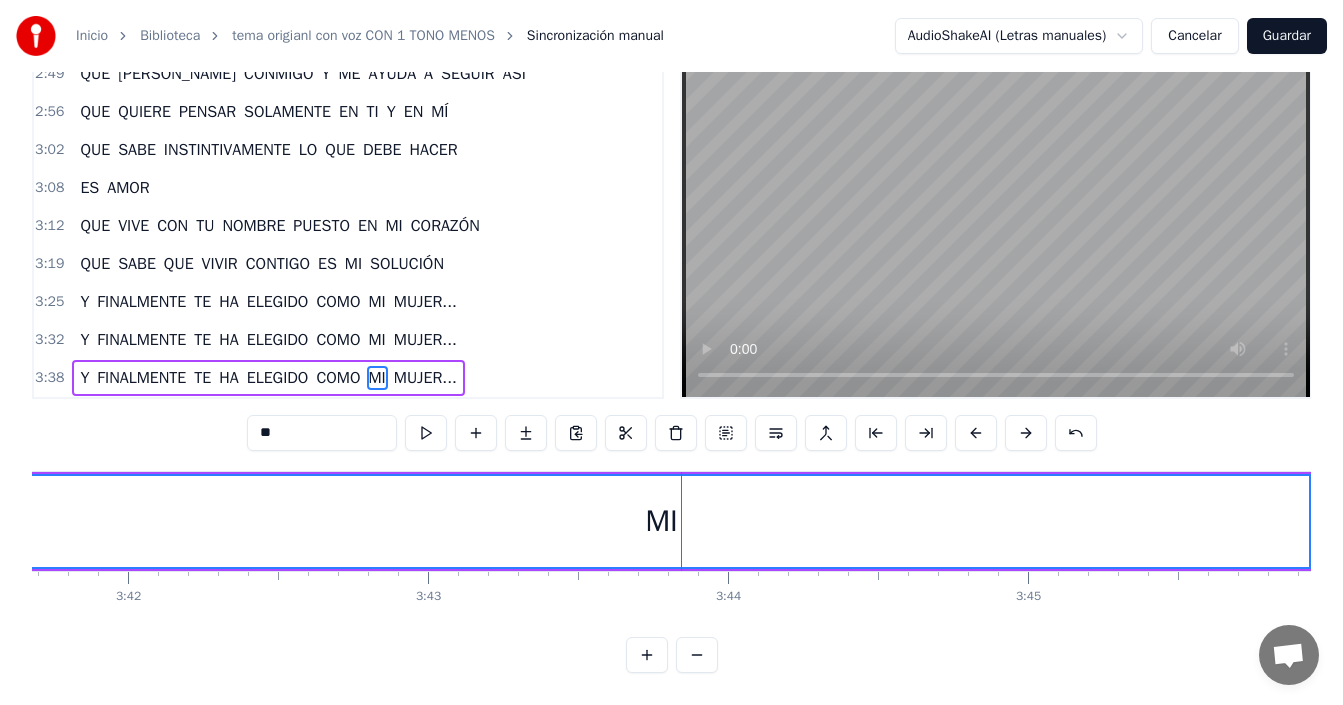 click at bounding box center (697, 655) 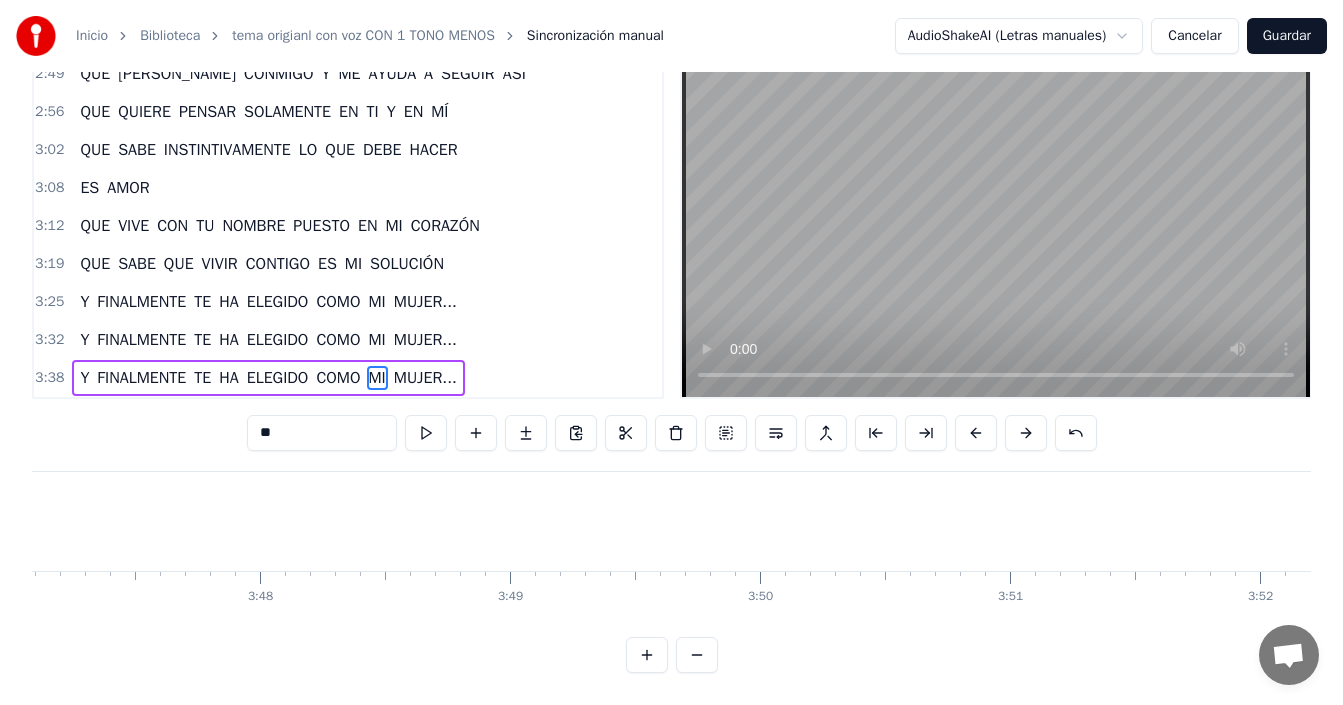 scroll, scrollTop: 0, scrollLeft: 55860, axis: horizontal 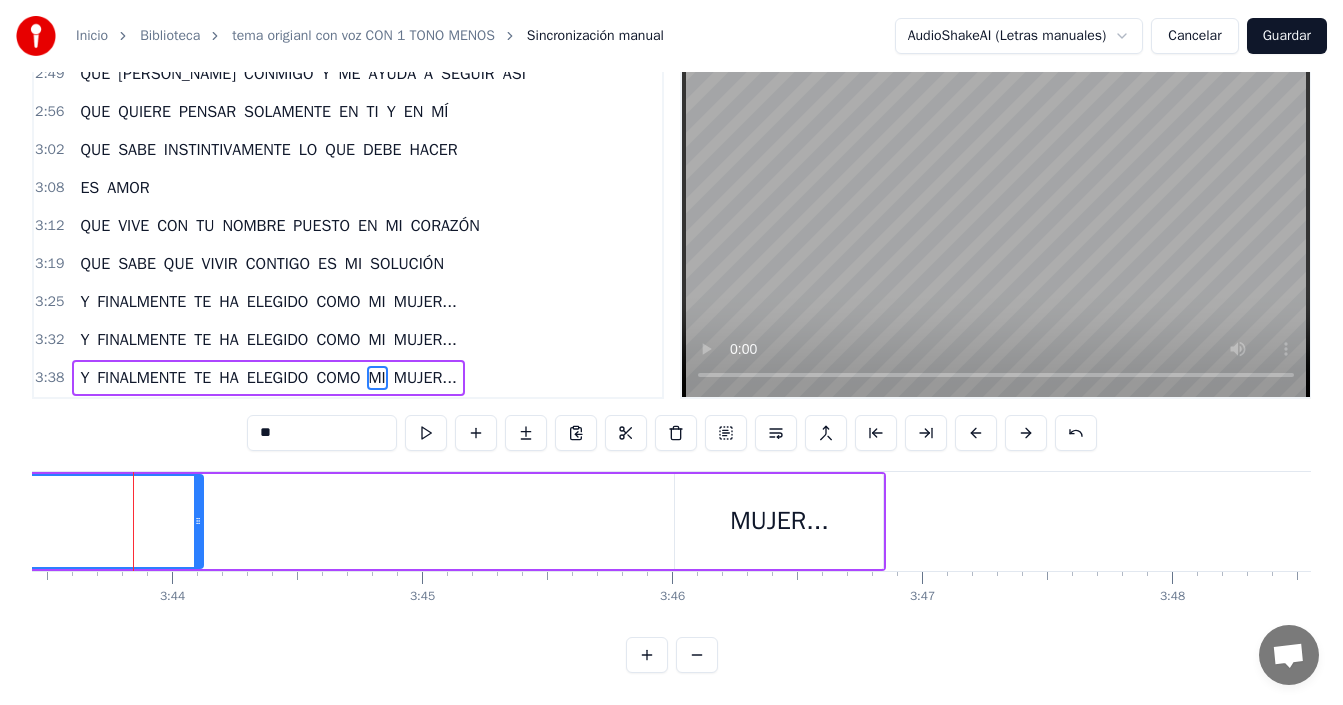 drag, startPoint x: 656, startPoint y: 499, endPoint x: 153, endPoint y: 512, distance: 503.16797 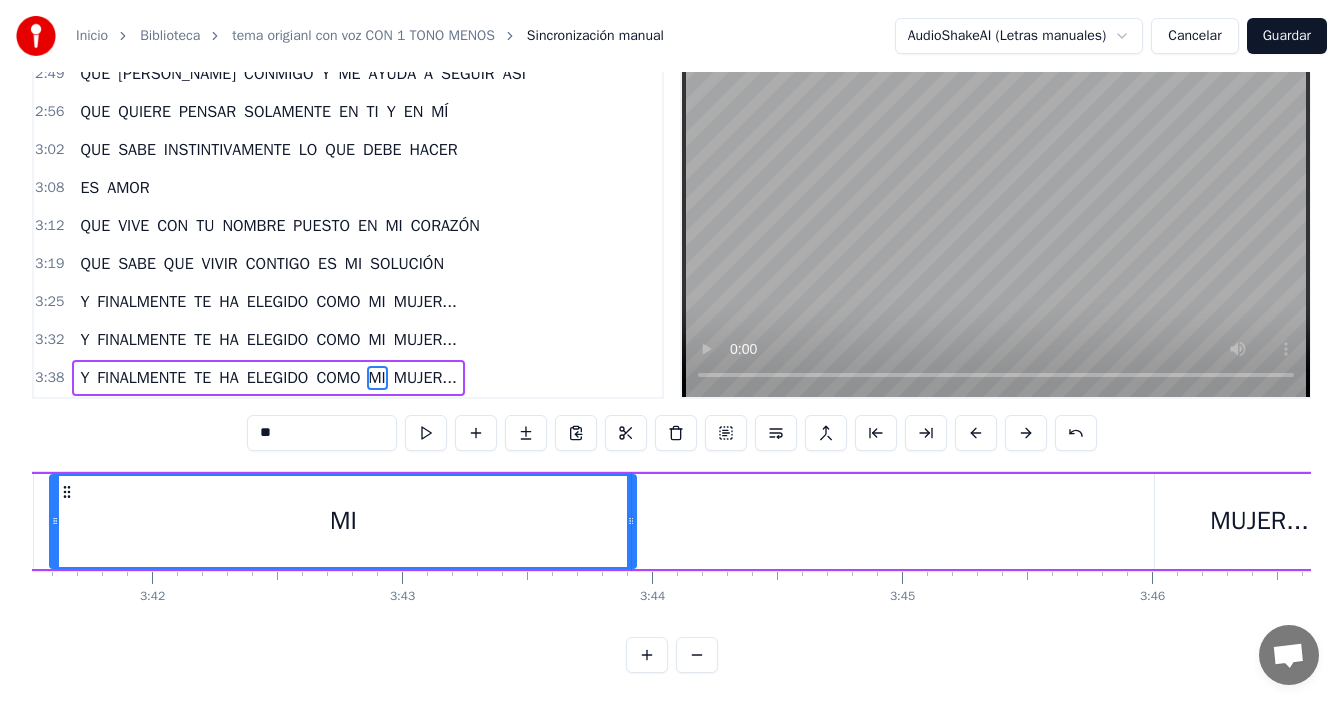 scroll, scrollTop: 0, scrollLeft: 55340, axis: horizontal 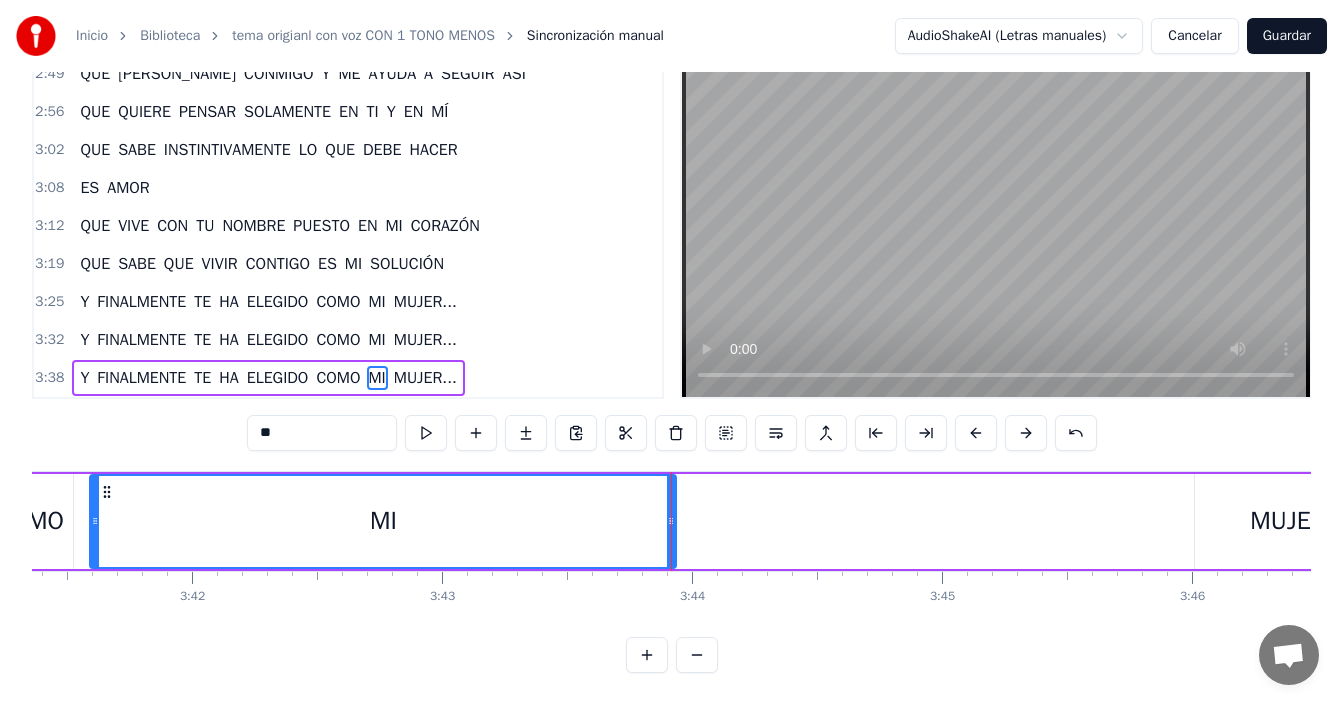 click on "MUJER..." at bounding box center [1299, 521] 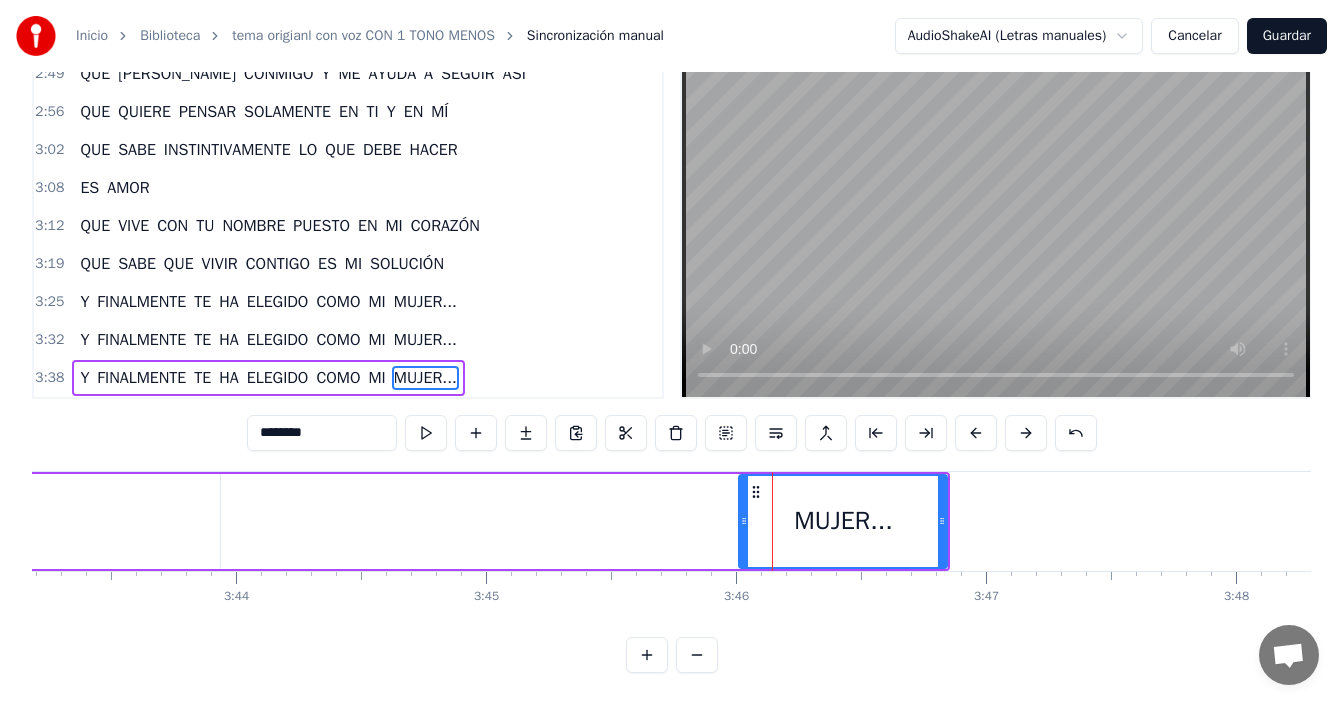 scroll, scrollTop: 0, scrollLeft: 55676, axis: horizontal 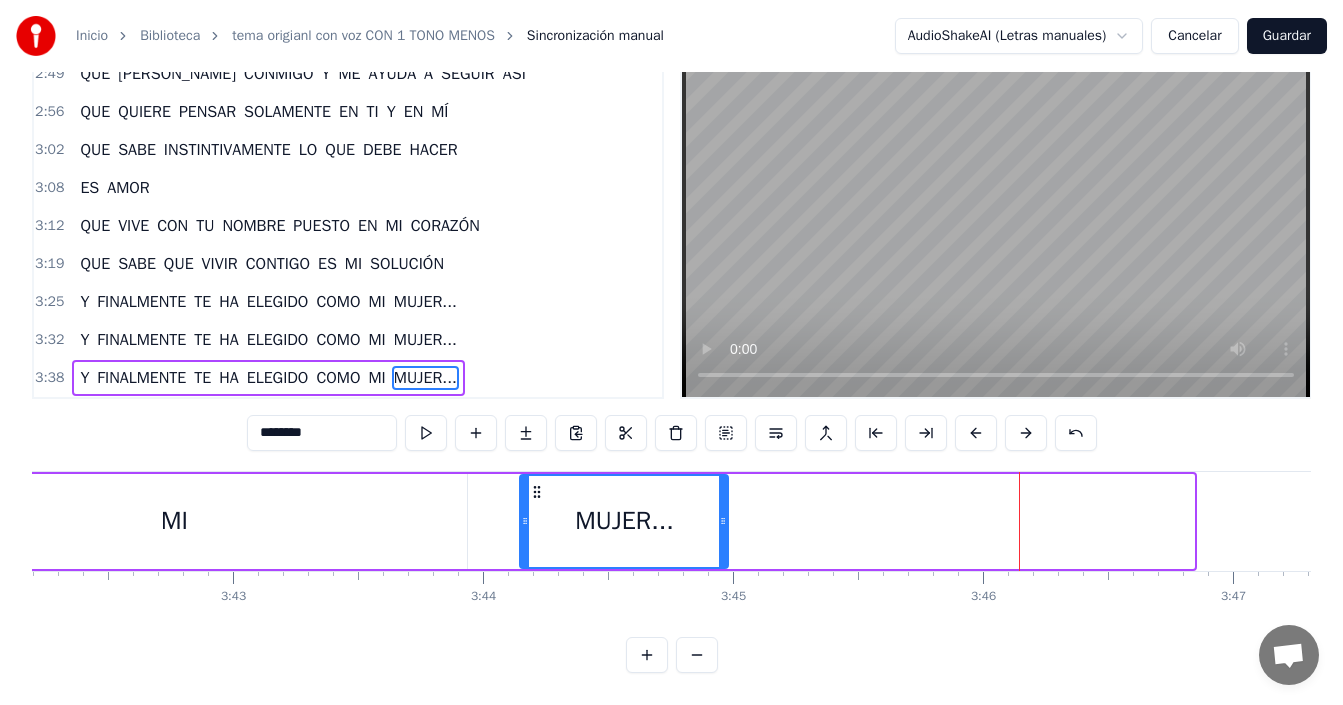 drag, startPoint x: 873, startPoint y: 475, endPoint x: 534, endPoint y: 514, distance: 341.236 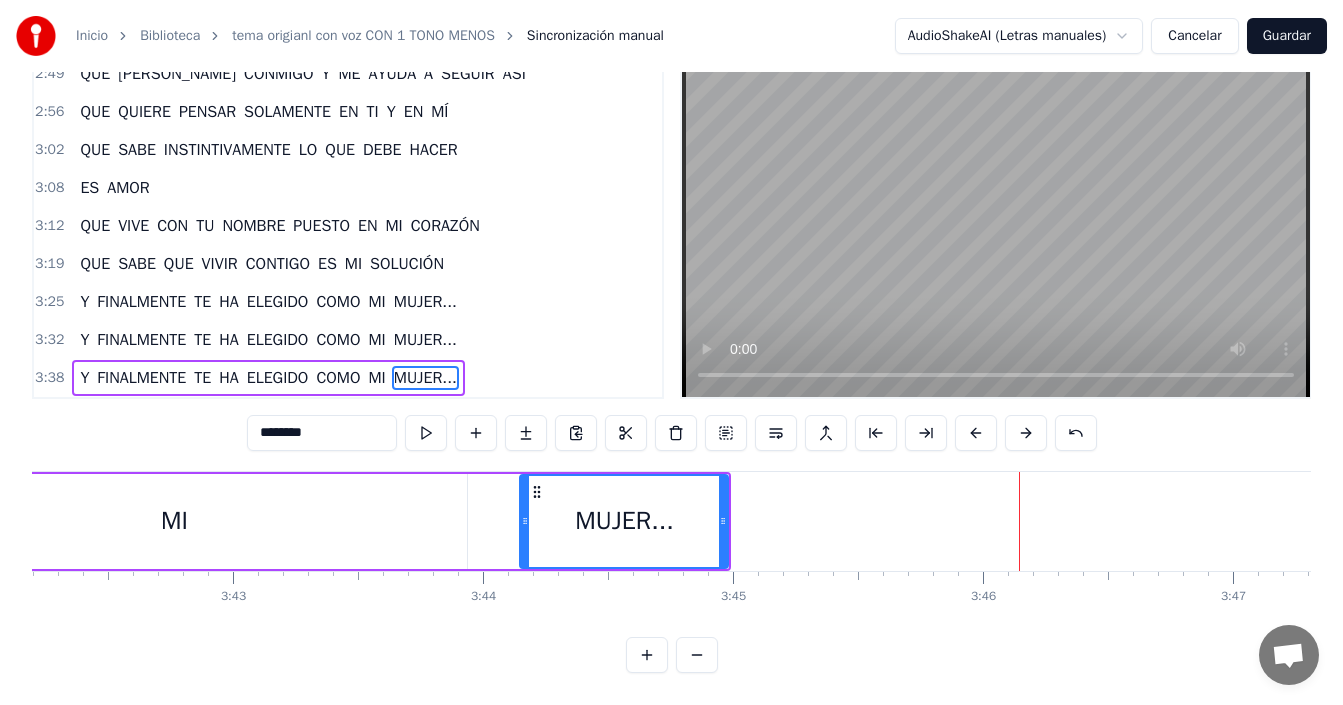click on "MI" at bounding box center (174, 521) 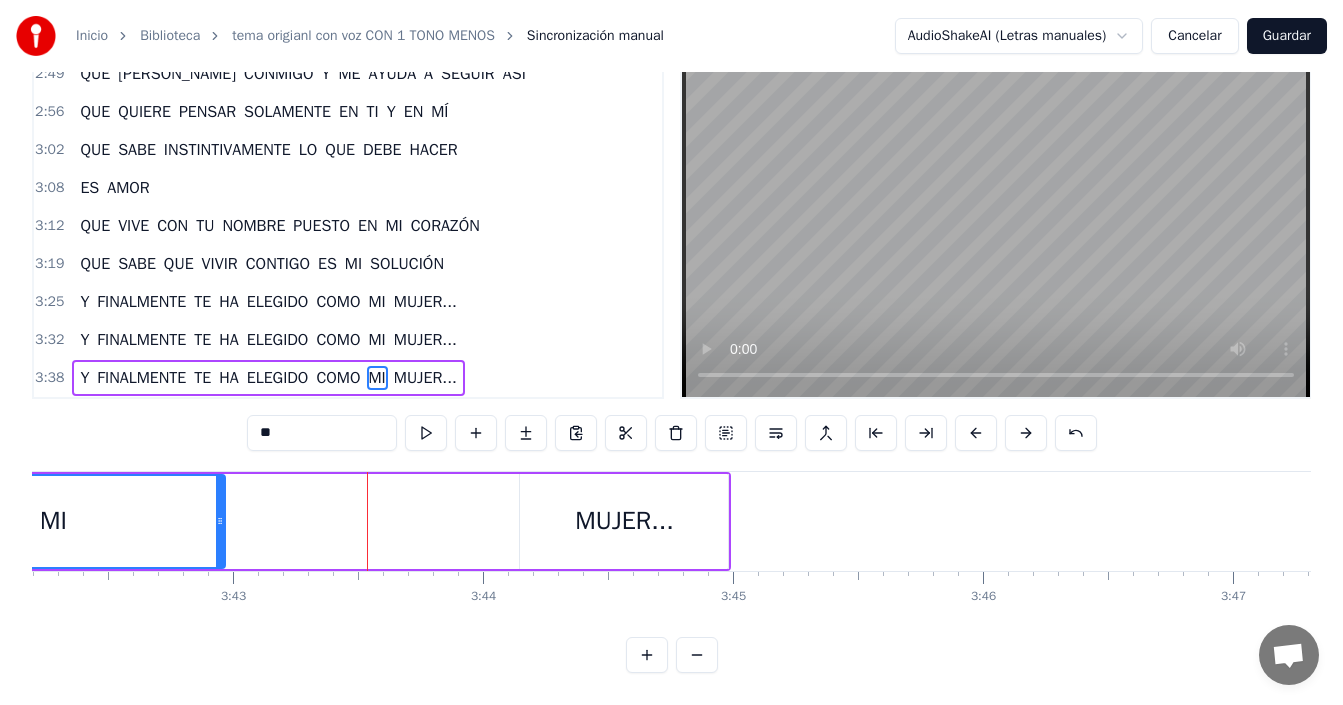 drag, startPoint x: 463, startPoint y: 477, endPoint x: 180, endPoint y: 482, distance: 283.04416 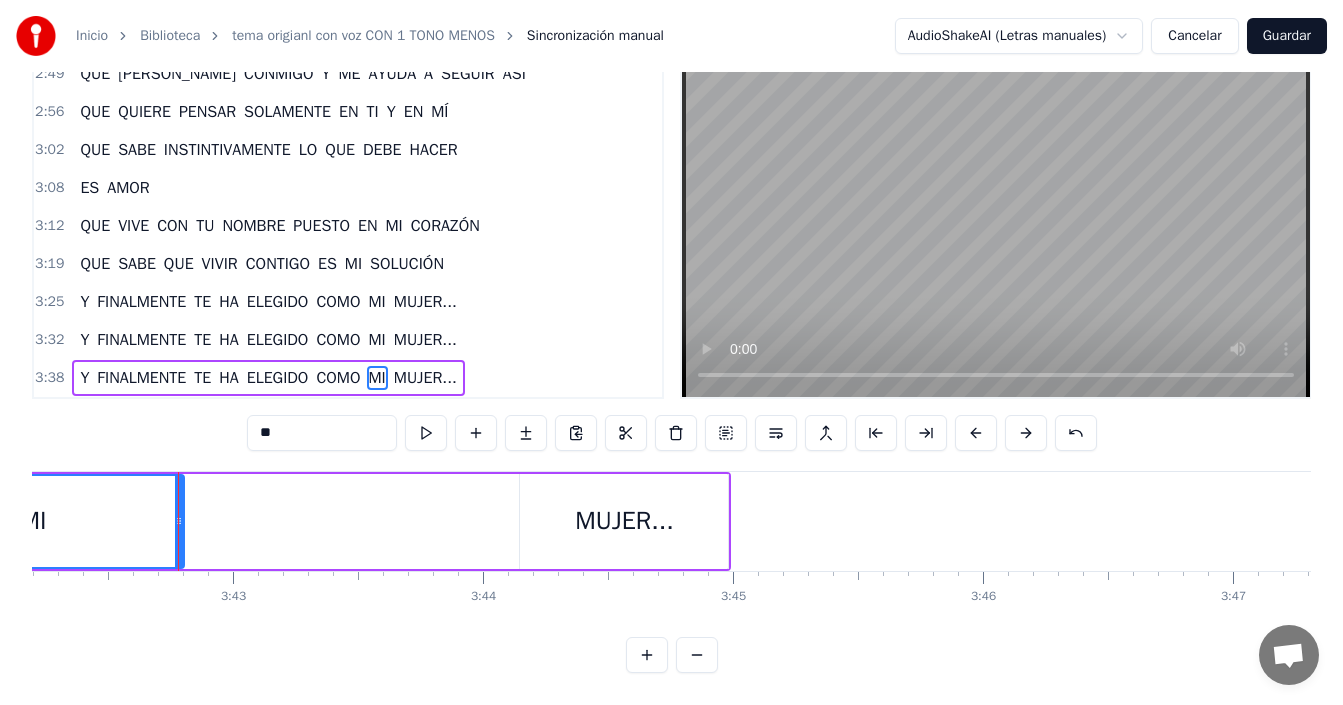 click on "MUJER..." at bounding box center (624, 521) 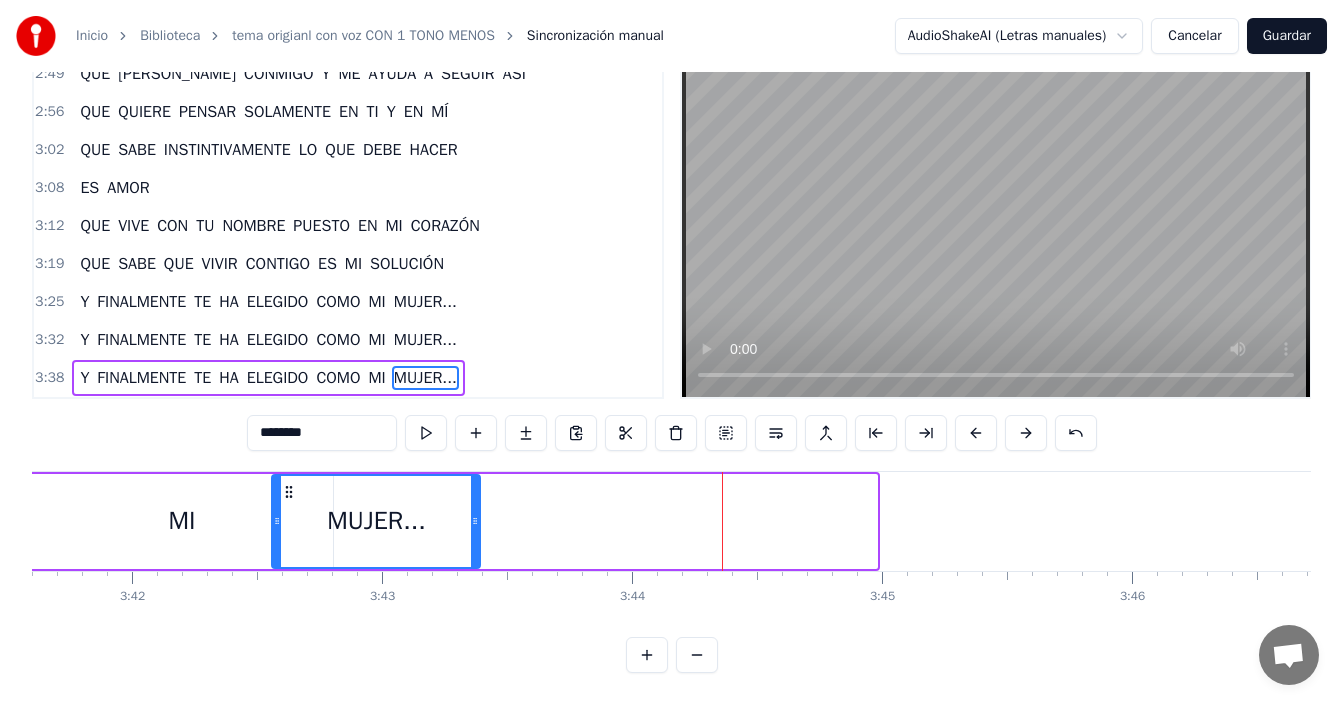 scroll, scrollTop: 0, scrollLeft: 55370, axis: horizontal 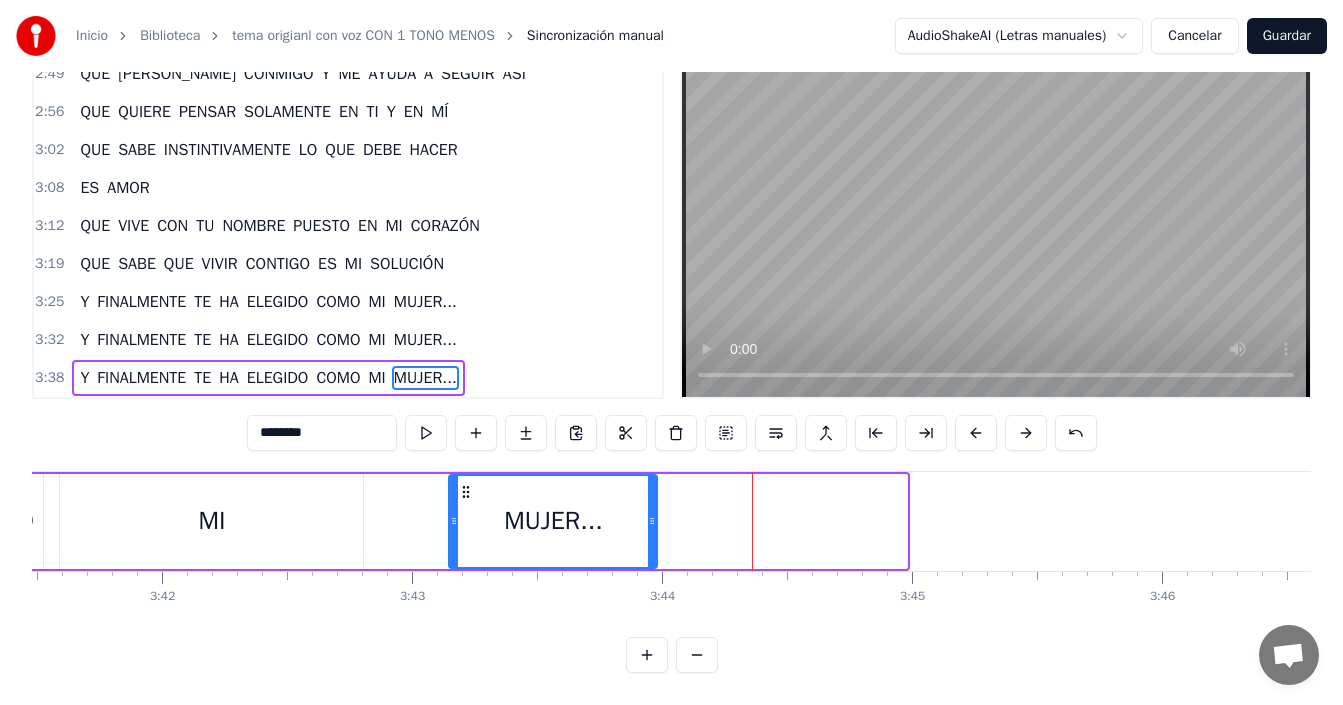 drag, startPoint x: 540, startPoint y: 474, endPoint x: 468, endPoint y: 505, distance: 78.39005 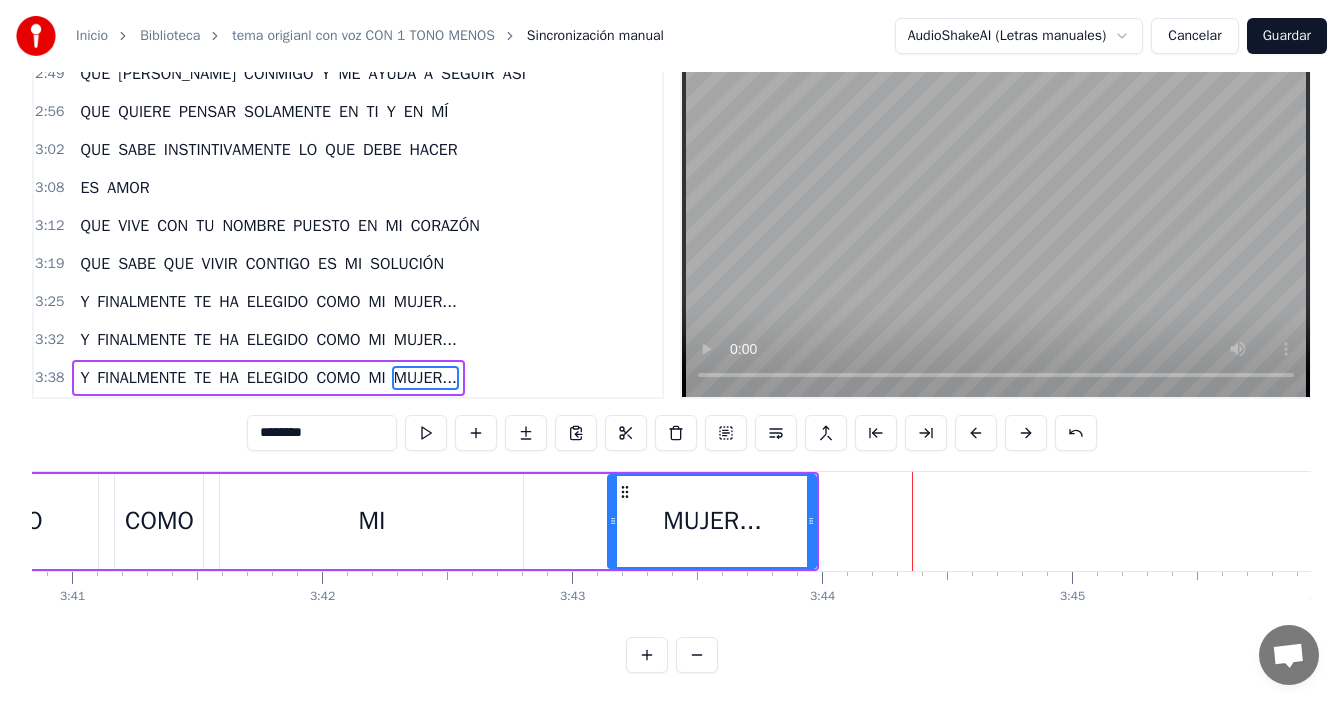 scroll, scrollTop: 0, scrollLeft: 55050, axis: horizontal 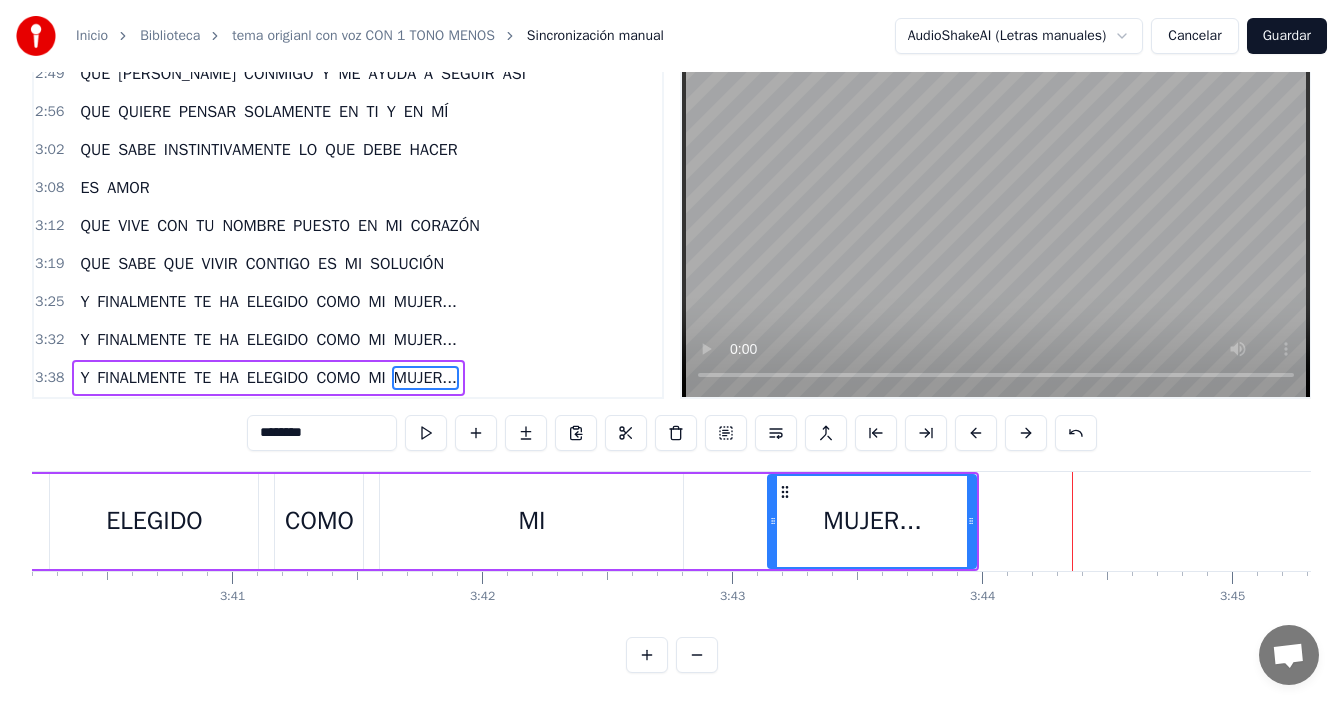 click on "Y FINALMENTE TE HA ELEGIDO COMO MI MUJER..." at bounding box center (336, 521) 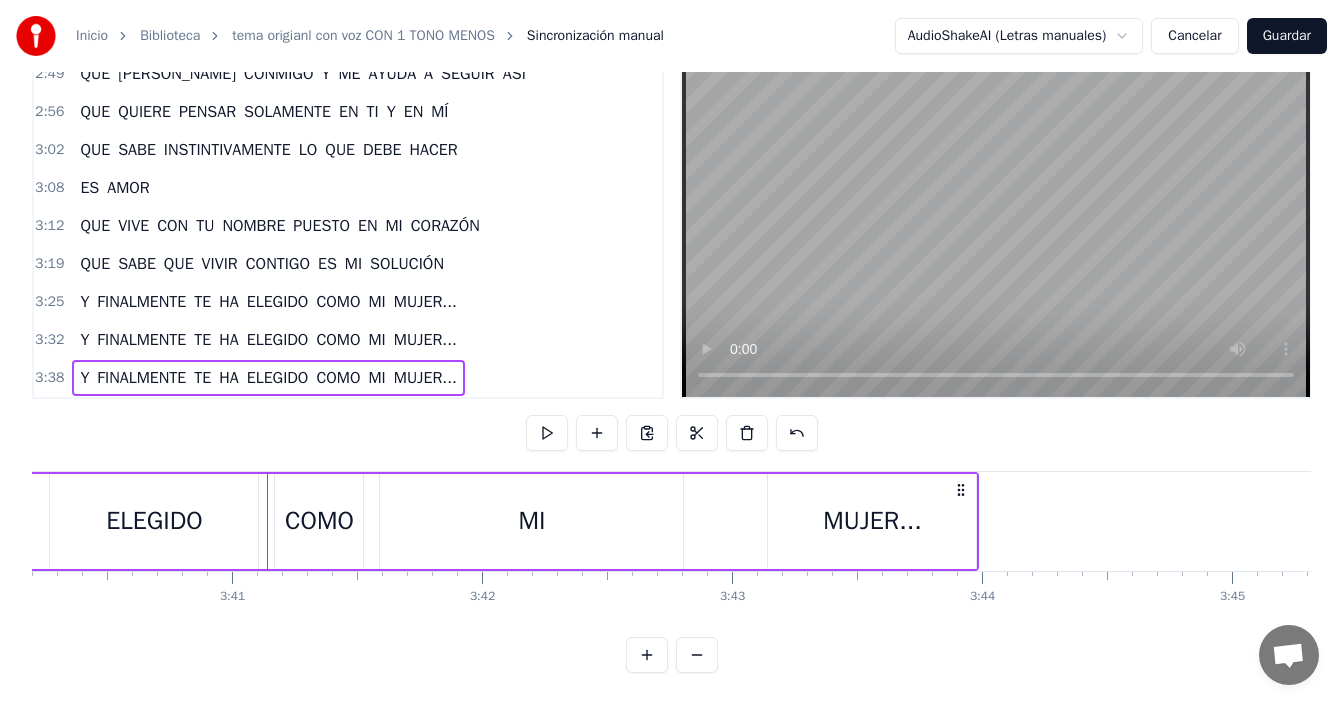 click on "COMO" at bounding box center (319, 521) 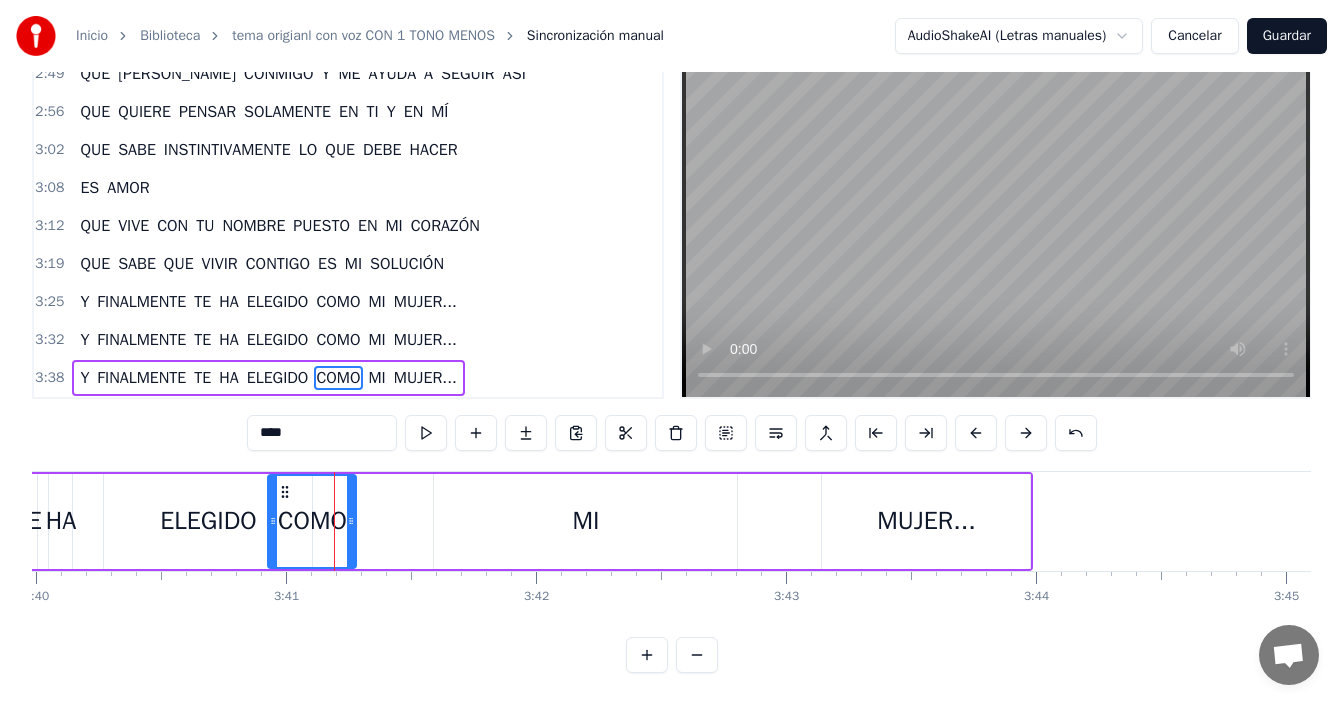 scroll, scrollTop: 0, scrollLeft: 54991, axis: horizontal 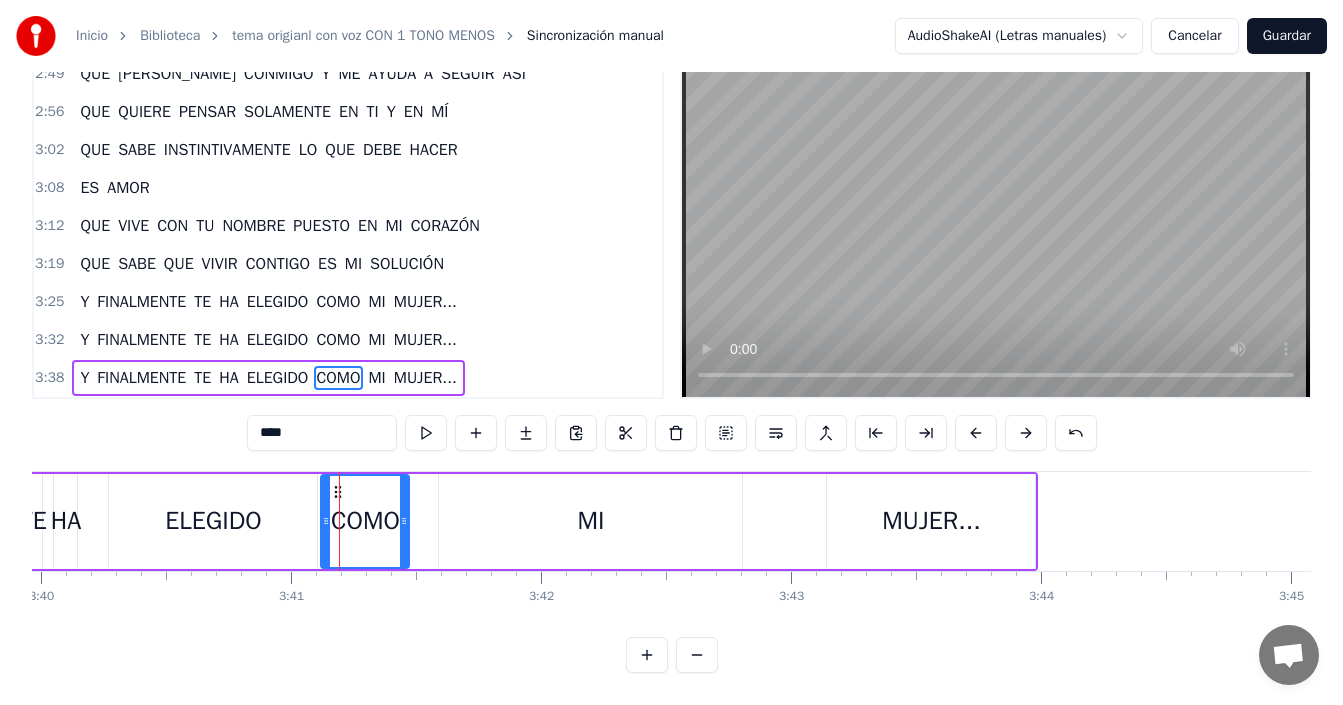 drag, startPoint x: 289, startPoint y: 474, endPoint x: 336, endPoint y: 485, distance: 48.270073 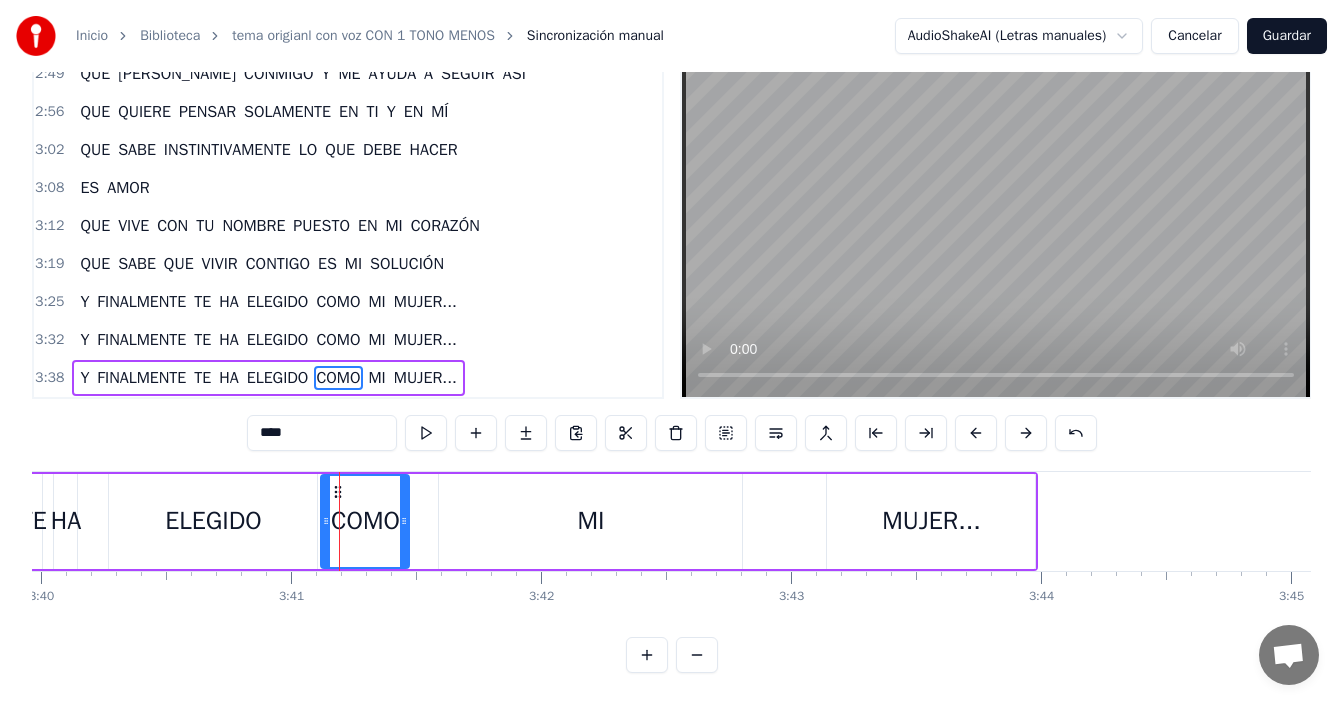 click on "ELEGIDO" at bounding box center (213, 521) 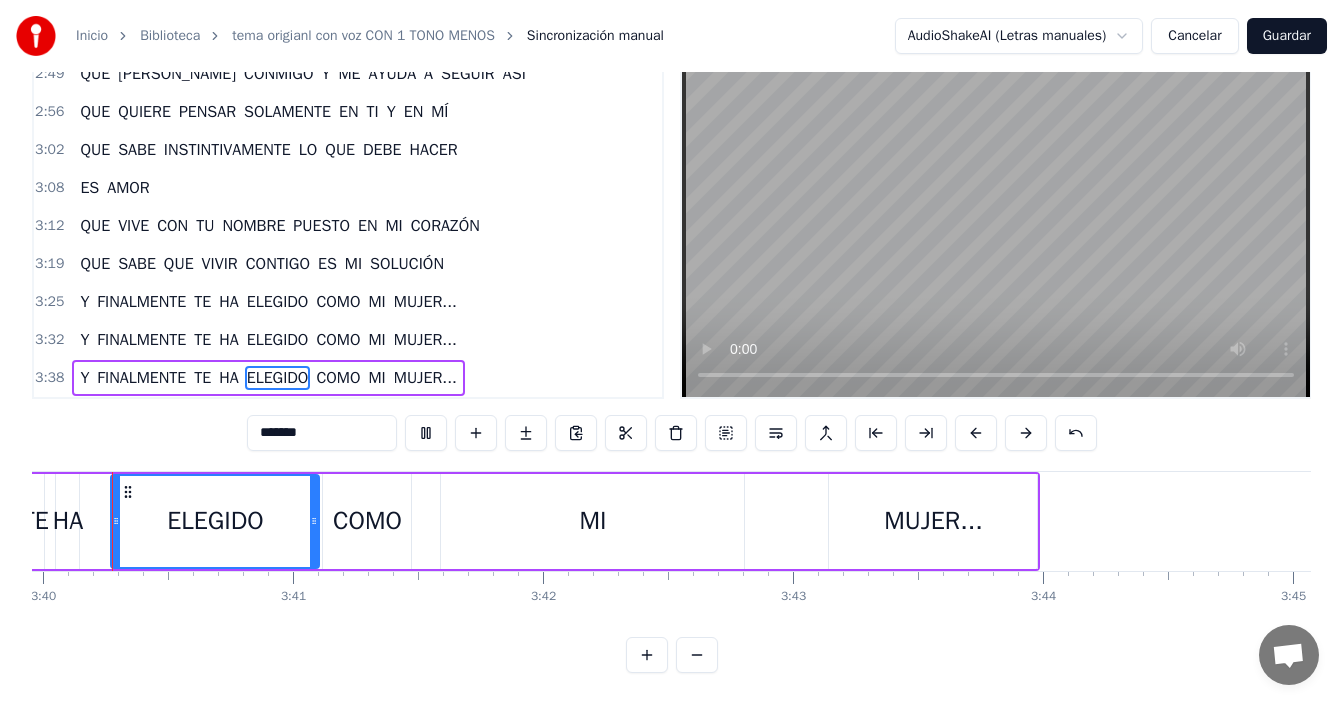 scroll, scrollTop: 0, scrollLeft: 54965, axis: horizontal 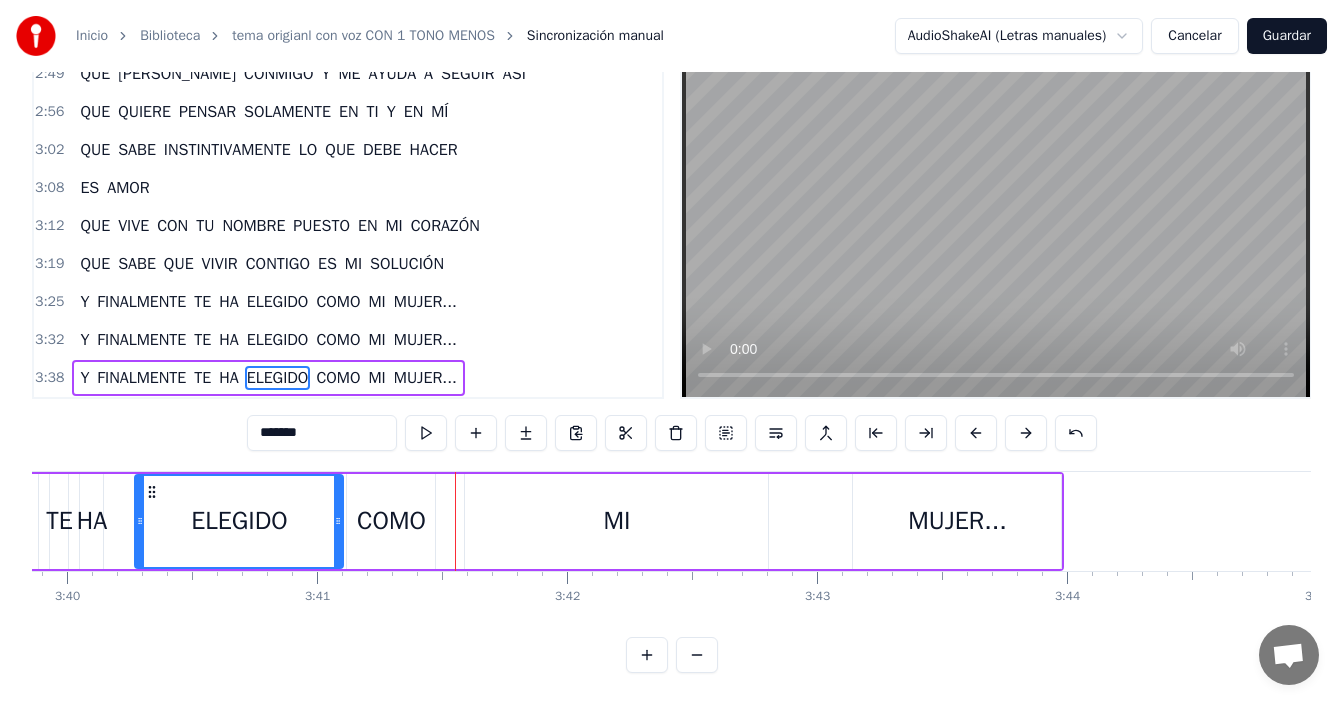 click on "MI" at bounding box center [616, 521] 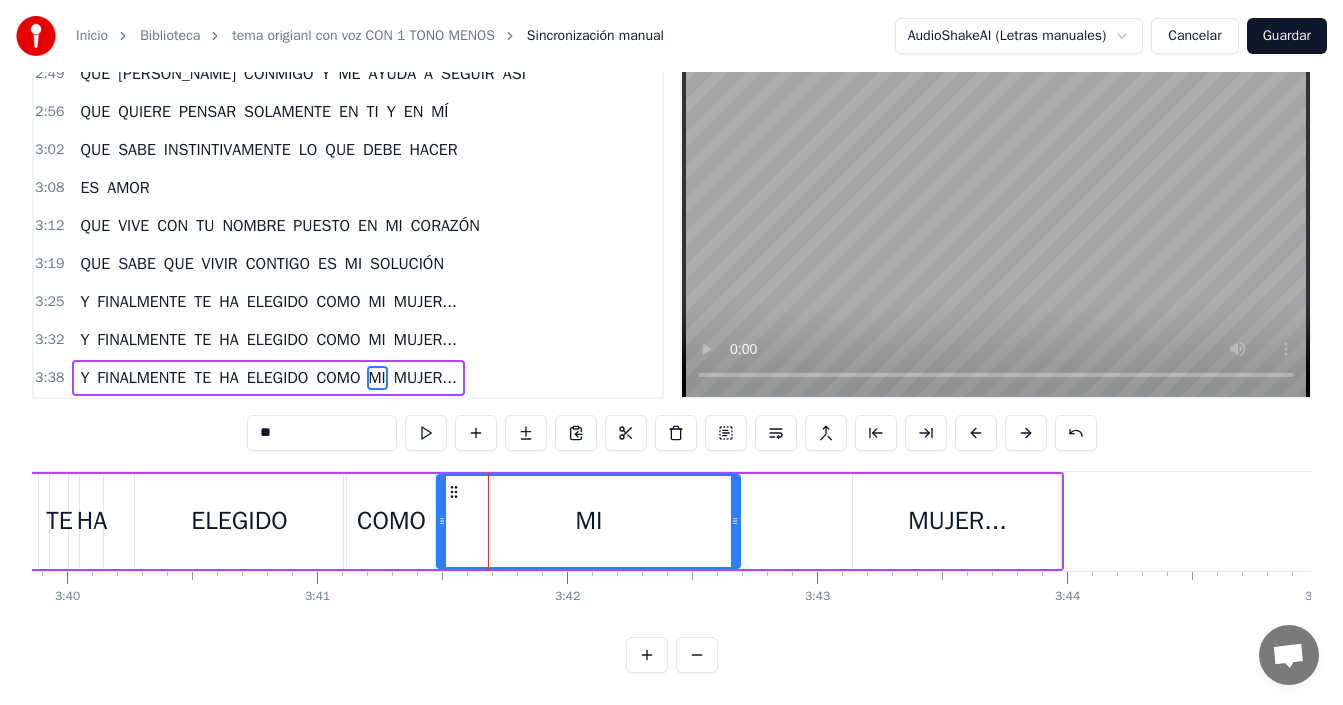 drag, startPoint x: 483, startPoint y: 473, endPoint x: 455, endPoint y: 483, distance: 29.732138 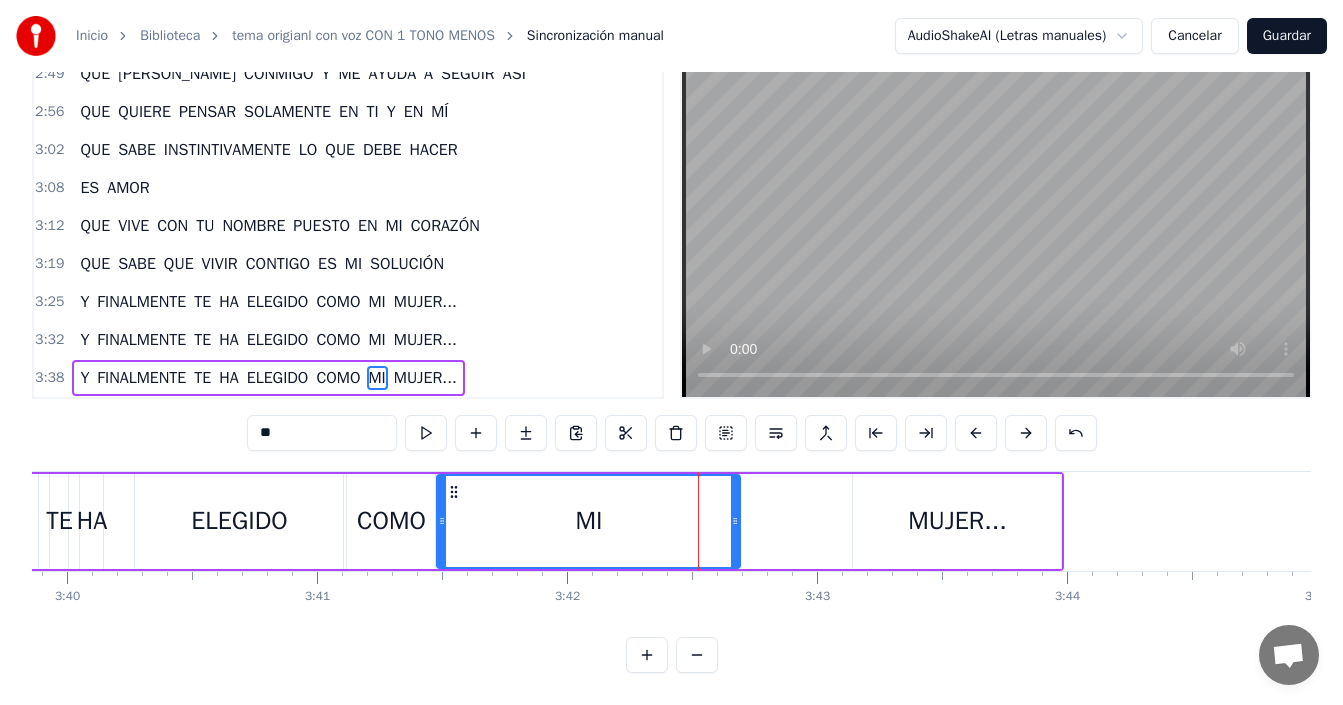 click on "MI" at bounding box center [588, 521] 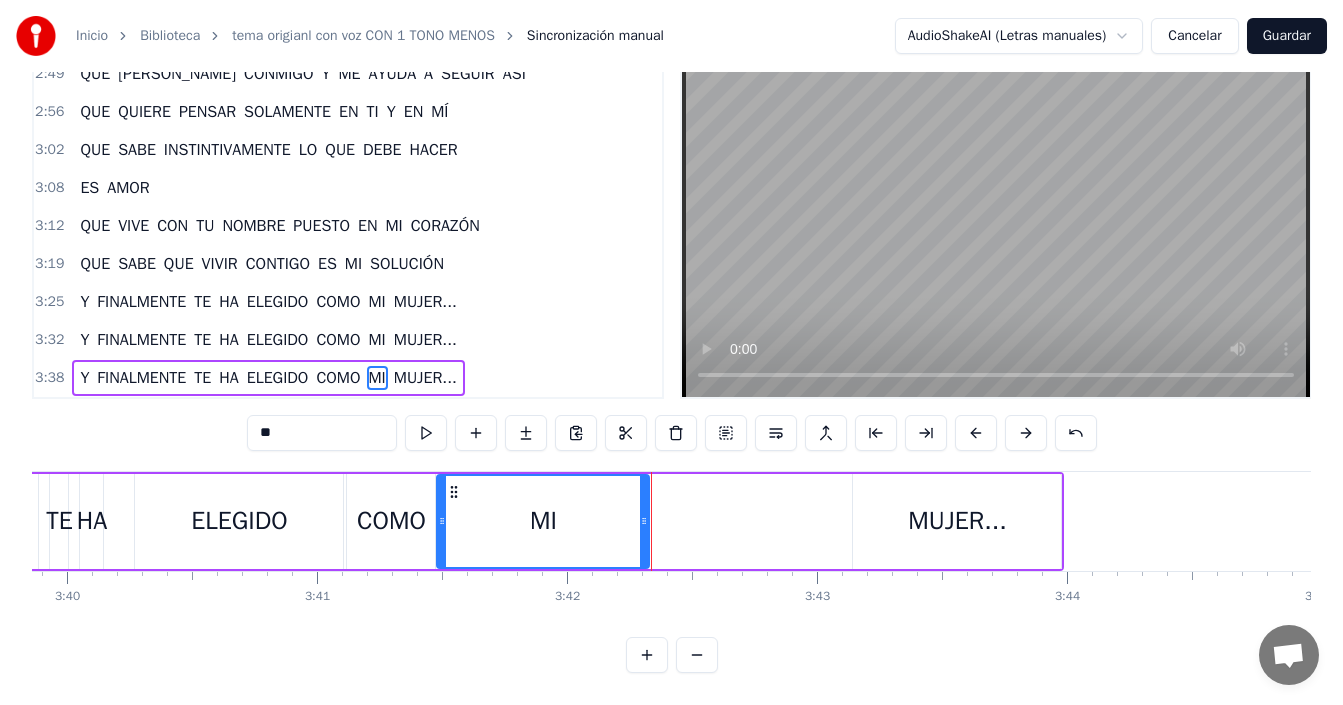 drag, startPoint x: 735, startPoint y: 502, endPoint x: 644, endPoint y: 518, distance: 92.39589 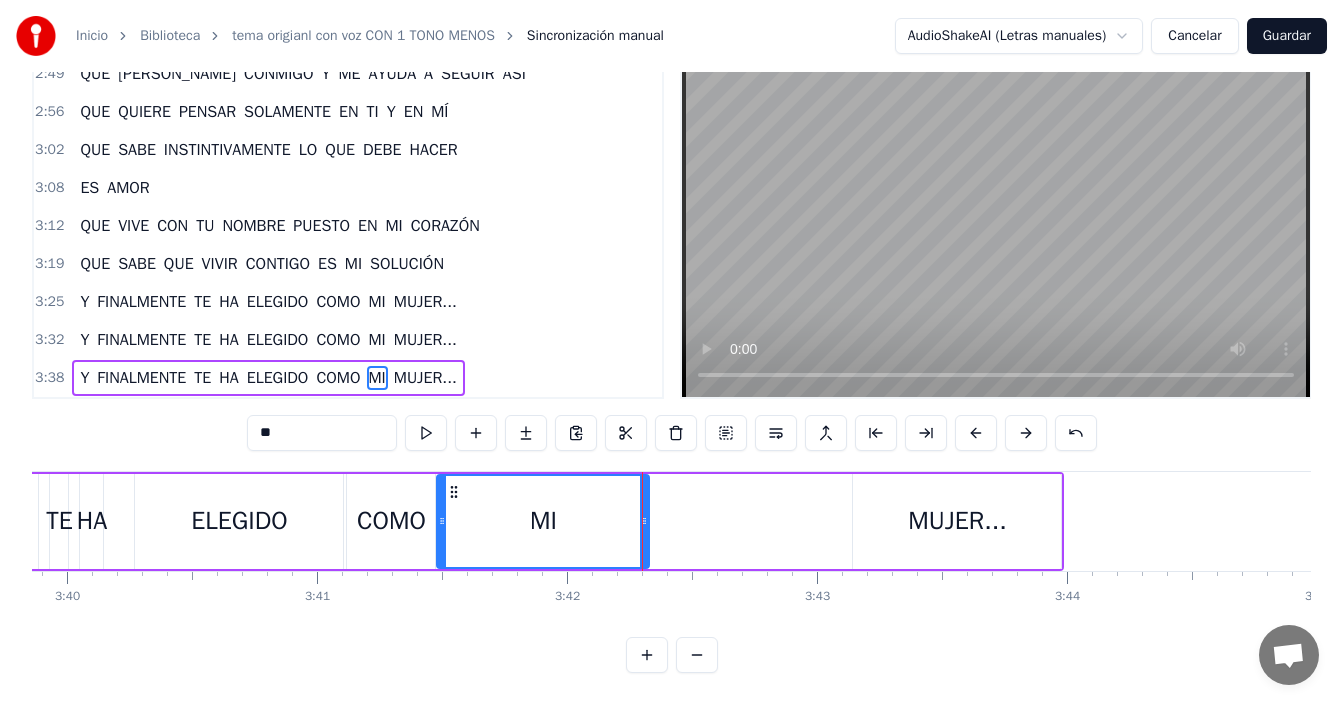 click on "MUJER..." at bounding box center [957, 521] 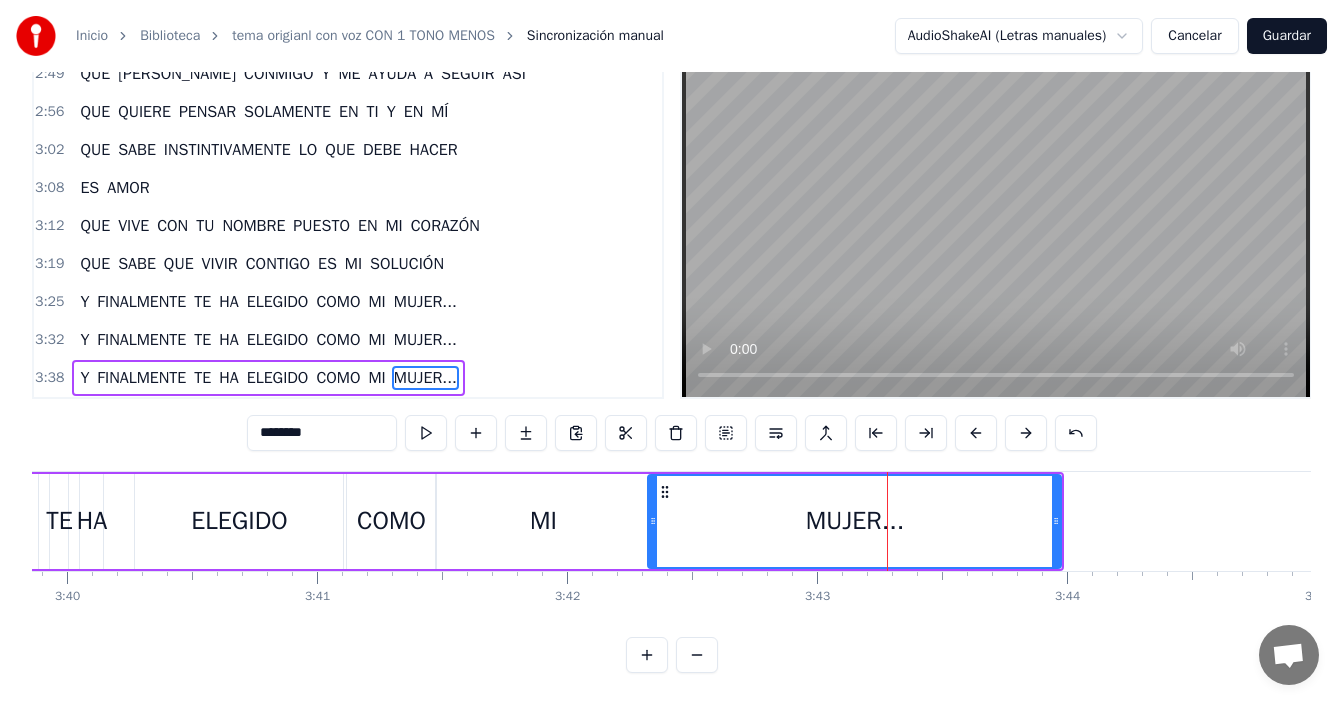 drag, startPoint x: 855, startPoint y: 477, endPoint x: 650, endPoint y: 489, distance: 205.35092 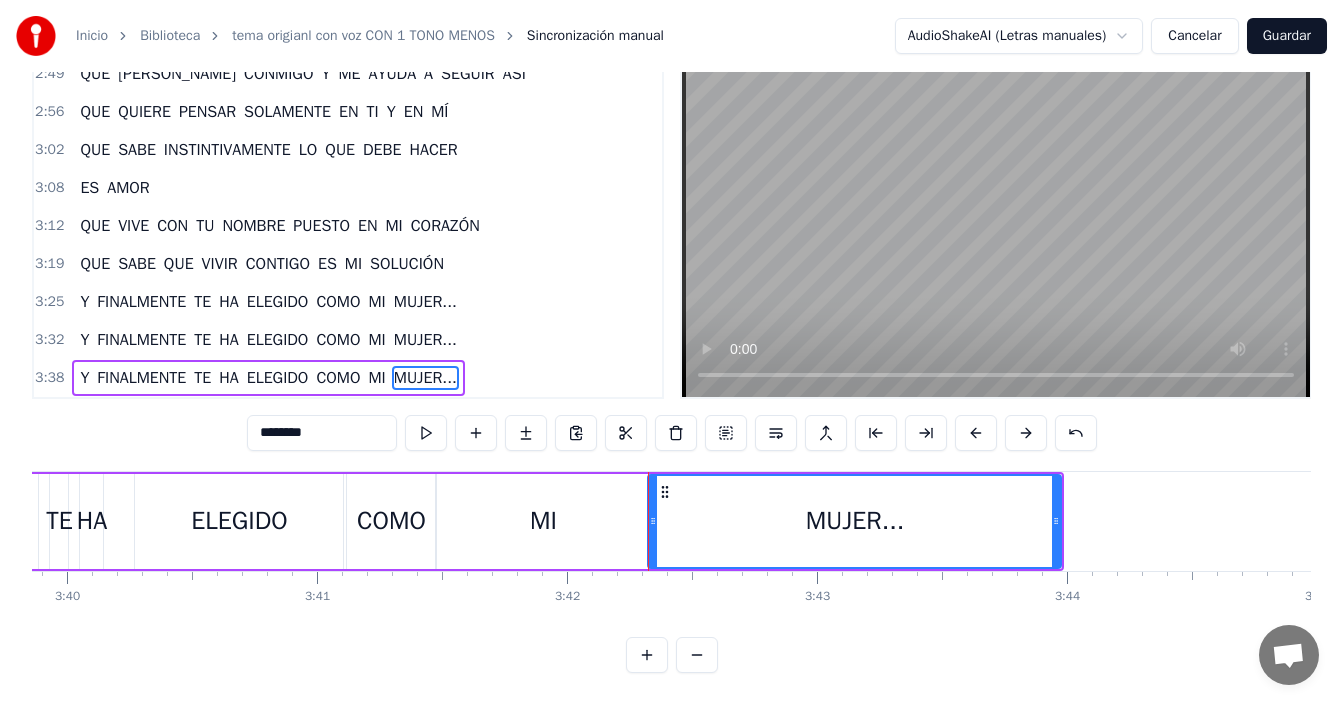 click on "ELEGIDO" at bounding box center (239, 521) 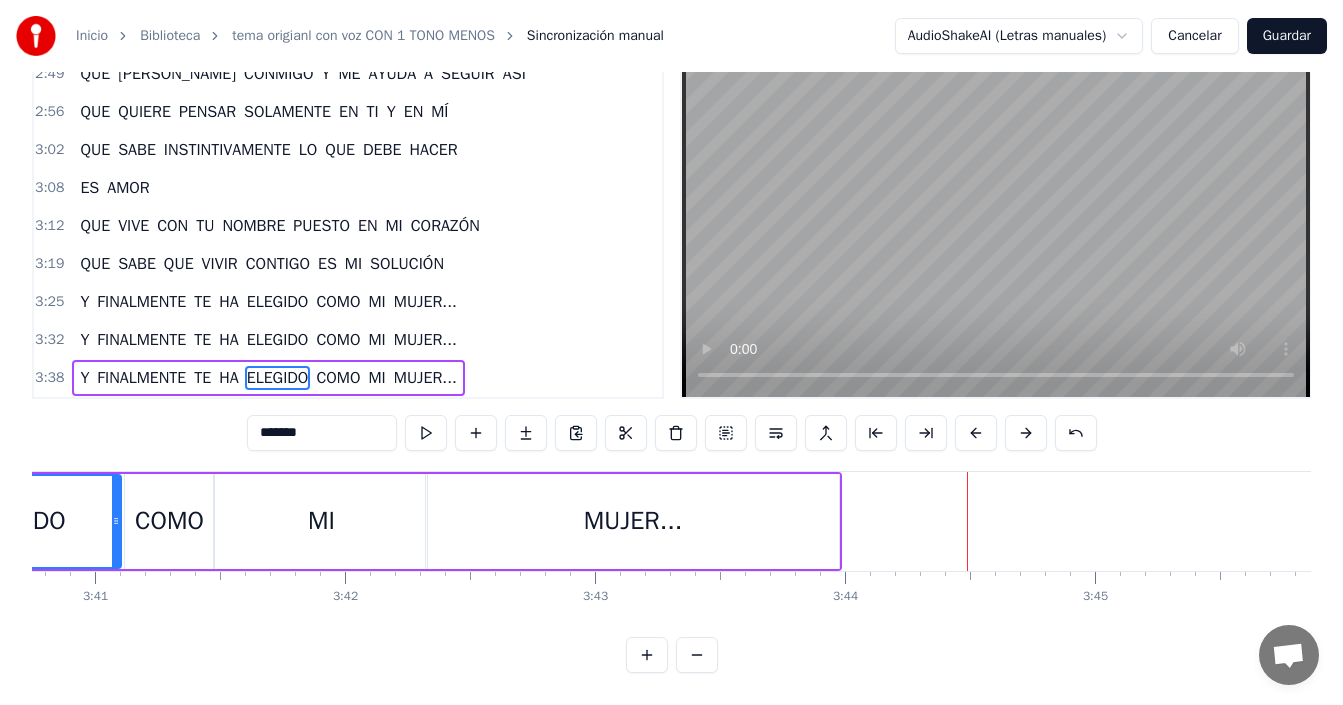 scroll, scrollTop: 0, scrollLeft: 55374, axis: horizontal 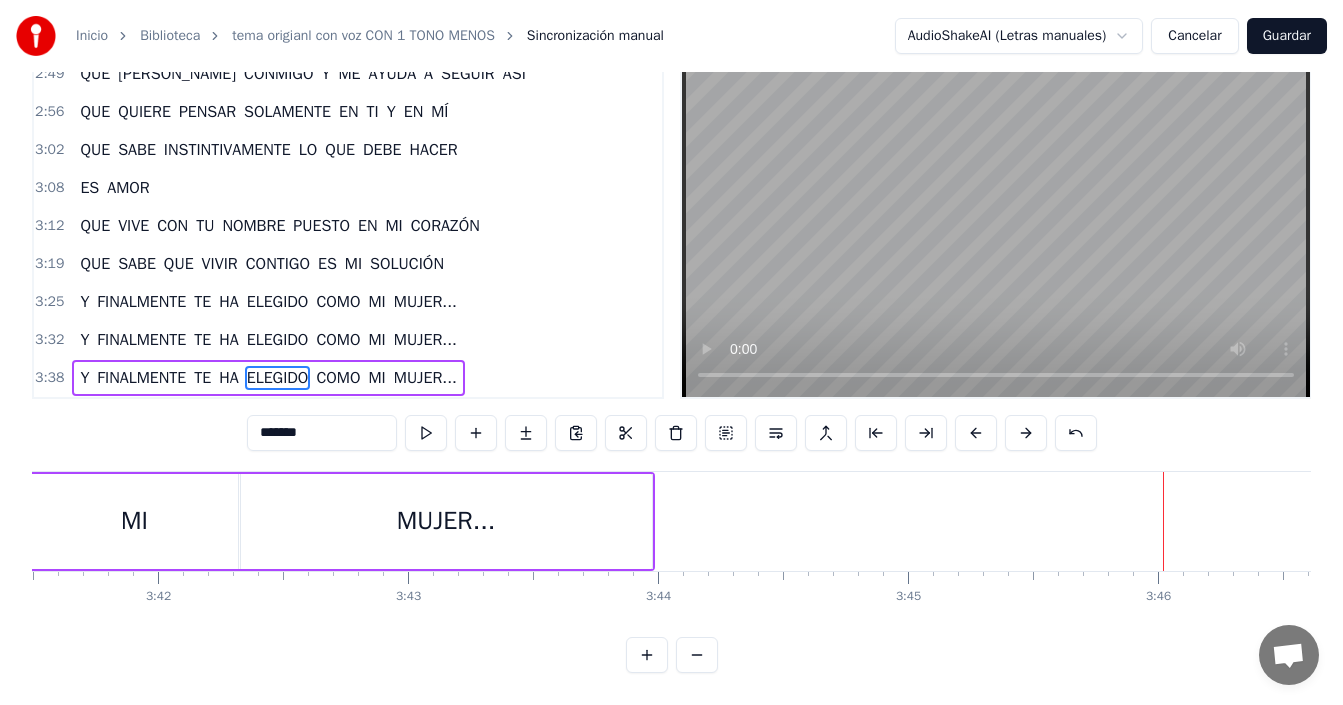 drag, startPoint x: 619, startPoint y: 521, endPoint x: 634, endPoint y: 519, distance: 15.132746 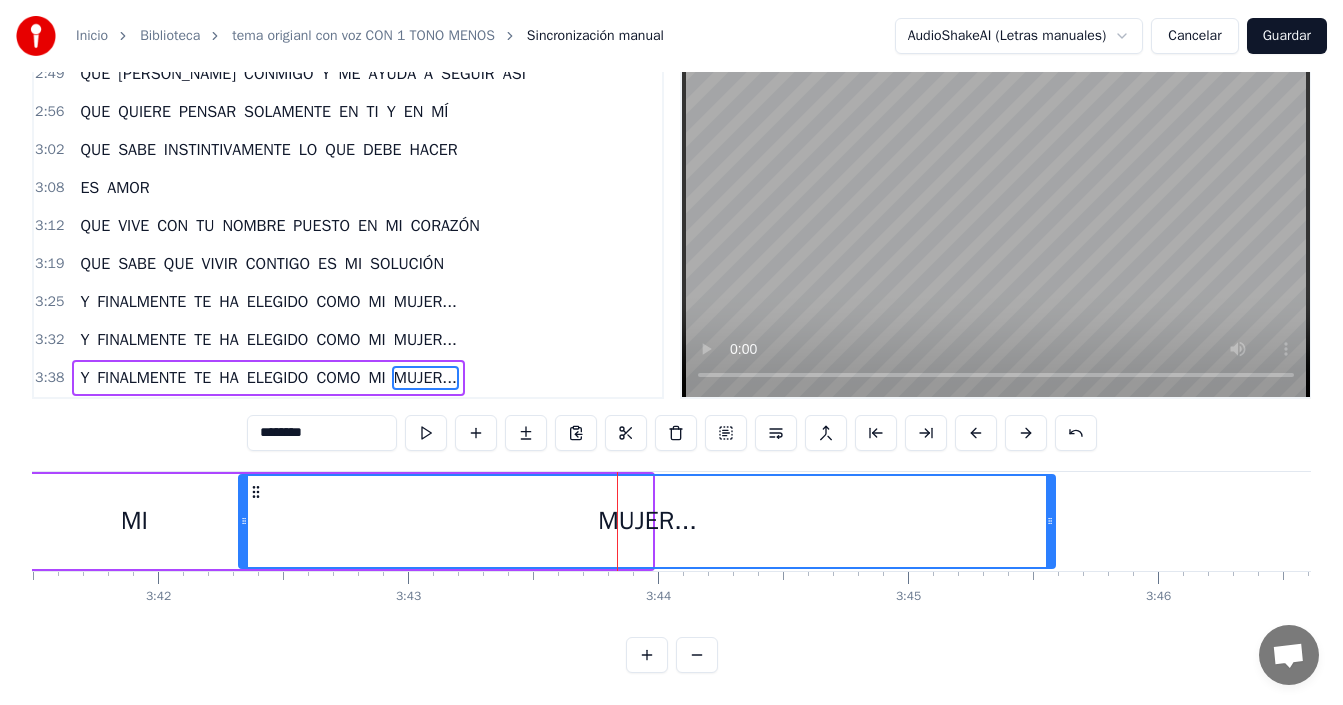 drag, startPoint x: 649, startPoint y: 509, endPoint x: 1052, endPoint y: 542, distance: 404.34885 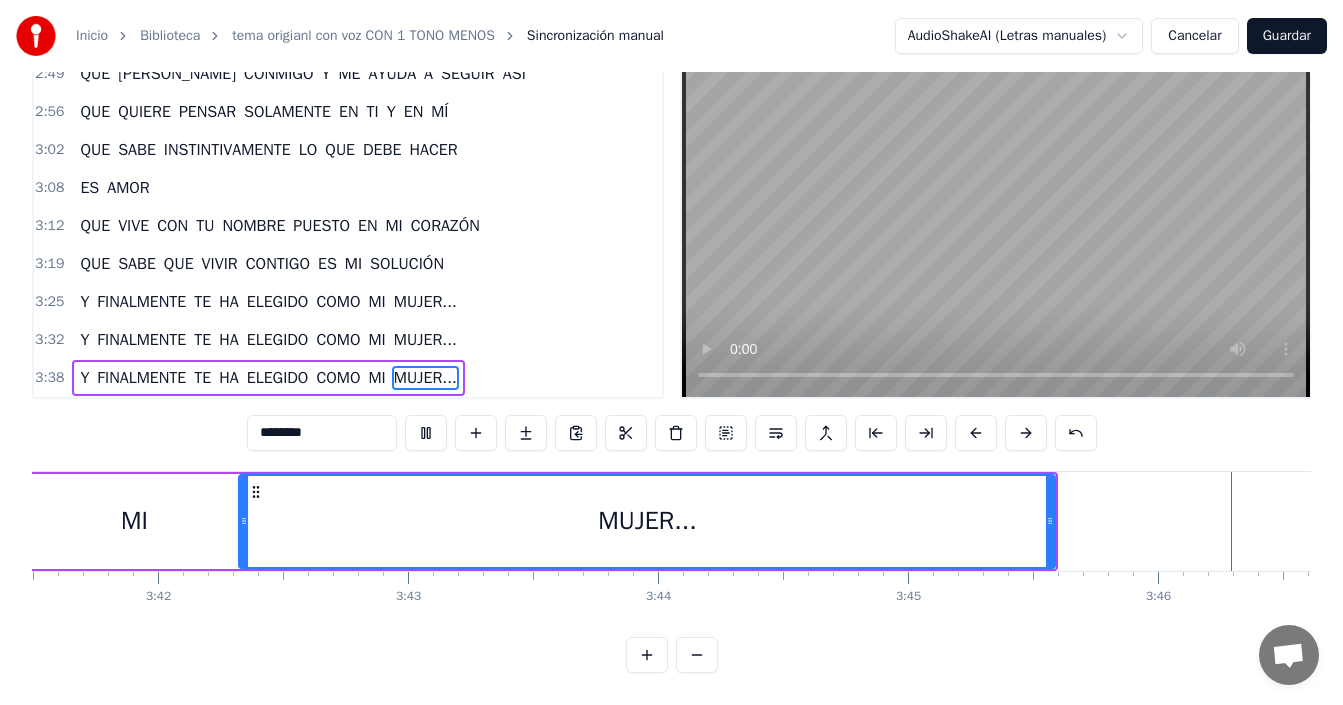 scroll, scrollTop: 0, scrollLeft: 56472, axis: horizontal 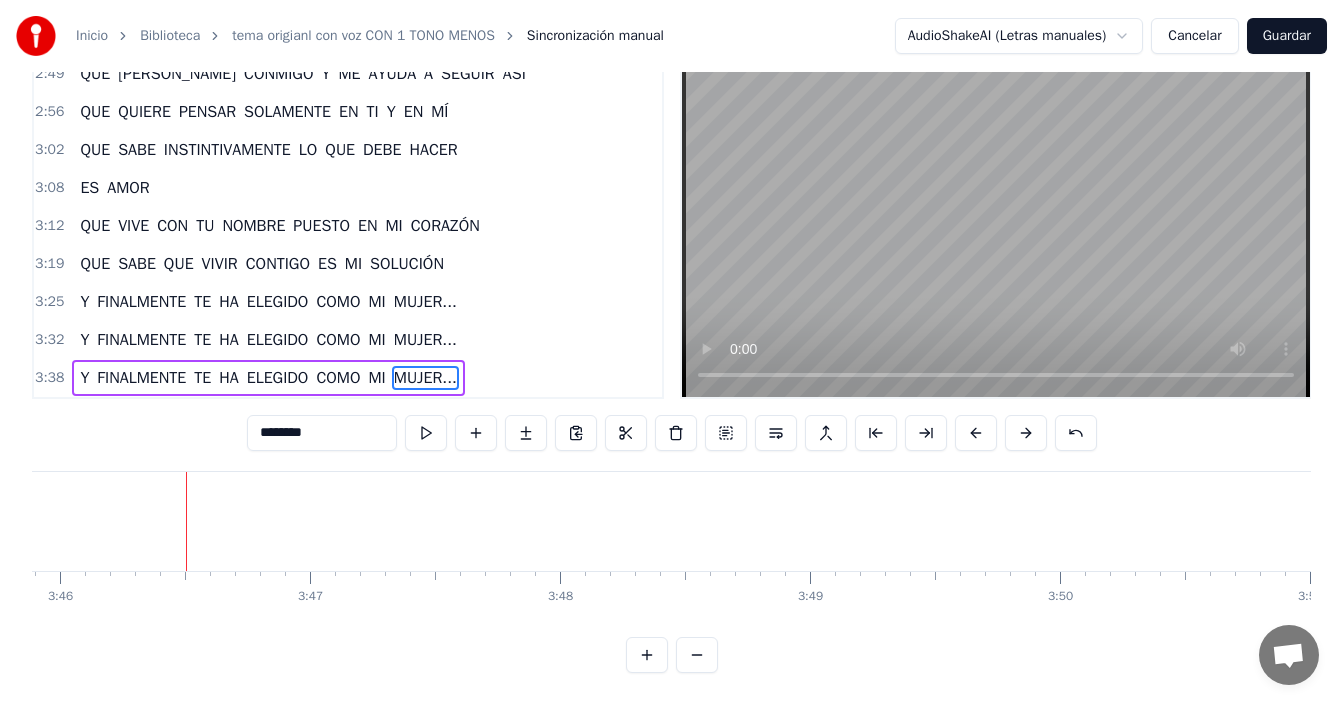 type 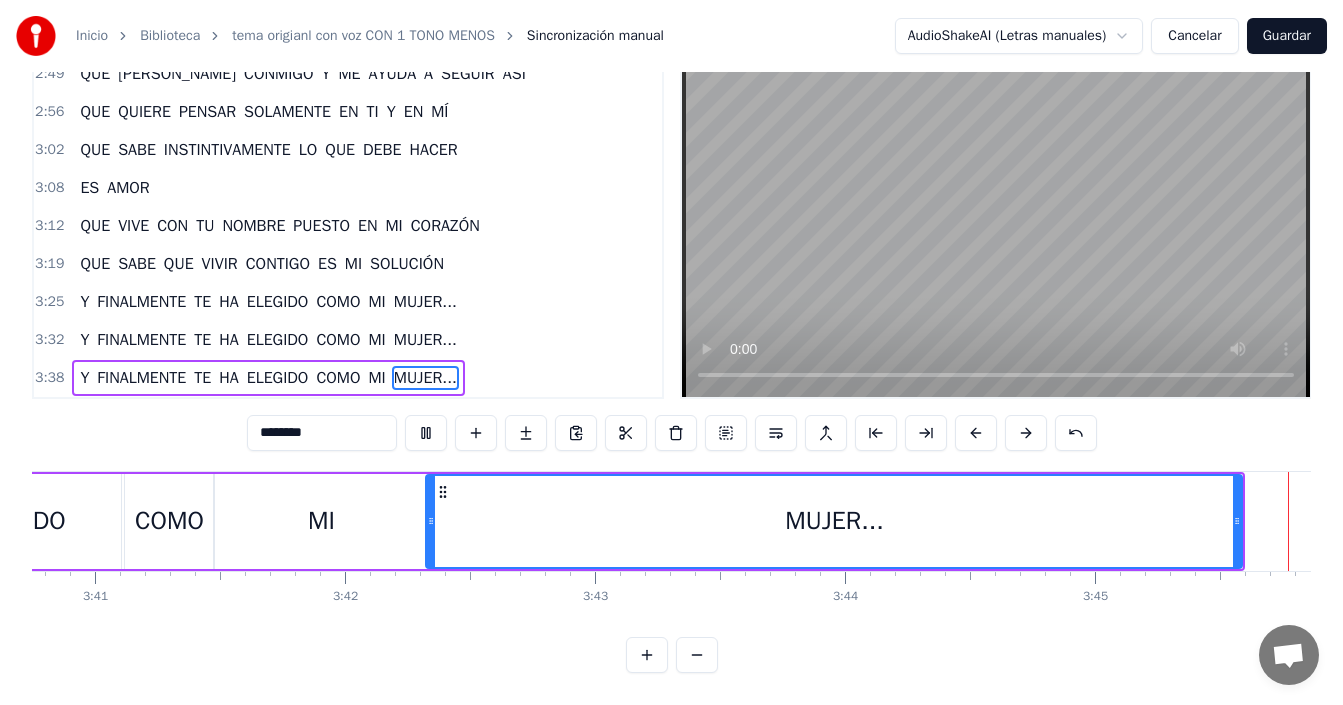 scroll, scrollTop: 0, scrollLeft: 56315, axis: horizontal 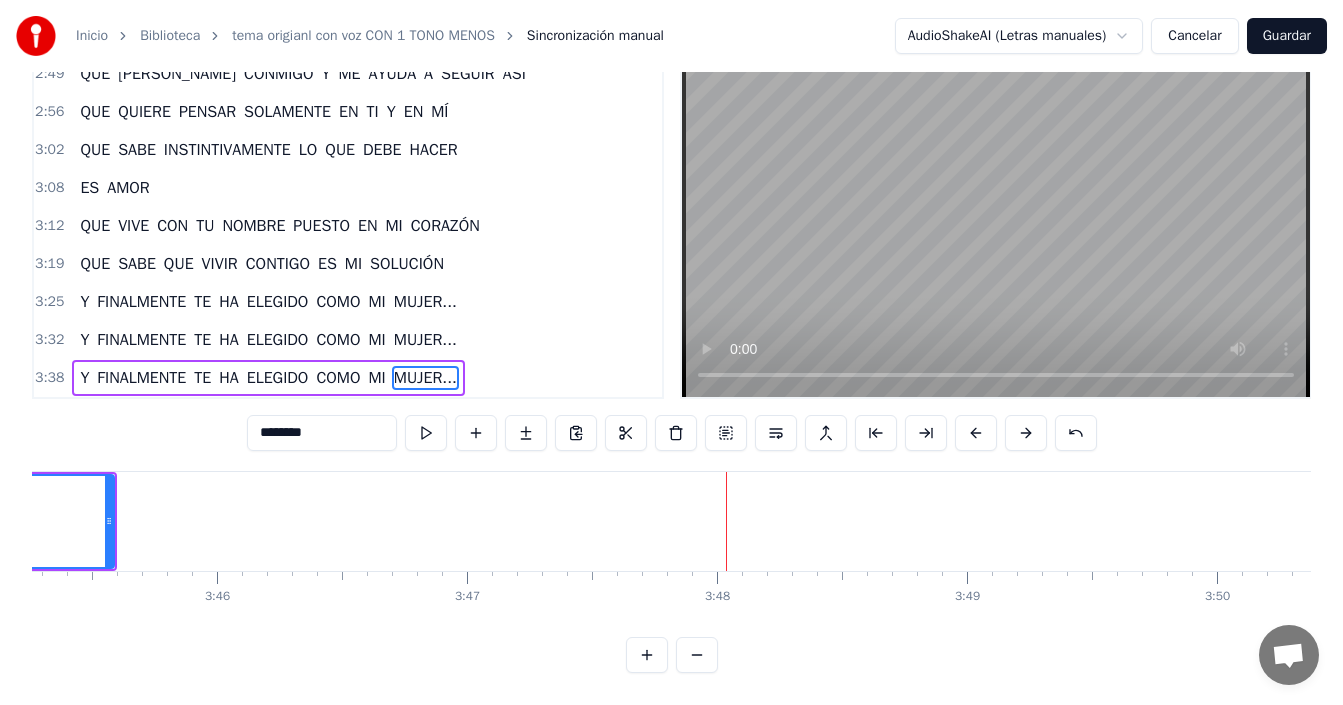 click on "Guardar" at bounding box center [1287, 36] 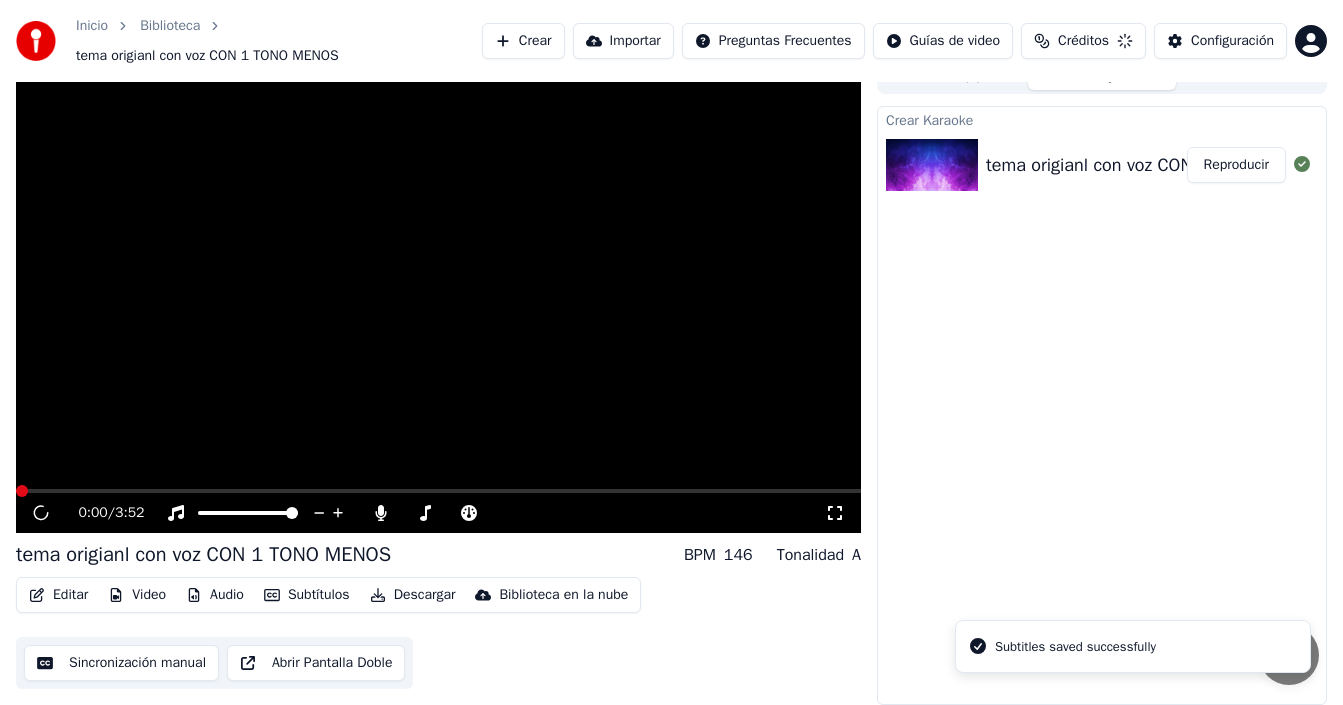 scroll, scrollTop: 24, scrollLeft: 0, axis: vertical 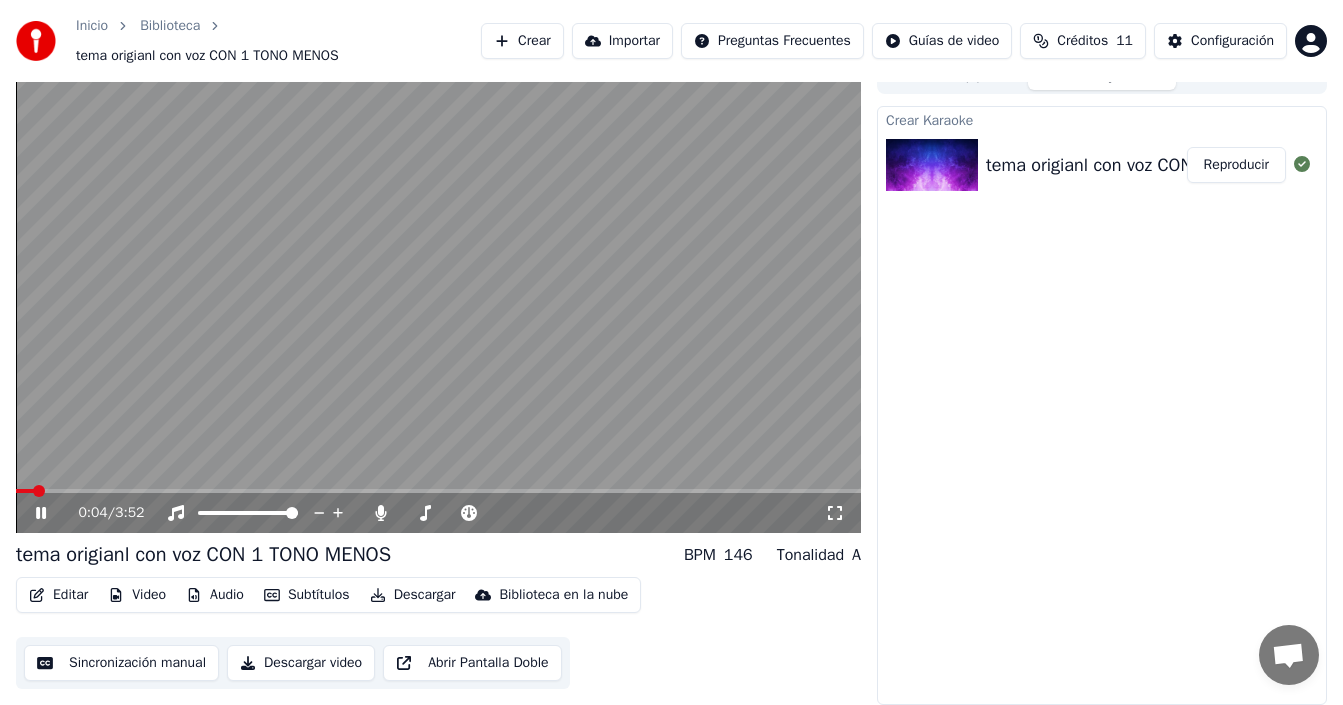 click at bounding box center (438, 491) 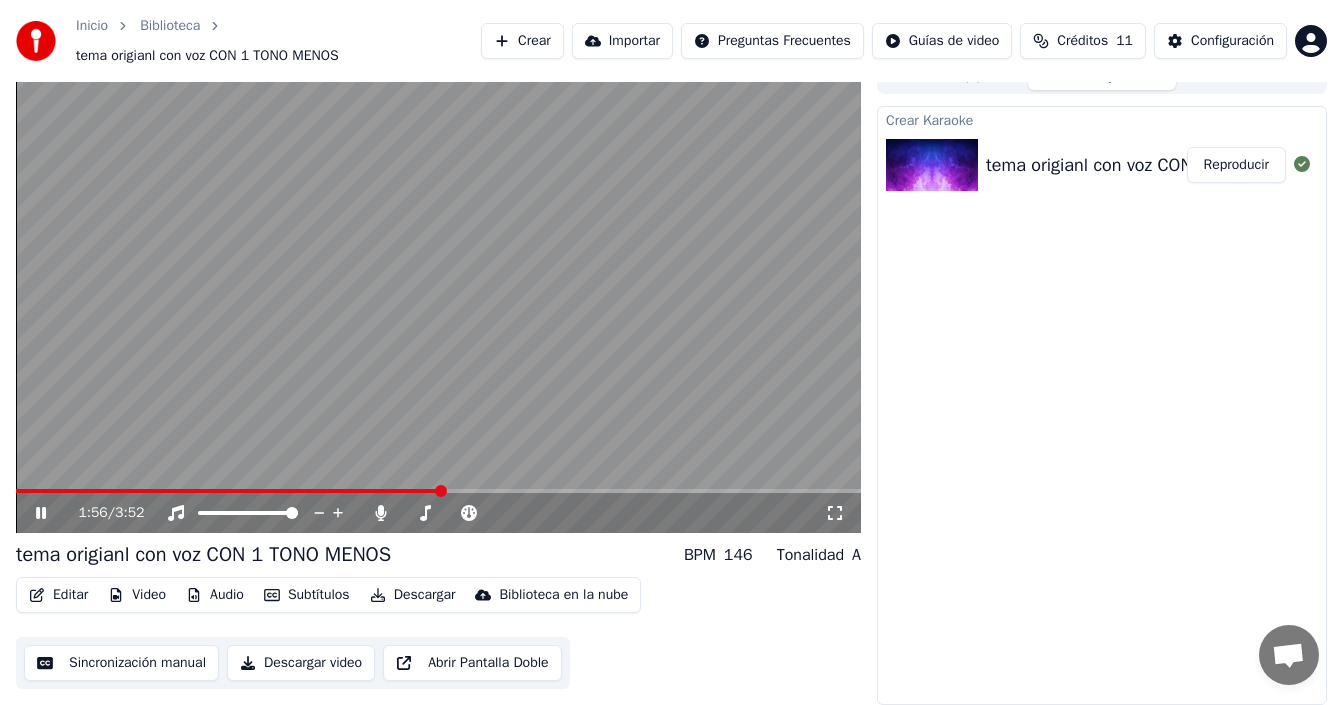 click on "1:56  /  3:52" at bounding box center (438, 513) 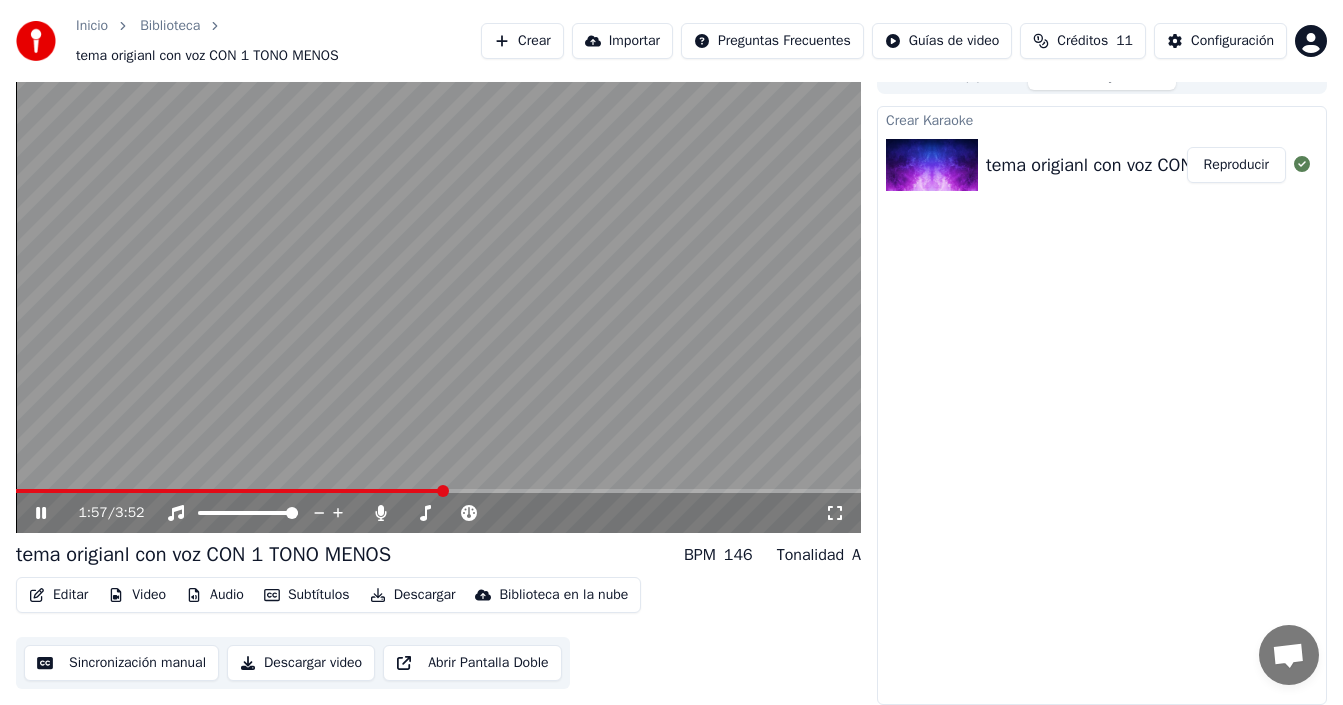 click at bounding box center [229, 491] 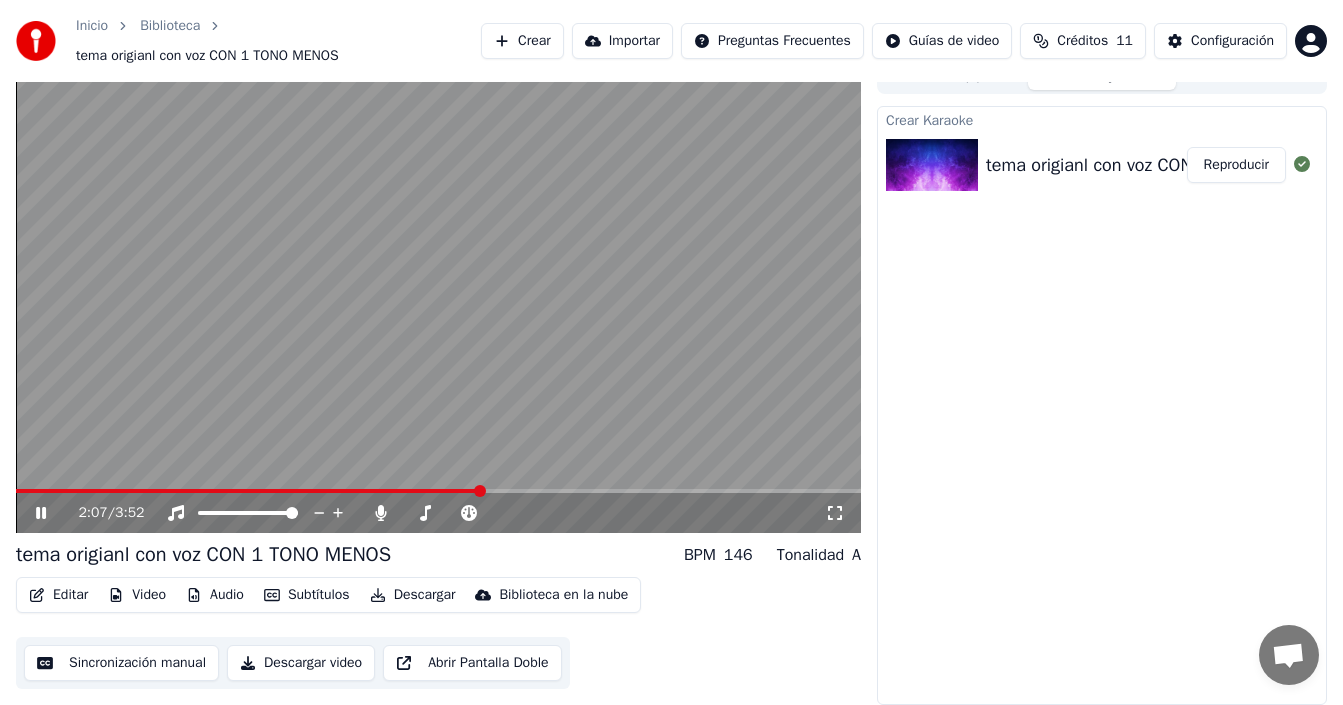 click at bounding box center [438, 295] 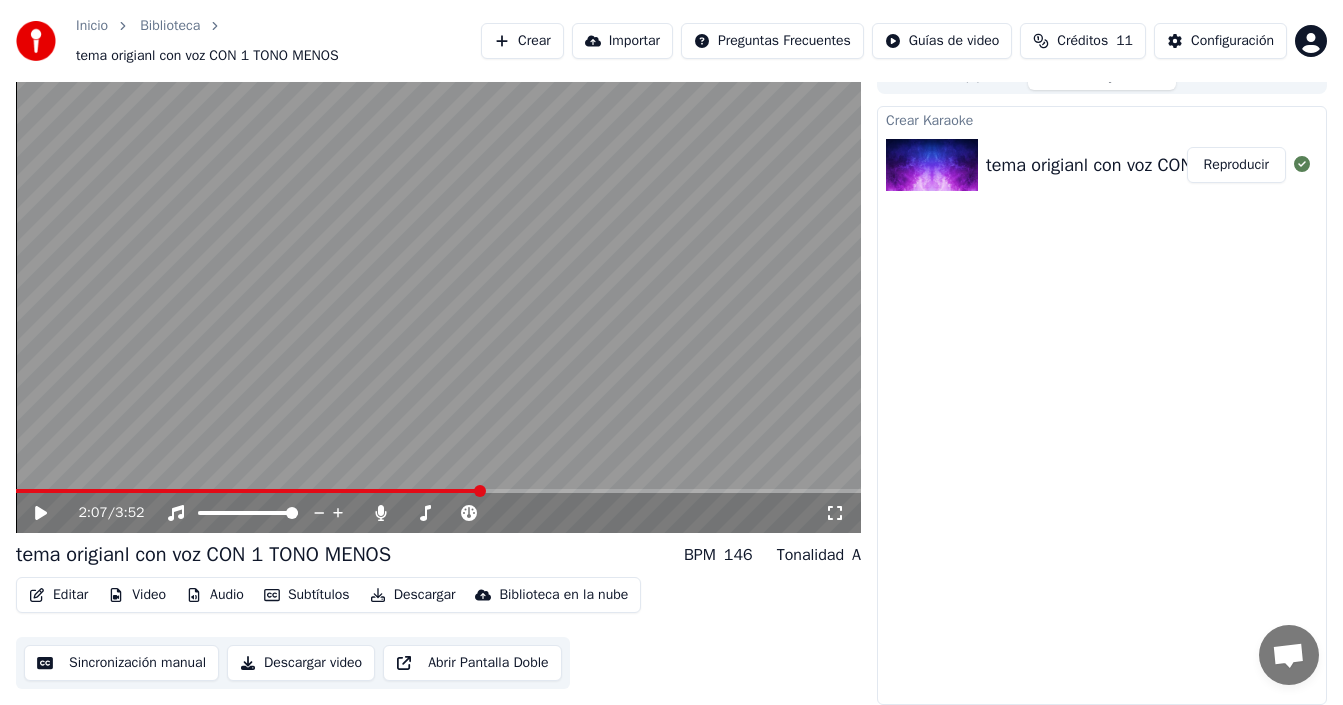 click on "Editar" at bounding box center [58, 595] 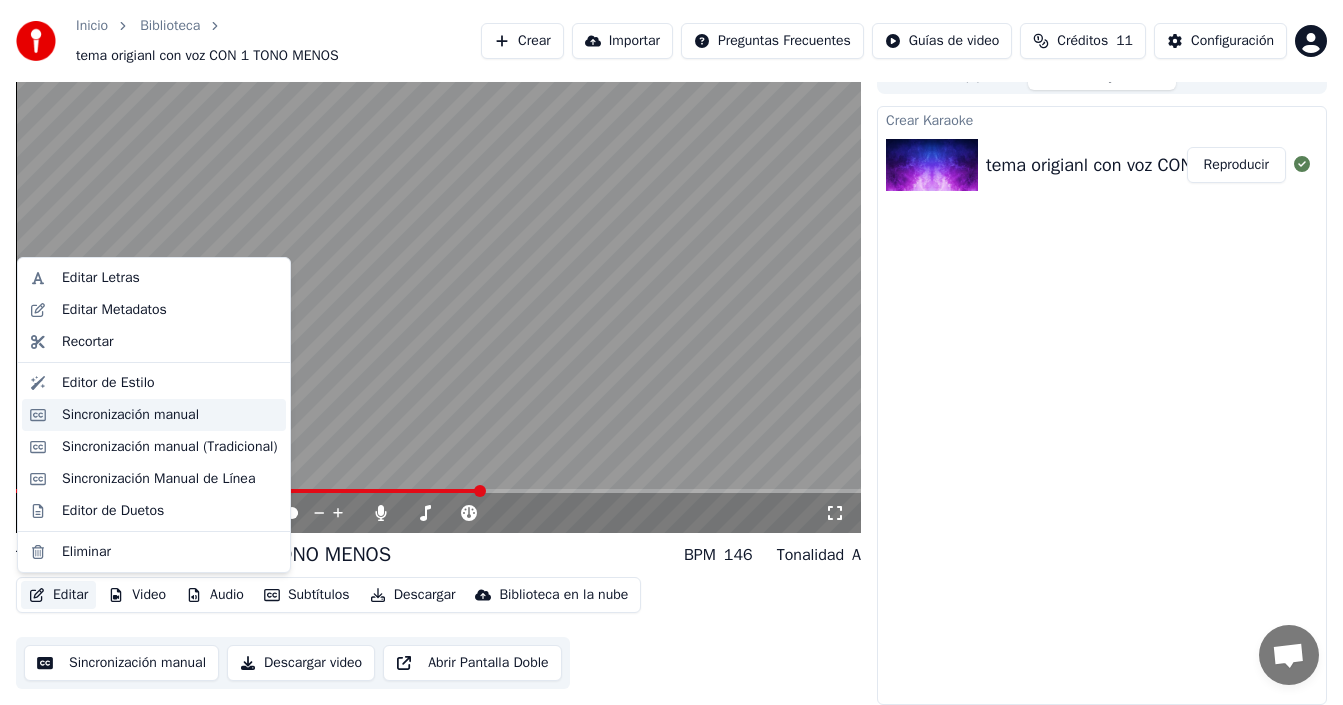 click on "Sincronización manual" at bounding box center [130, 415] 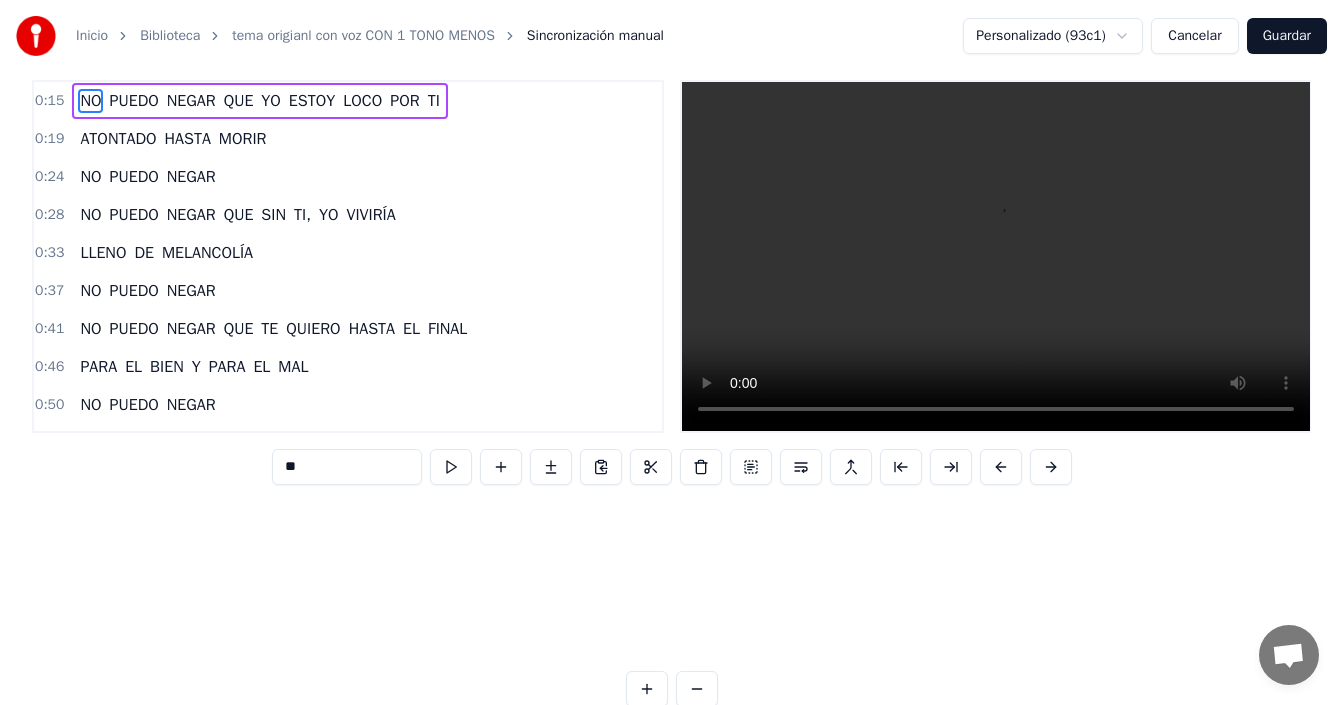 scroll, scrollTop: 0, scrollLeft: 0, axis: both 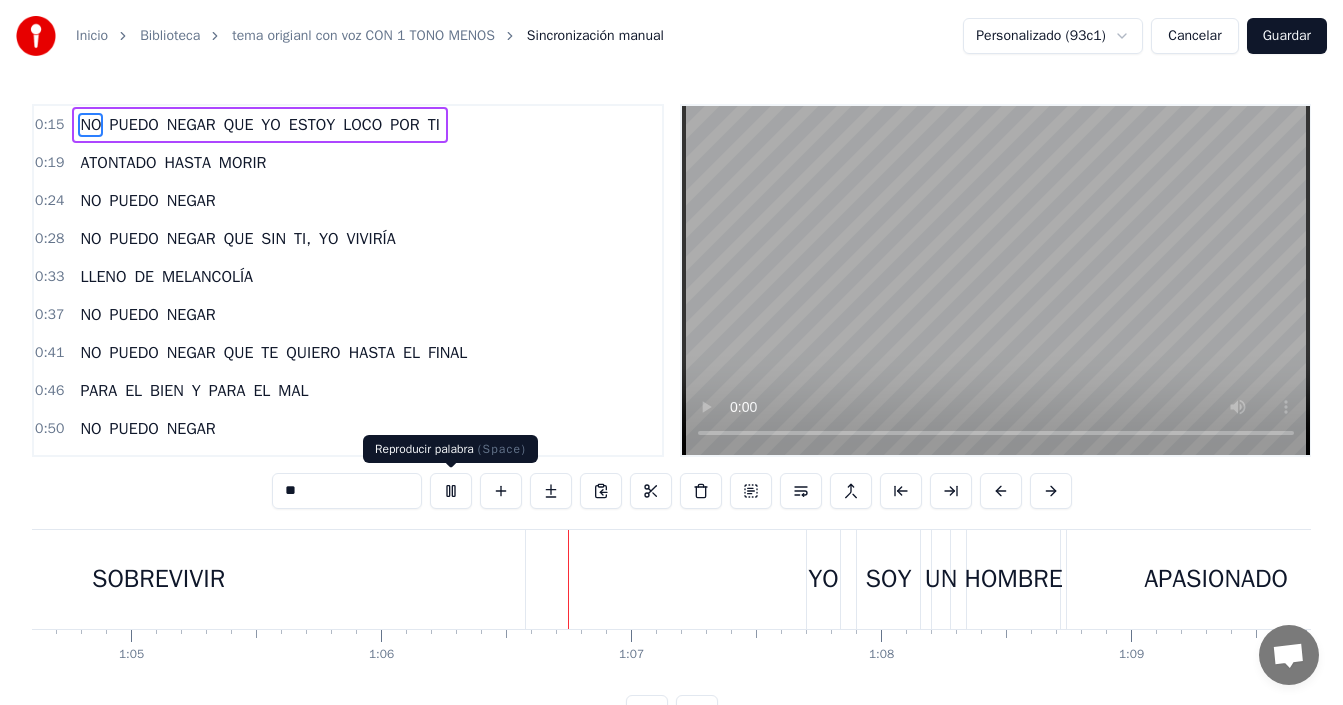 click at bounding box center (451, 491) 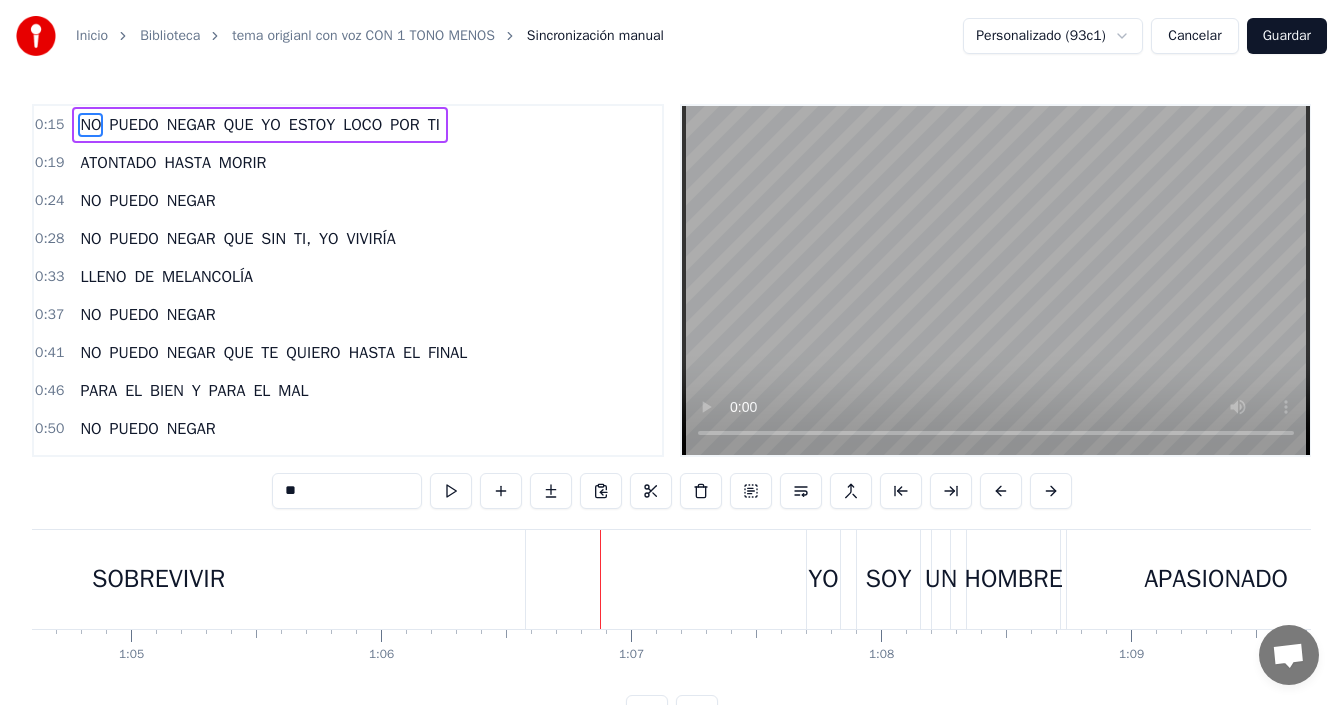 scroll, scrollTop: 0, scrollLeft: 15801, axis: horizontal 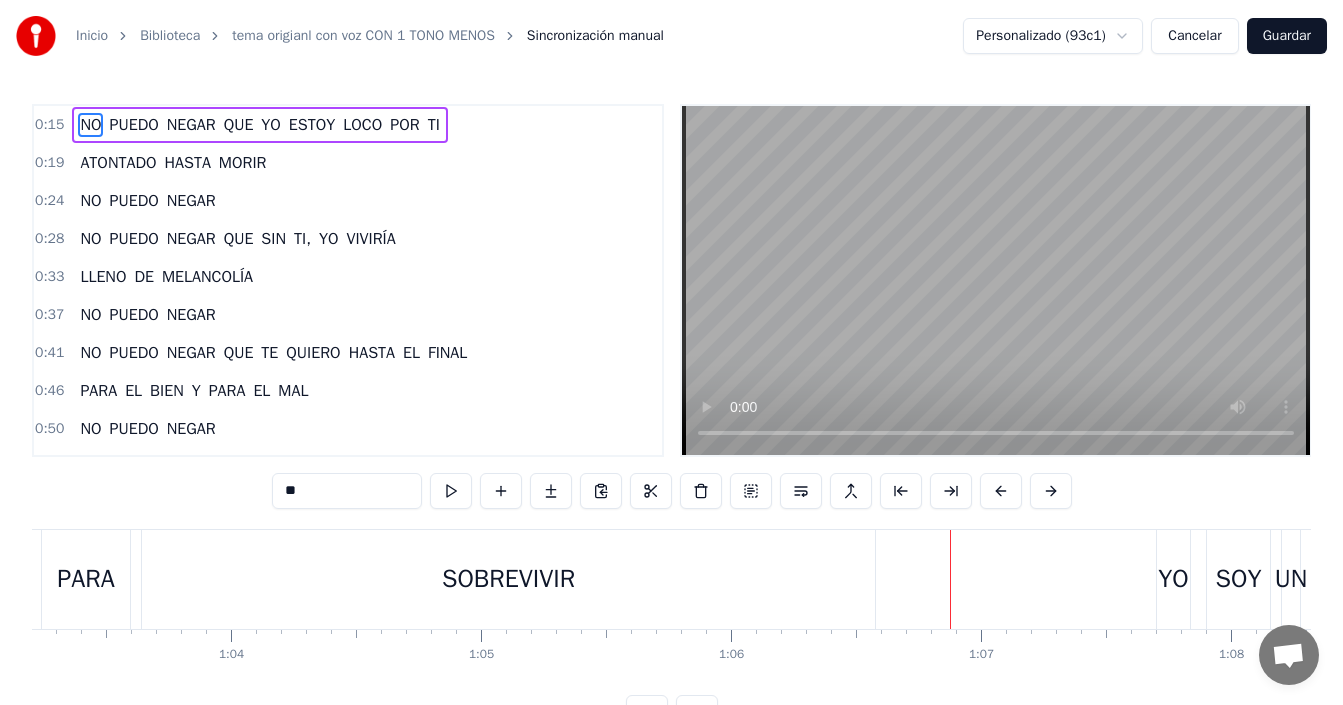click on "SOBREVIVIR" at bounding box center [508, 579] 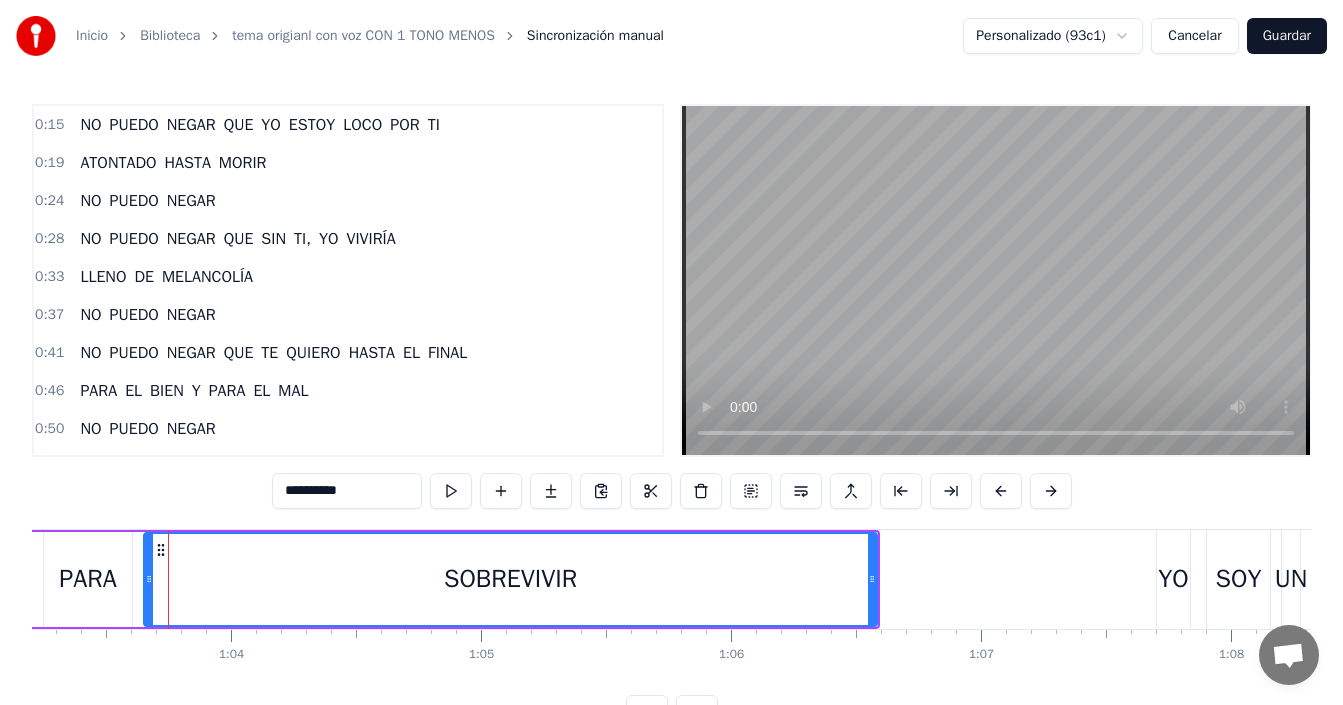 scroll, scrollTop: 338, scrollLeft: 0, axis: vertical 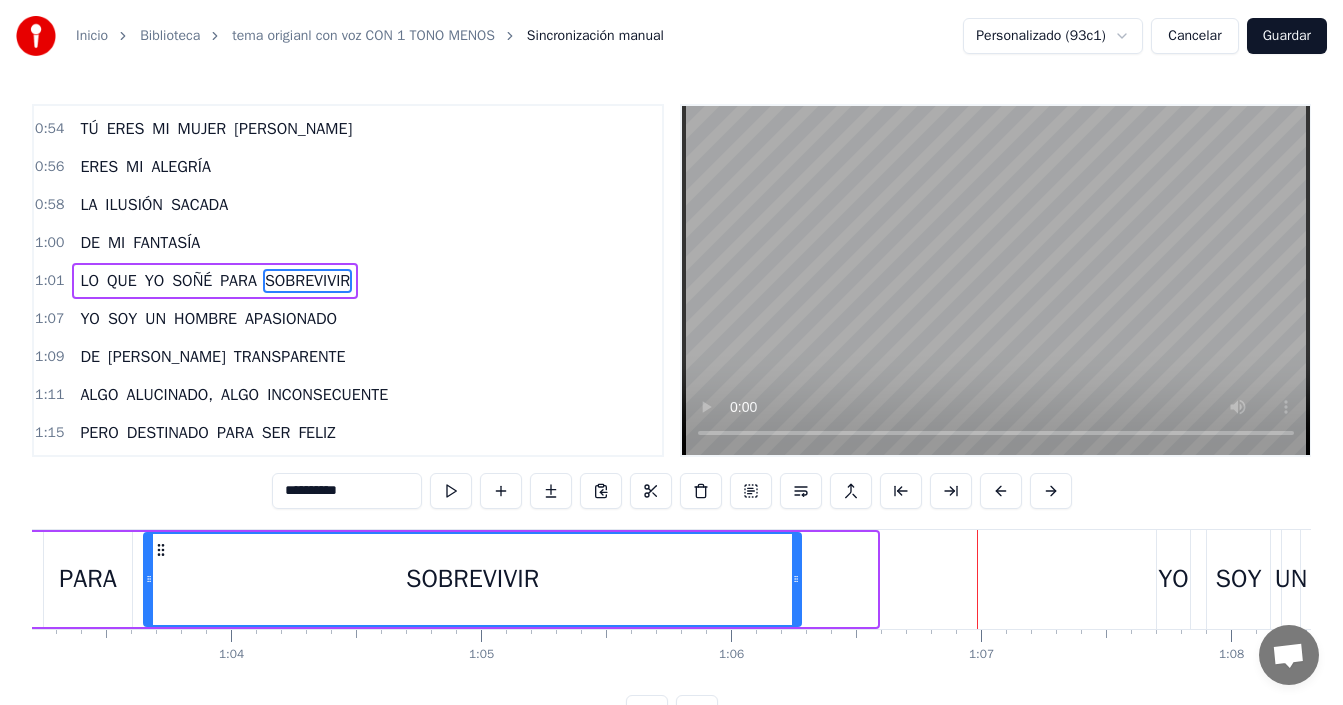 drag, startPoint x: 871, startPoint y: 556, endPoint x: 795, endPoint y: 560, distance: 76.105194 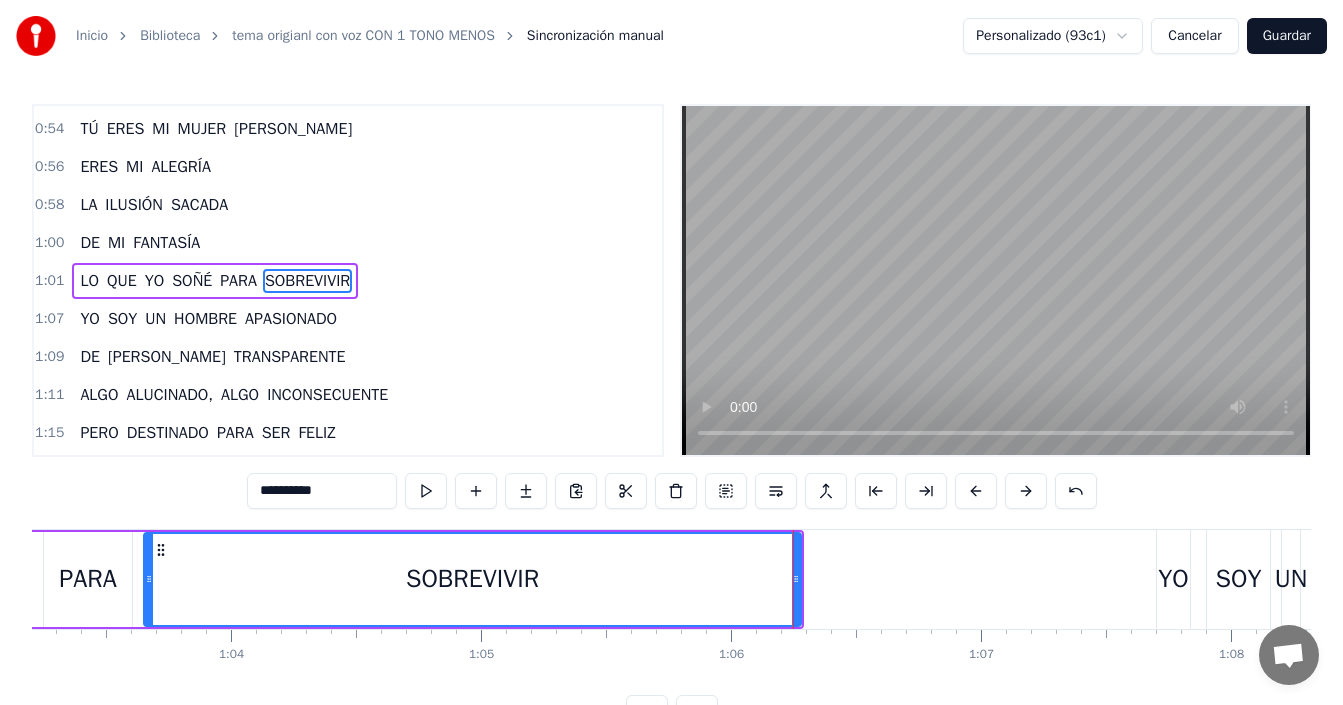click on "PARA" at bounding box center (87, 579) 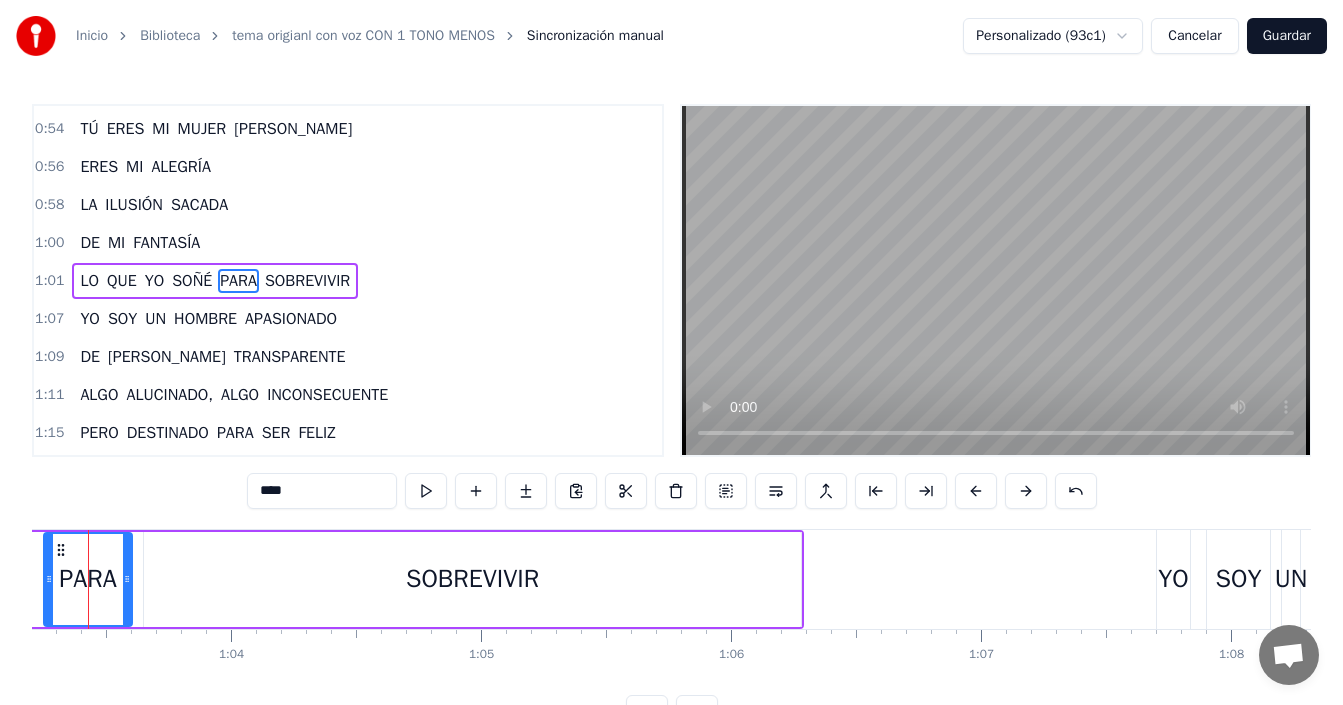 scroll, scrollTop: 0, scrollLeft: 15757, axis: horizontal 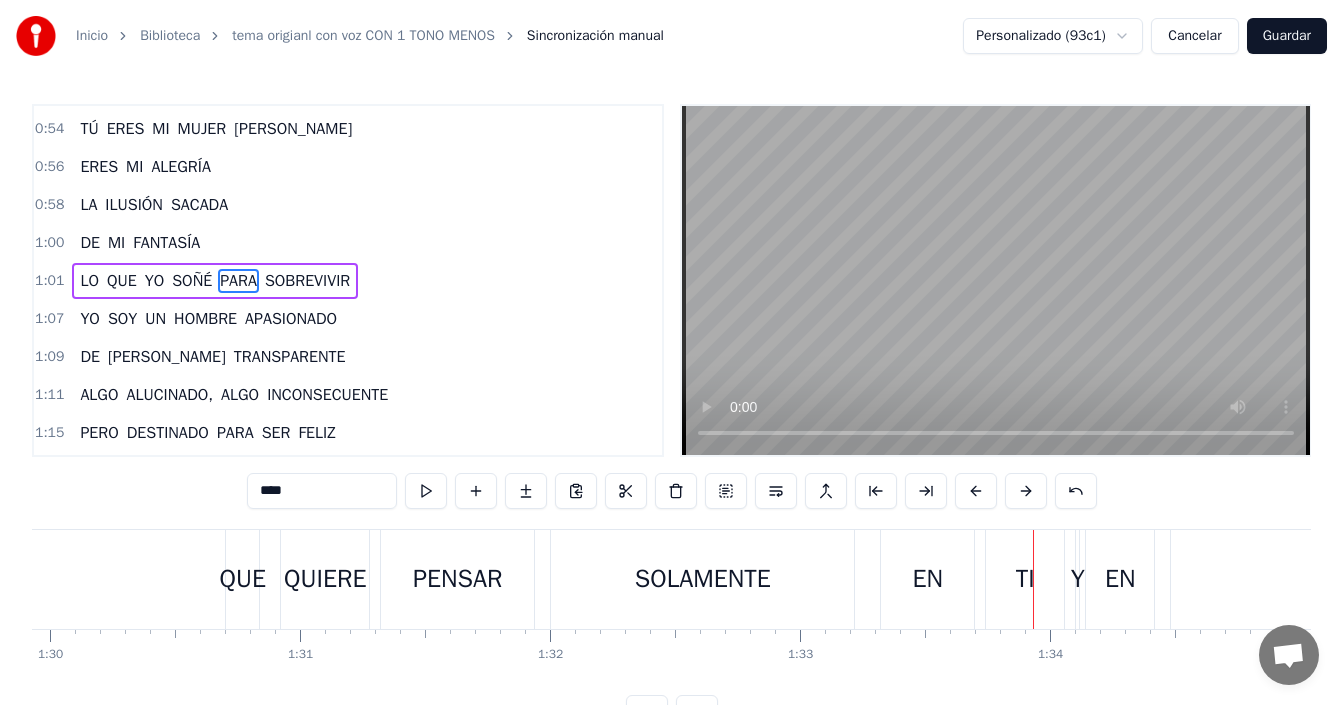 click on "SOLAMENTE" at bounding box center (703, 579) 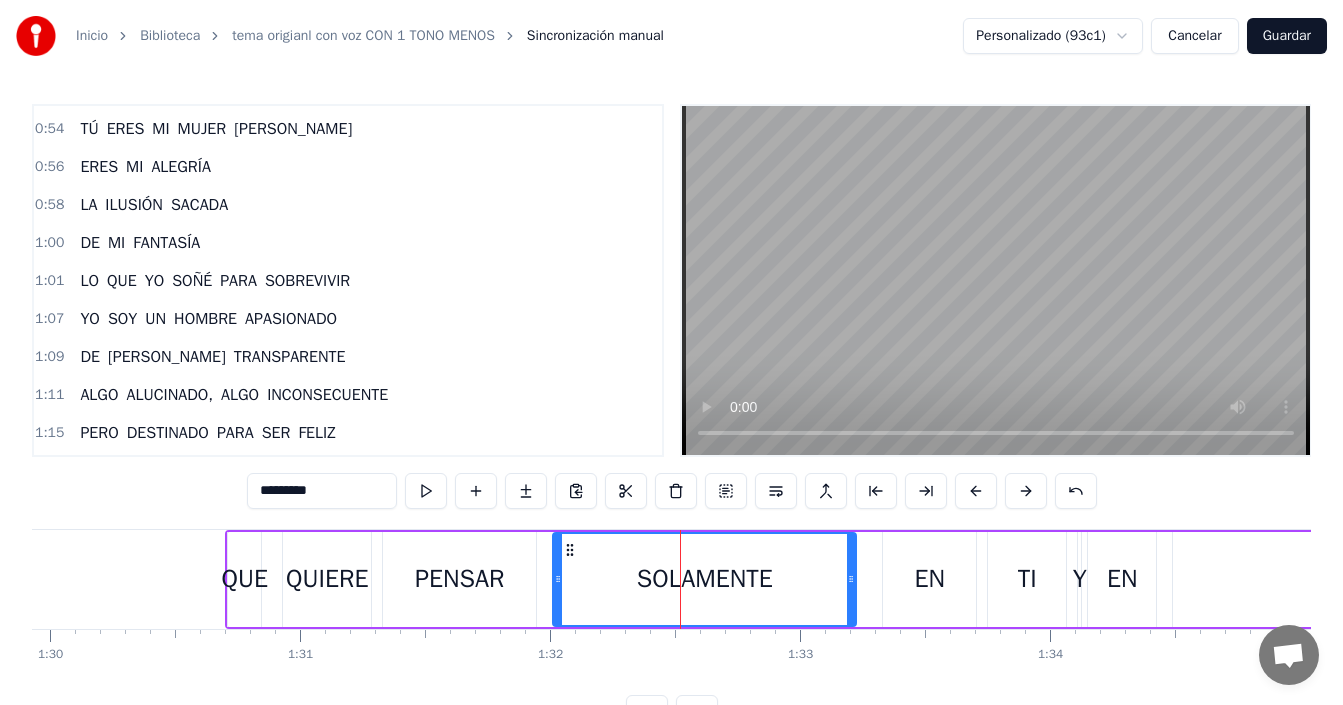 scroll, scrollTop: 604, scrollLeft: 0, axis: vertical 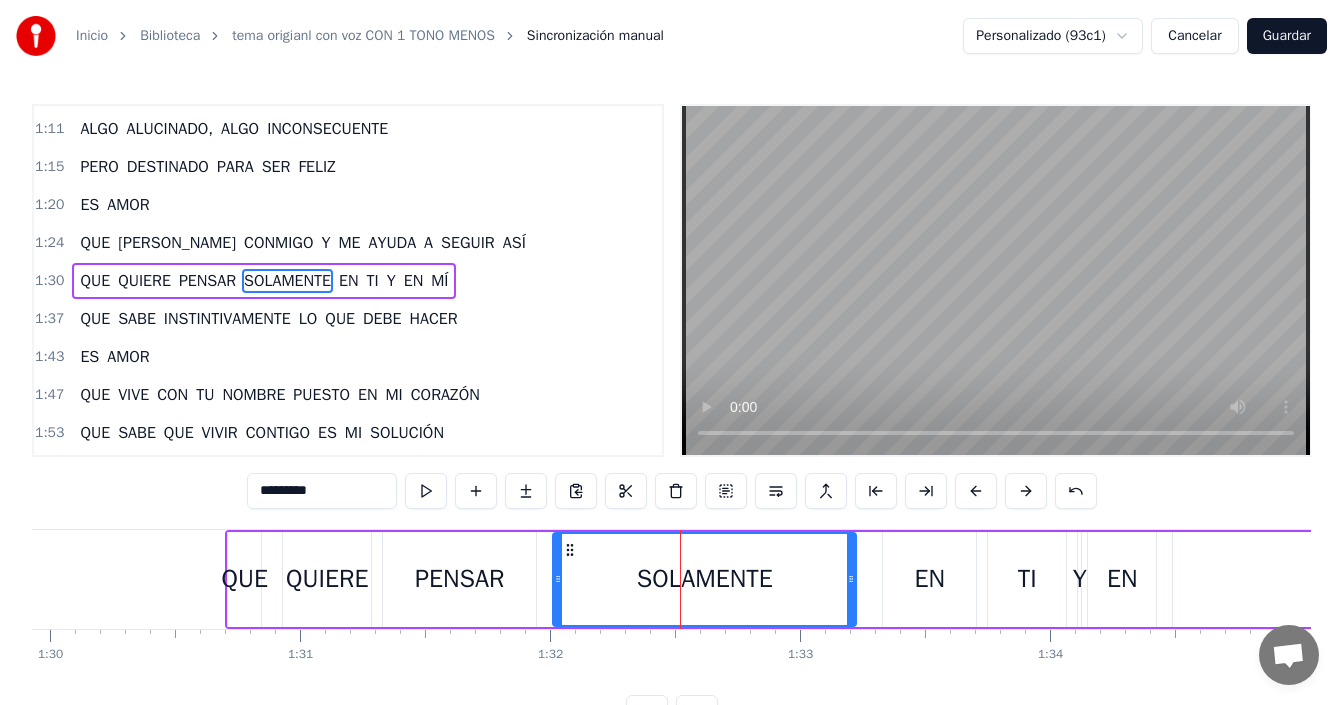 click on "PENSAR" at bounding box center (459, 579) 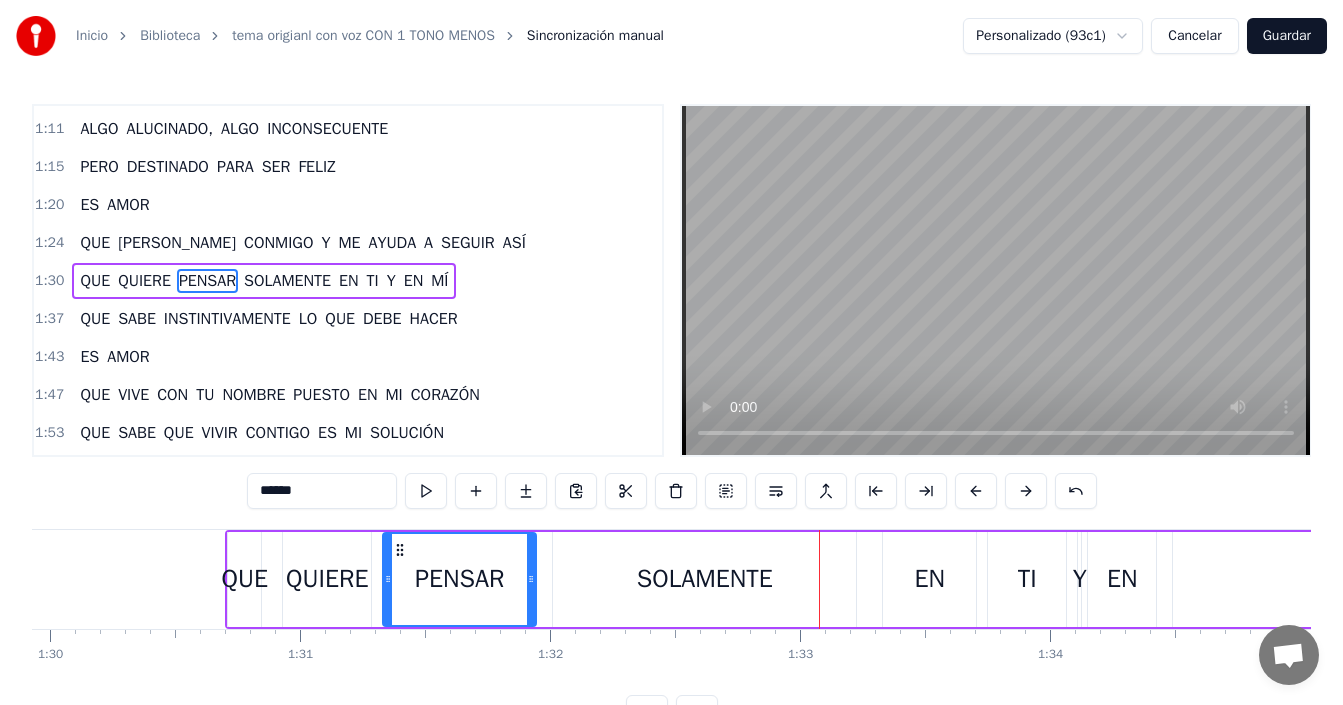 click on "SOLAMENTE" at bounding box center (705, 579) 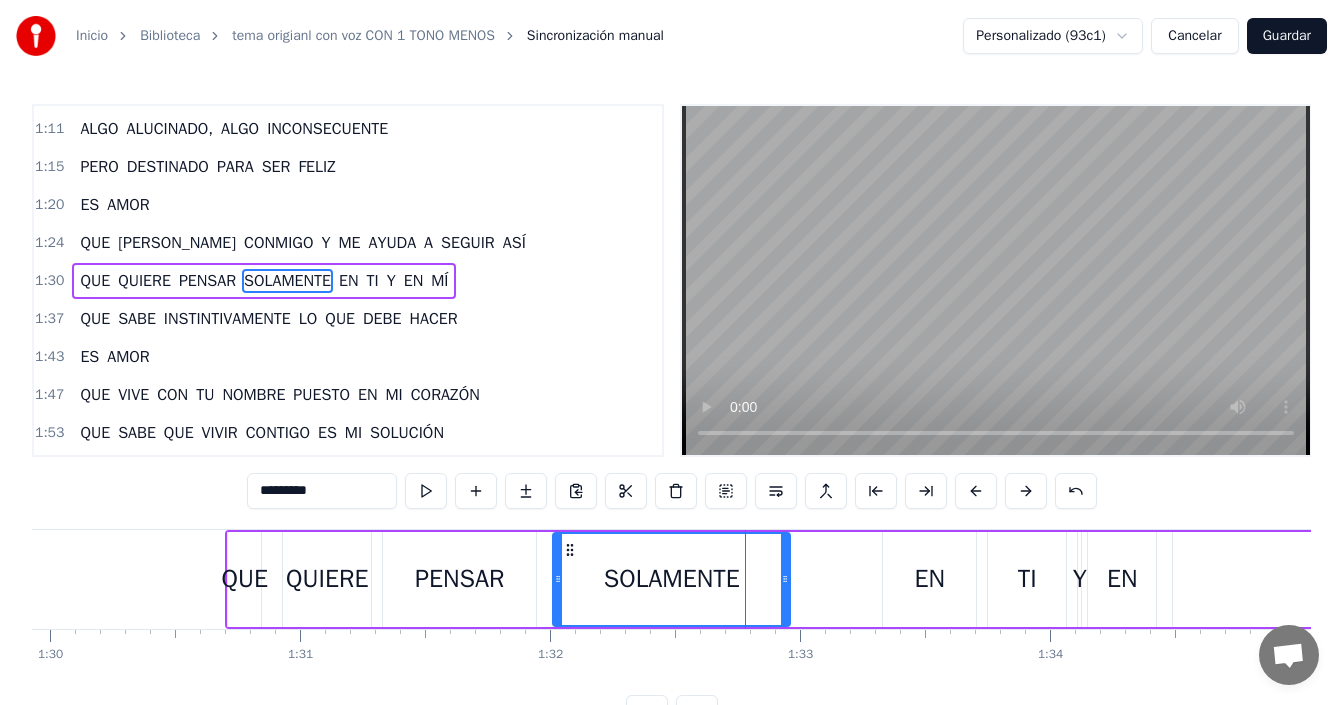 drag, startPoint x: 854, startPoint y: 568, endPoint x: 788, endPoint y: 594, distance: 70.93659 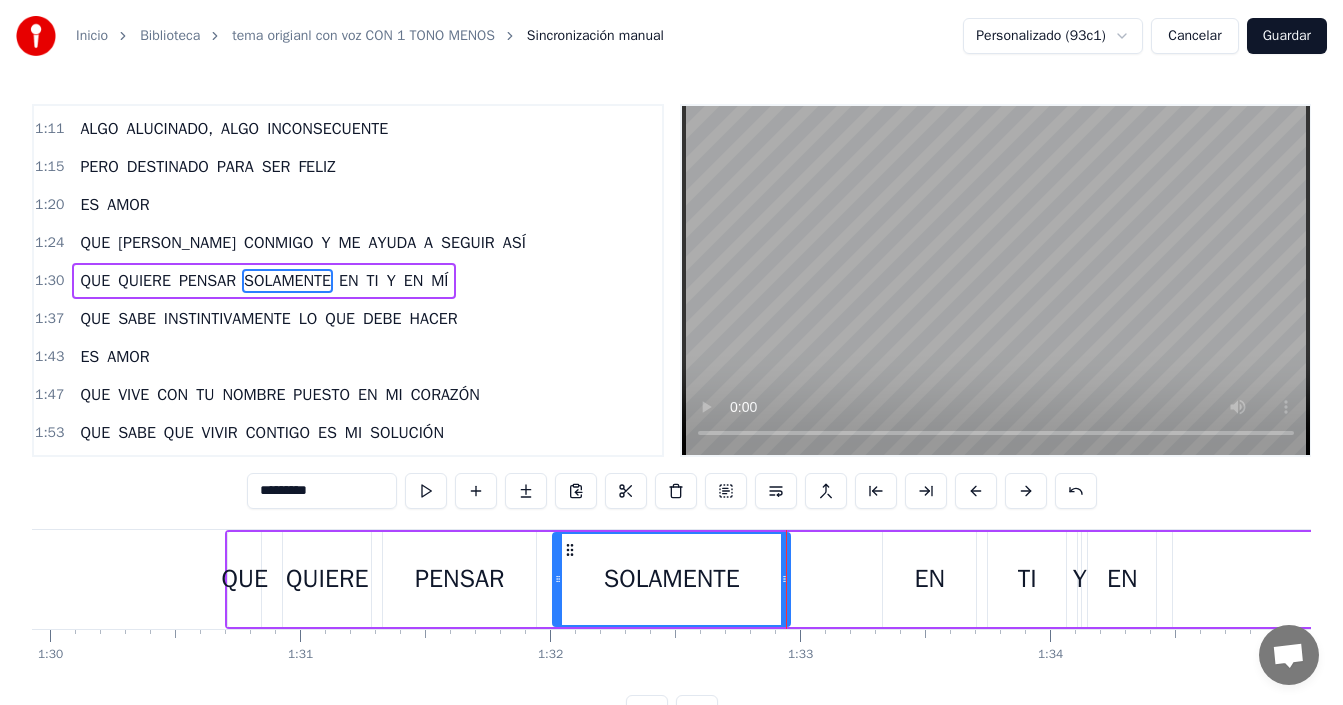 click on "PENSAR" at bounding box center [459, 579] 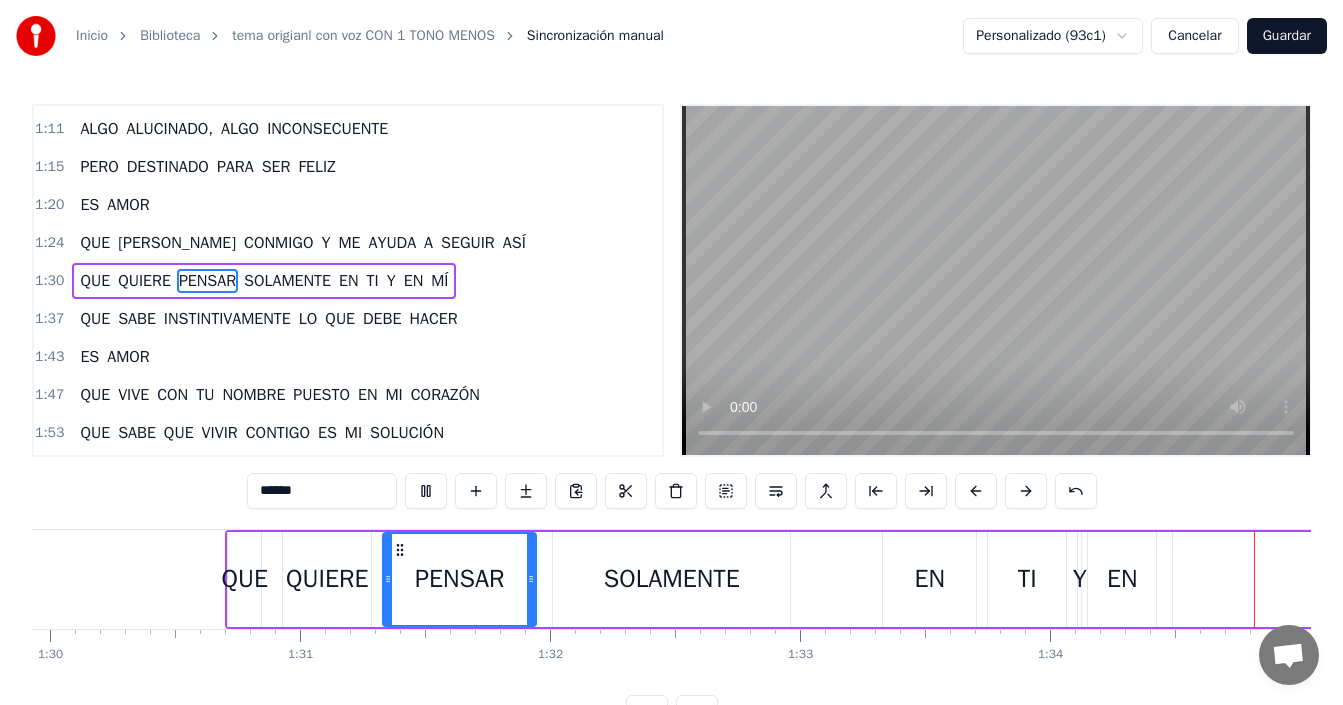 scroll, scrollTop: 0, scrollLeft: 23602, axis: horizontal 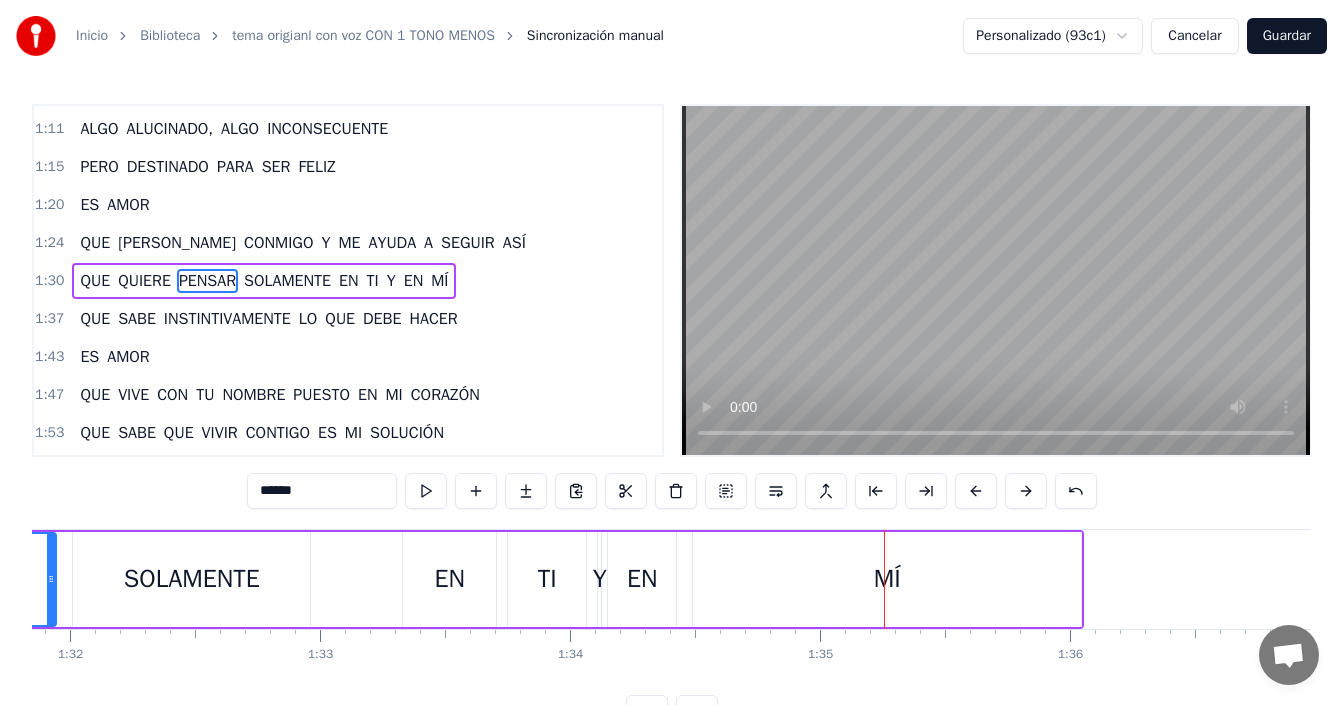 click on "QUE QUIERE PENSAR SOLAMENTE EN TI Y EN MÍ" at bounding box center (414, 579) 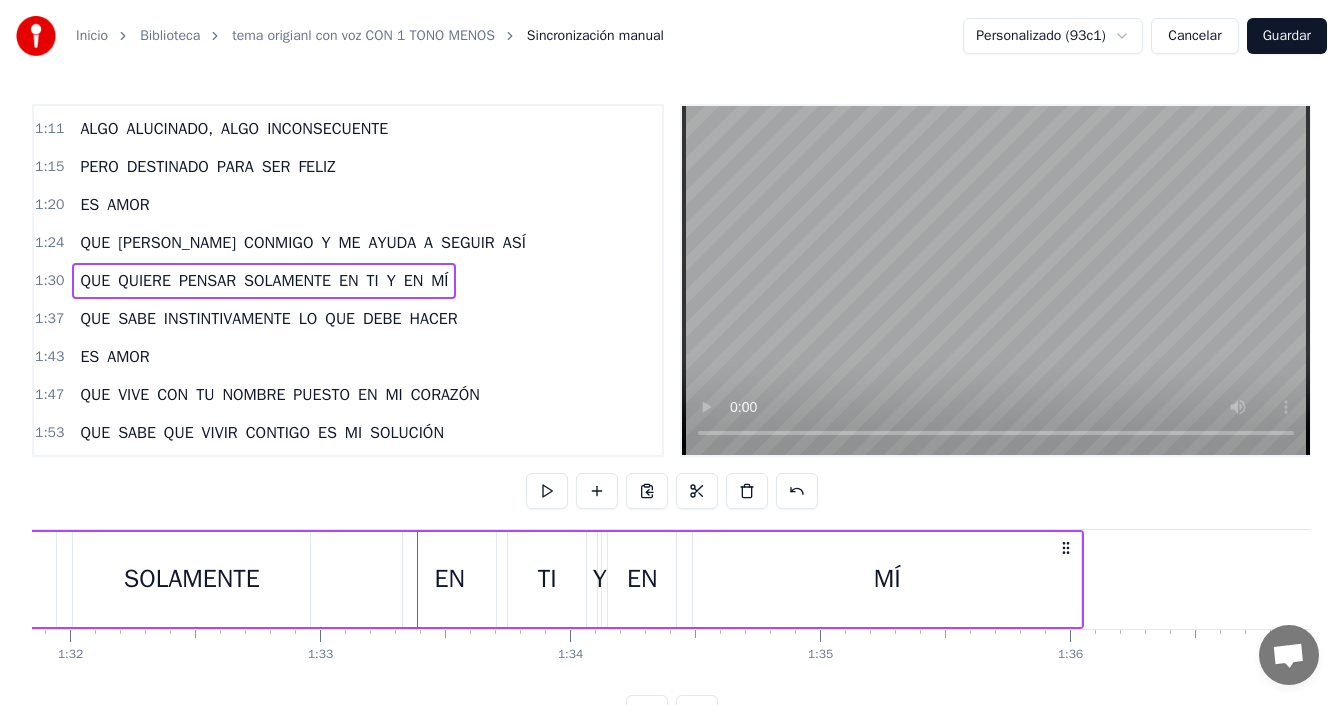 click on "EN" at bounding box center [449, 579] 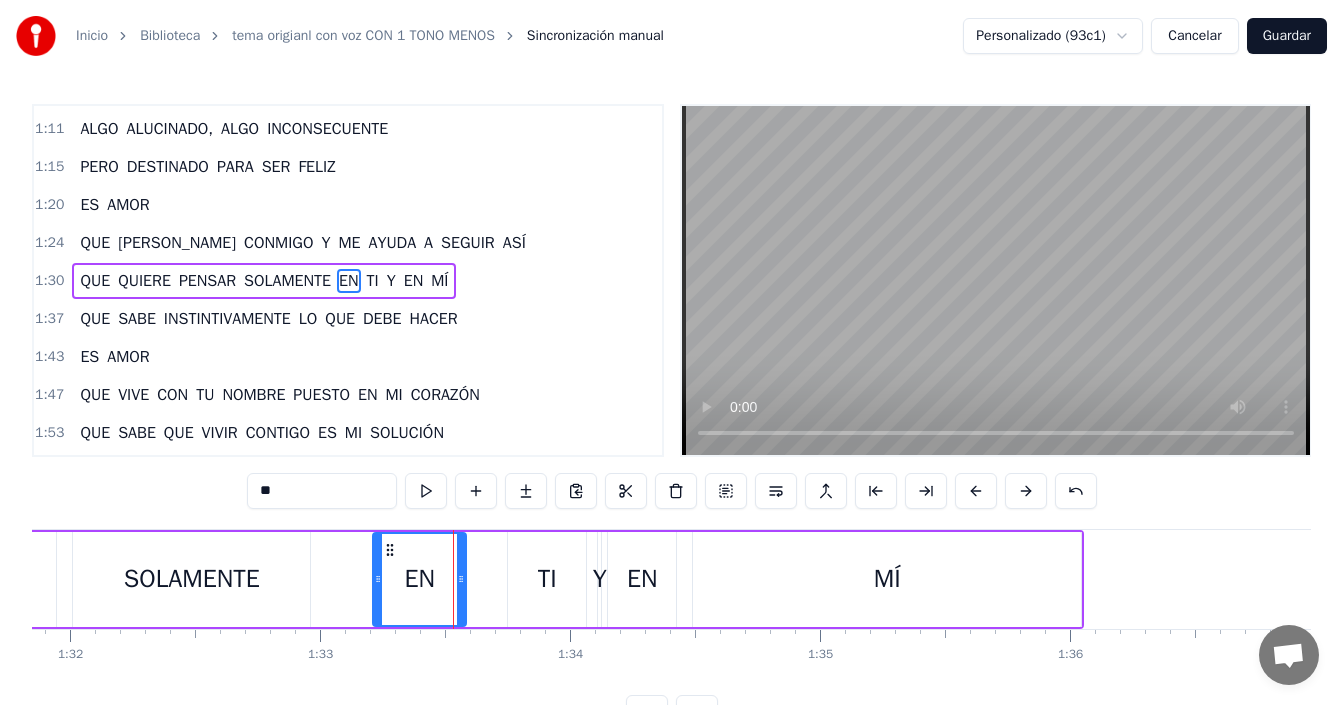 drag, startPoint x: 417, startPoint y: 545, endPoint x: 387, endPoint y: 548, distance: 30.149628 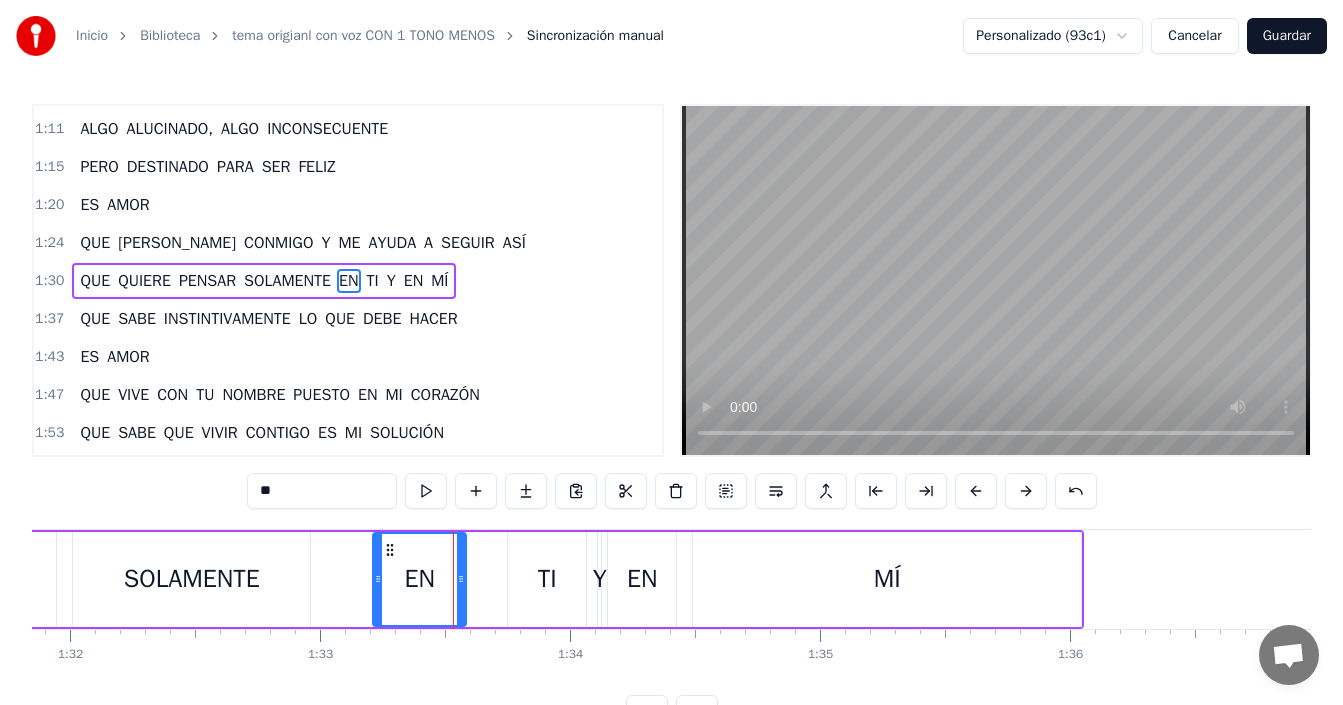 click on "QUE QUIERE PENSAR SOLAMENTE EN TI Y EN MÍ" at bounding box center (414, 579) 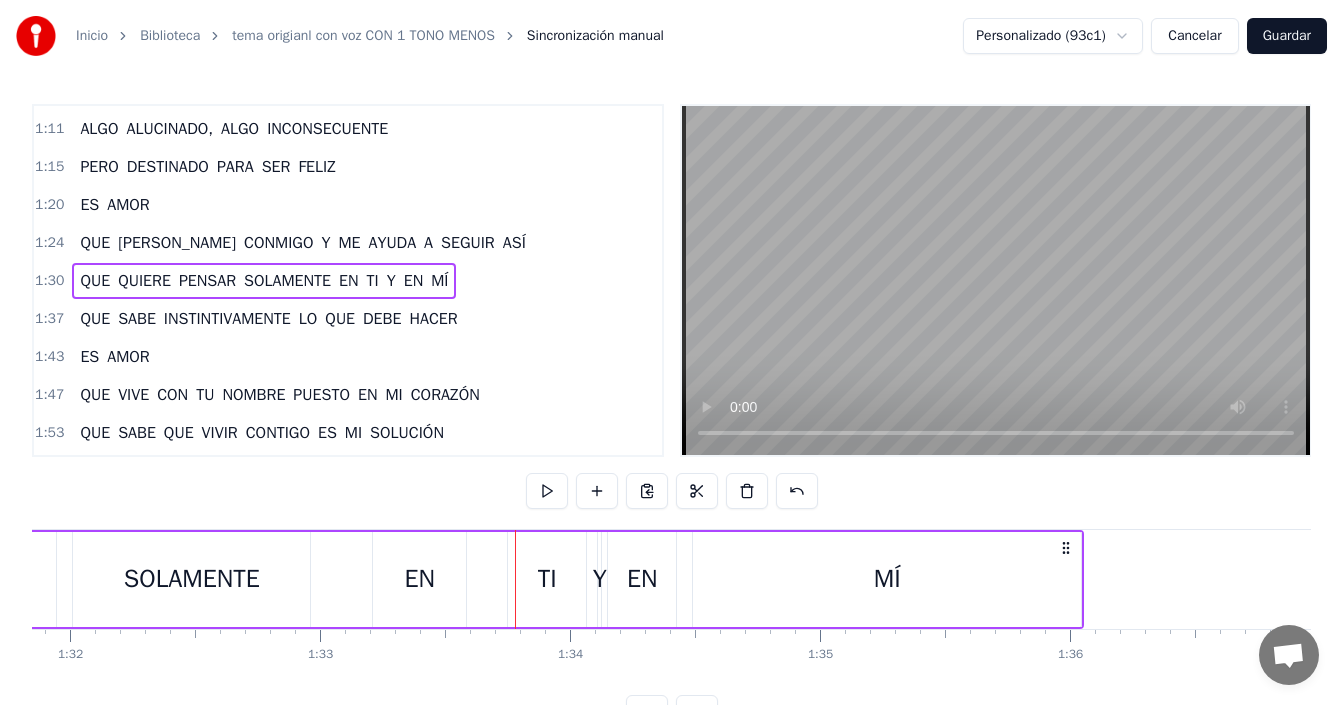 click on "TI" at bounding box center (547, 579) 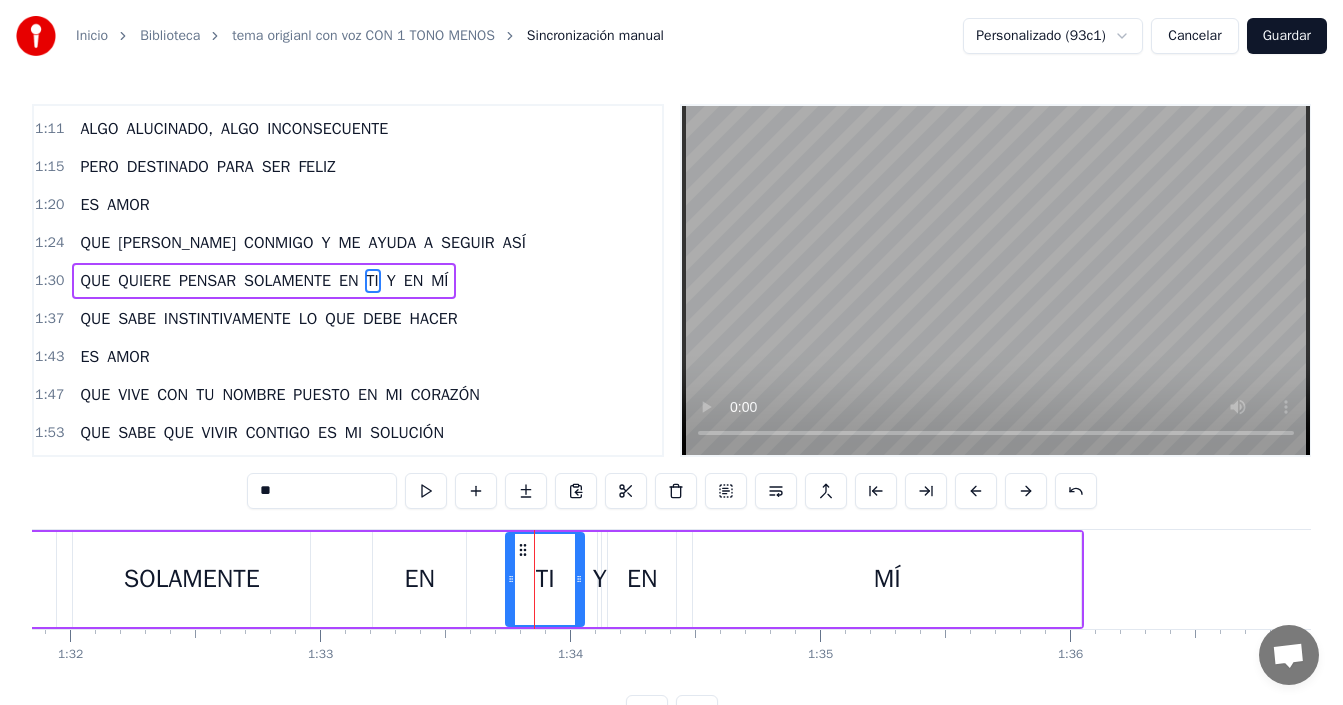 click 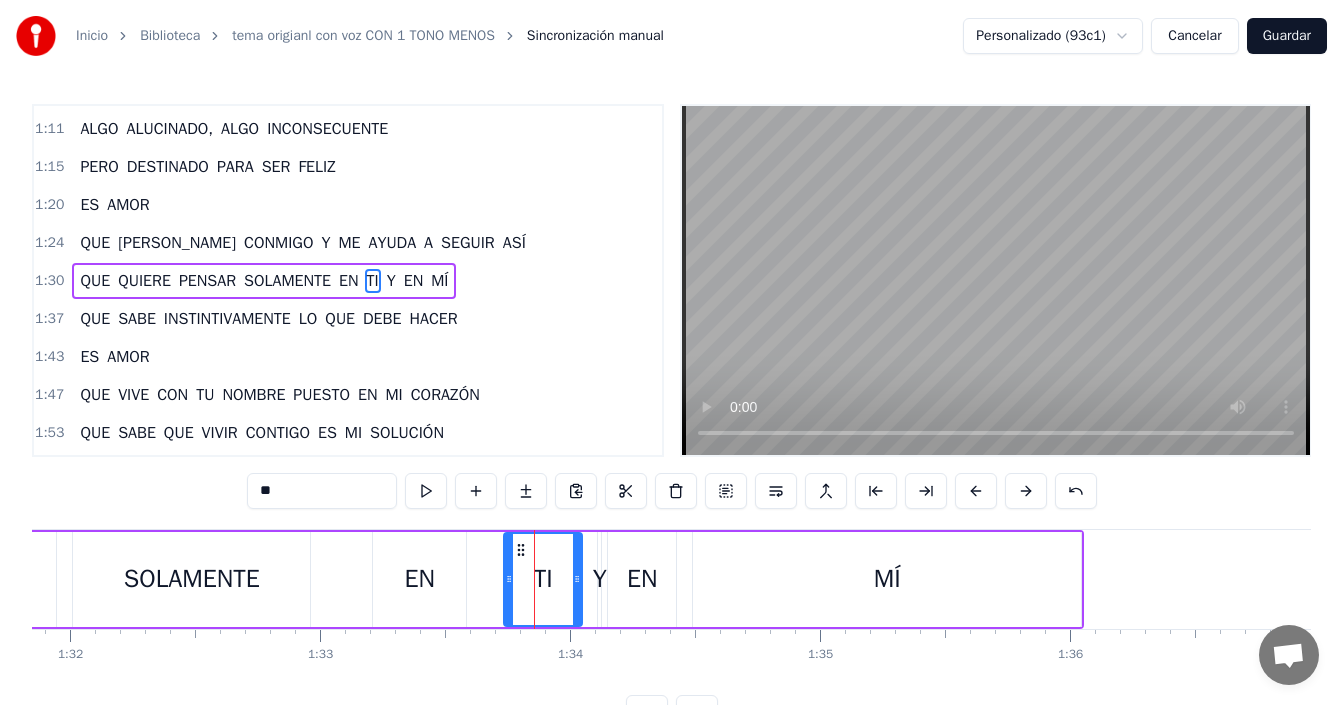 click 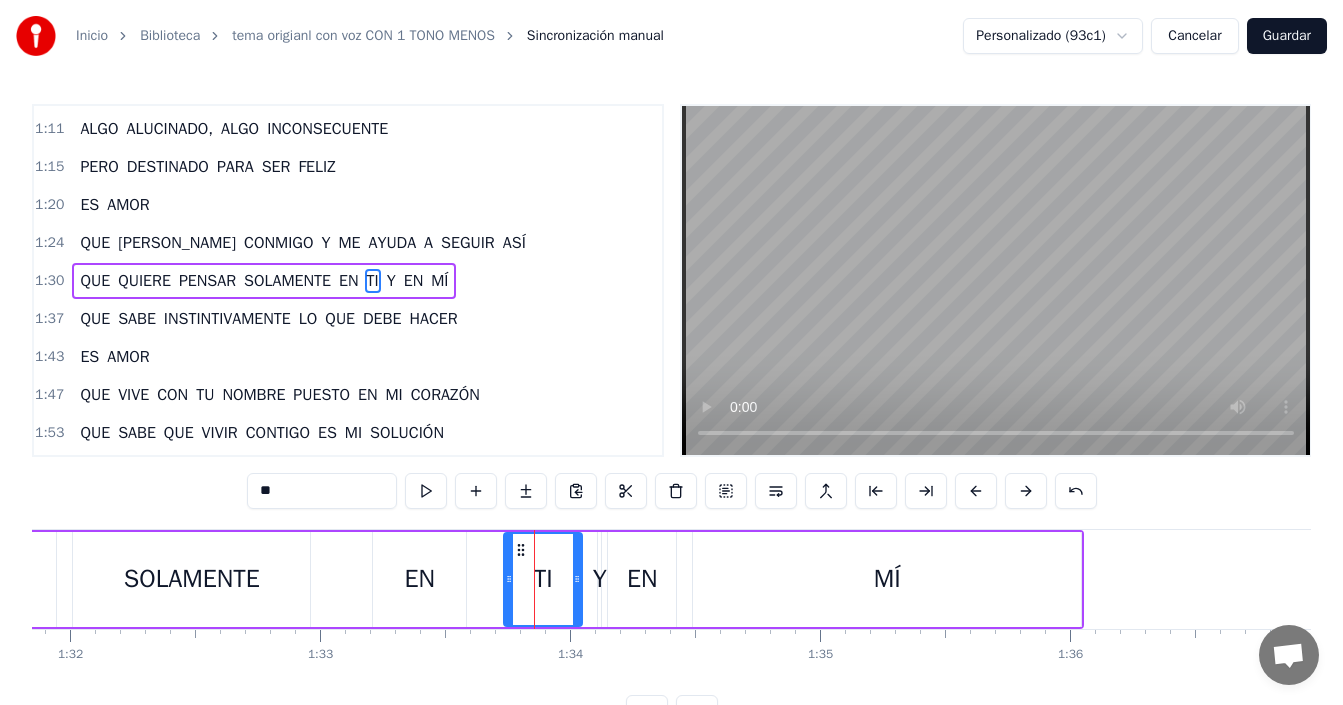 drag, startPoint x: 497, startPoint y: 575, endPoint x: 510, endPoint y: 563, distance: 17.691807 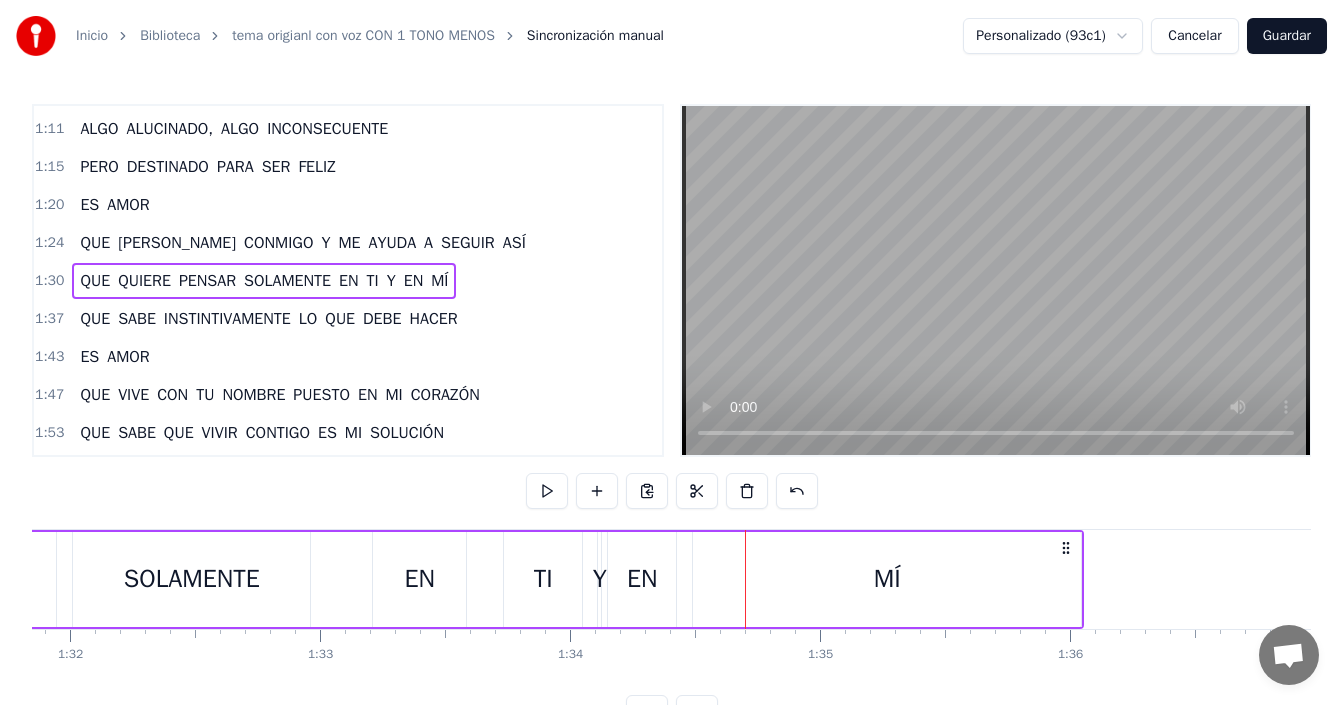 click on "SOLAMENTE" at bounding box center (192, 579) 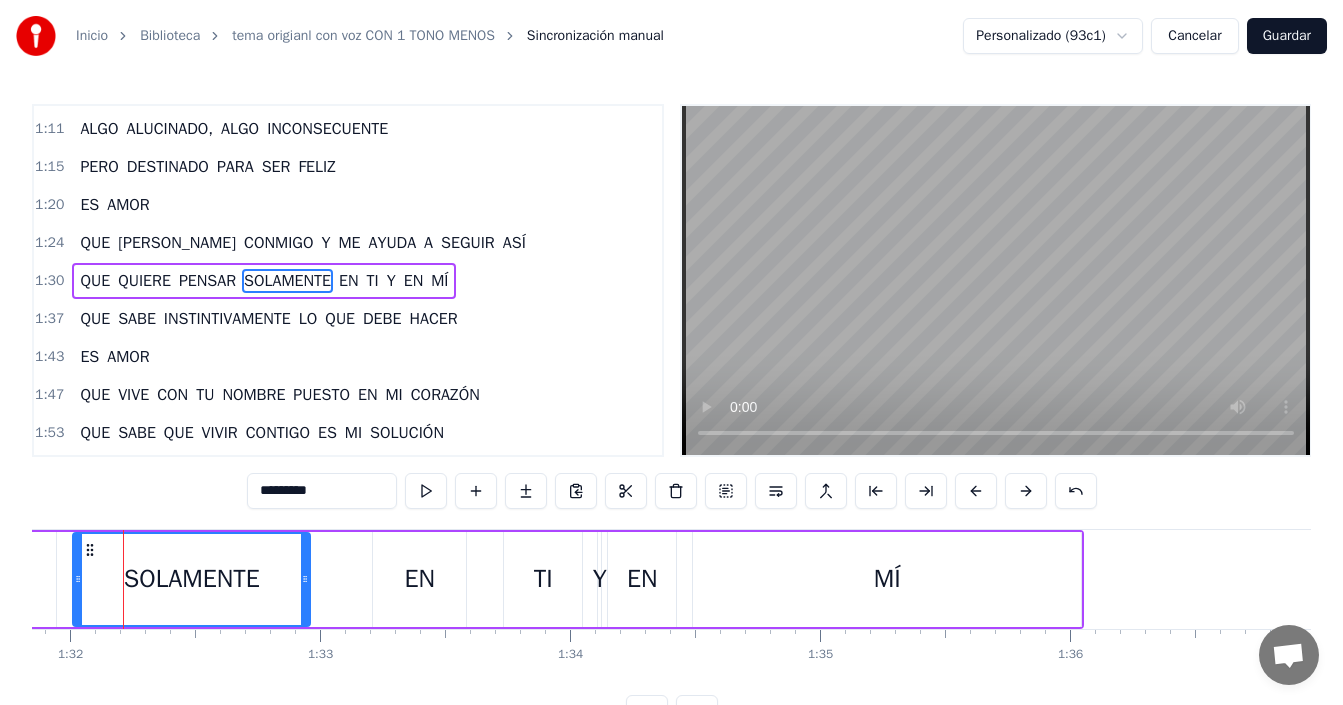 scroll, scrollTop: 0, scrollLeft: 22953, axis: horizontal 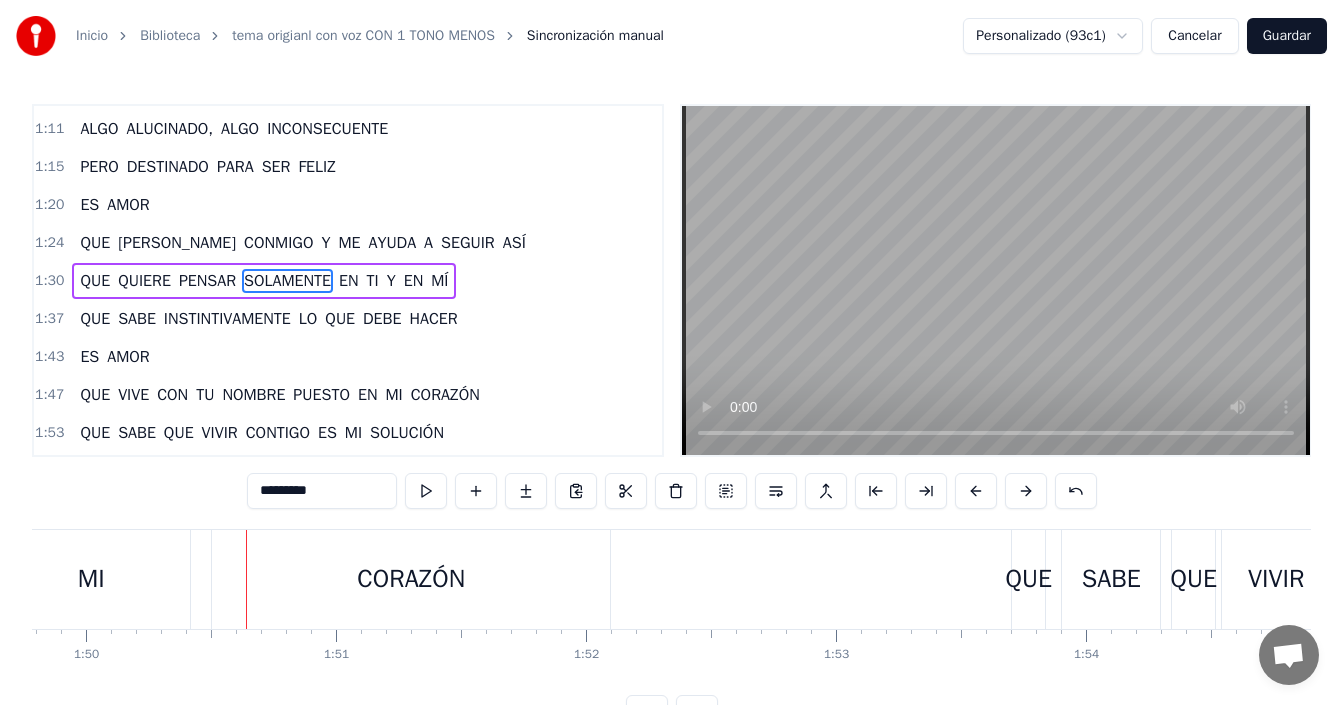 click on "MI" at bounding box center [91, 579] 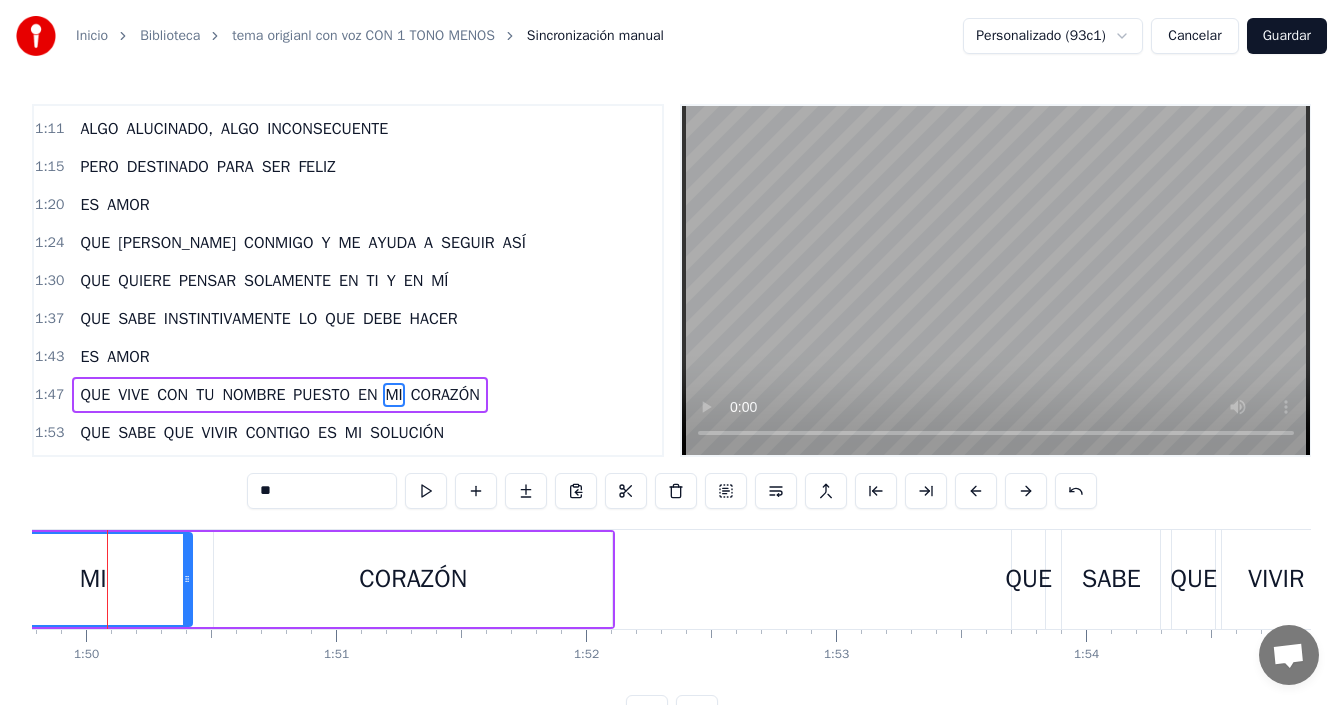 scroll, scrollTop: 718, scrollLeft: 0, axis: vertical 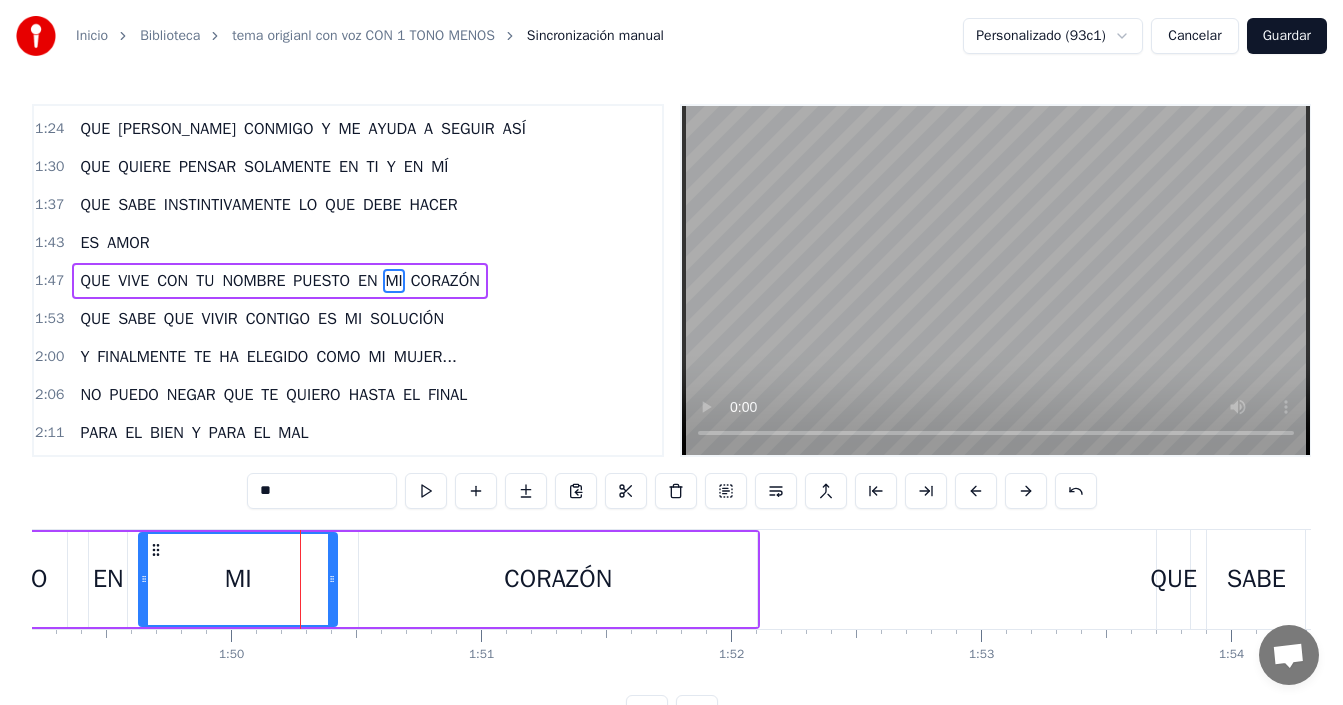 click on "PUESTO" at bounding box center [3, 579] 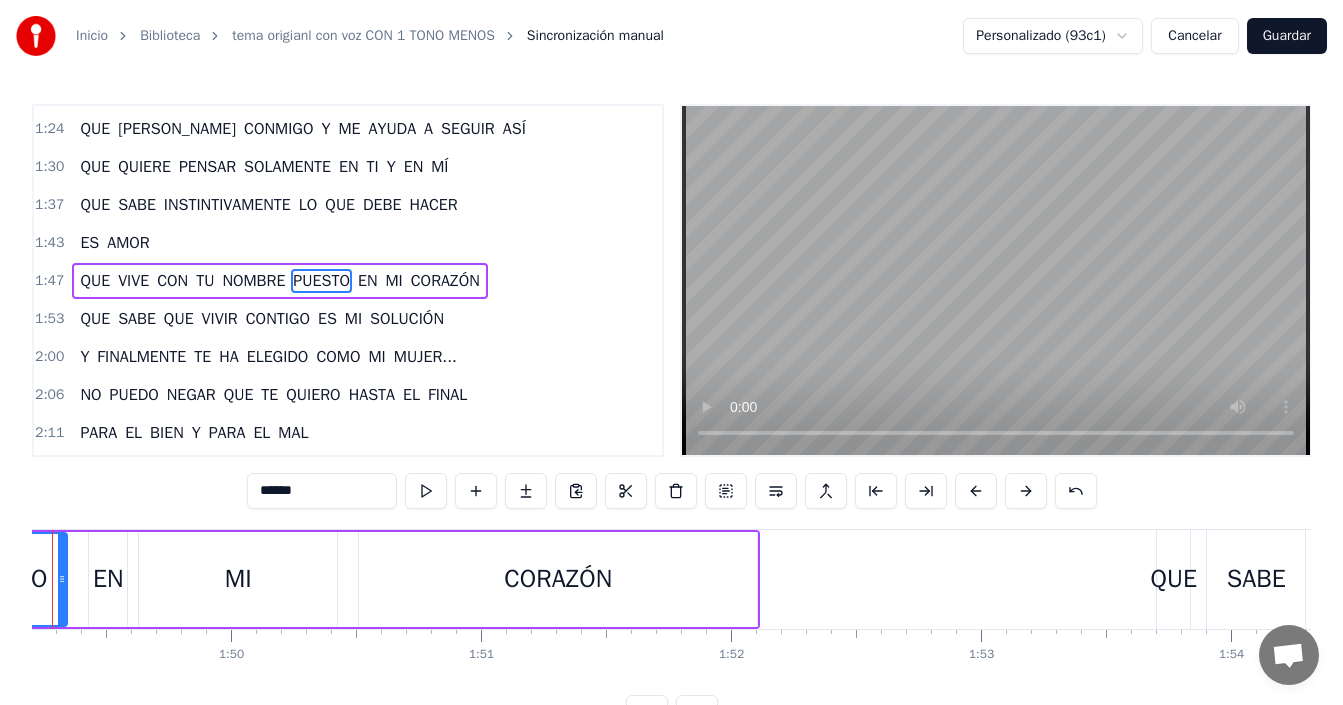 scroll, scrollTop: 0, scrollLeft: 27221, axis: horizontal 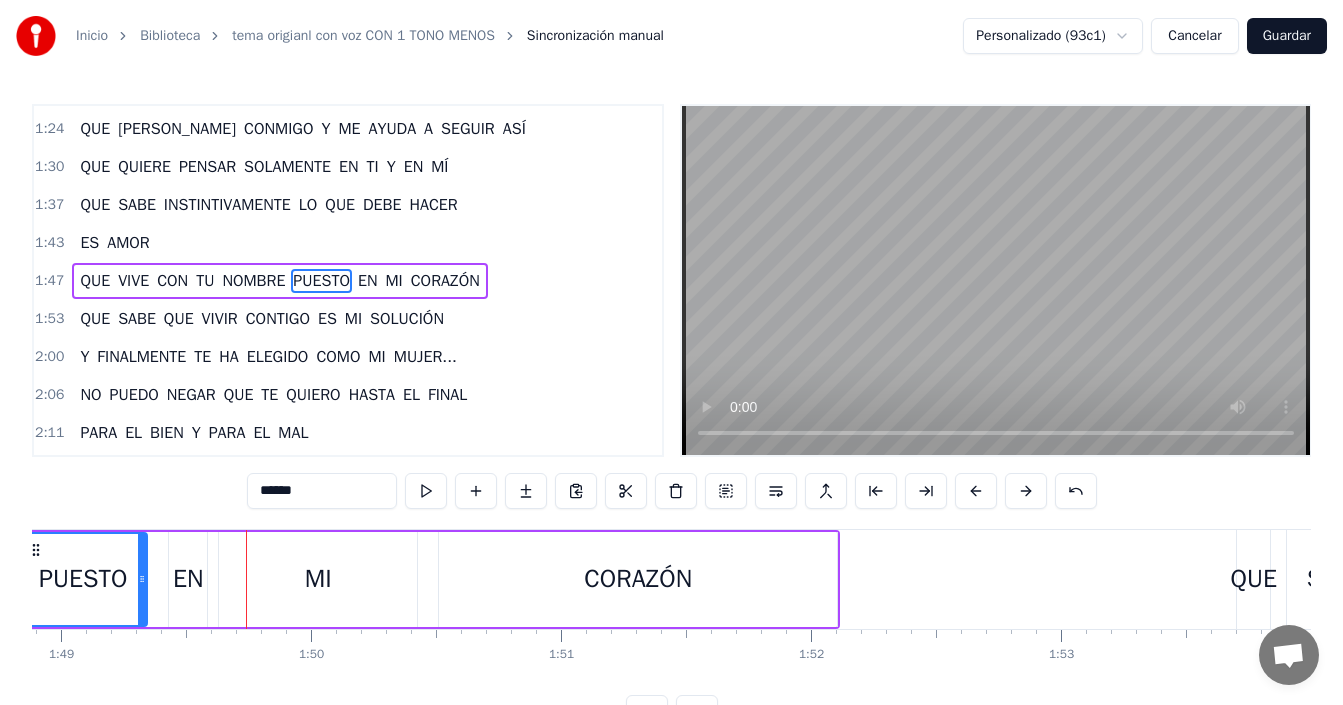 drag, startPoint x: 254, startPoint y: 582, endPoint x: 235, endPoint y: 583, distance: 19.026299 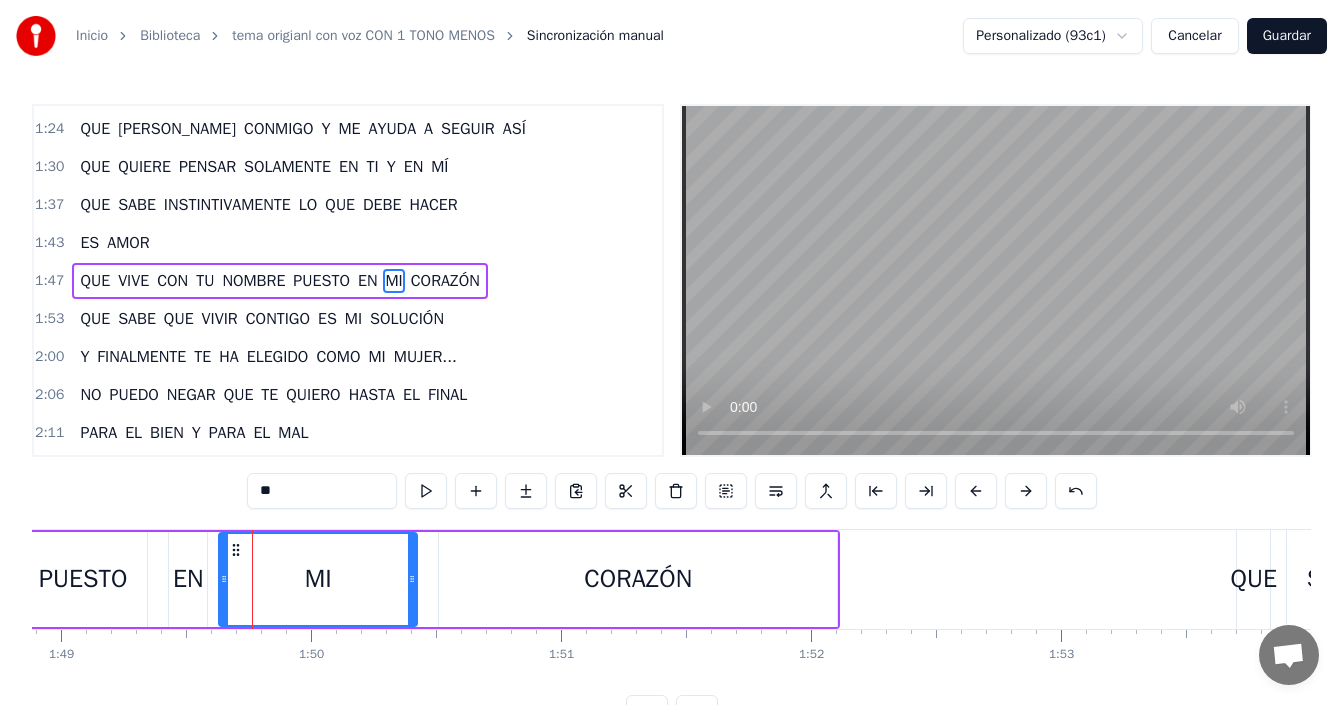click on "EN" at bounding box center [188, 579] 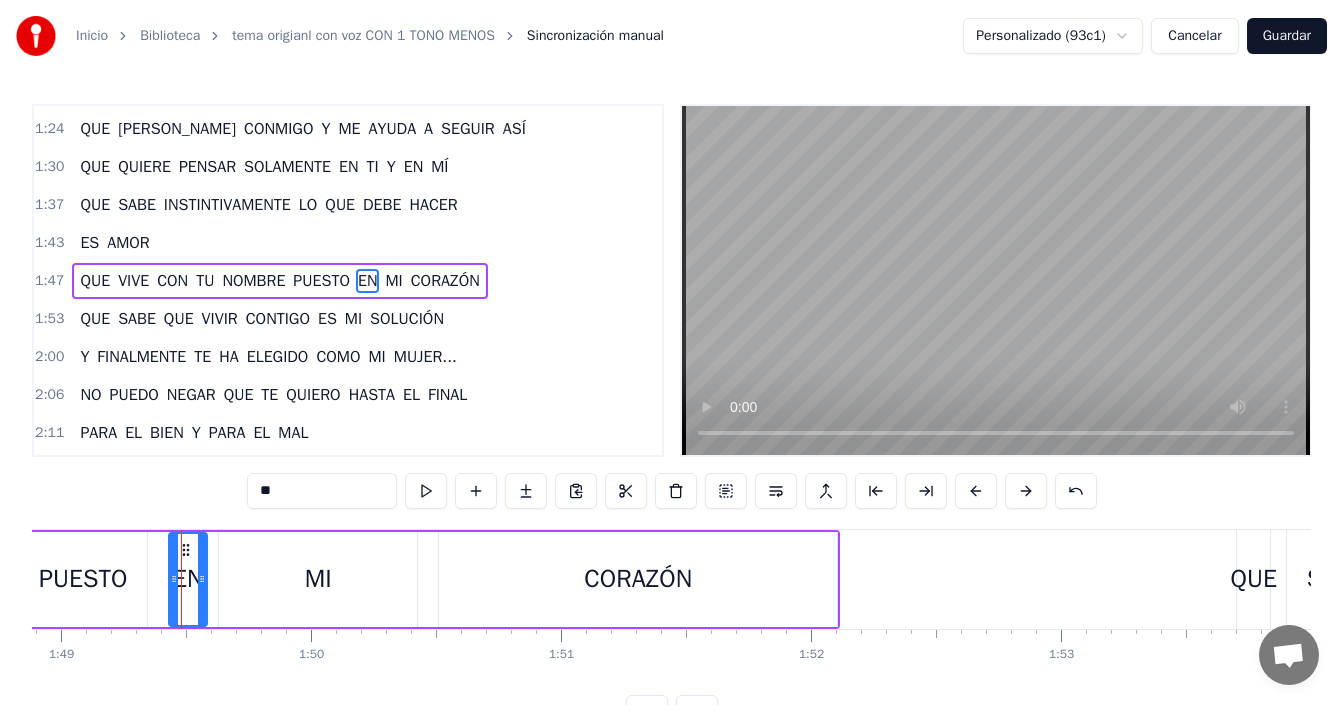 click on "PUESTO" at bounding box center [83, 579] 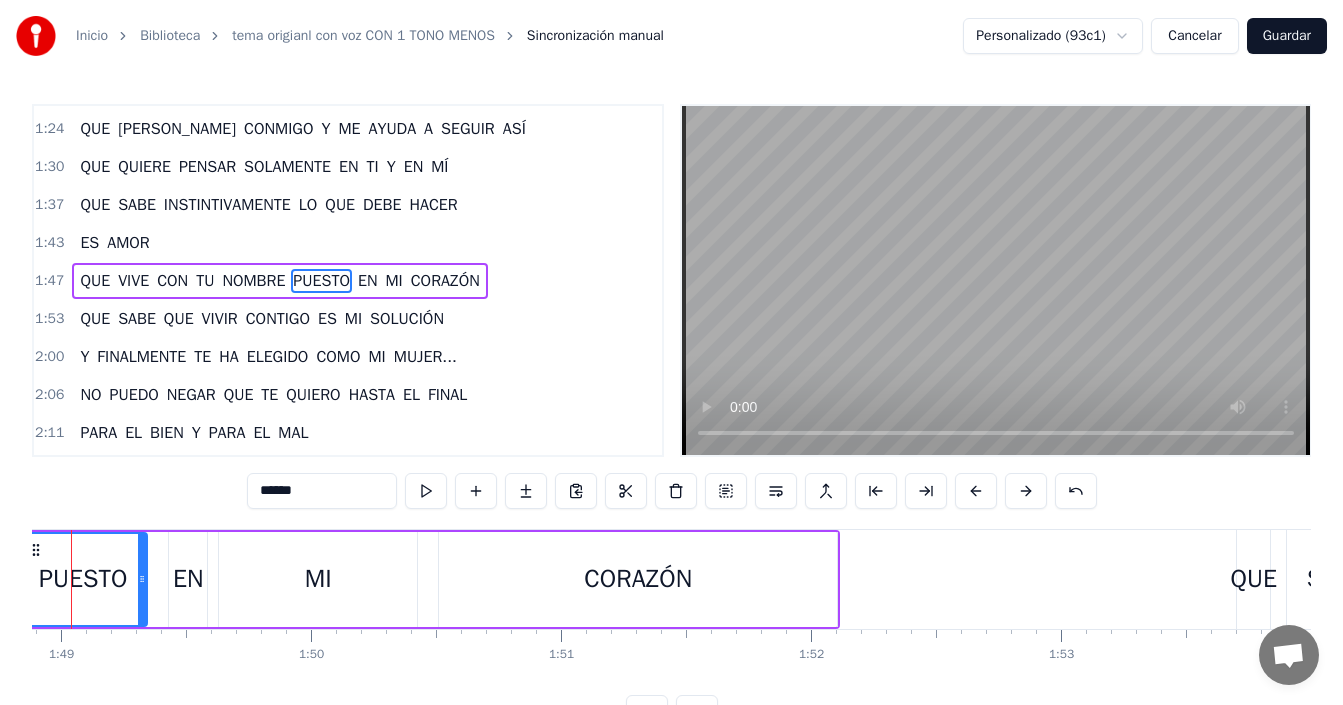 scroll, scrollTop: 0, scrollLeft: 27160, axis: horizontal 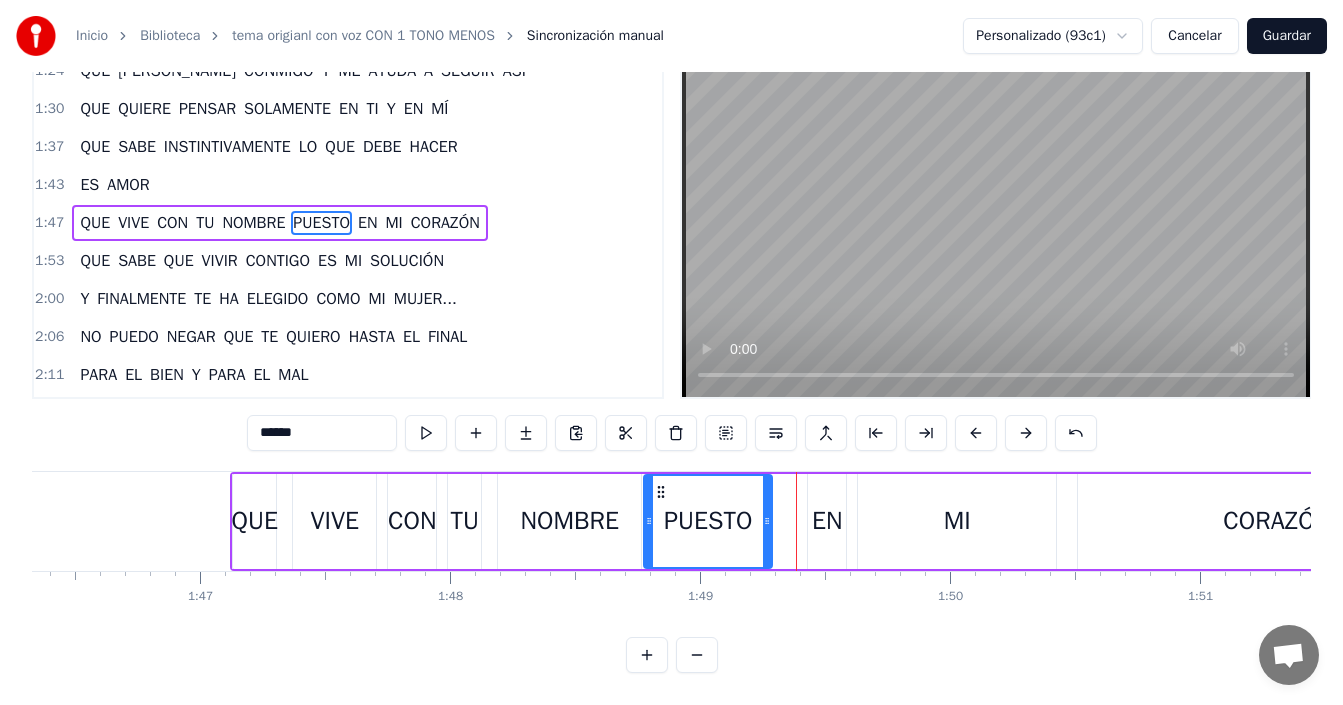 click on "0:15 NO PUEDO NEGAR QUE YO ESTOY LOCO POR TI 0:19 ATONTADO HASTA MORIR 0:24 NO PUEDO NEGAR 0:28 NO PUEDO NEGAR QUE SIN TI, YO VIVIRÍA 0:33 LLENO DE MELANCOLÍA 0:37 NO PUEDO NEGAR 0:41 NO PUEDO NEGAR QUE TE QUIERO HASTA EL FINAL 0:46 PARA EL BIEN Y PARA EL MAL 0:50 NO PUEDO NEGAR 0:54 TÚ ERES MI MUJER [PERSON_NAME] 0:56 ERES MI ALEGRÍA 0:58 LA ILUSIÓN SACADA 1:00 DE MI FANTASÍA 1:01 LO QUE YO SOÑÉ PARA SOBREVIVIR 1:[DEMOGRAPHIC_DATA] SOY UN HOMBRE APASIONADO 1:09 DE [PERSON_NAME] TRANSPARENTE 1:11 ALGO ALUCINADO, ALGO INCONSECUENTE 1:15 PERO DESTINADO PARA SER FELIZ 1:20 ES AMOR 1:24 QUE [PERSON_NAME] CONMIGO Y ME AYUDA A SEGUIR ASÍ 1:30 QUE QUIERE PENSAR SOLAMENTE EN TI Y EN MÍ 1:37 QUE SABE INSTINTIVAMENTE LO QUE DEBE HACER 1:43 ES AMOR 1:47 QUE VIVE CON TU NOMBRE PUESTO EN MI CORAZÓN 1:53 QUE SABE QUE VIVIR CONTIGO ES MI SOLUCIÓN 2:00 Y FINALMENTE TE HA ELEGIDO COMO MI MUJER... 2:06 NO PUEDO NEGAR QUE TE QUIERO HASTA EL FINAL 2:11 PARA EL BIEN Y PARA EL MAL 2:15 NO PUEDO NEGAR 2:20 TÚ ERES MI MUJER [PERSON_NAME] 2:22 ERES MI ALEGRÍA 2:23 Y" at bounding box center (671, 359) 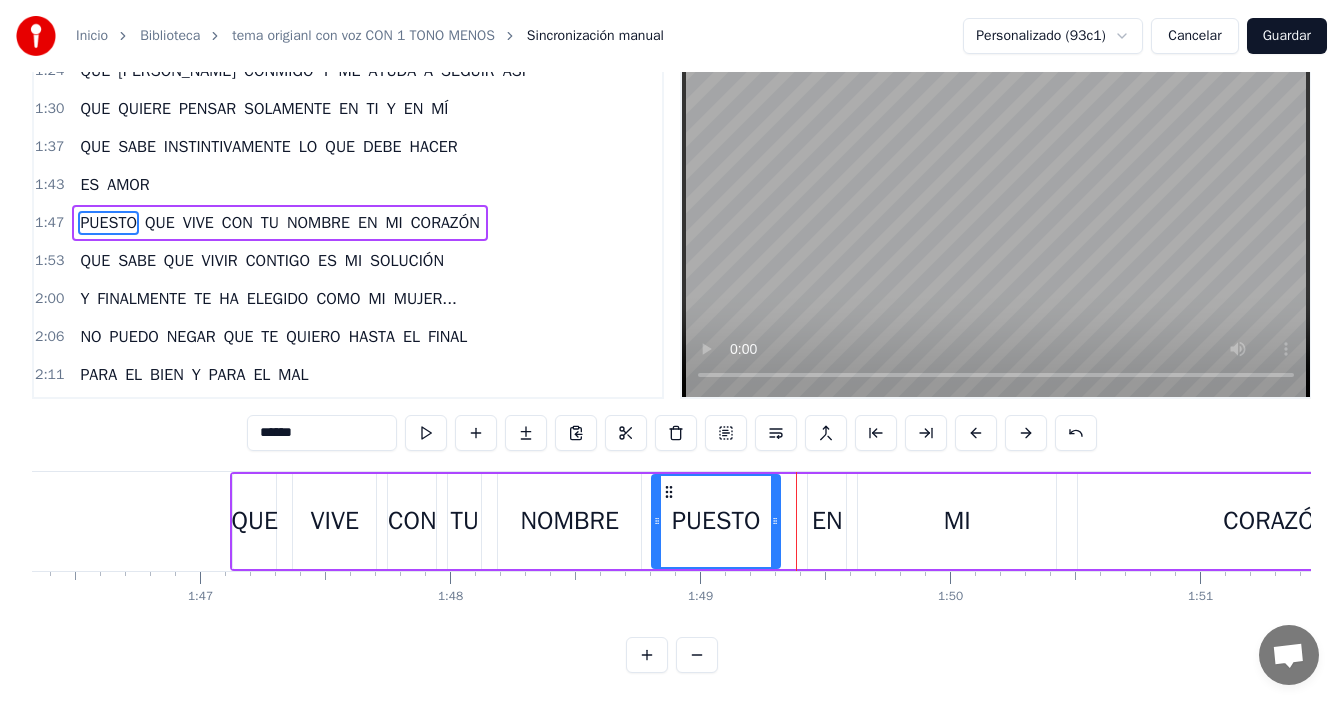 drag, startPoint x: 108, startPoint y: 492, endPoint x: 670, endPoint y: 498, distance: 562.03204 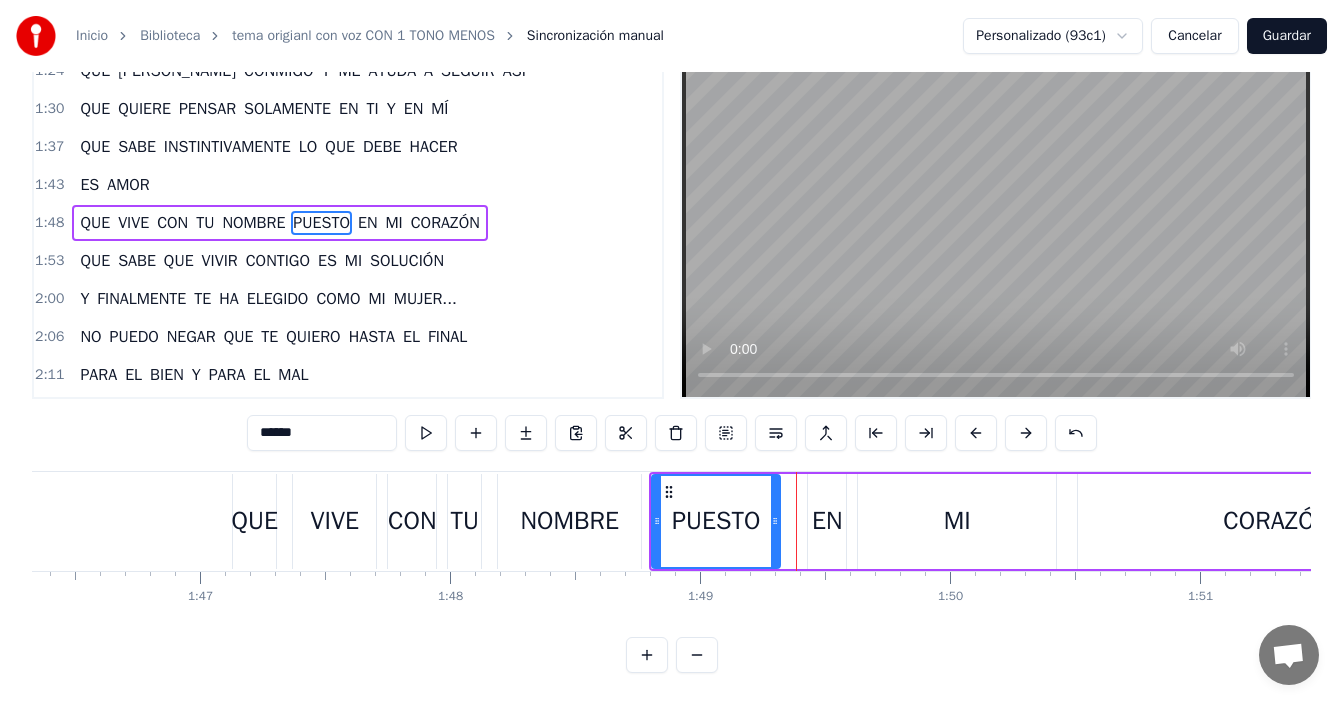 click on "PUESTO" at bounding box center (716, 521) 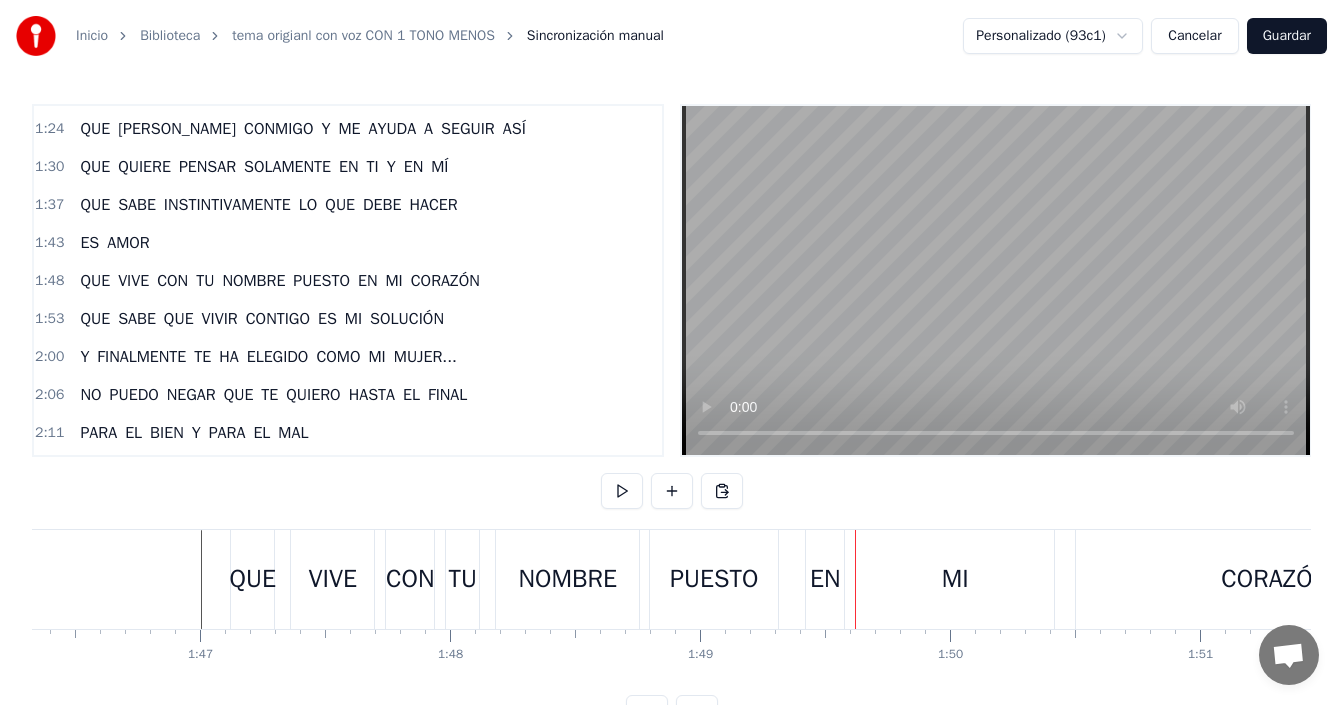click on "PUESTO" at bounding box center [714, 579] 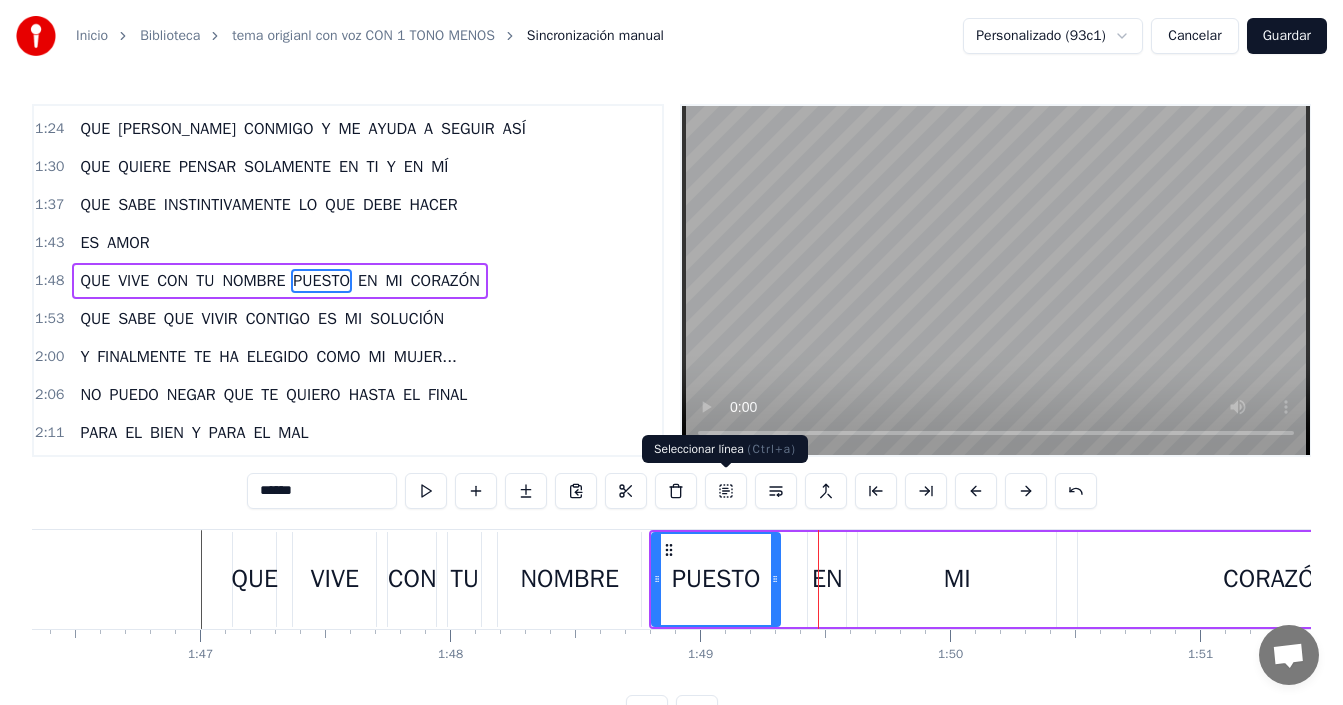 click on "PUESTO" at bounding box center [716, 579] 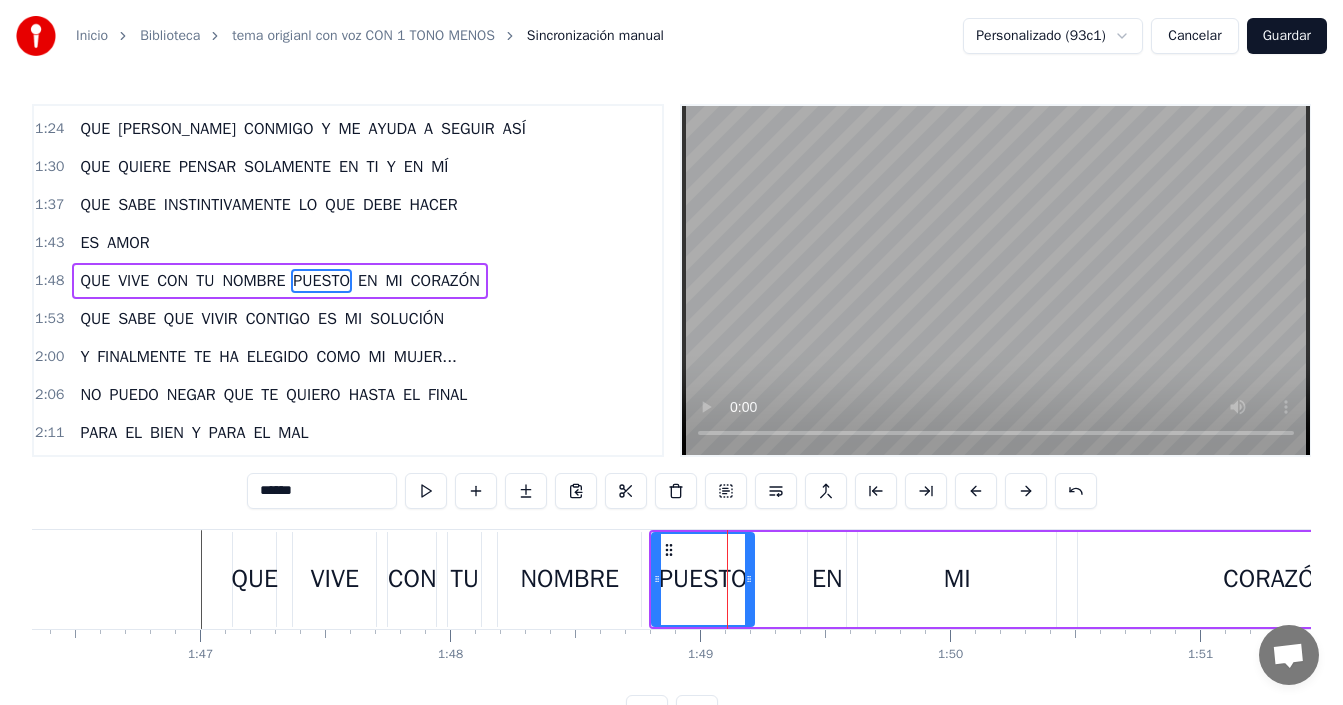 drag, startPoint x: 774, startPoint y: 580, endPoint x: 748, endPoint y: 587, distance: 26.925823 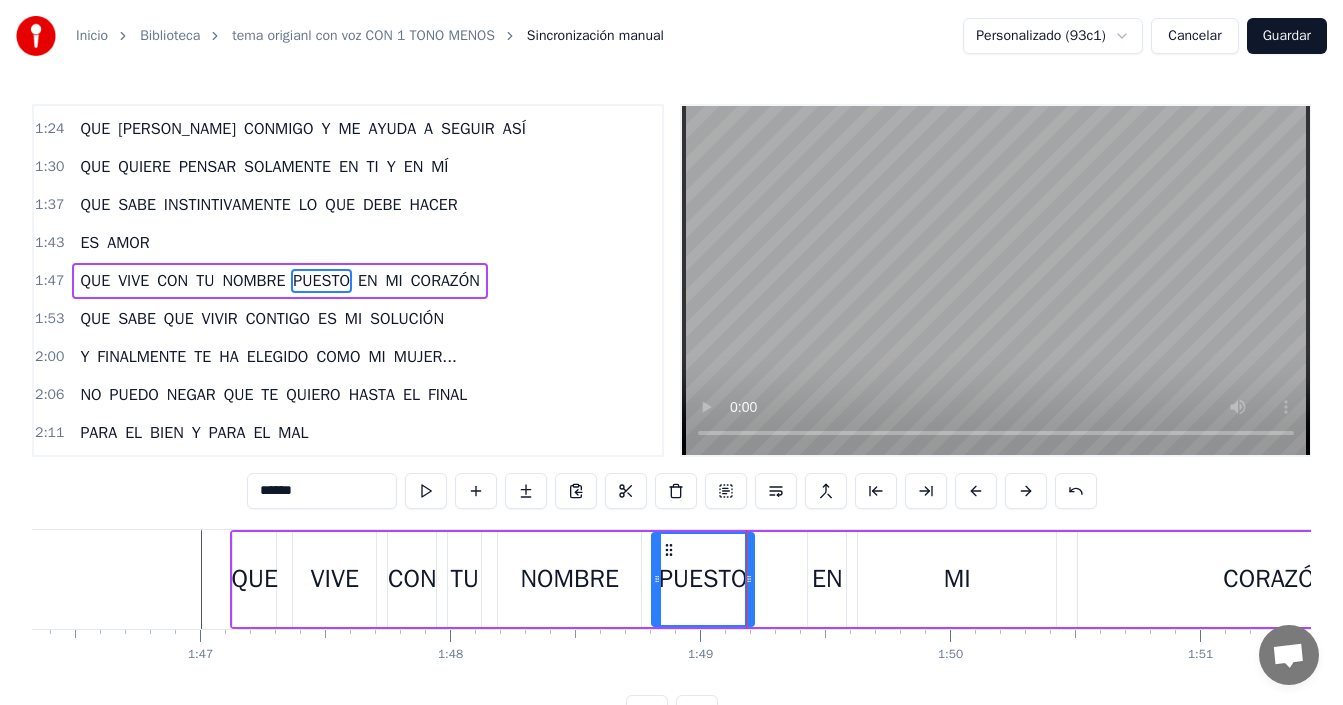 click on "EN" at bounding box center (827, 579) 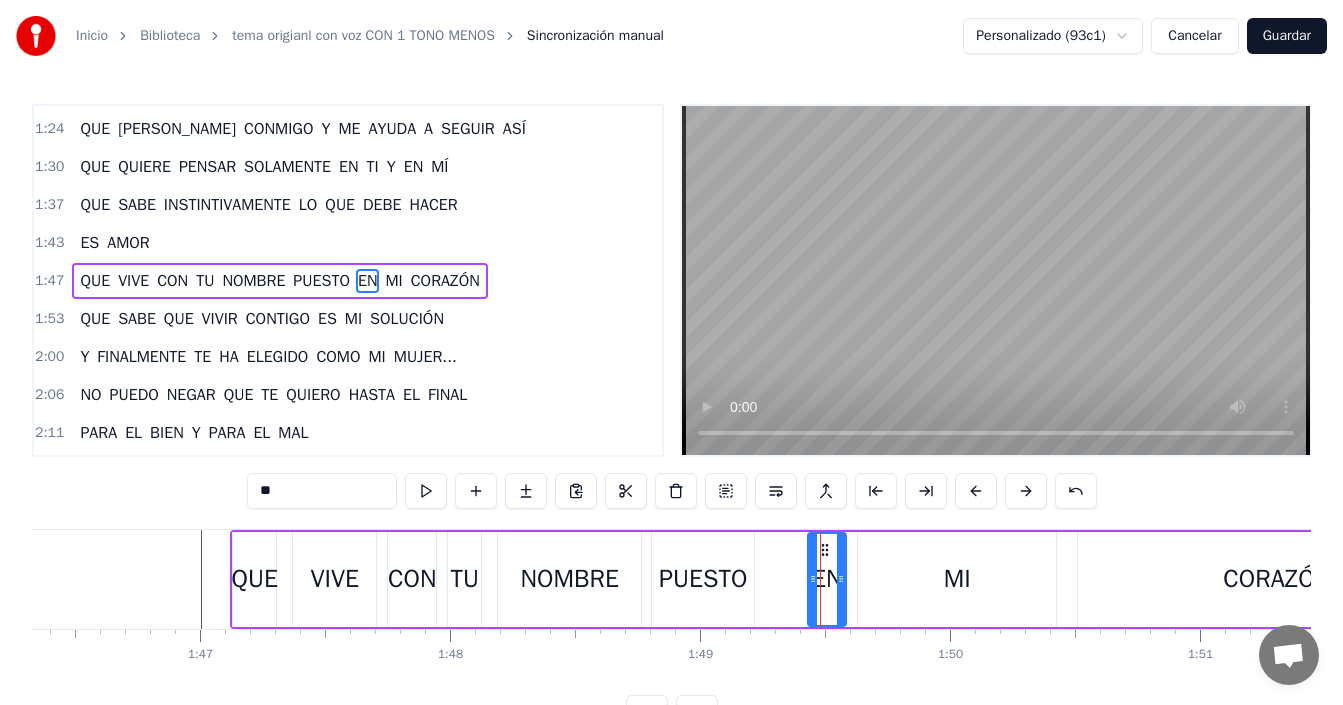 drag, startPoint x: 821, startPoint y: 541, endPoint x: 767, endPoint y: 545, distance: 54.147945 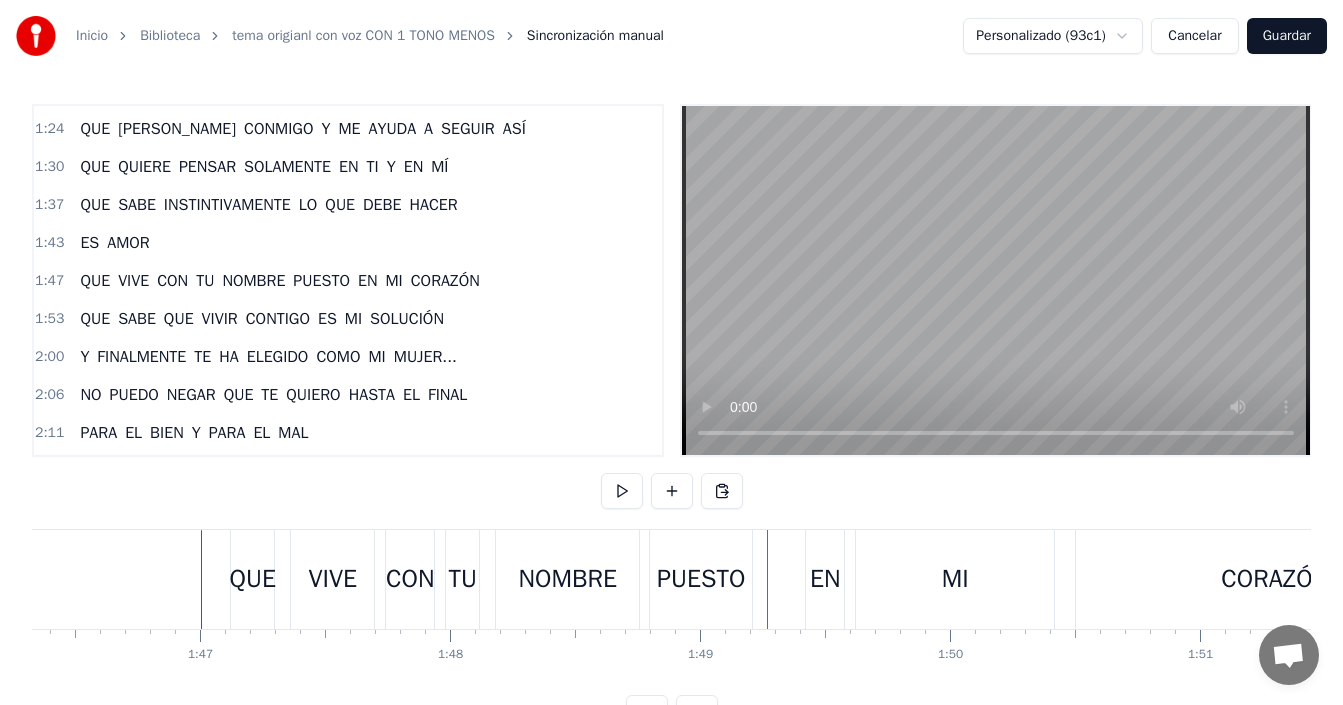 click on "EN" at bounding box center [825, 579] 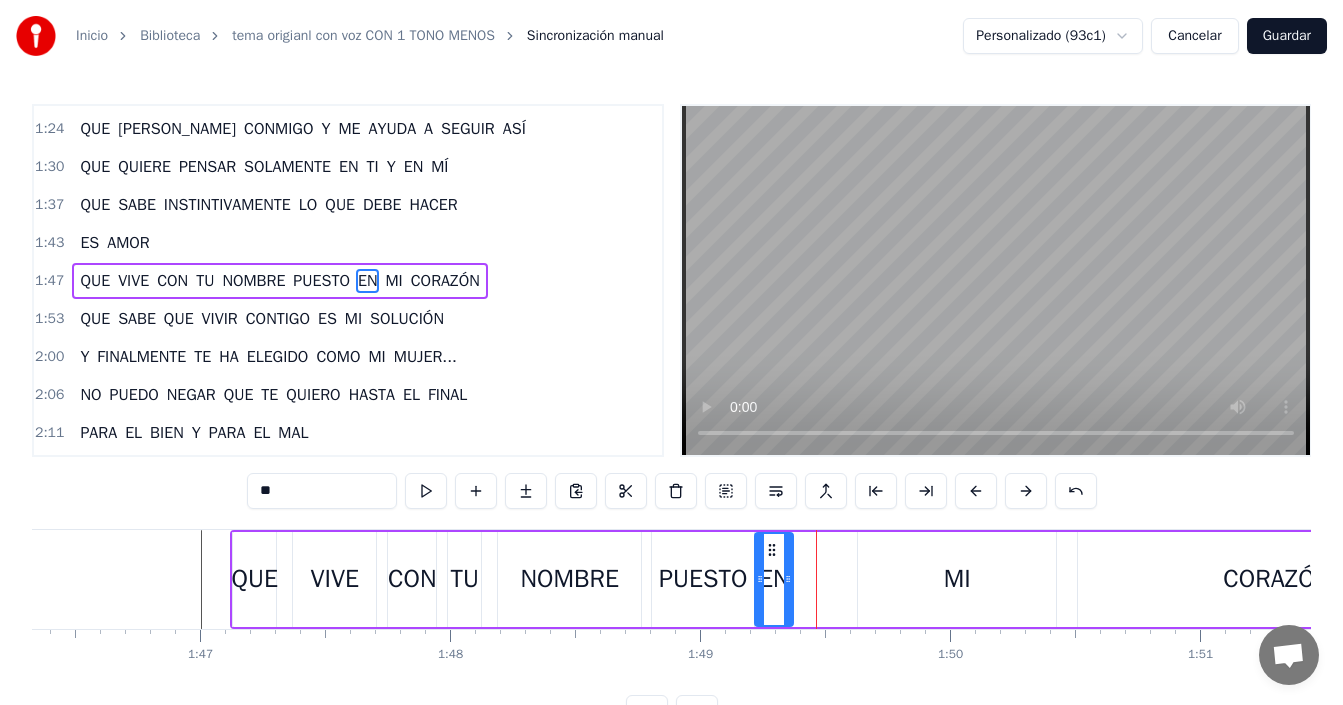 drag, startPoint x: 827, startPoint y: 548, endPoint x: 774, endPoint y: 553, distance: 53.235325 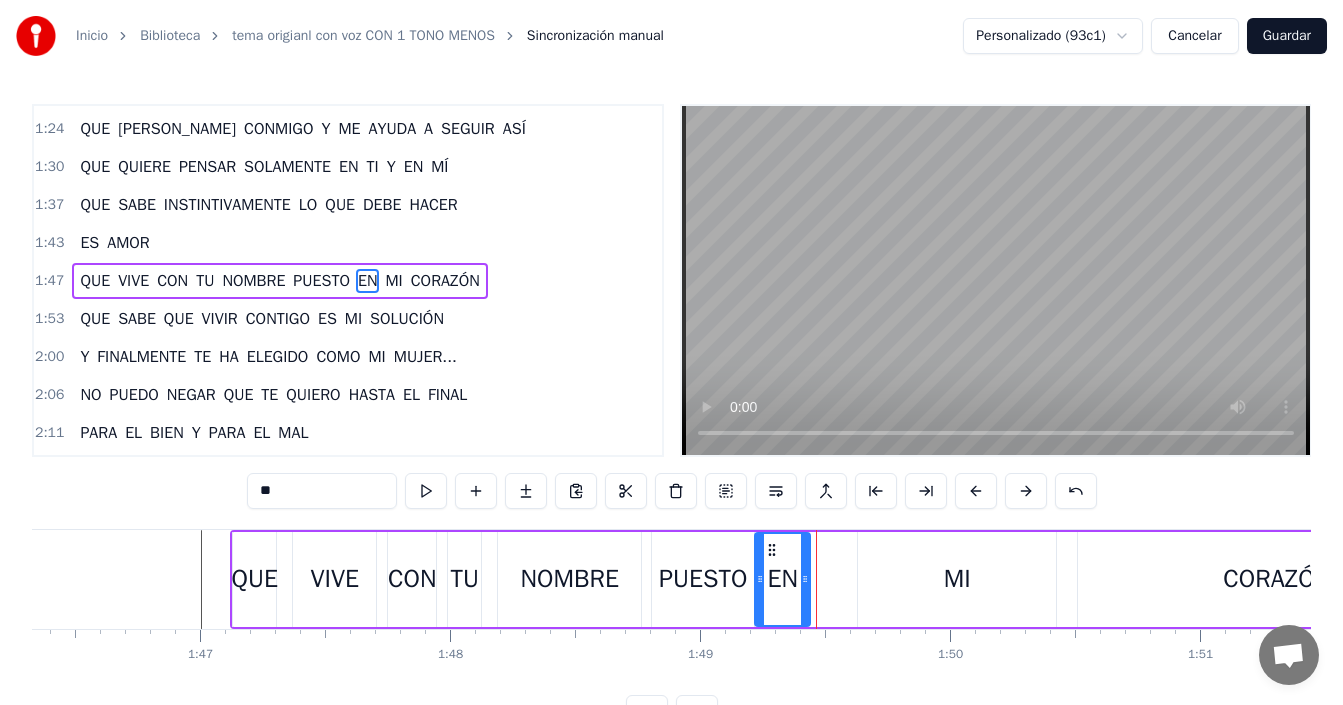 drag, startPoint x: 797, startPoint y: 568, endPoint x: 807, endPoint y: 565, distance: 10.440307 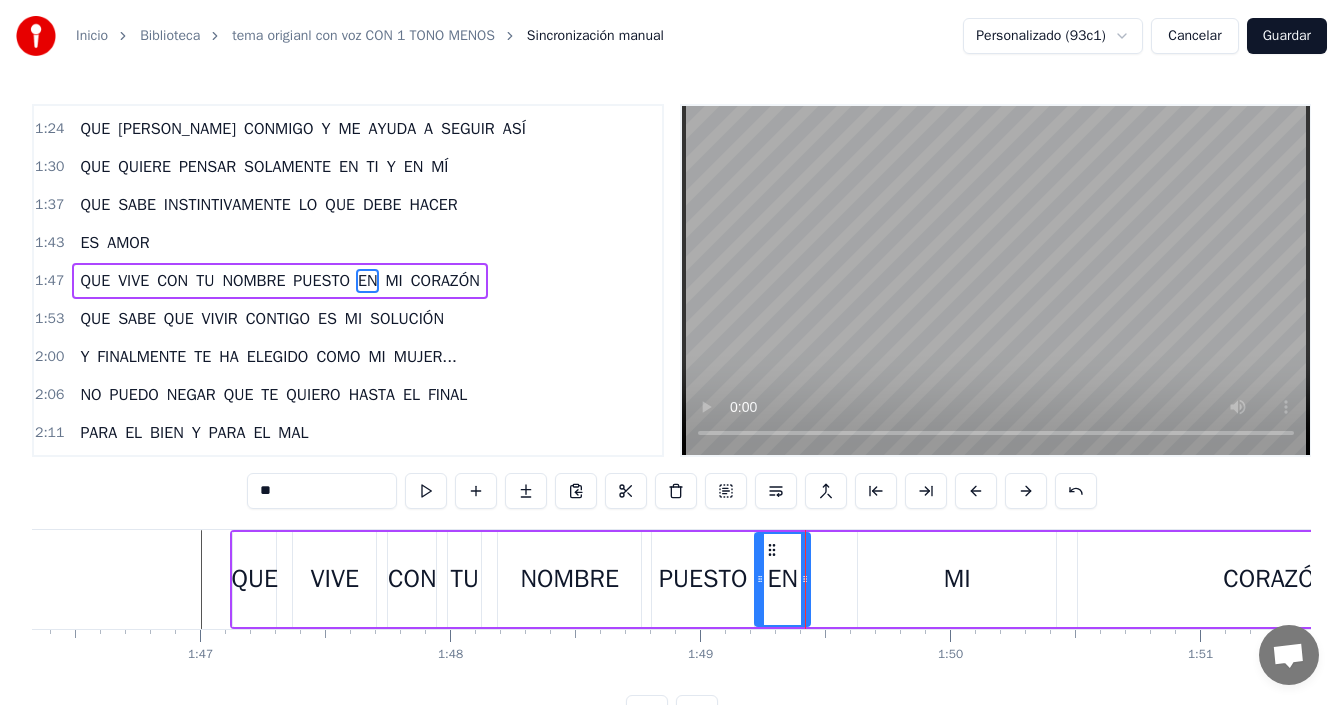 click on "MI" at bounding box center [957, 579] 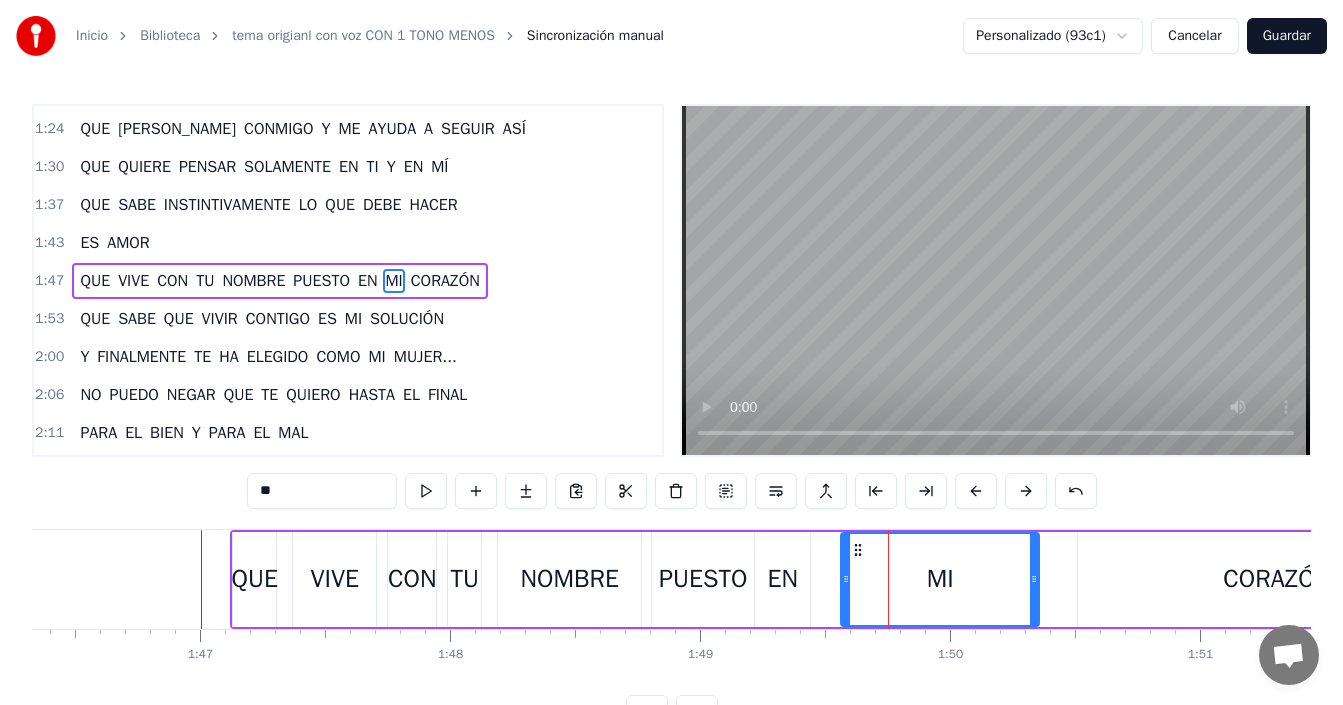 drag, startPoint x: 874, startPoint y: 549, endPoint x: 857, endPoint y: 544, distance: 17.720045 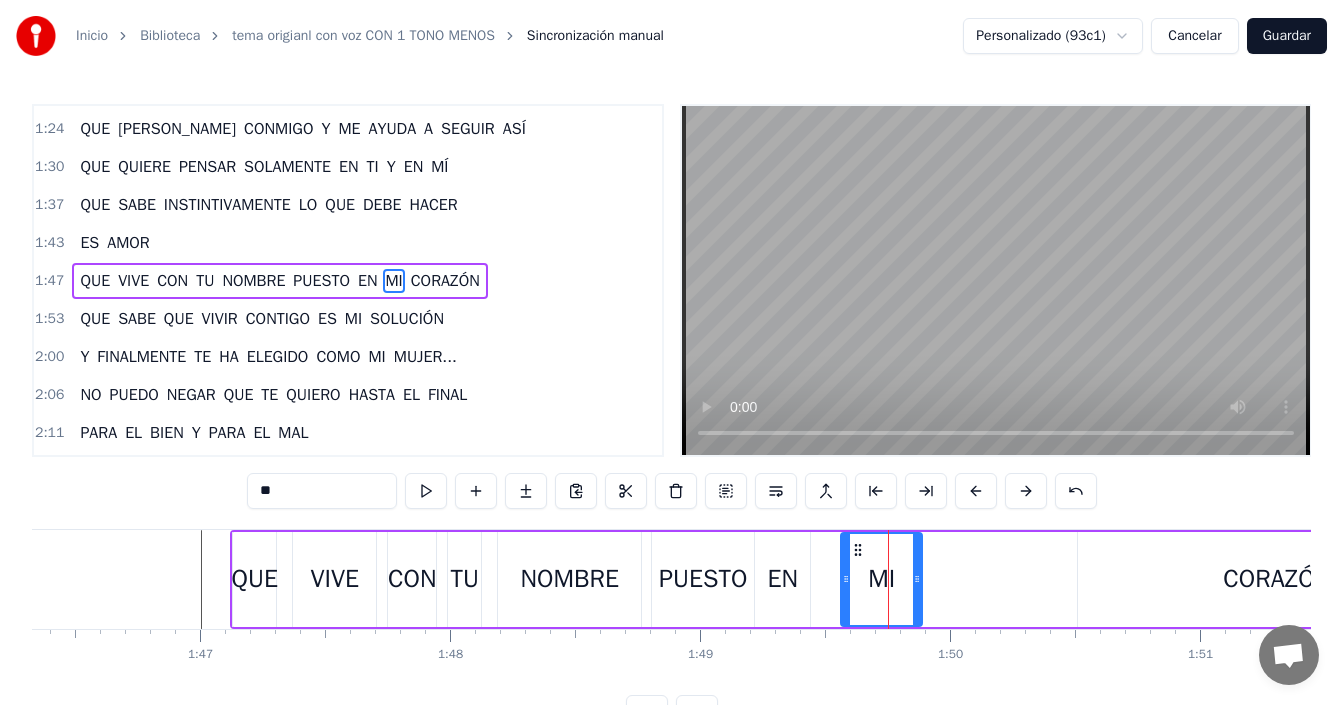 drag, startPoint x: 1032, startPoint y: 563, endPoint x: 935, endPoint y: 570, distance: 97.25225 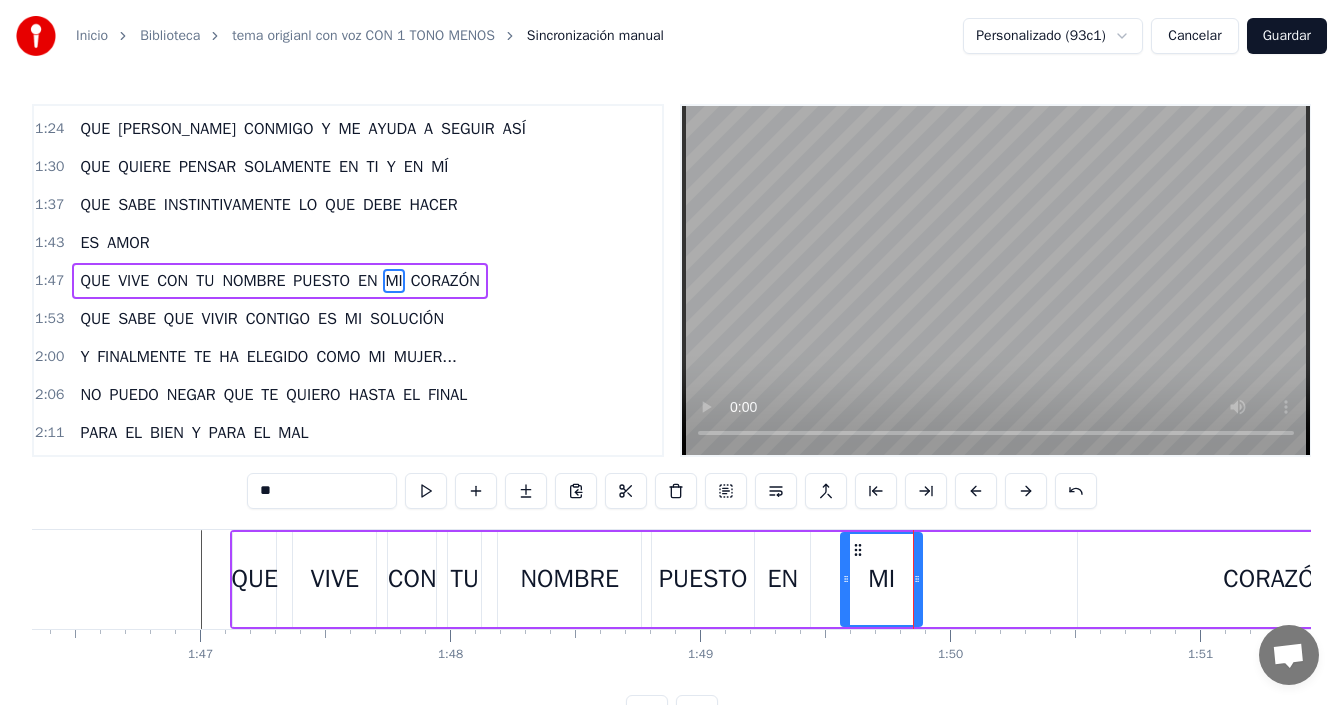 click on "CORAZÓN" at bounding box center [1277, 579] 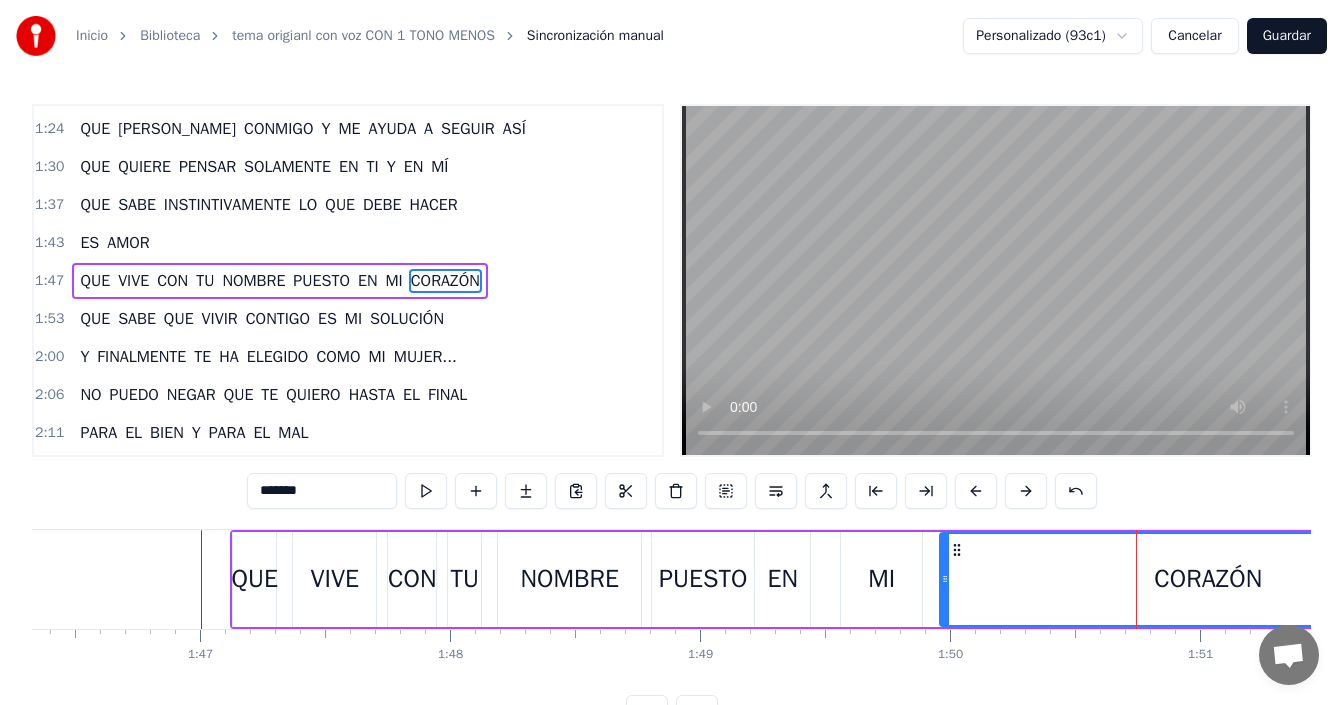 drag, startPoint x: 1081, startPoint y: 563, endPoint x: 943, endPoint y: 560, distance: 138.03261 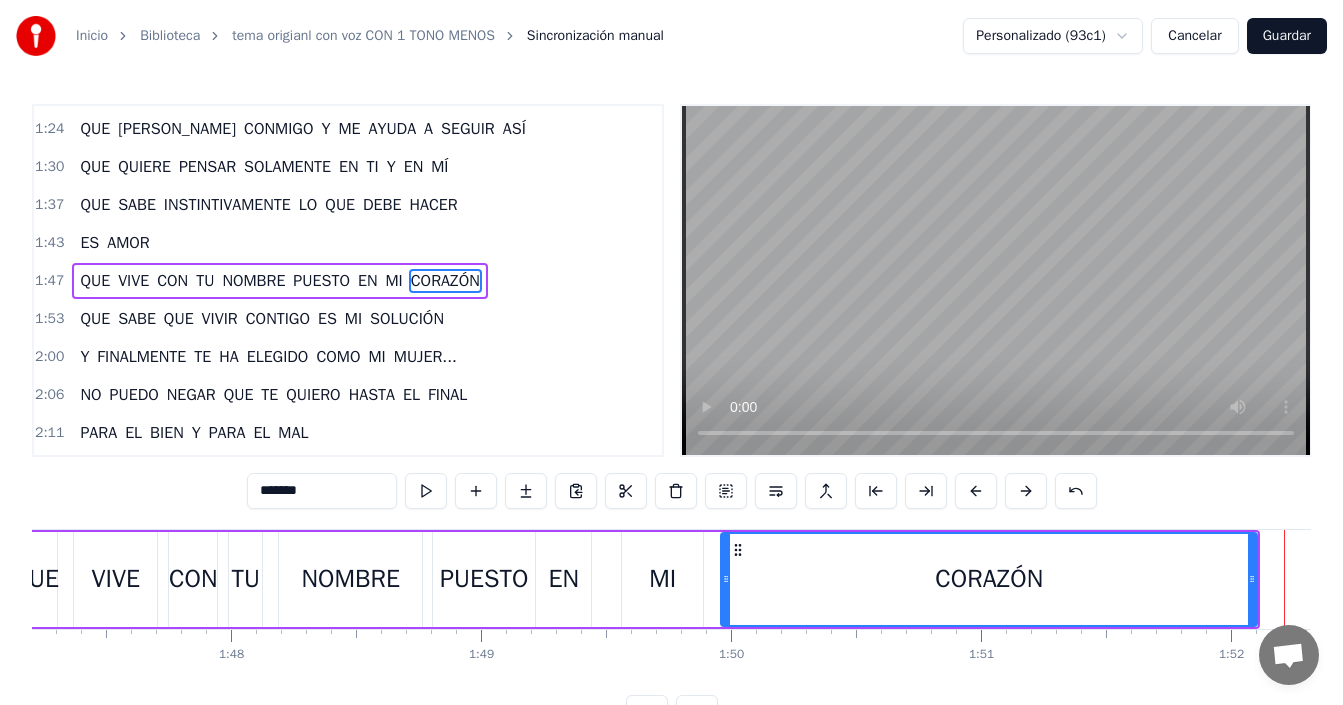 scroll, scrollTop: 0, scrollLeft: 26615, axis: horizontal 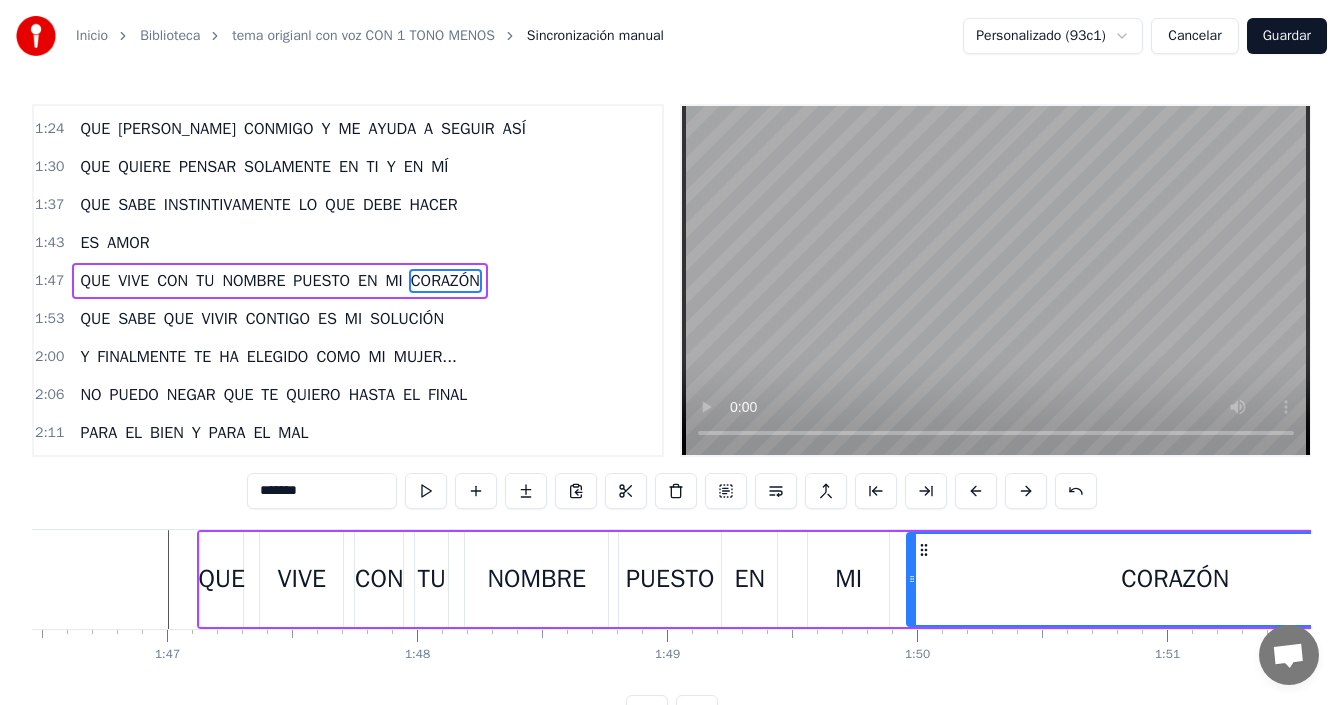 click at bounding box center (2442, 579) 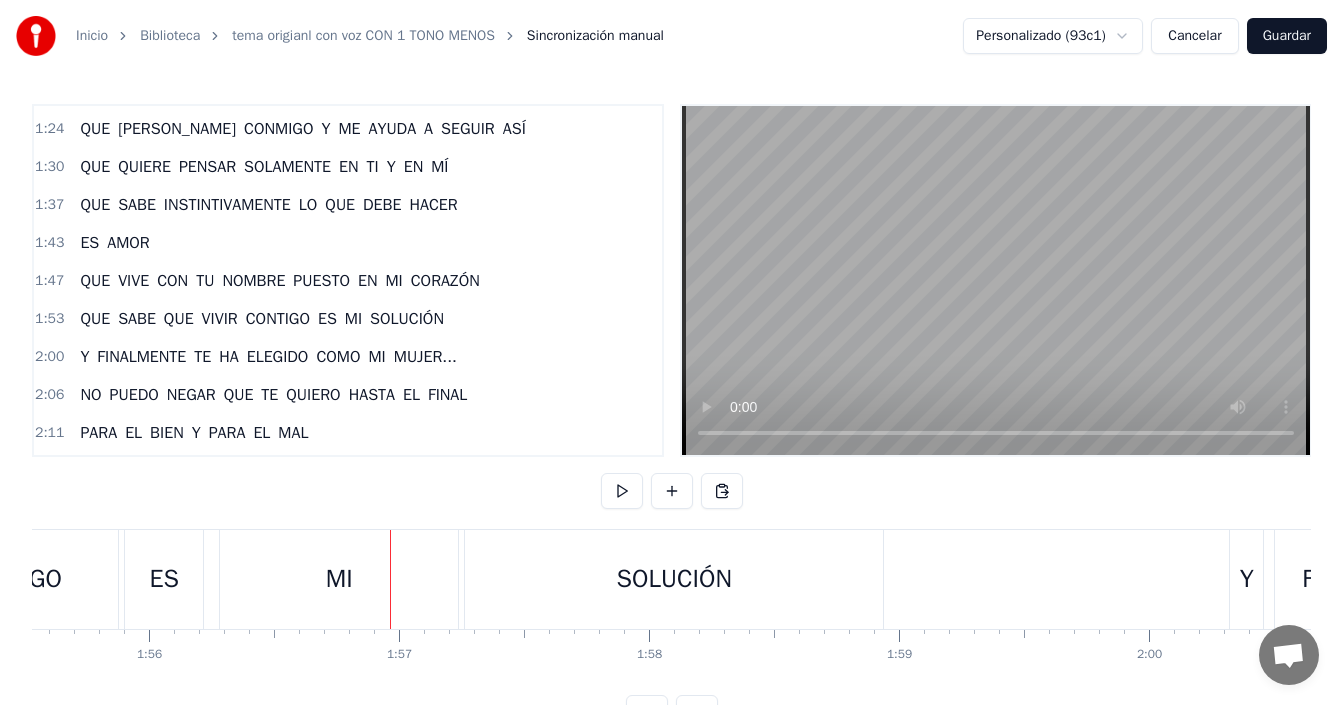 scroll, scrollTop: 0, scrollLeft: 28843, axis: horizontal 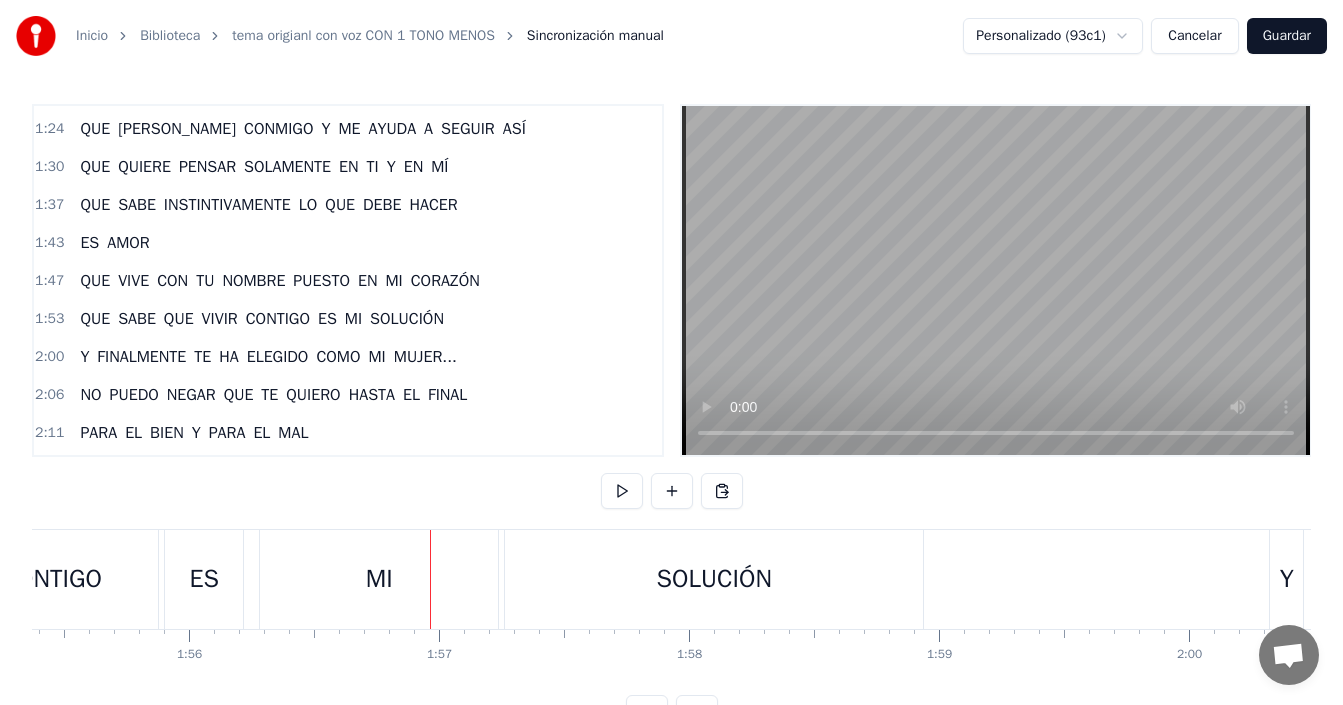 click on "ES" at bounding box center (204, 579) 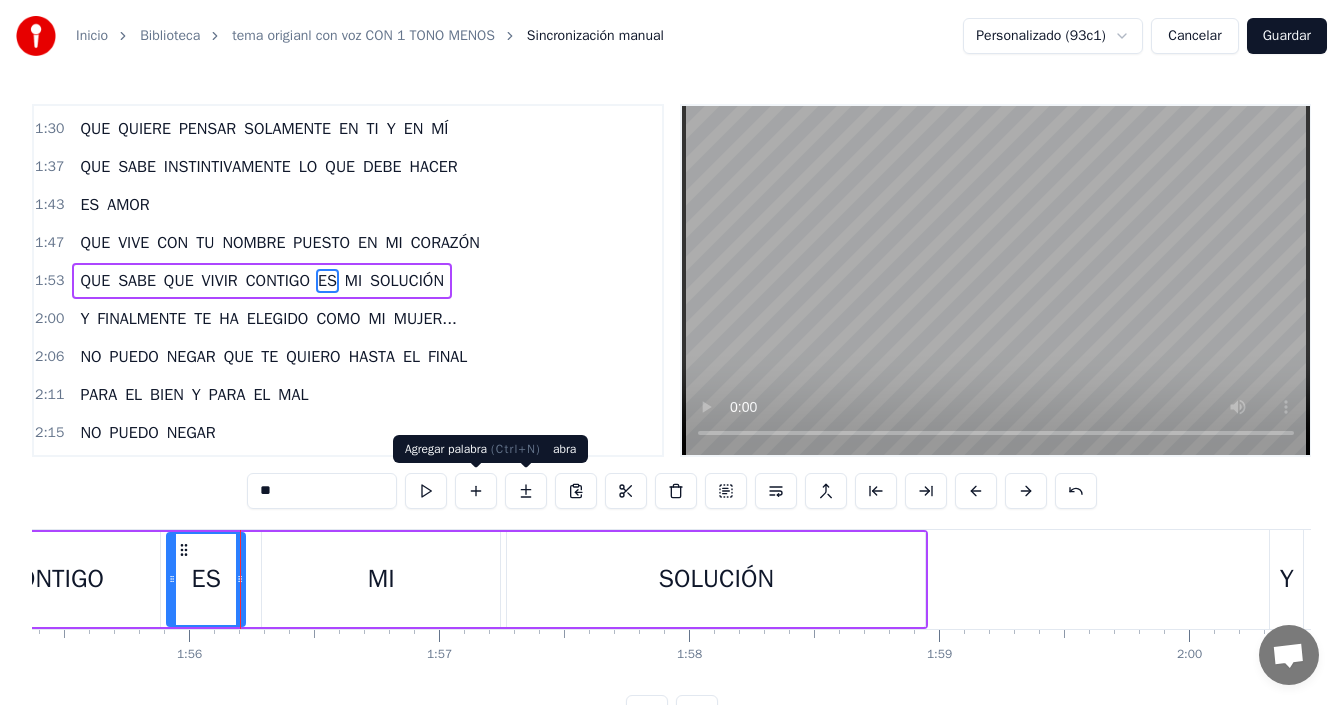 click on "MI" at bounding box center [381, 579] 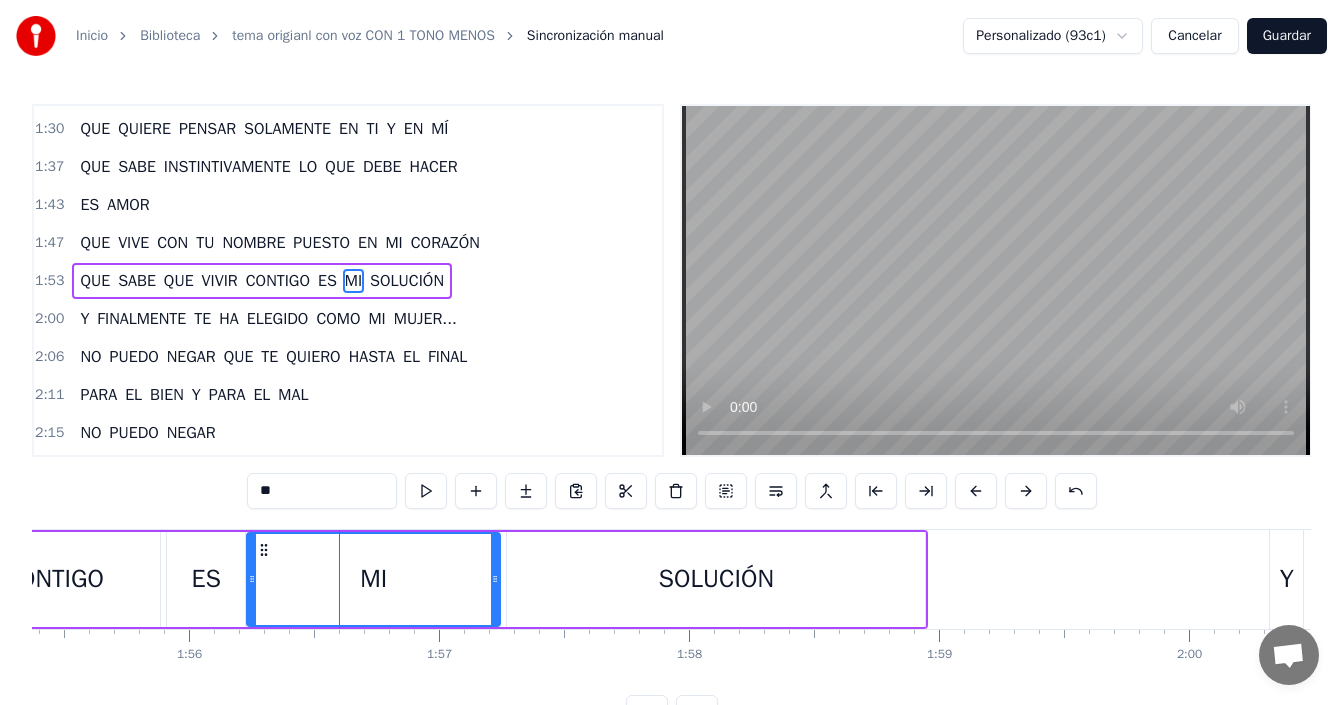 click 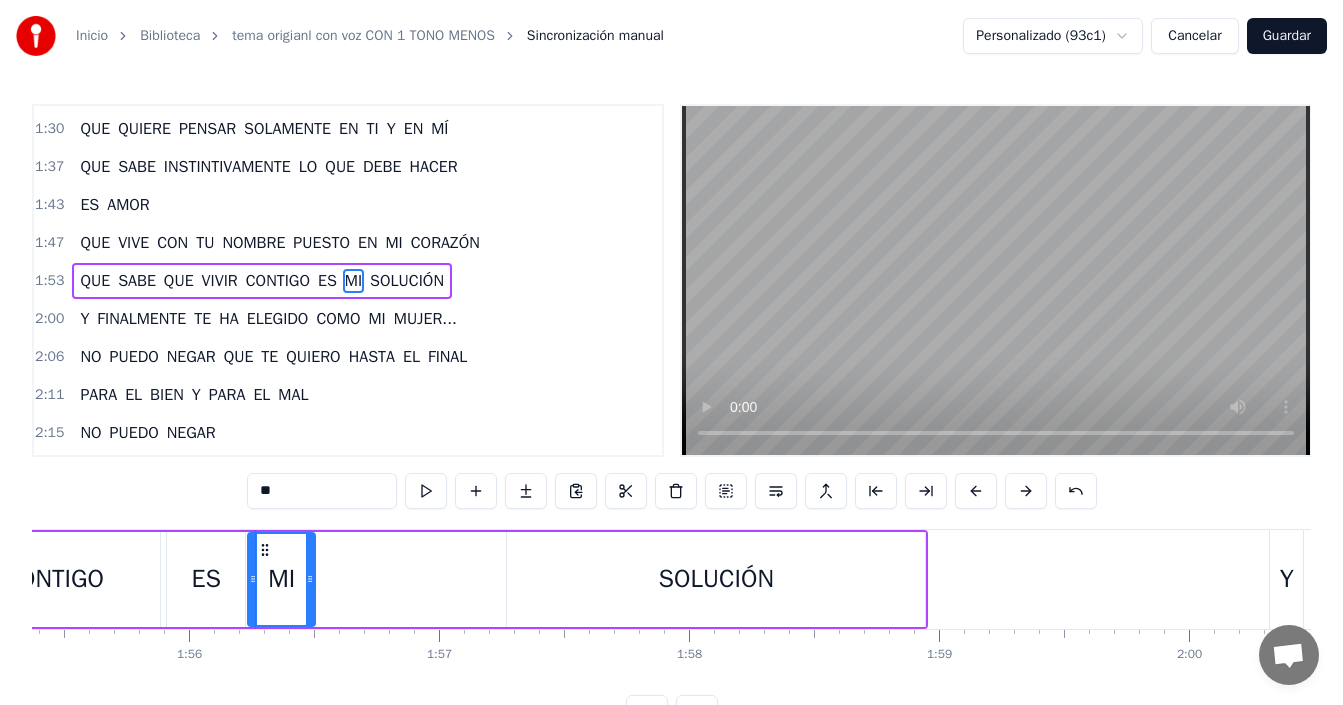 drag, startPoint x: 493, startPoint y: 566, endPoint x: 308, endPoint y: 589, distance: 186.42424 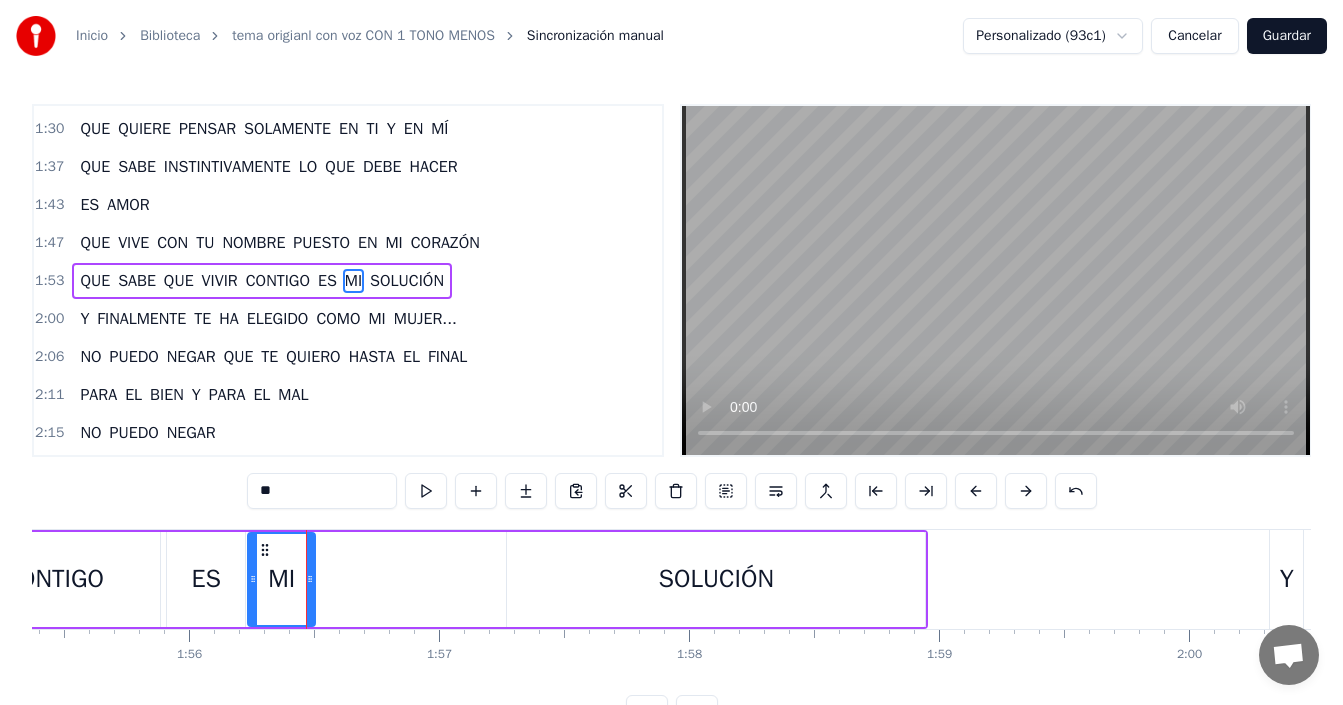 click on "SOLUCIÓN" at bounding box center [716, 579] 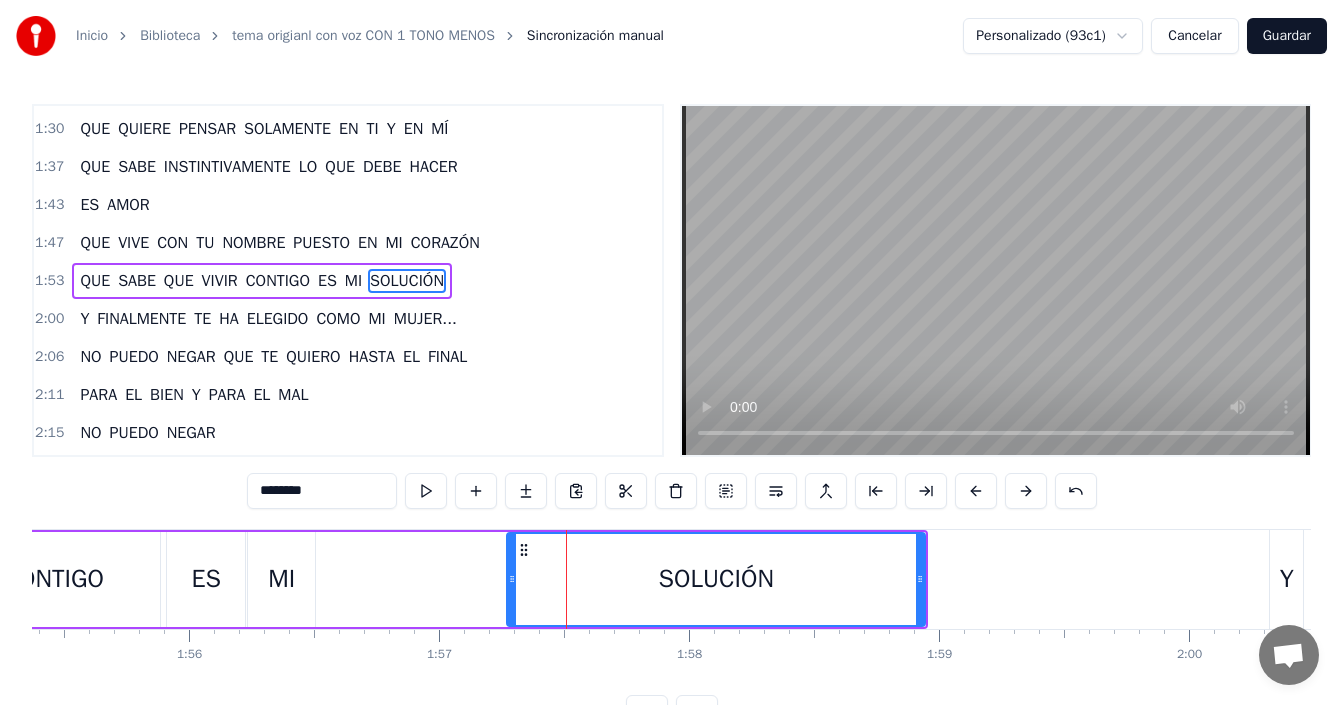 click on "QUE SABE QUE VIVIR CONTIGO ES MI SOLUCIÓN" at bounding box center (271, 579) 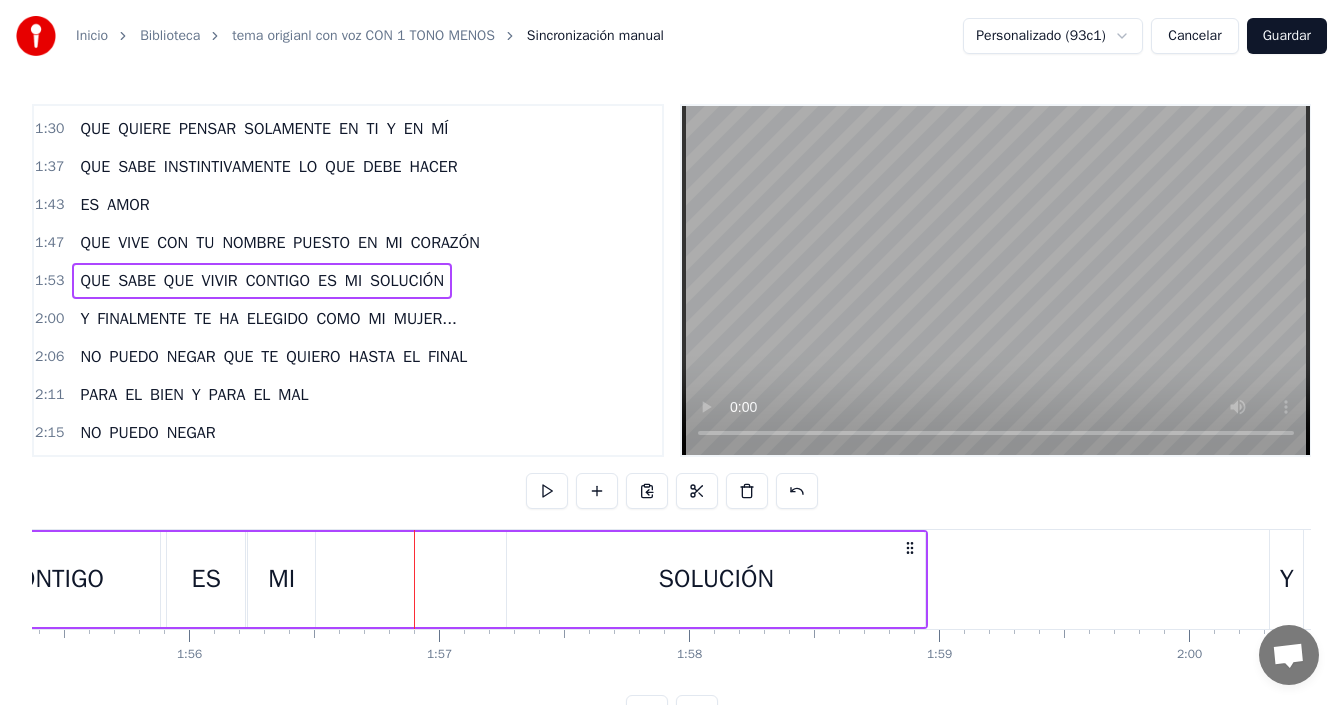 click on "SOLUCIÓN" at bounding box center (716, 579) 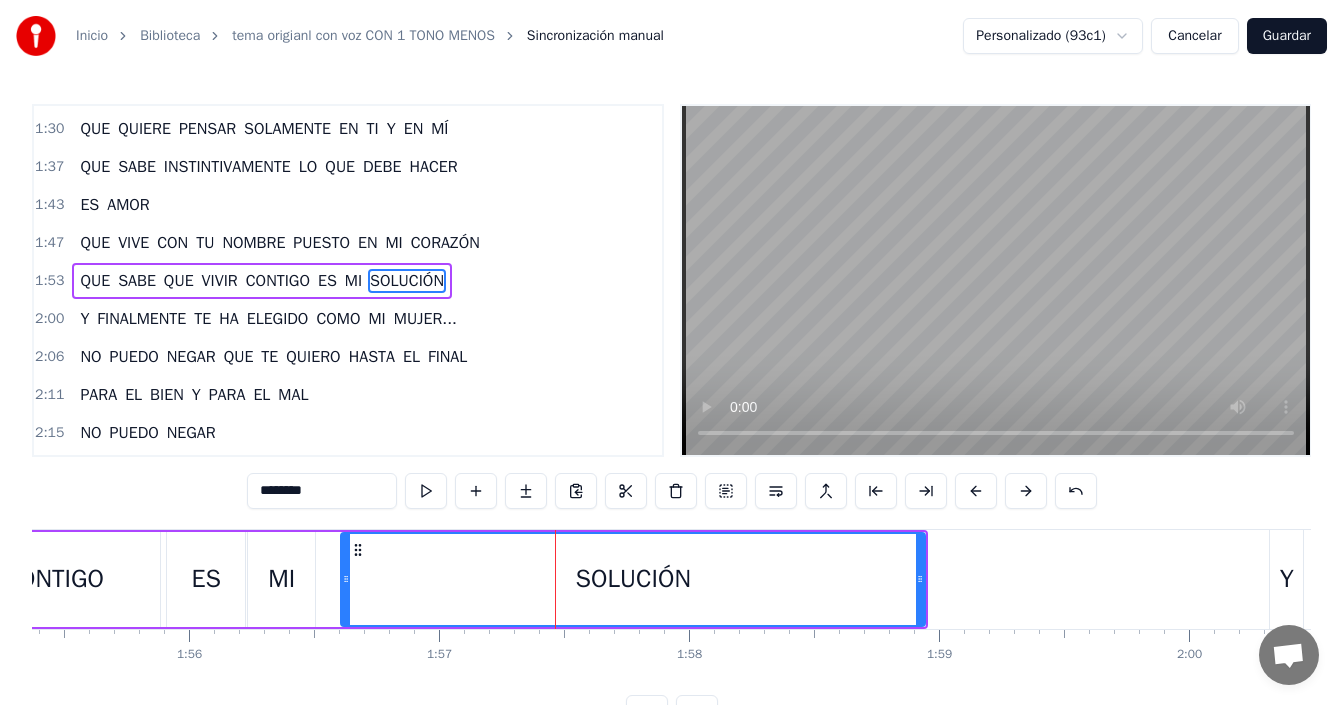 drag, startPoint x: 510, startPoint y: 570, endPoint x: 344, endPoint y: 594, distance: 167.72597 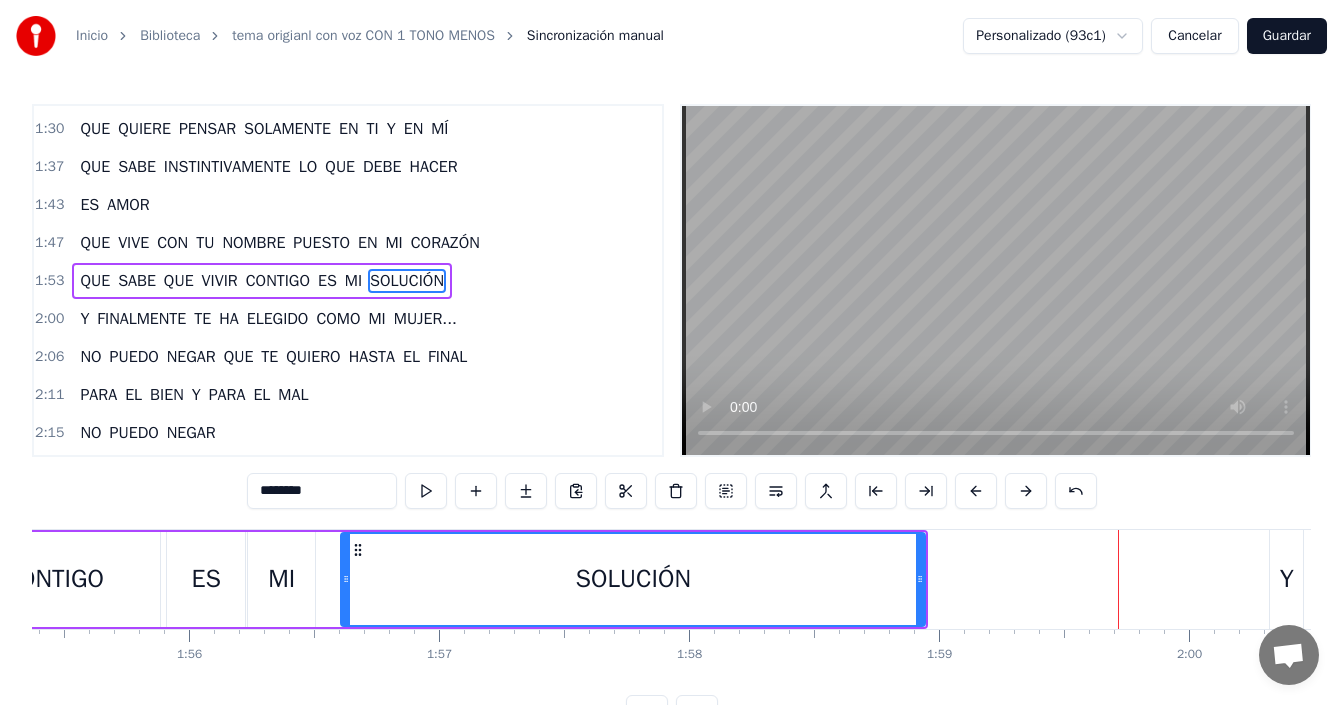 click on "CONTIGO" at bounding box center [53, 579] 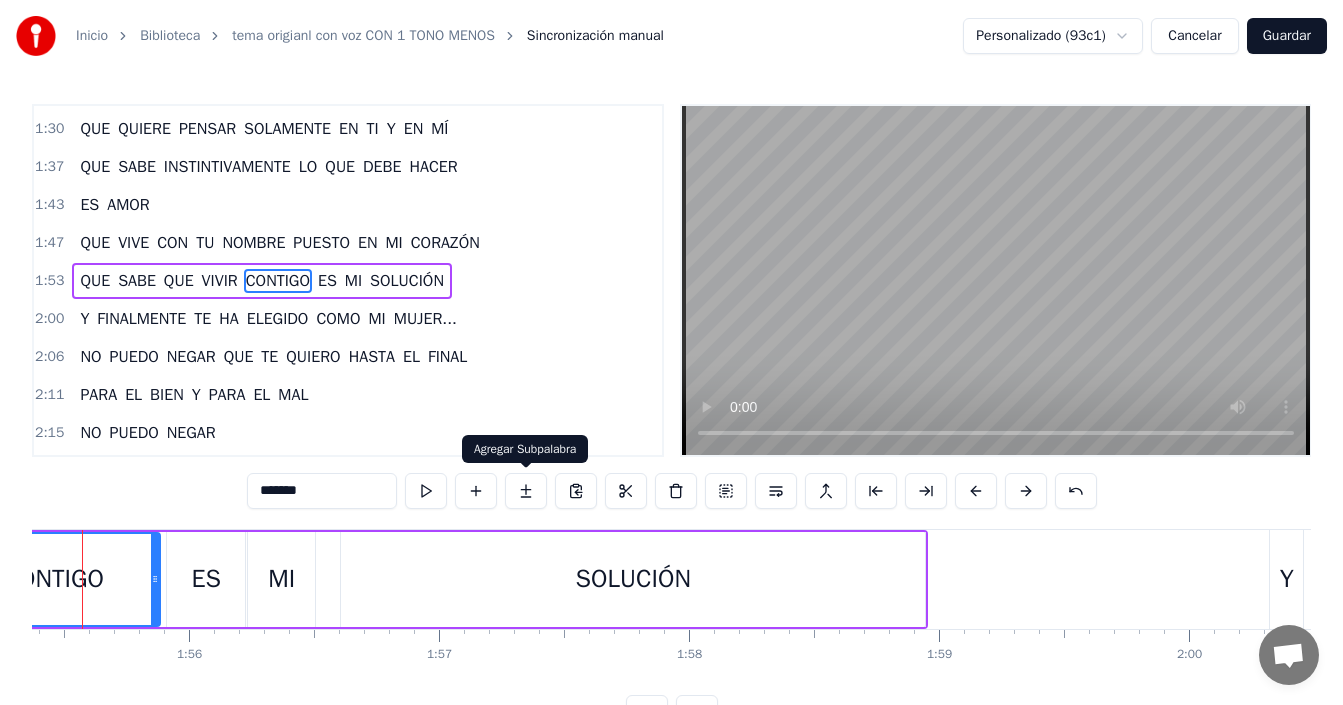 scroll, scrollTop: 0, scrollLeft: 28793, axis: horizontal 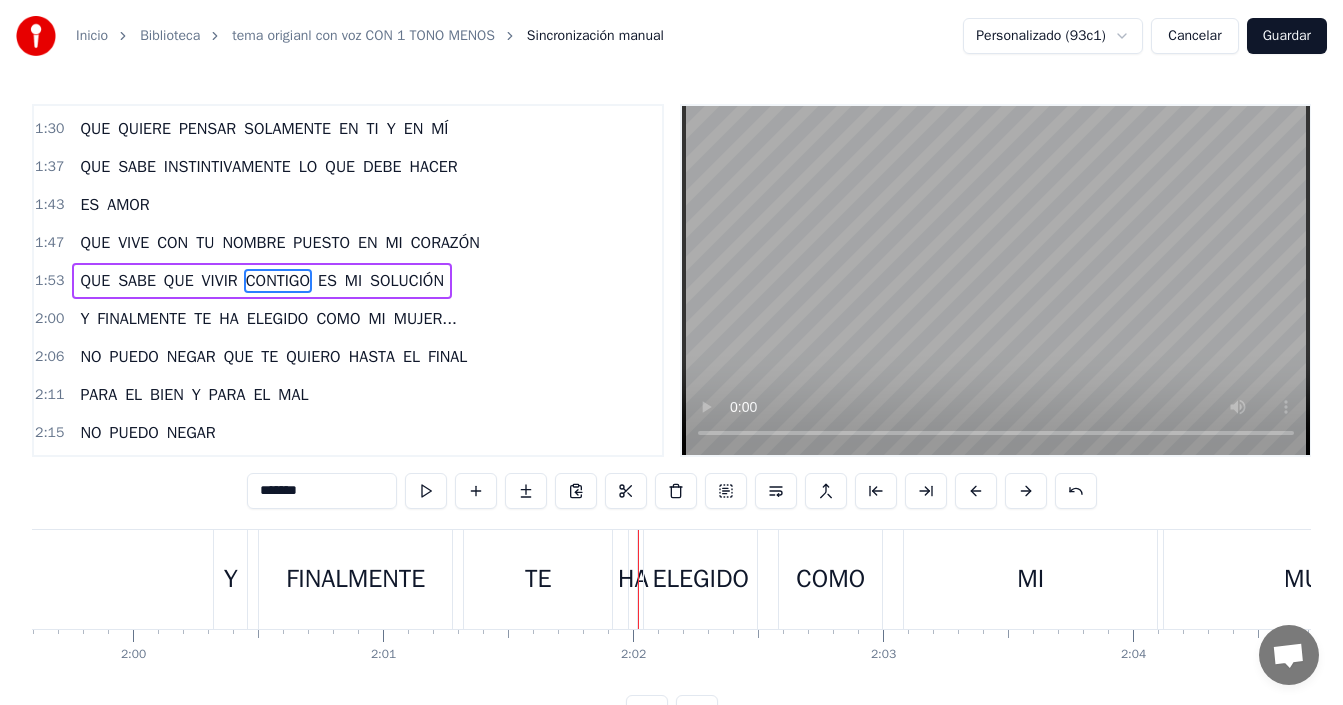 click on "FINALMENTE" at bounding box center [355, 579] 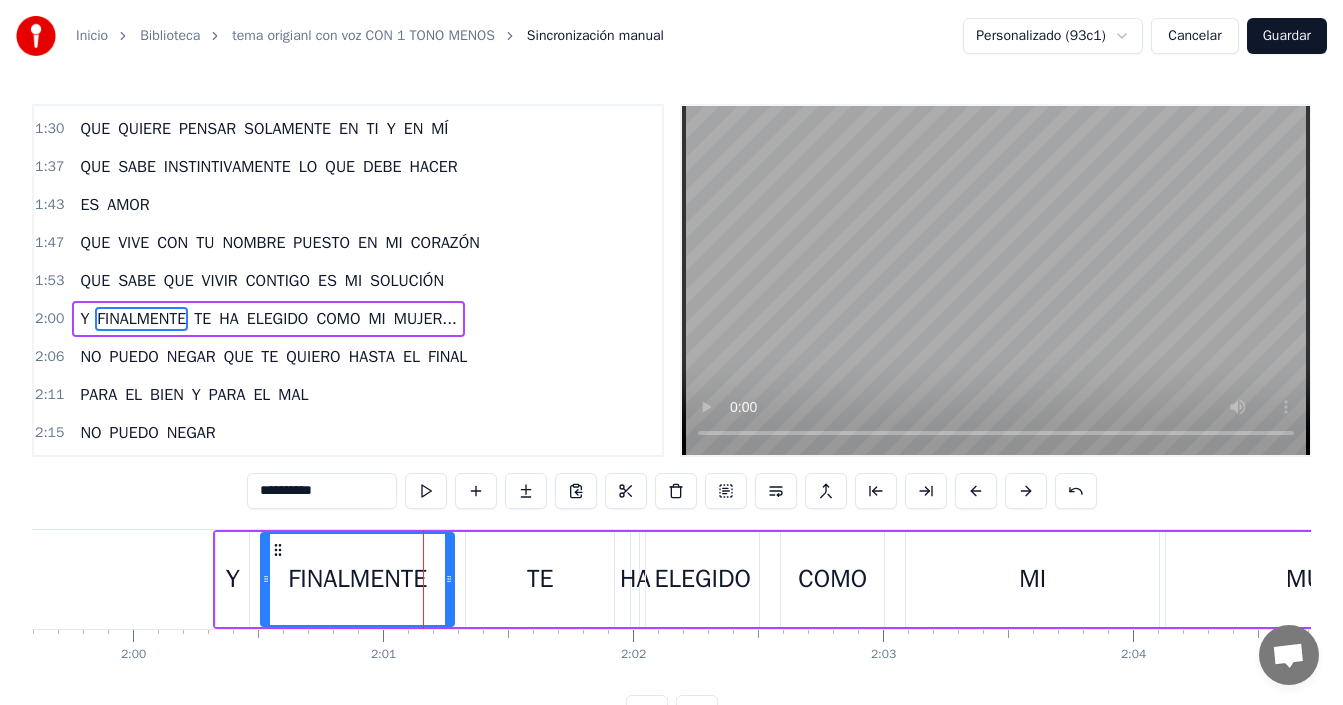 scroll, scrollTop: 794, scrollLeft: 0, axis: vertical 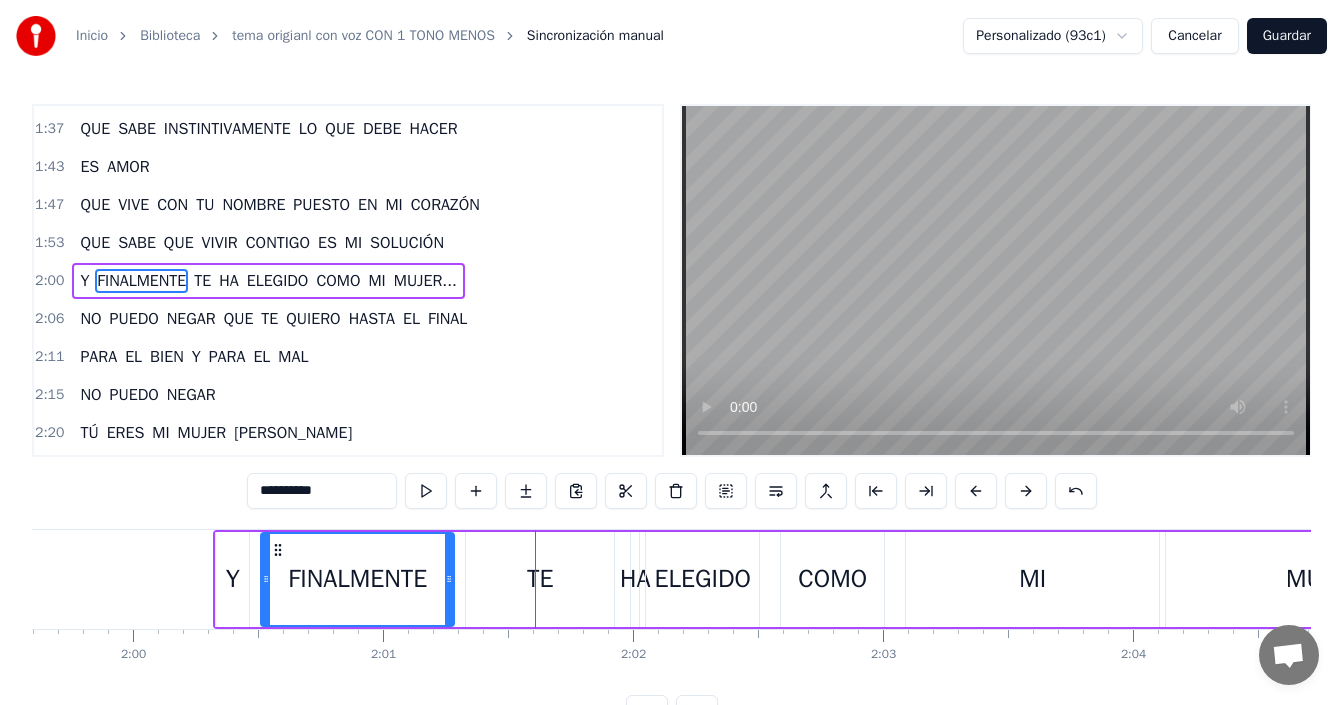 click on "TE" at bounding box center (540, 579) 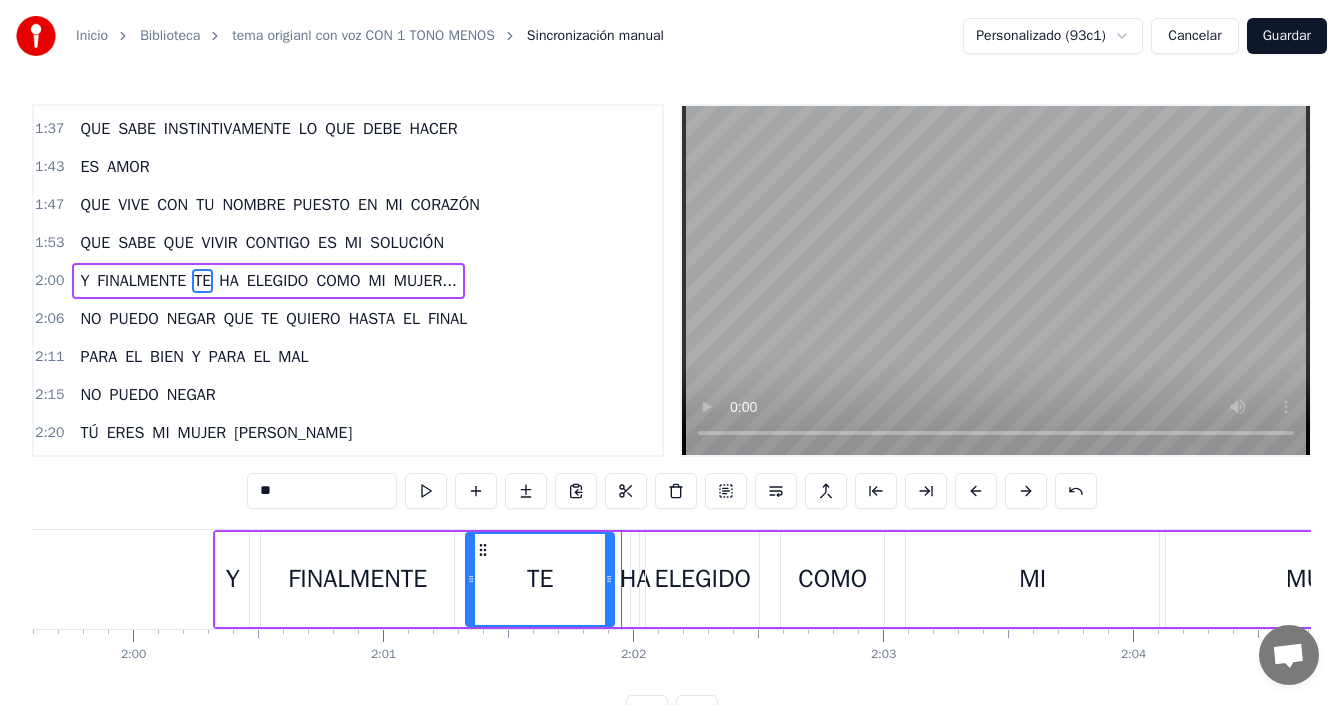 click on "Y FINALMENTE TE HA ELEGIDO COMO MI MUJER..." at bounding box center (860, 579) 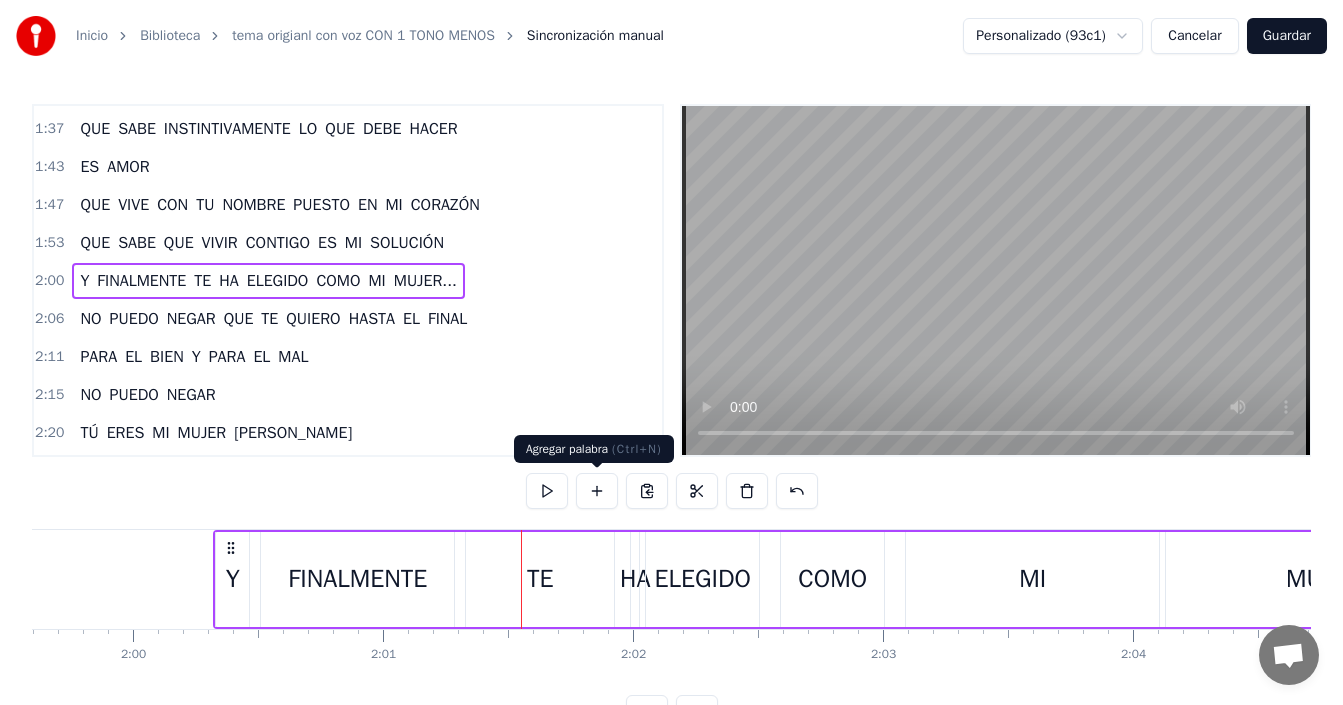 click on "TE" at bounding box center [540, 579] 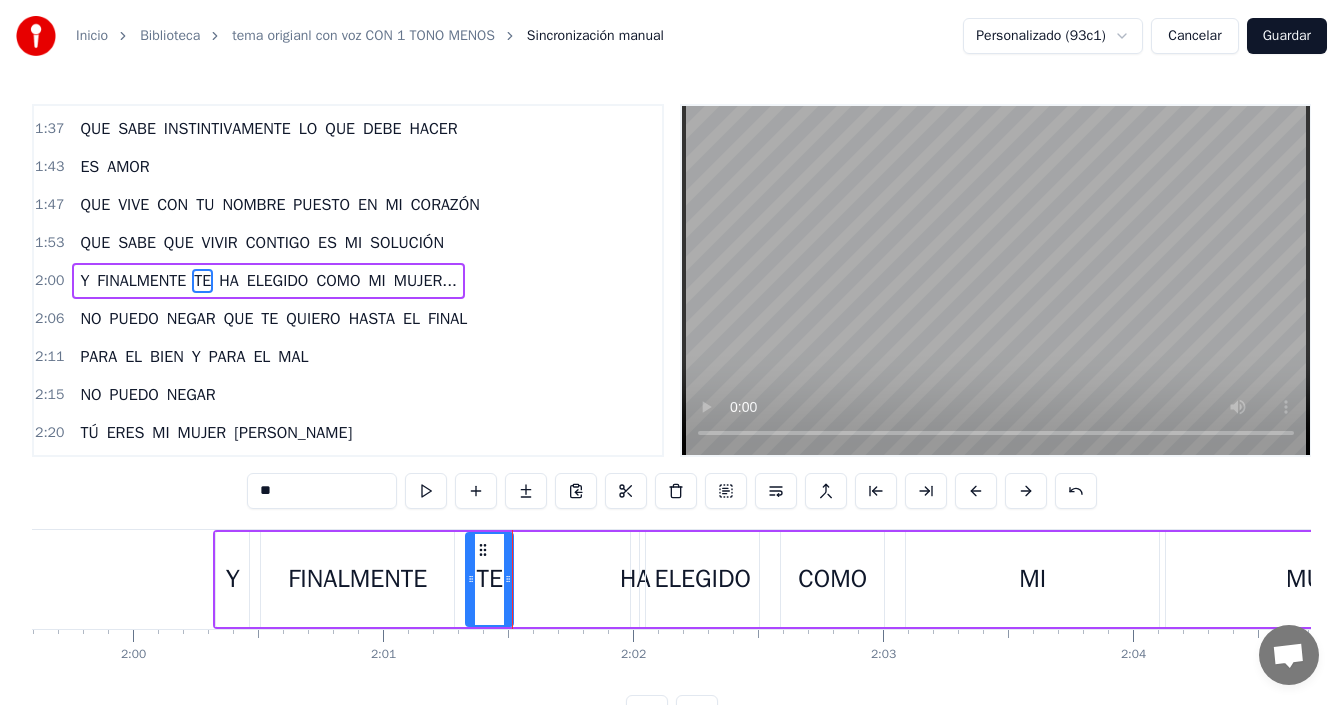 drag, startPoint x: 611, startPoint y: 559, endPoint x: 510, endPoint y: 595, distance: 107.22407 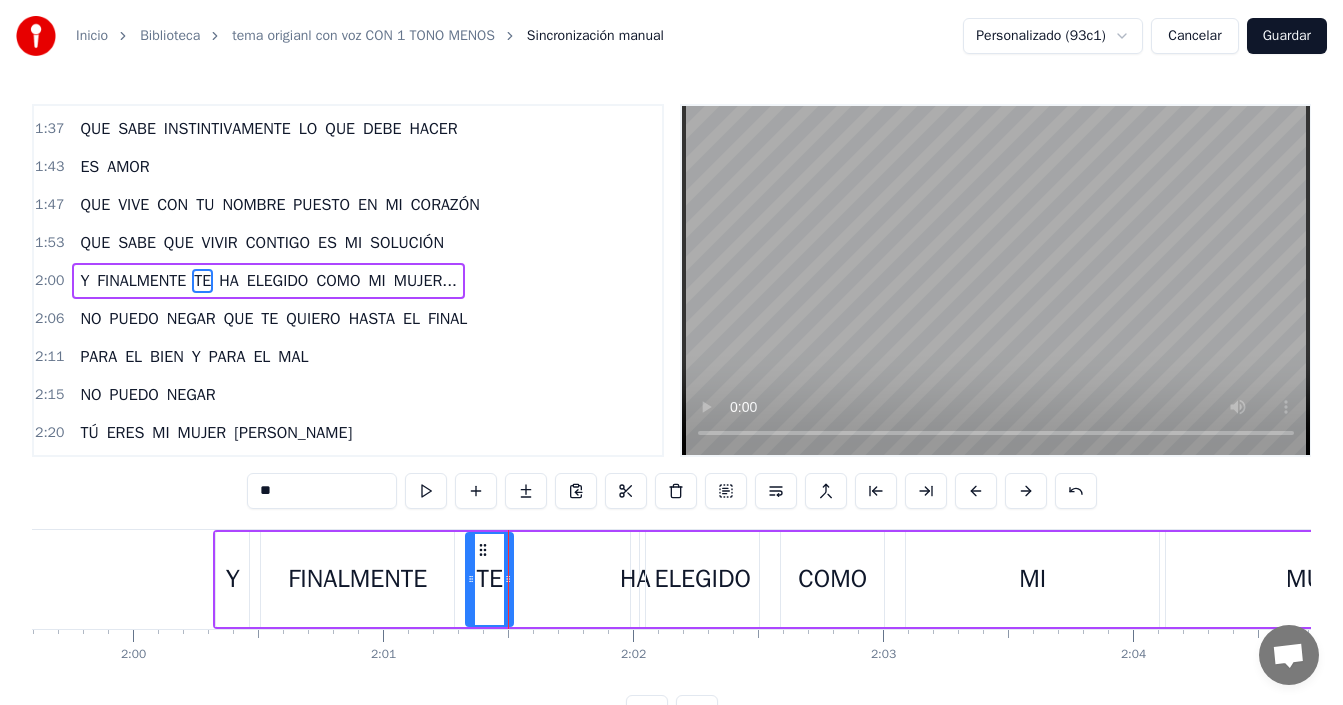 click on "HA" at bounding box center (635, 579) 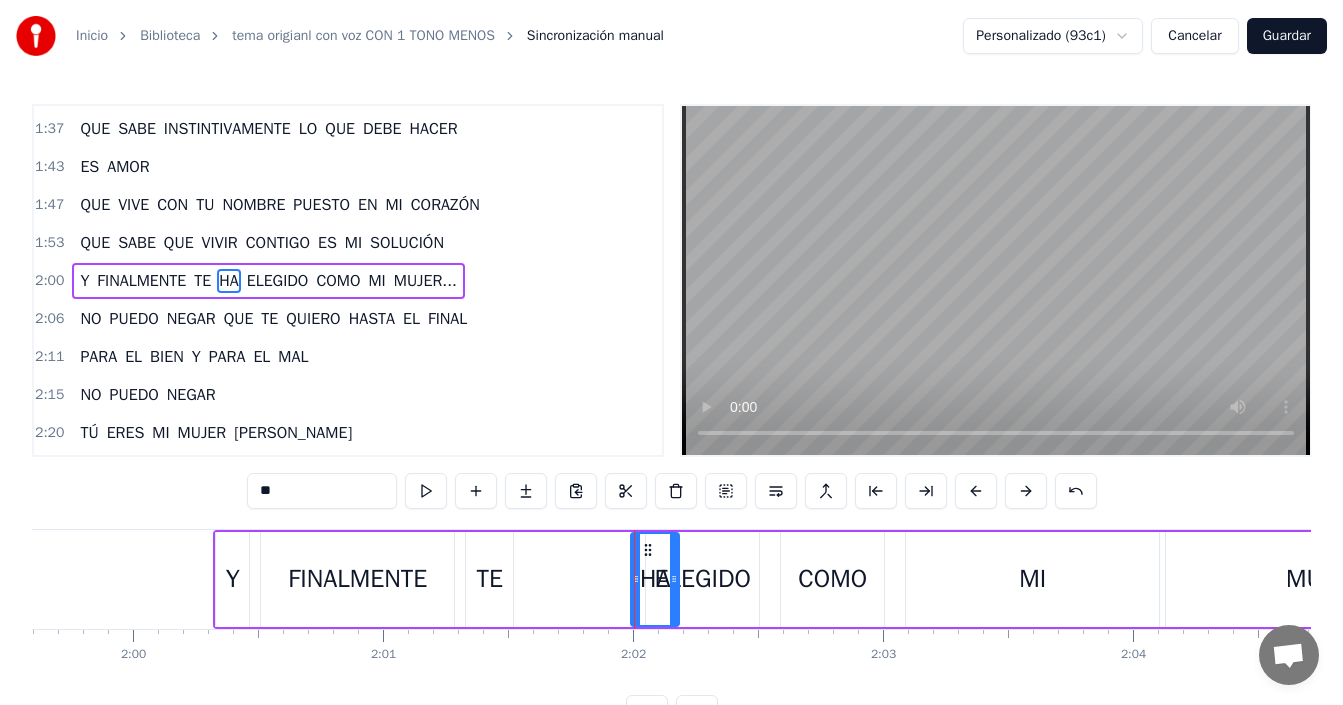 drag, startPoint x: 633, startPoint y: 577, endPoint x: 673, endPoint y: 580, distance: 40.112343 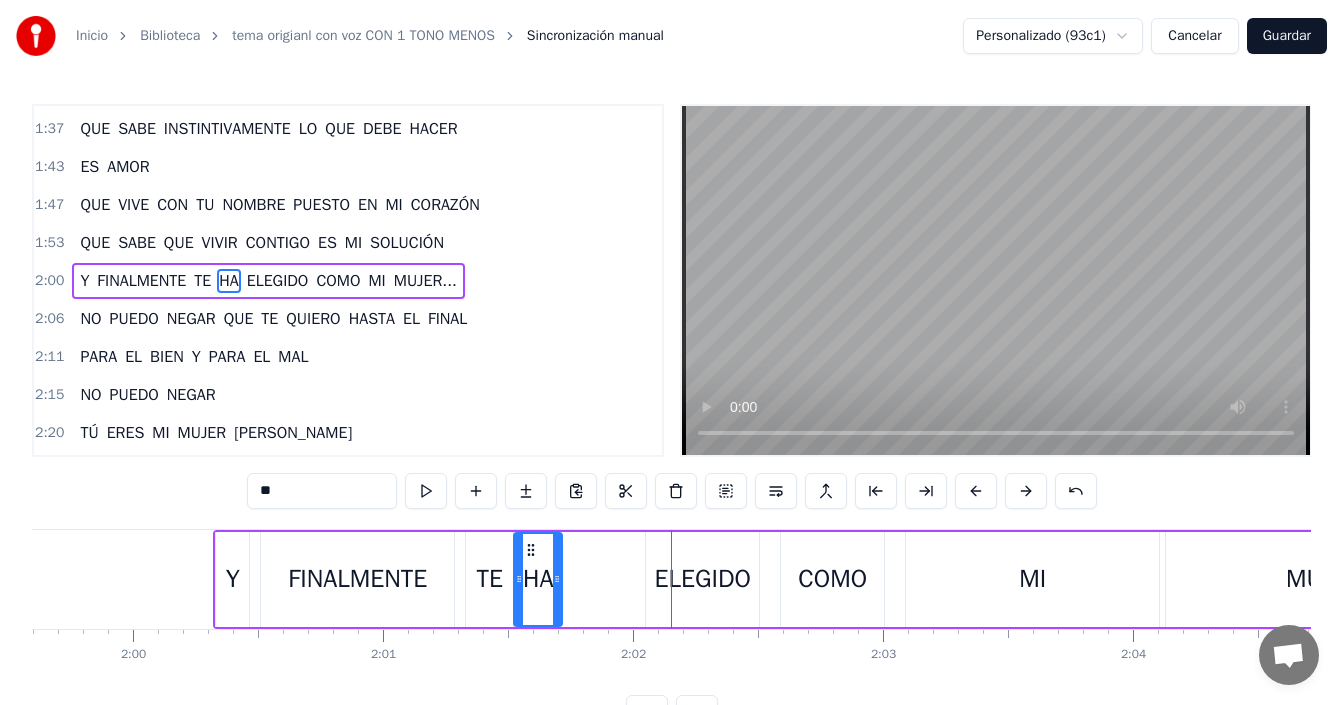 drag, startPoint x: 647, startPoint y: 548, endPoint x: 530, endPoint y: 556, distance: 117.273186 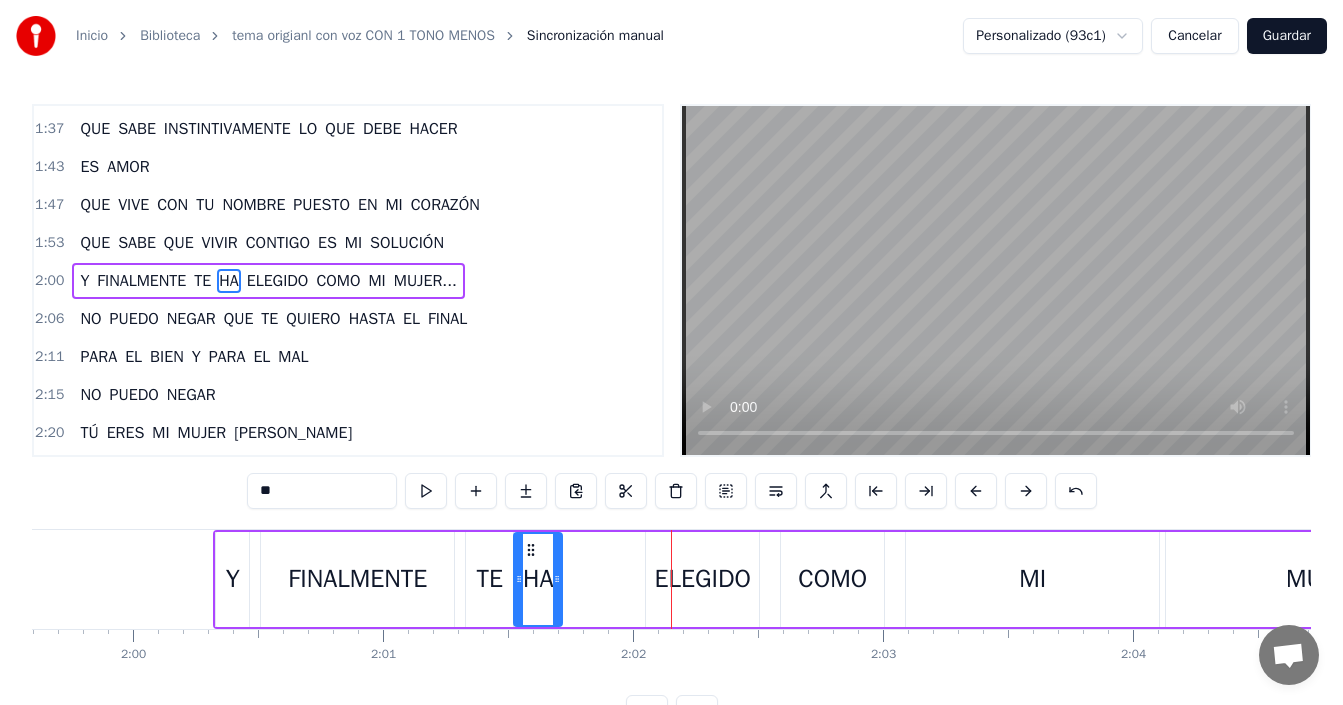 click on "Y FINALMENTE TE HA ELEGIDO COMO MI MUJER..." at bounding box center (860, 579) 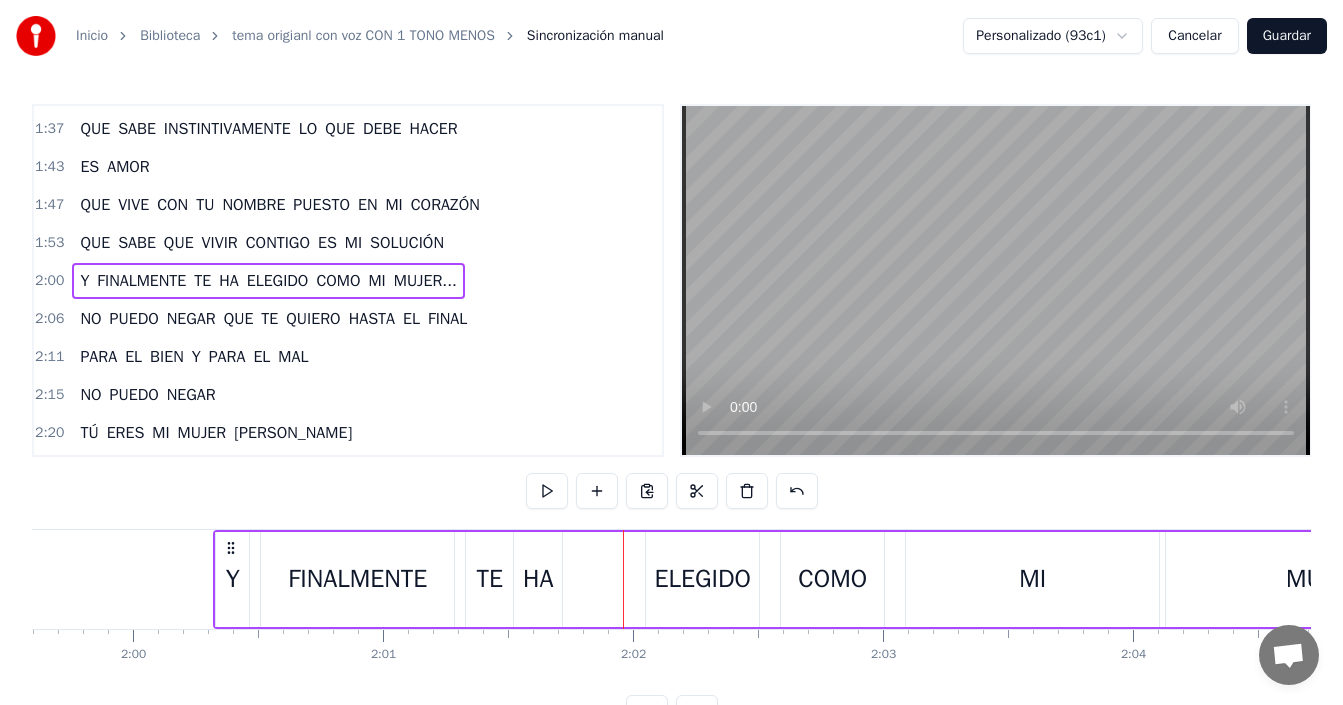 click on "Y FINALMENTE TE HA ELEGIDO COMO MI MUJER..." at bounding box center (860, 579) 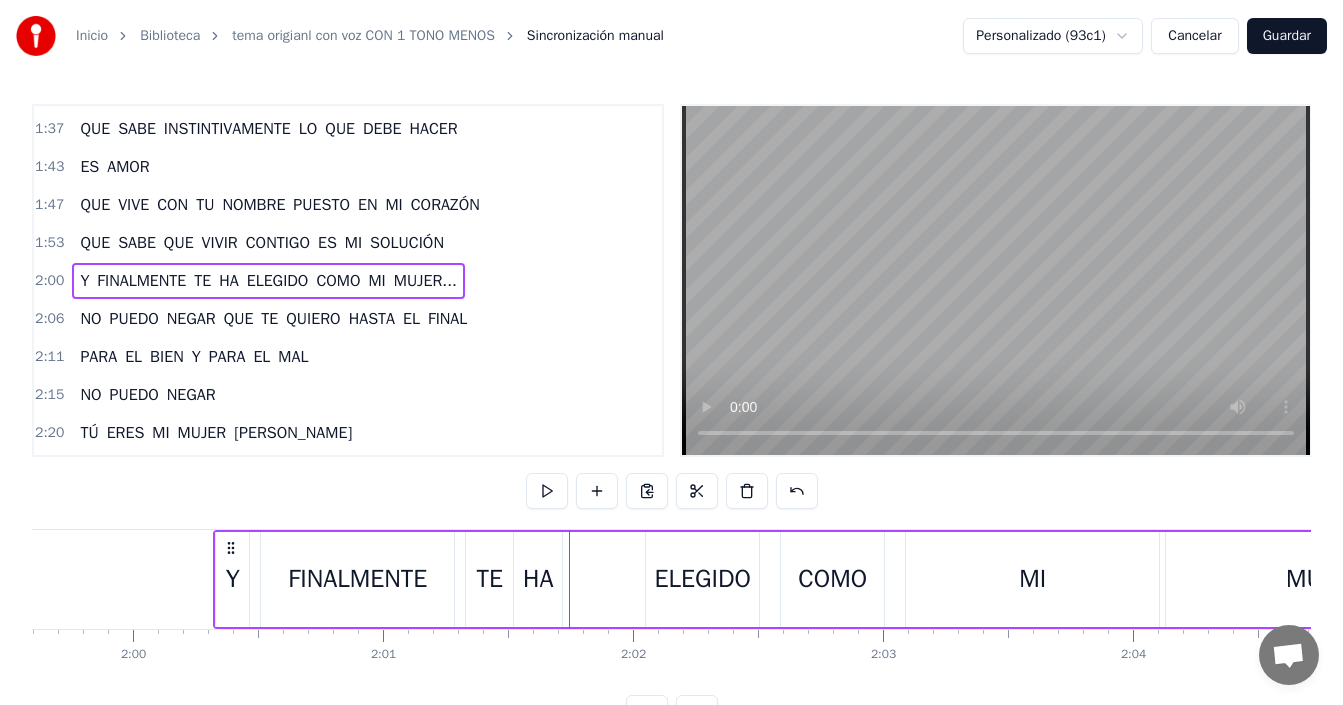 click on "ELEGIDO" at bounding box center [703, 579] 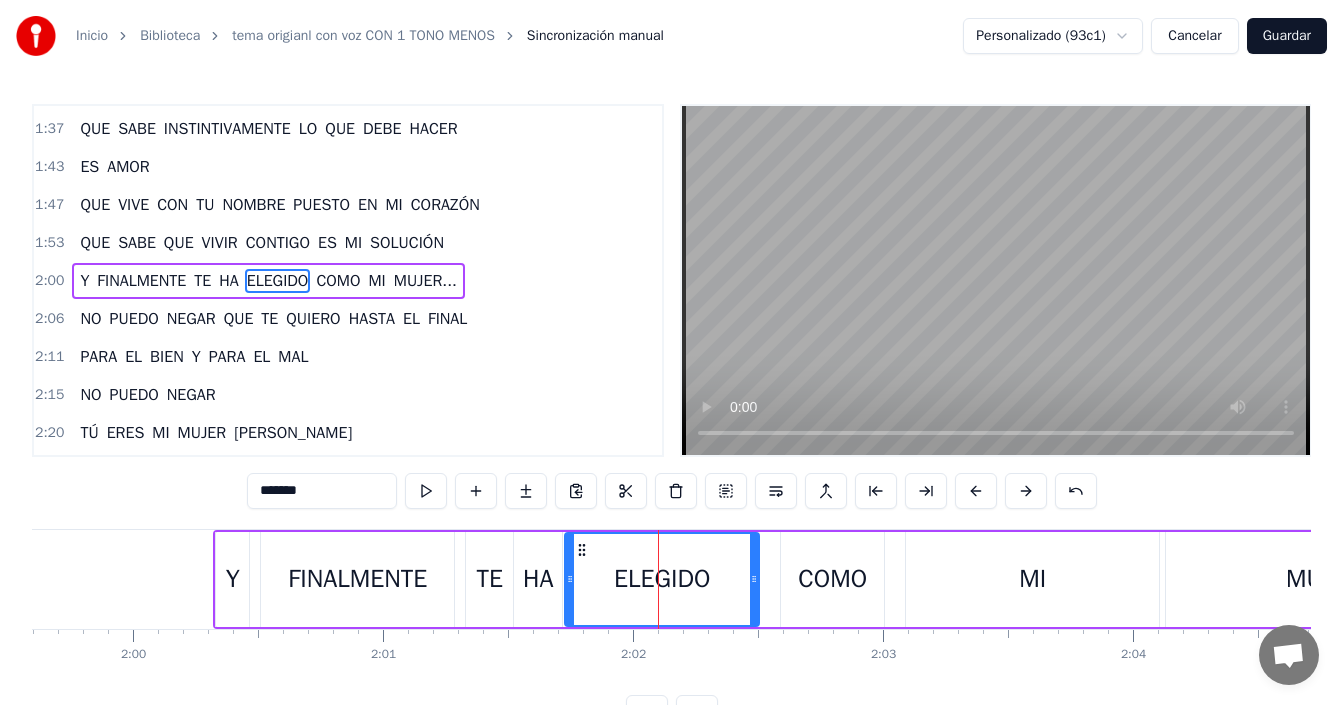 drag, startPoint x: 652, startPoint y: 548, endPoint x: 571, endPoint y: 562, distance: 82.20097 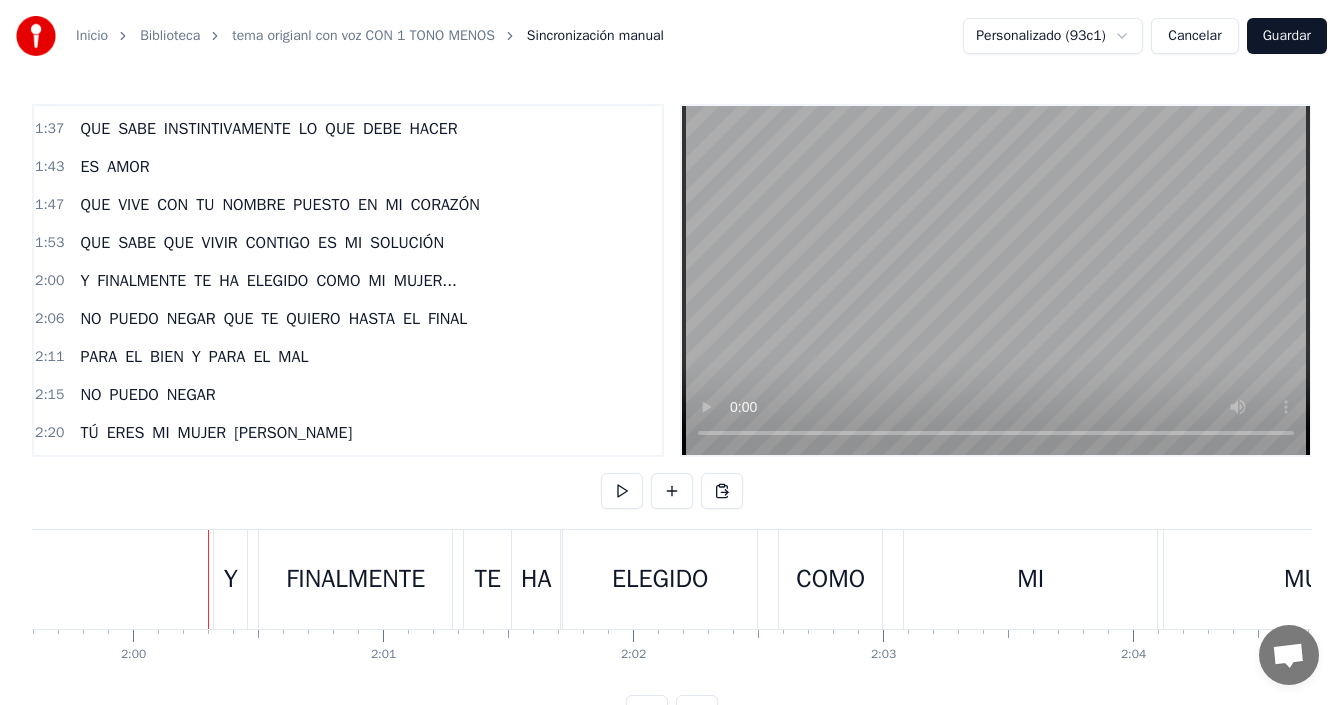 click on "Y" at bounding box center [231, 579] 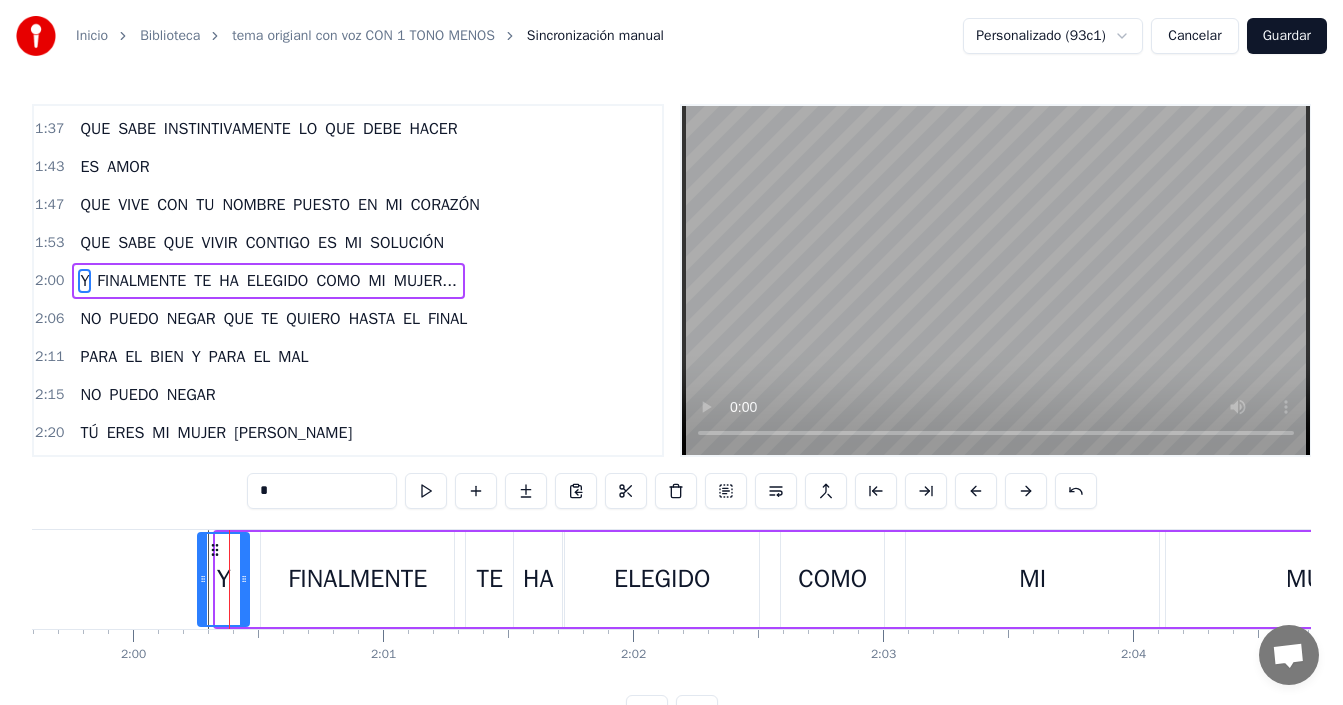 drag, startPoint x: 218, startPoint y: 566, endPoint x: 200, endPoint y: 570, distance: 18.439089 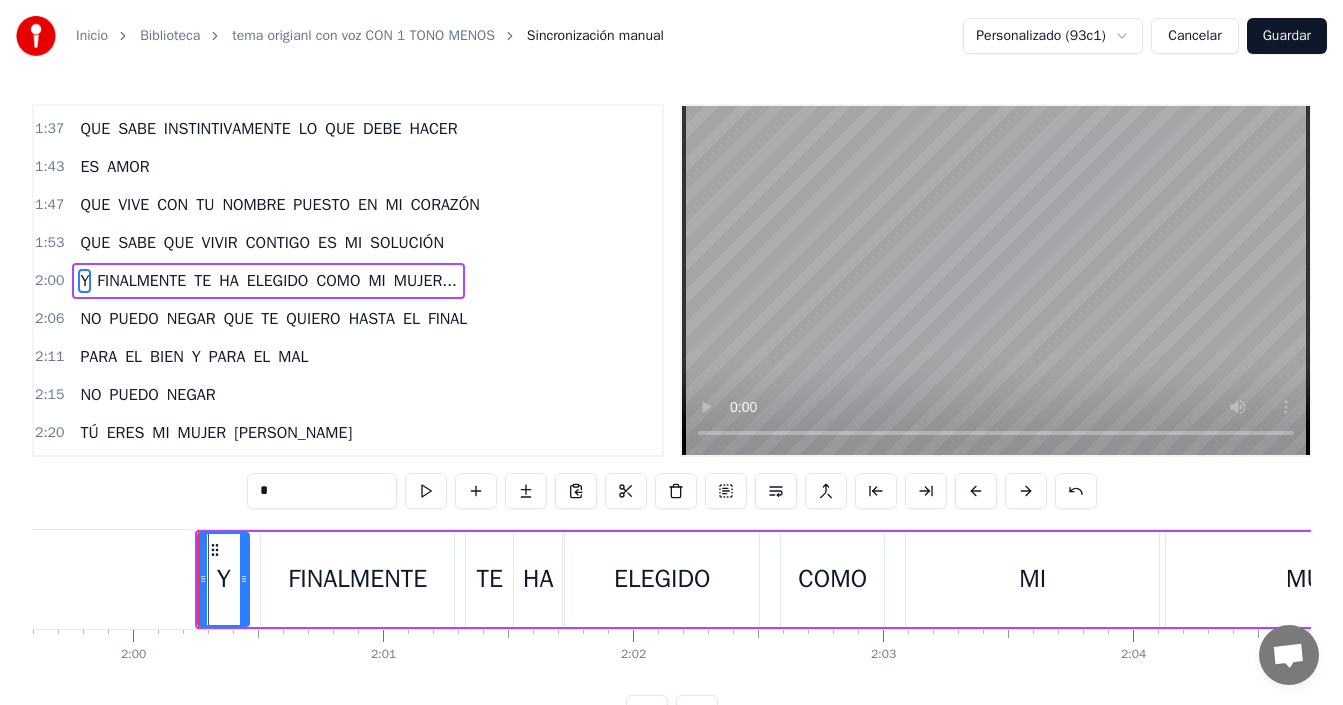 click at bounding box center (-842, 579) 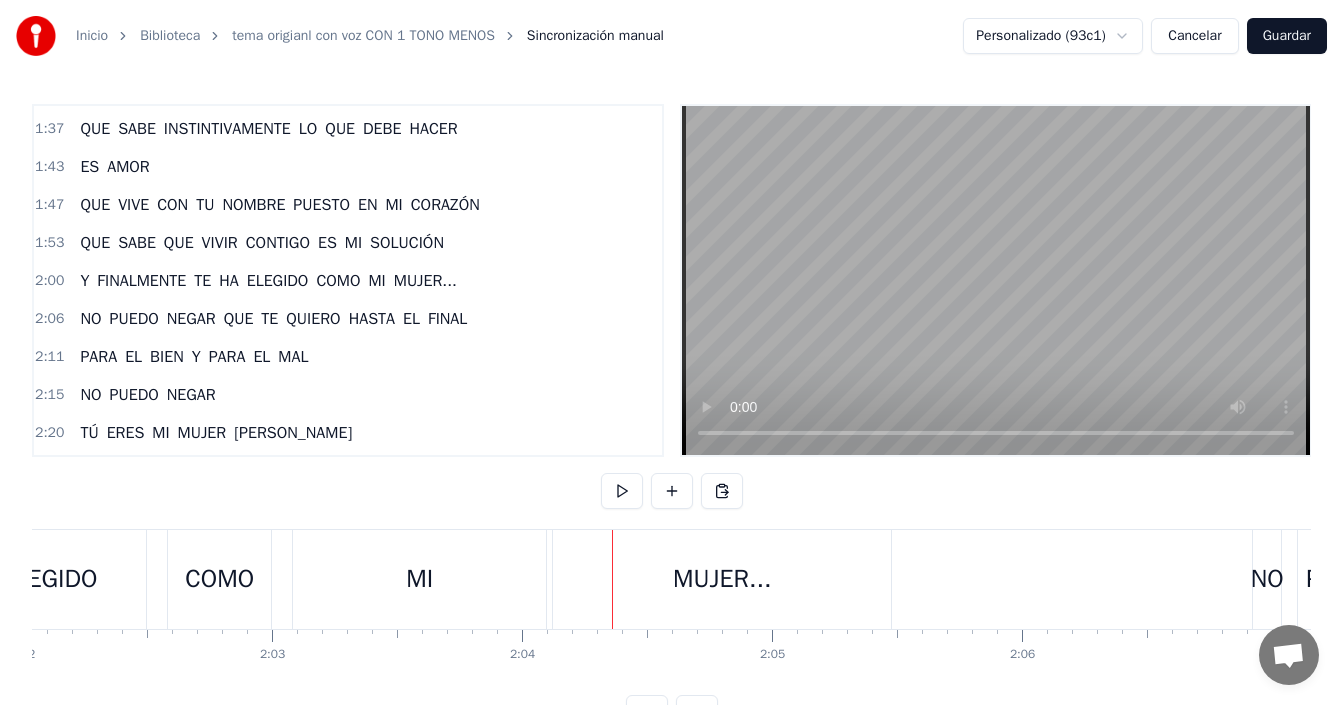 scroll, scrollTop: 0, scrollLeft: 30470, axis: horizontal 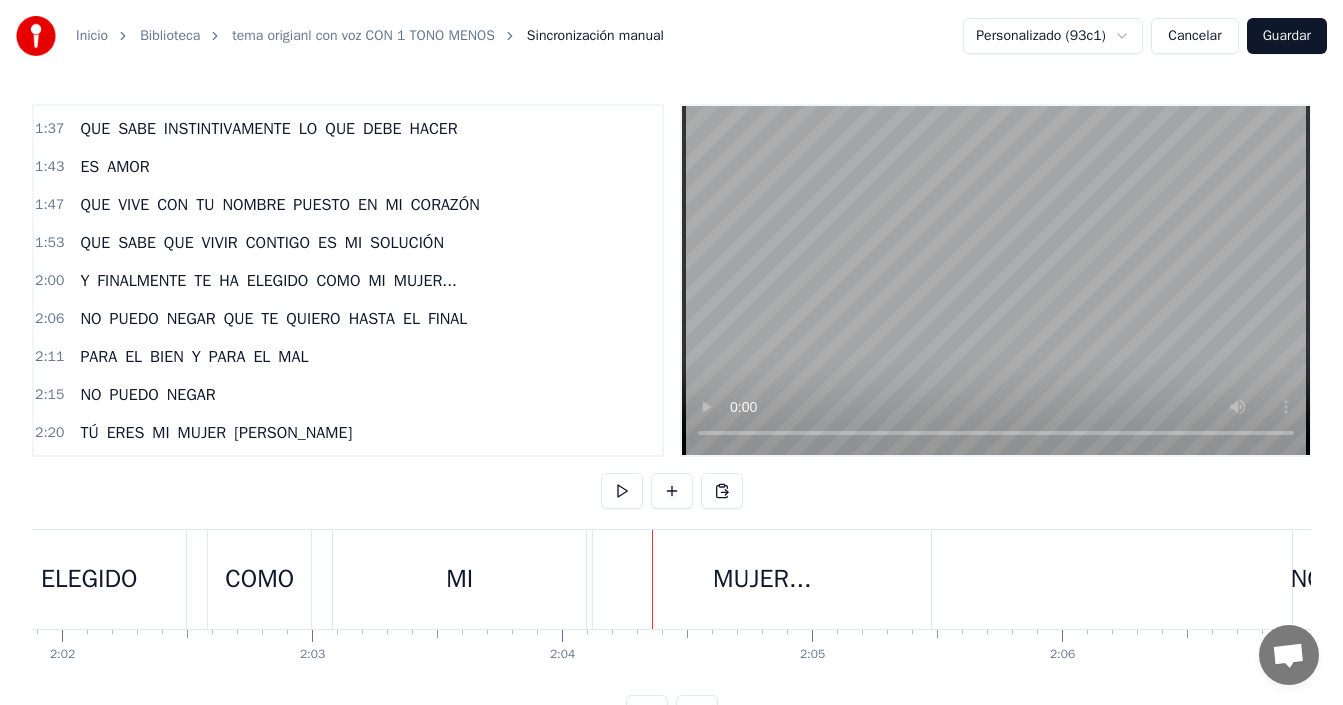 click on "MI" at bounding box center (459, 579) 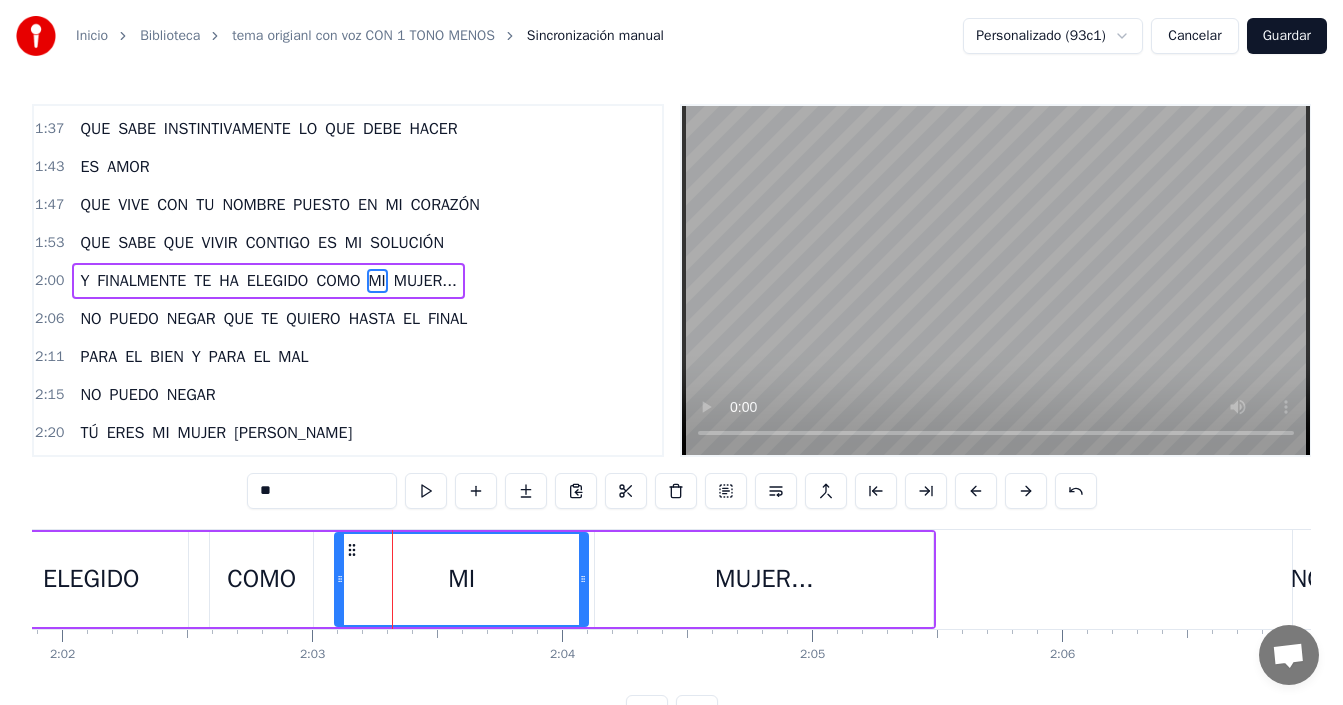 click on "COMO" at bounding box center [261, 579] 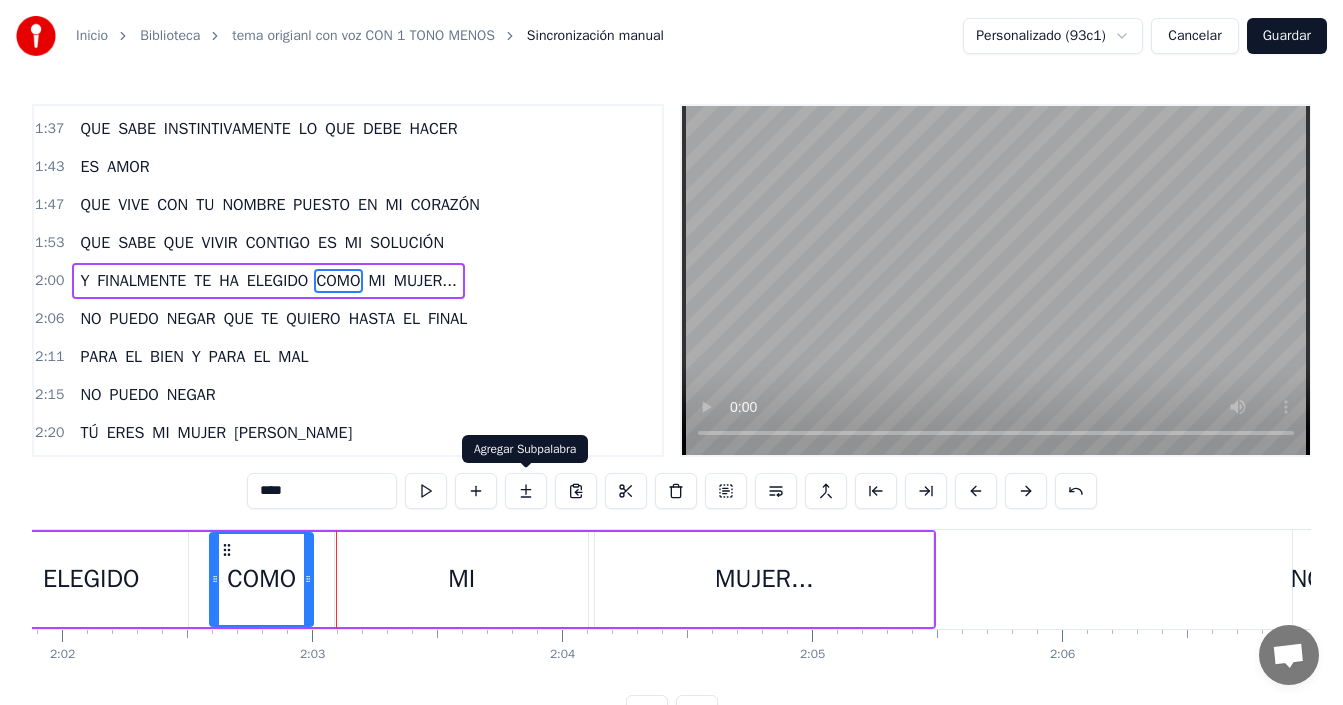 drag, startPoint x: 410, startPoint y: 575, endPoint x: 390, endPoint y: 577, distance: 20.09975 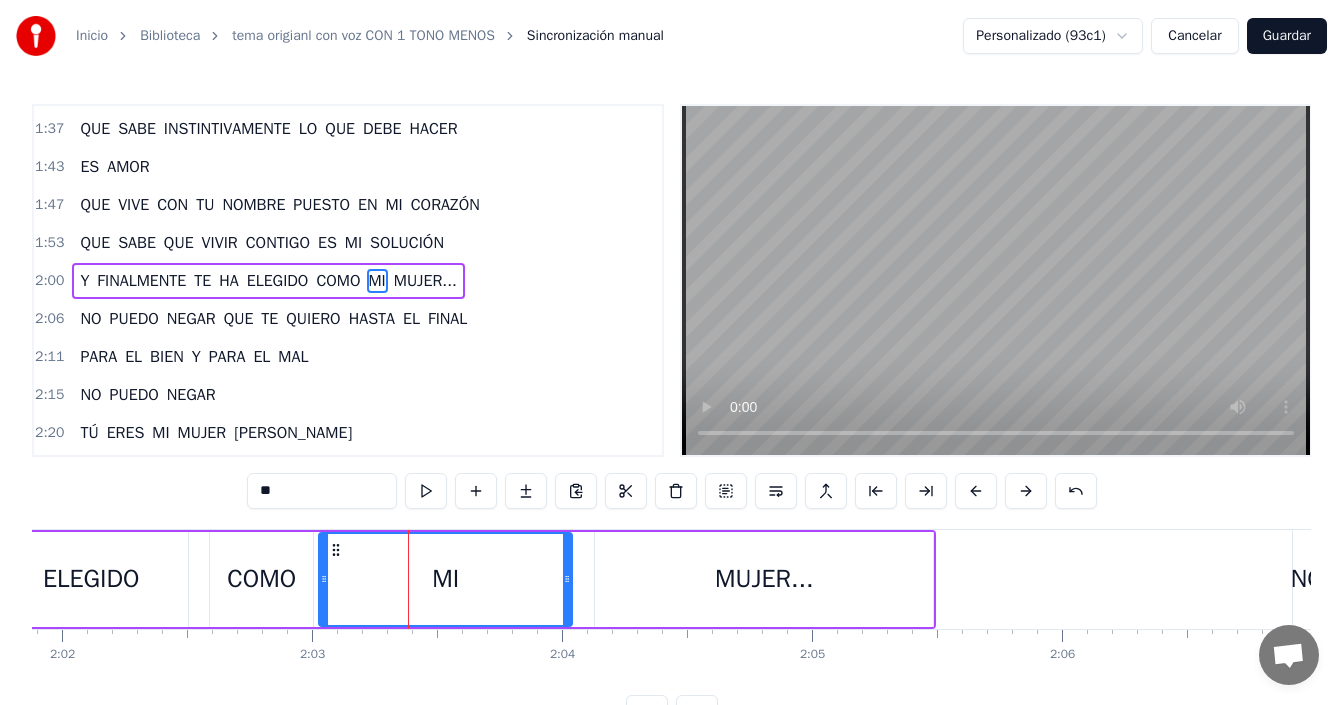 drag, startPoint x: 348, startPoint y: 550, endPoint x: 332, endPoint y: 553, distance: 16.27882 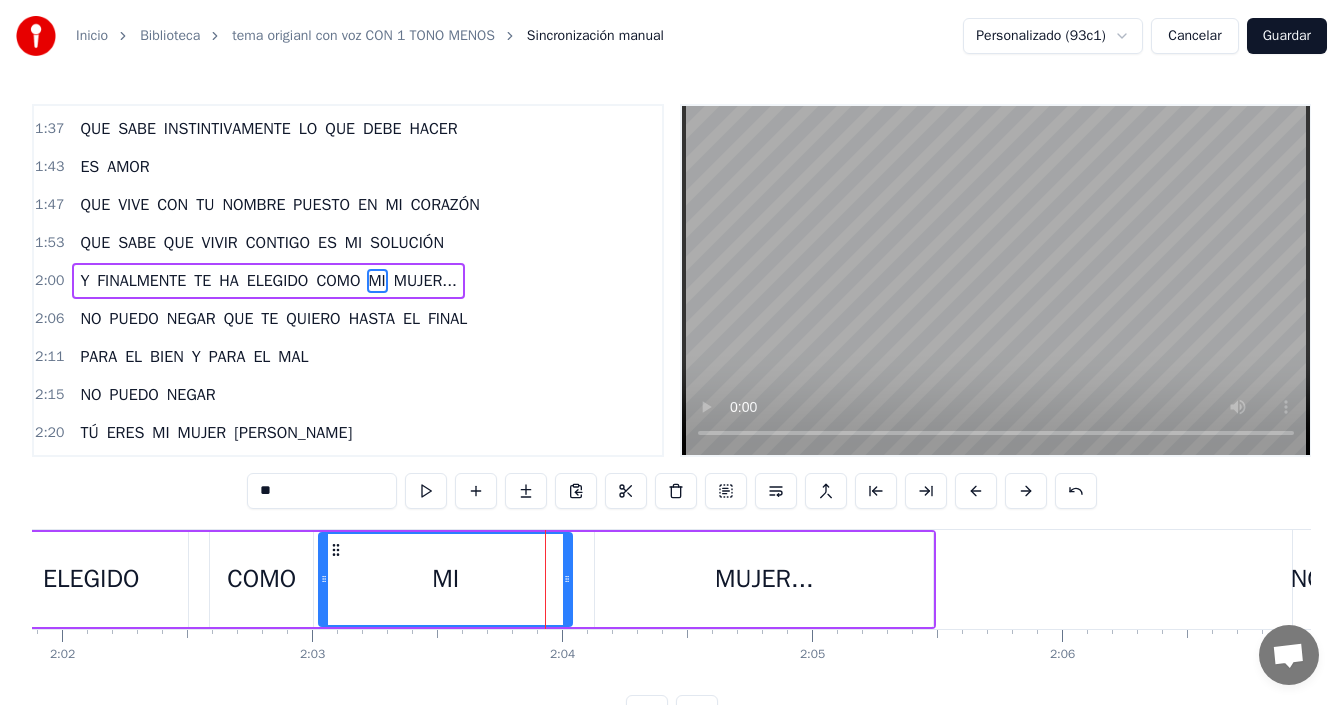click on "MI" at bounding box center [445, 579] 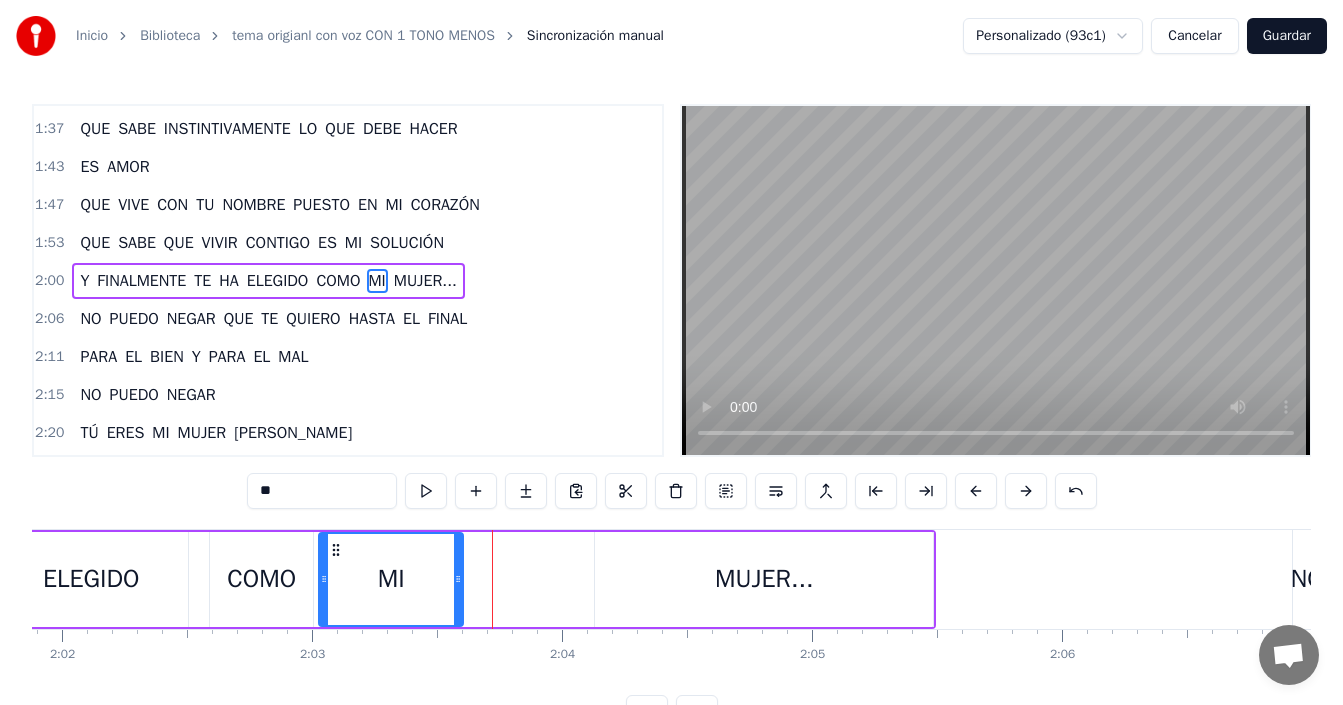 drag, startPoint x: 566, startPoint y: 559, endPoint x: 448, endPoint y: 586, distance: 121.049576 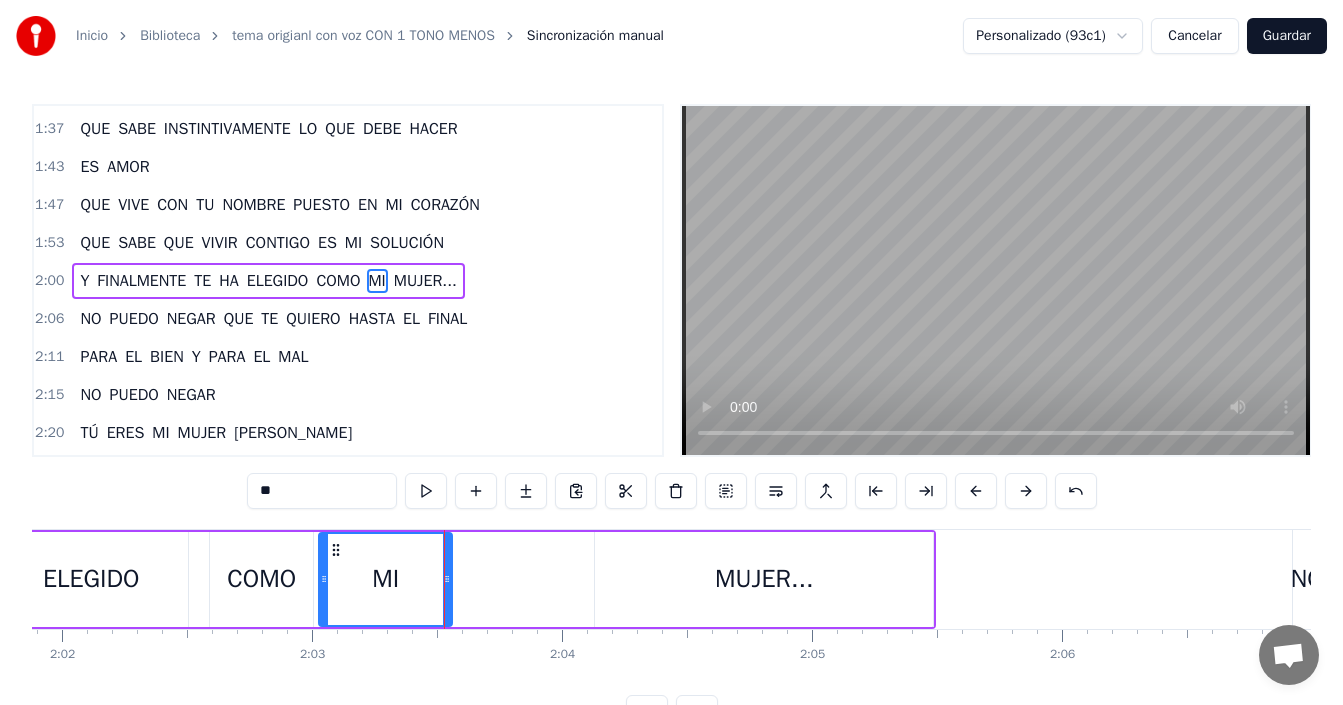 click on "Y FINALMENTE TE HA ELEGIDO COMO MI MUJER..." at bounding box center (280, 579) 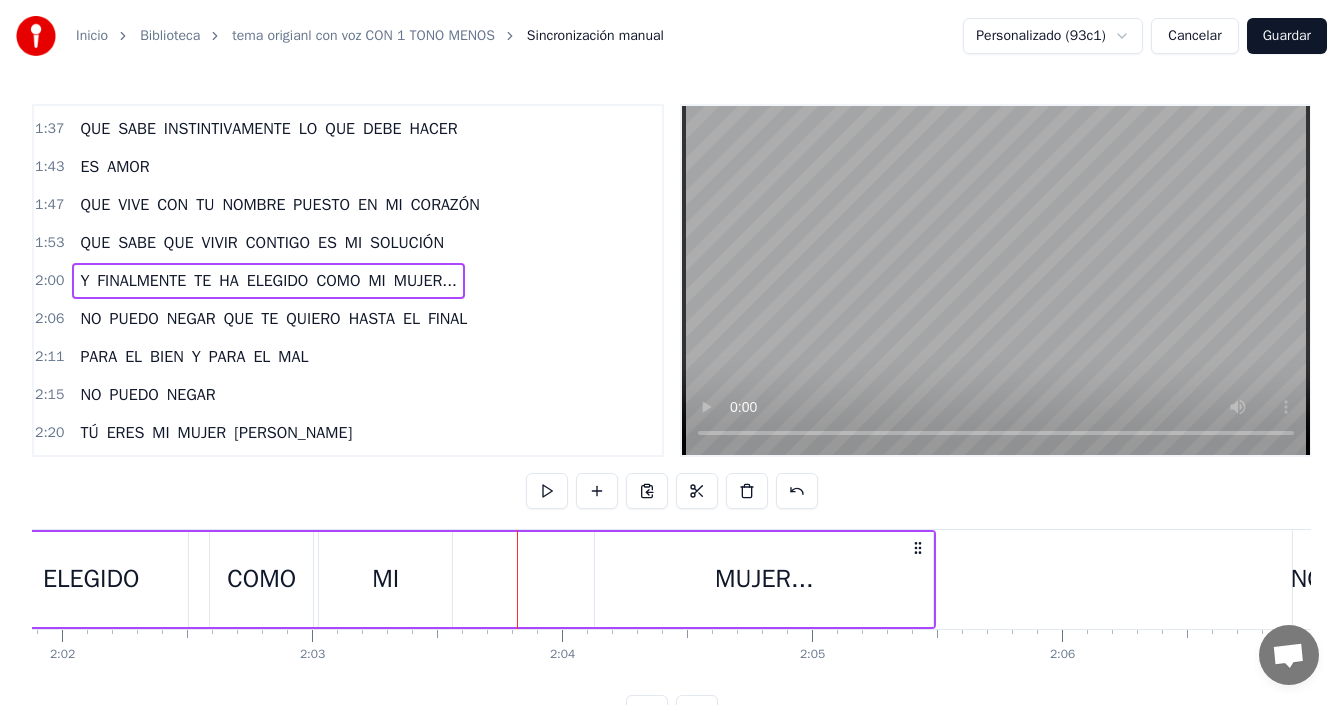 click on "Y FINALMENTE TE HA ELEGIDO COMO MI MUJER..." at bounding box center (280, 579) 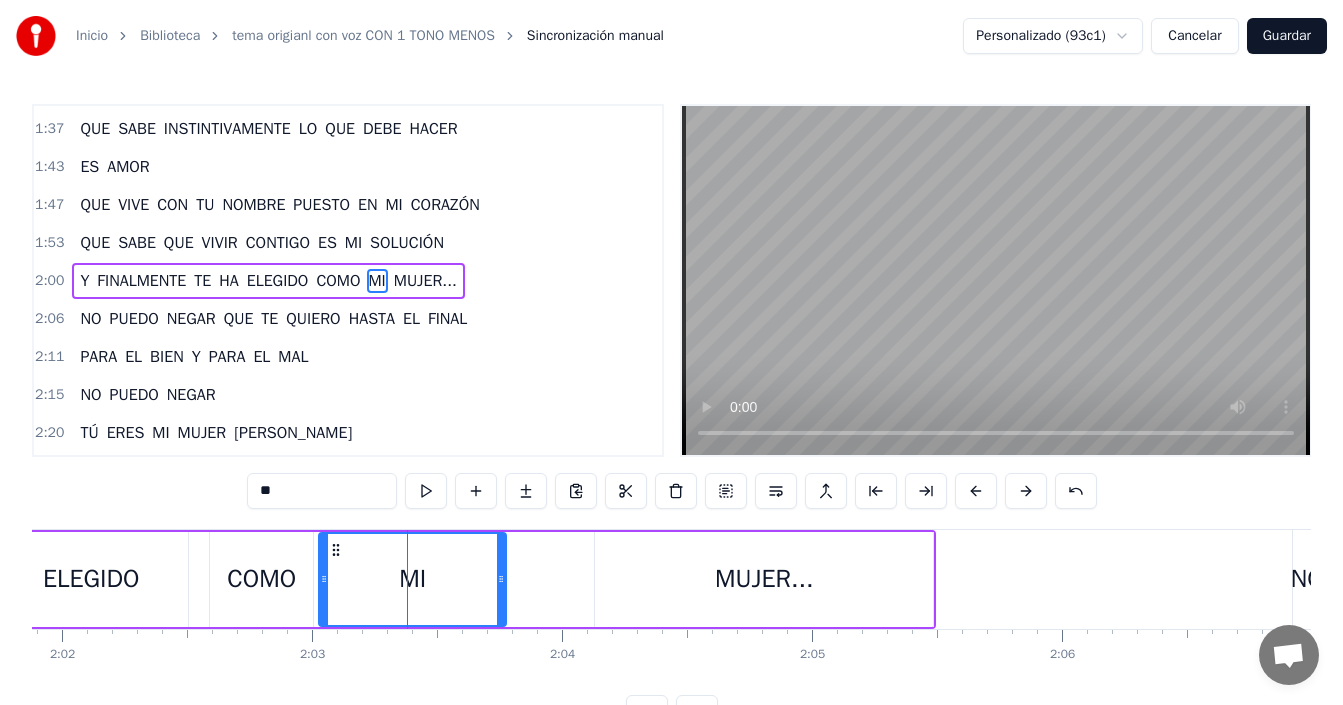 drag, startPoint x: 450, startPoint y: 566, endPoint x: 504, endPoint y: 569, distance: 54.08327 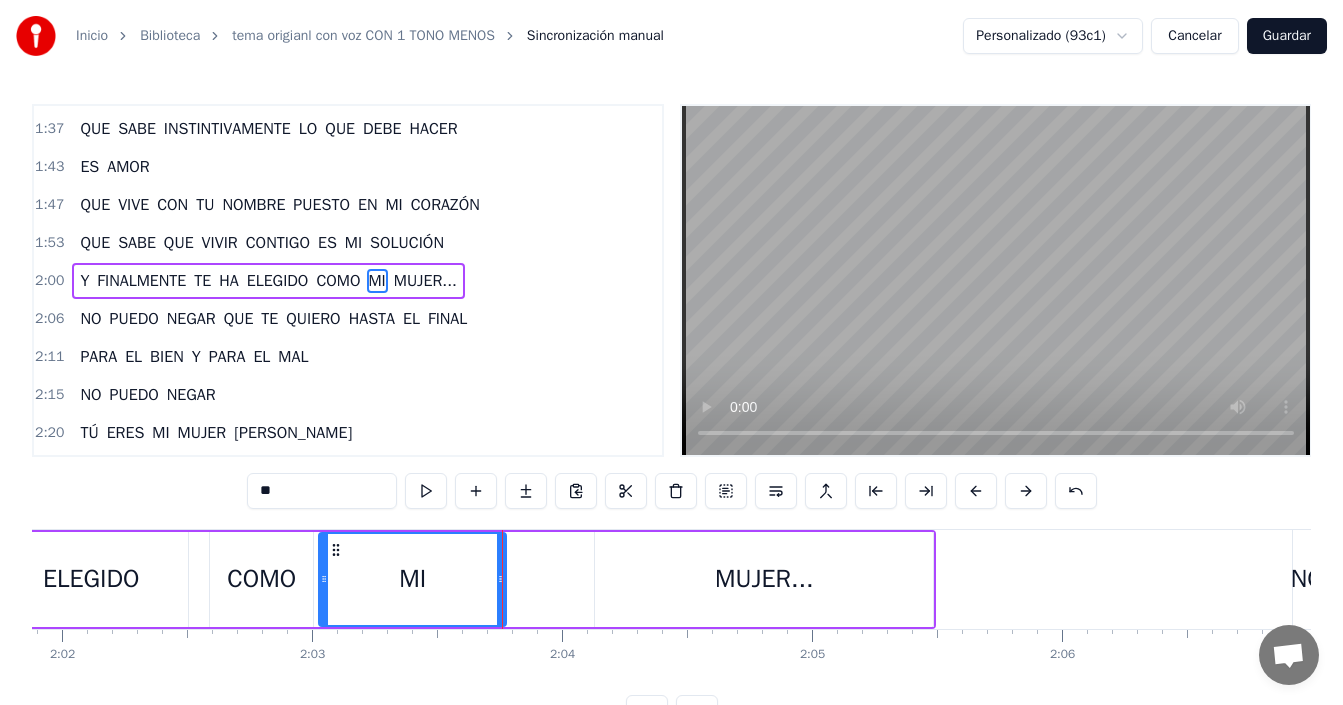 click on "MUJER..." at bounding box center [764, 579] 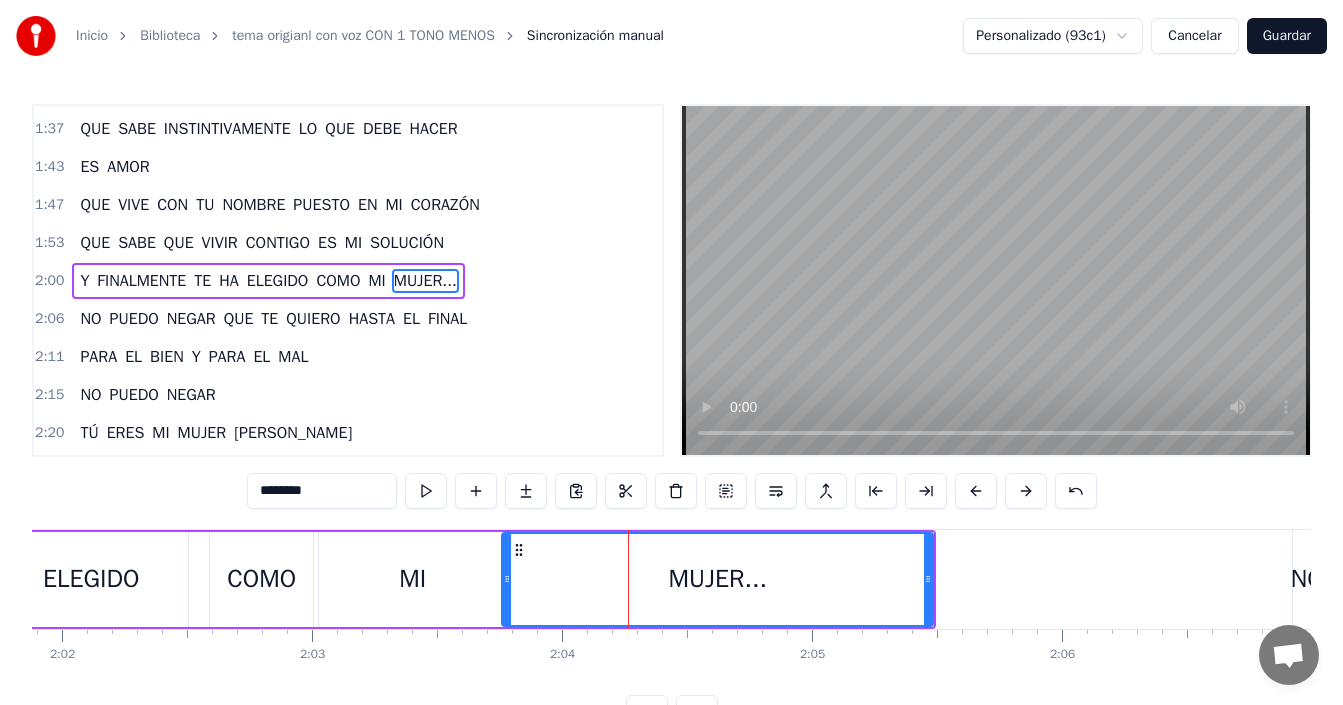 drag, startPoint x: 596, startPoint y: 566, endPoint x: 504, endPoint y: 589, distance: 94.83143 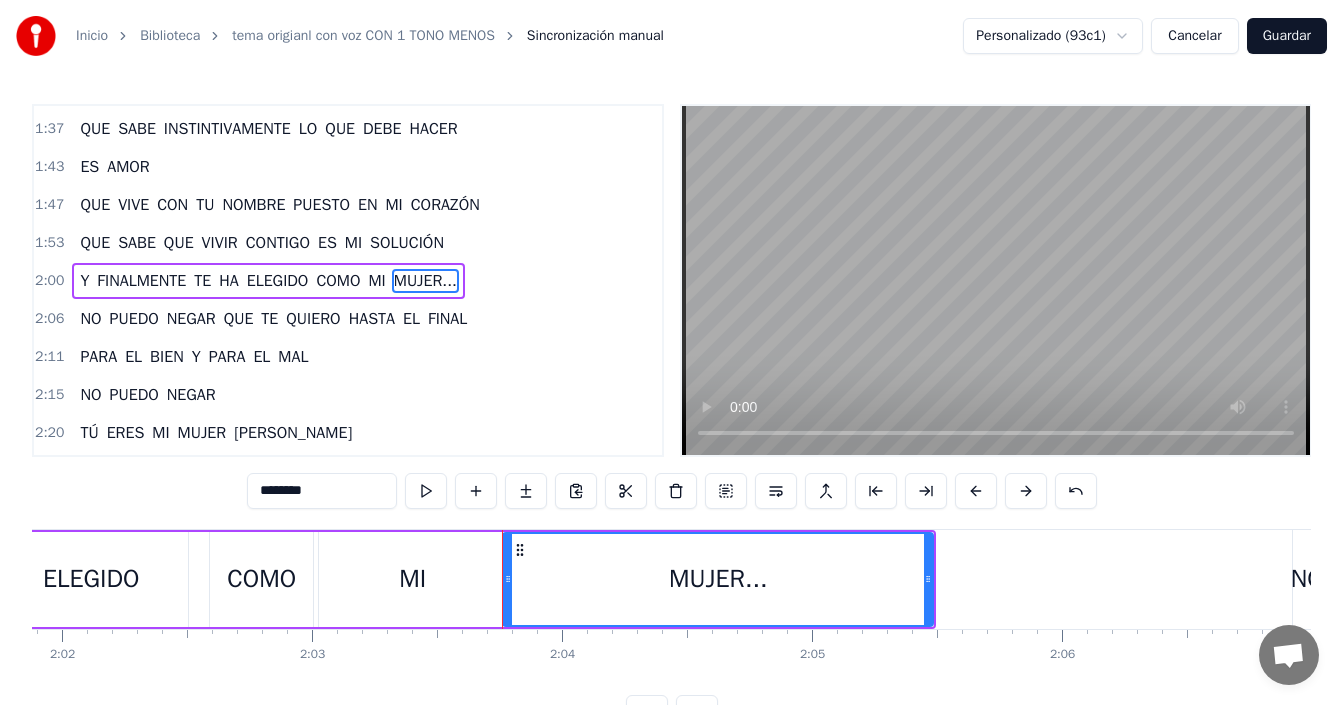 click on "ELEGIDO" at bounding box center (91, 579) 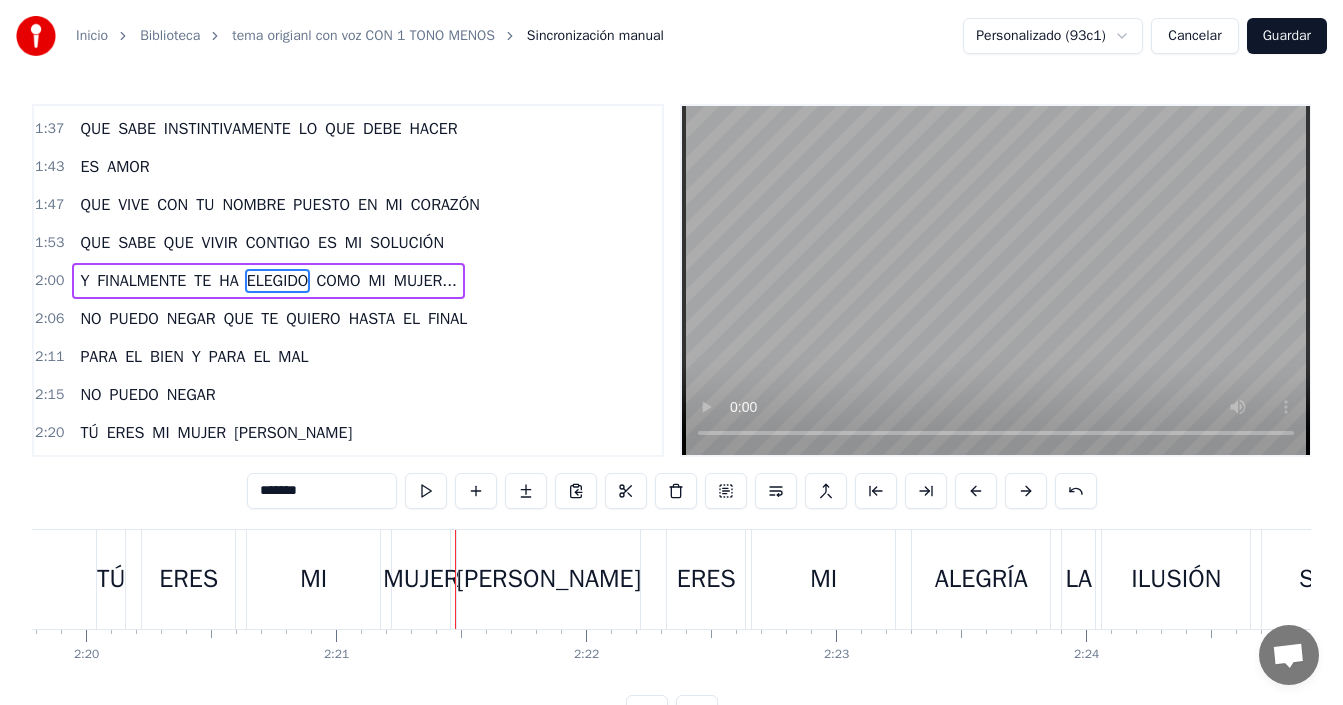 scroll, scrollTop: 0, scrollLeft: 34906, axis: horizontal 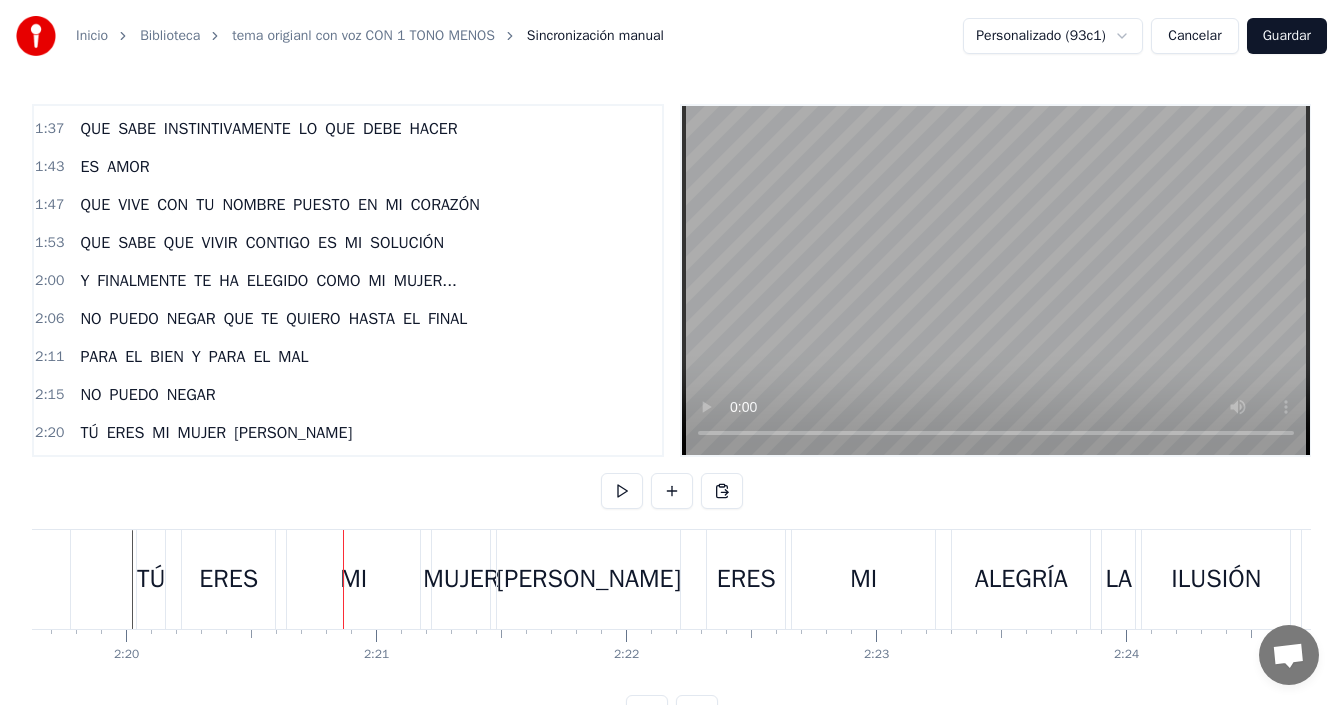 click on "MI" at bounding box center [353, 579] 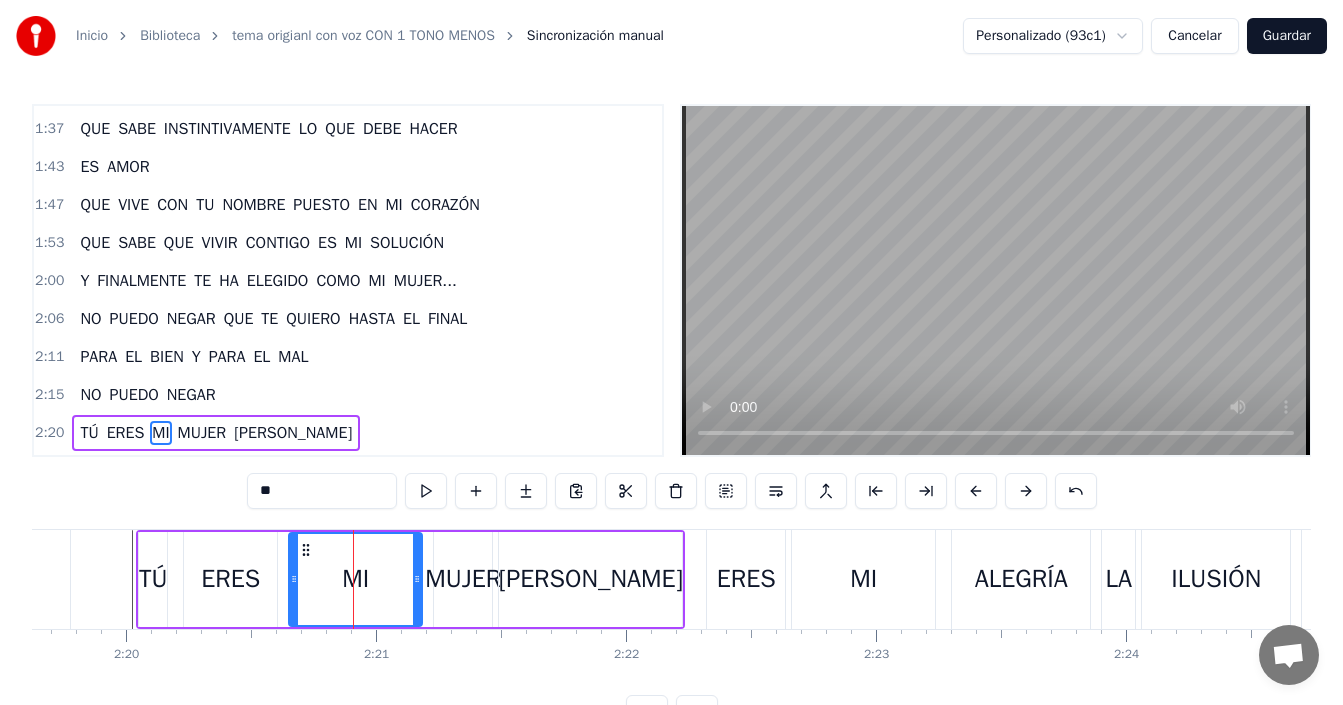 scroll, scrollTop: 946, scrollLeft: 0, axis: vertical 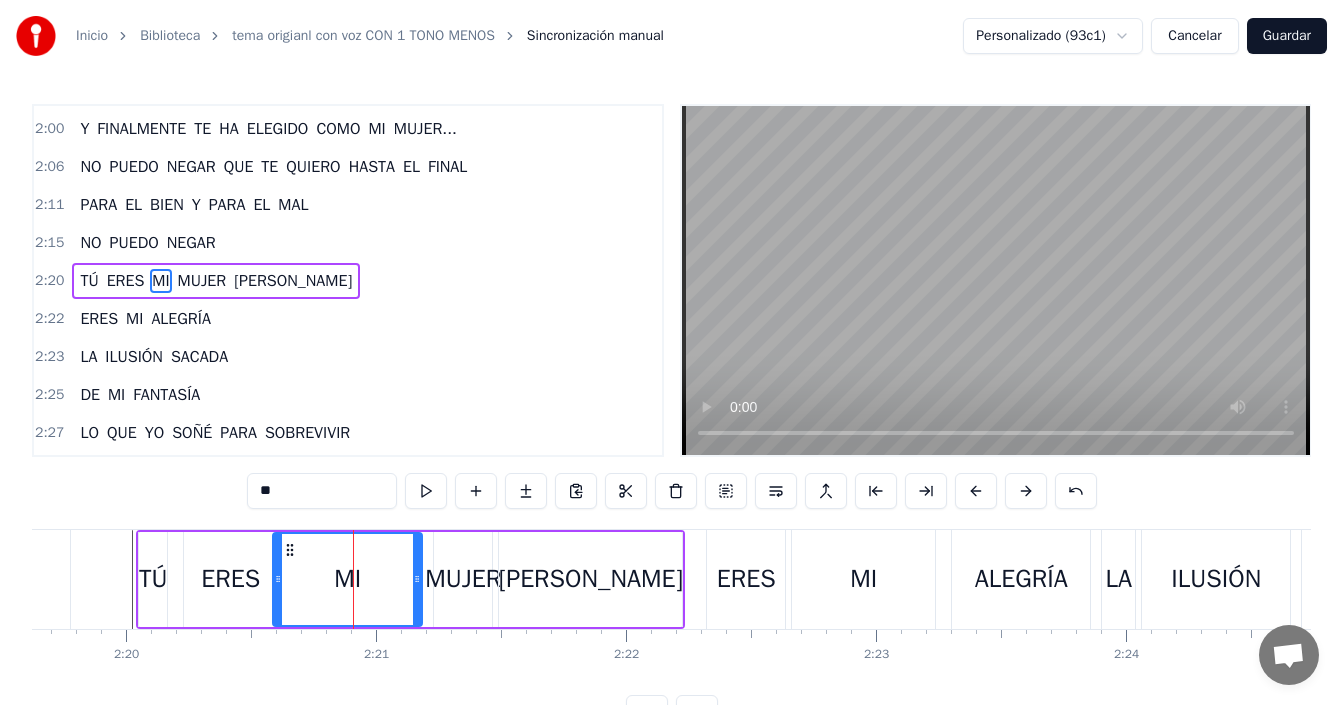 drag, startPoint x: 295, startPoint y: 575, endPoint x: 279, endPoint y: 585, distance: 18.867962 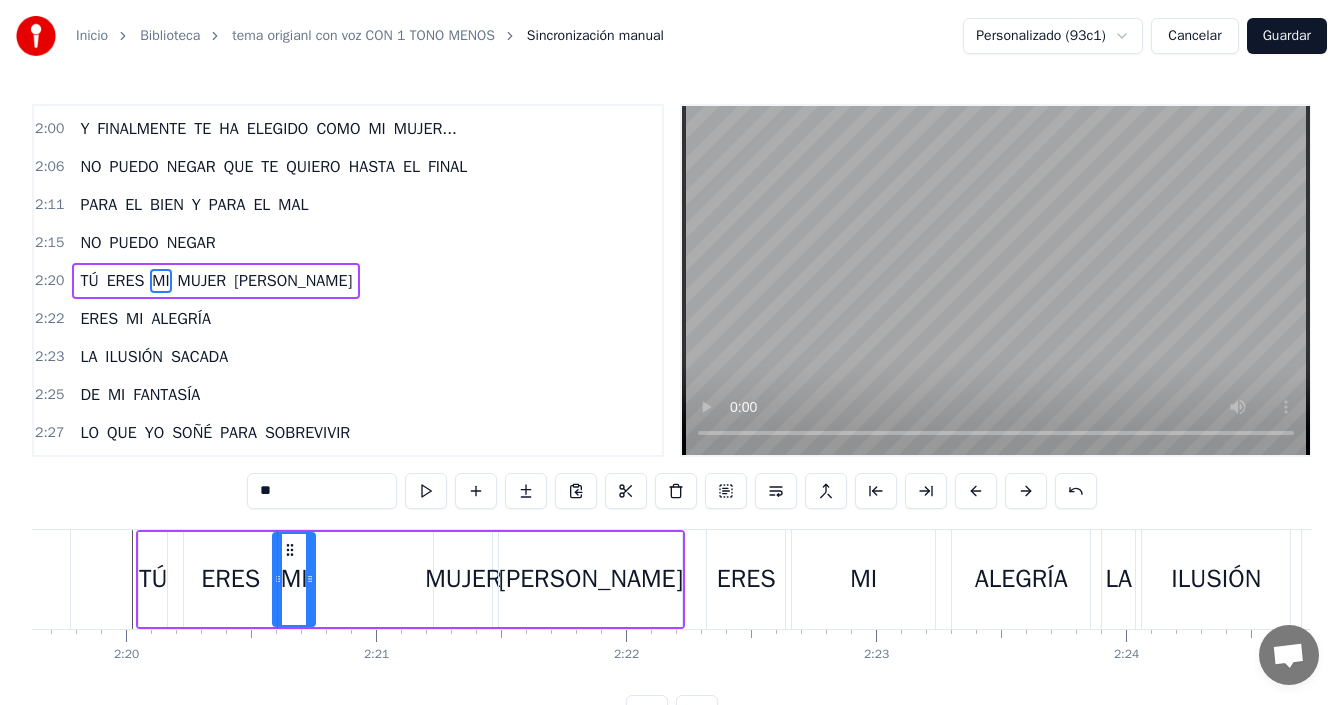drag, startPoint x: 421, startPoint y: 567, endPoint x: 314, endPoint y: 587, distance: 108.85311 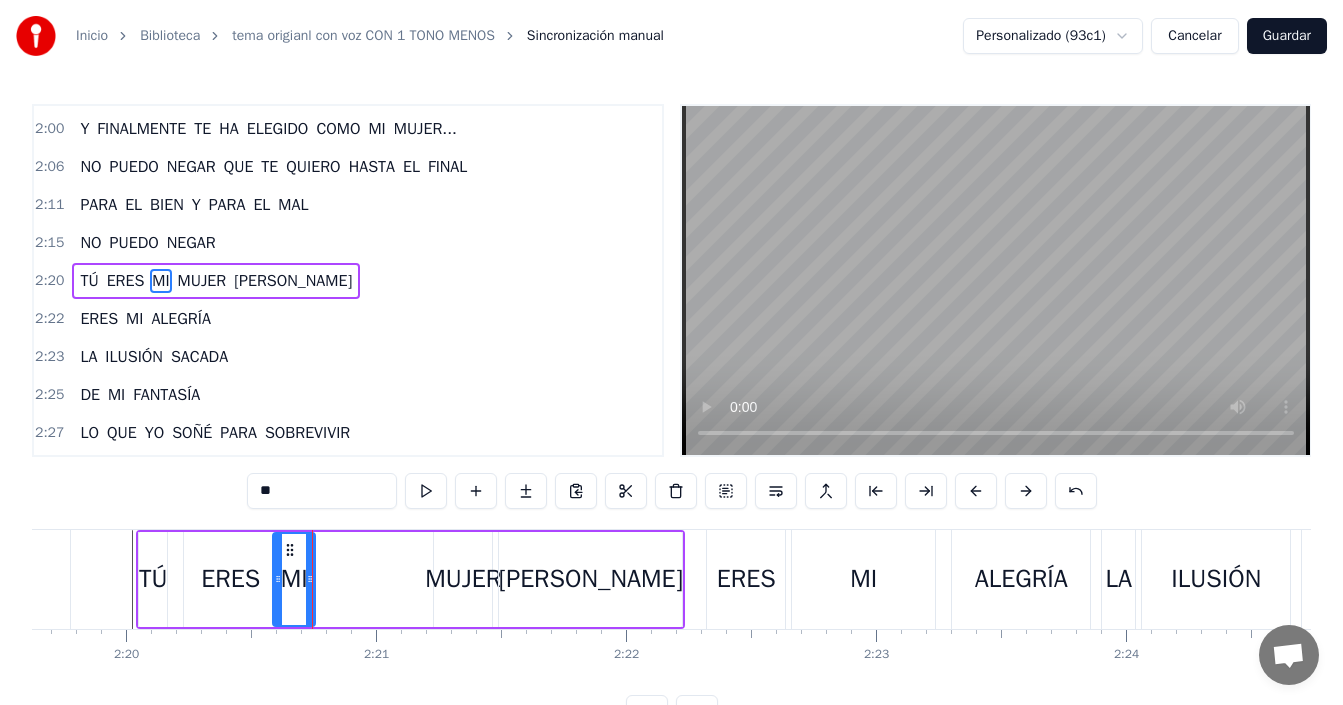click on "MUJER" at bounding box center (463, 579) 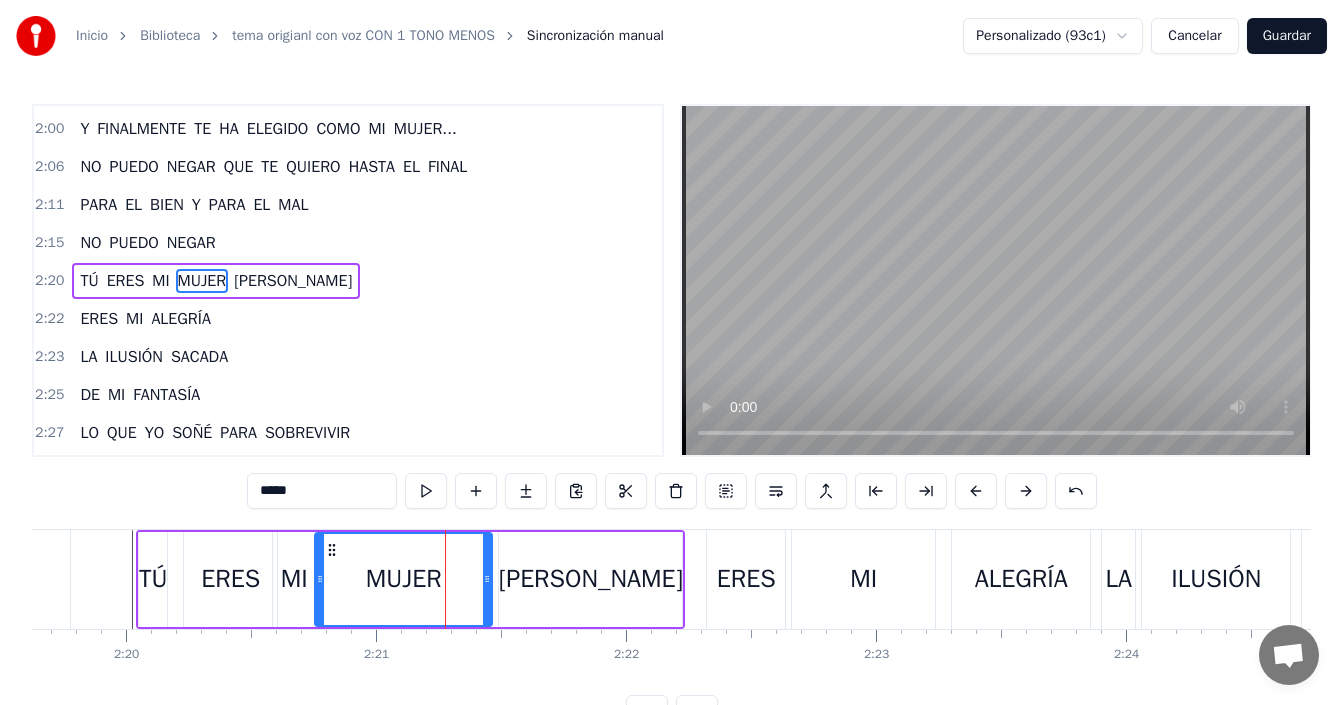 drag, startPoint x: 438, startPoint y: 558, endPoint x: 319, endPoint y: 561, distance: 119.03781 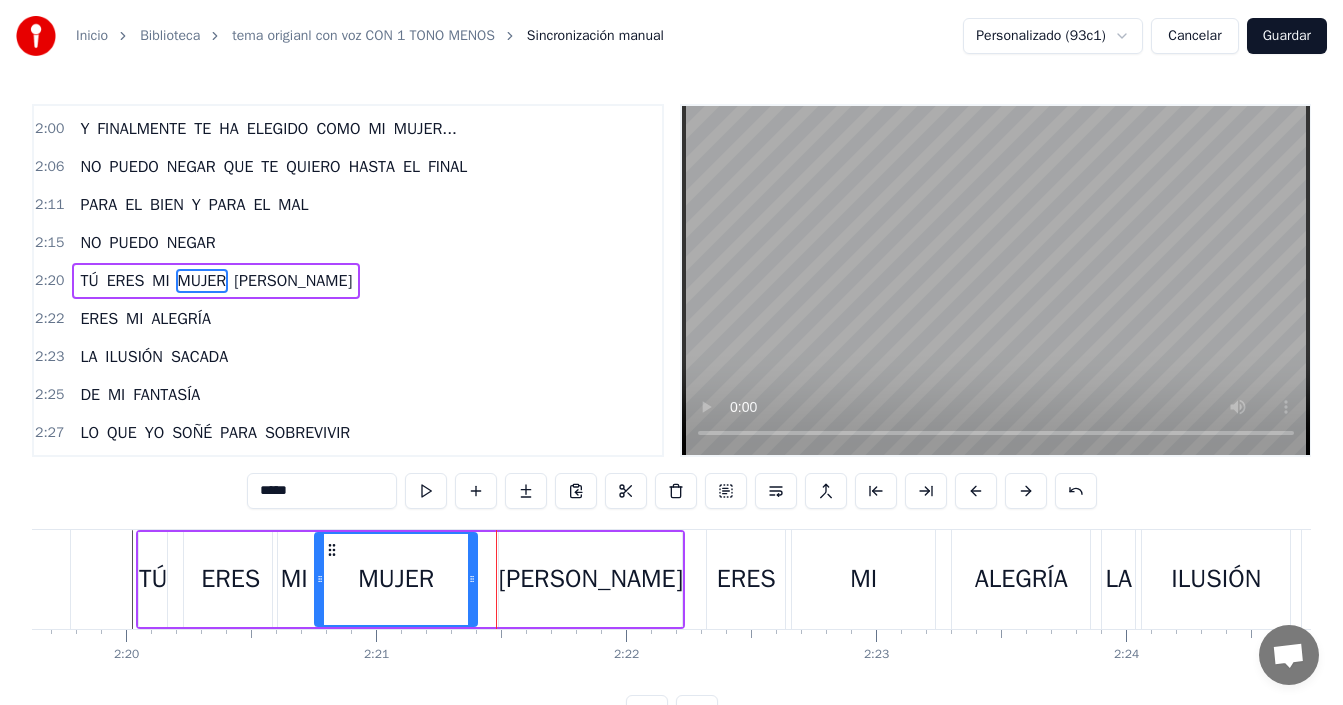 drag, startPoint x: 484, startPoint y: 577, endPoint x: 469, endPoint y: 582, distance: 15.811388 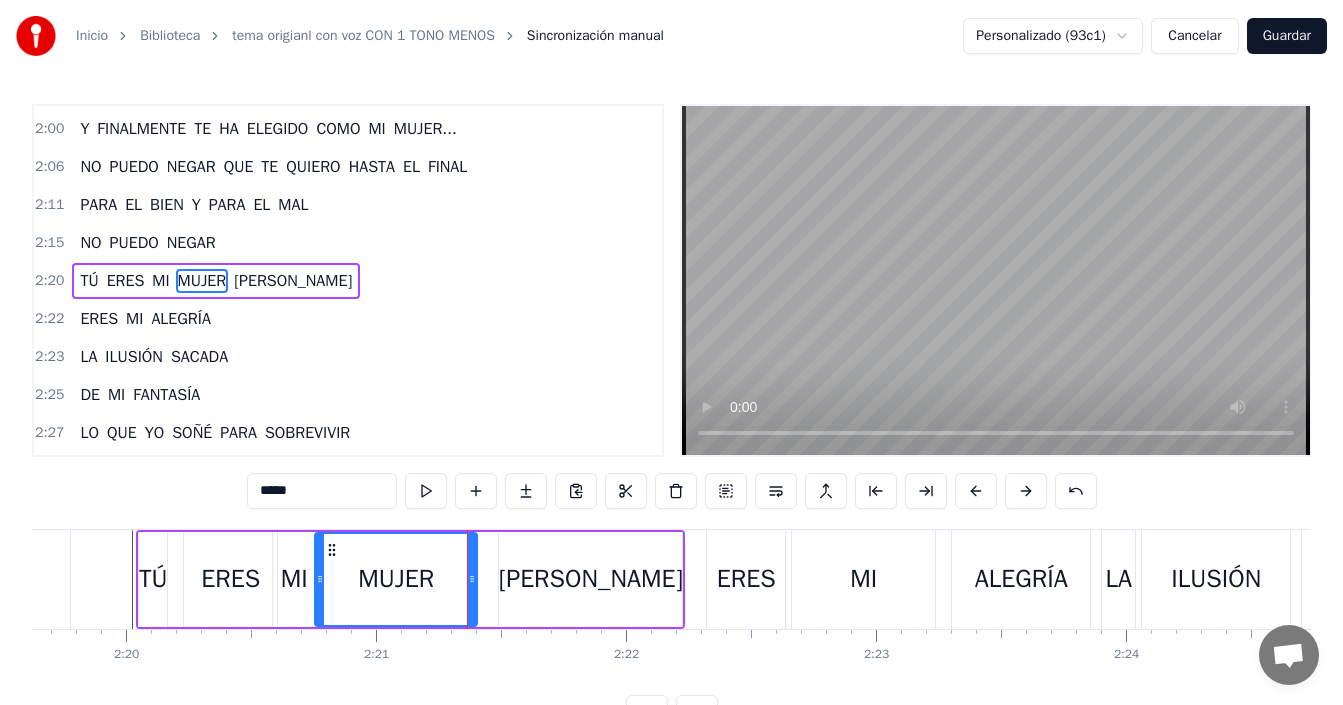 click on "[PERSON_NAME]" at bounding box center (590, 579) 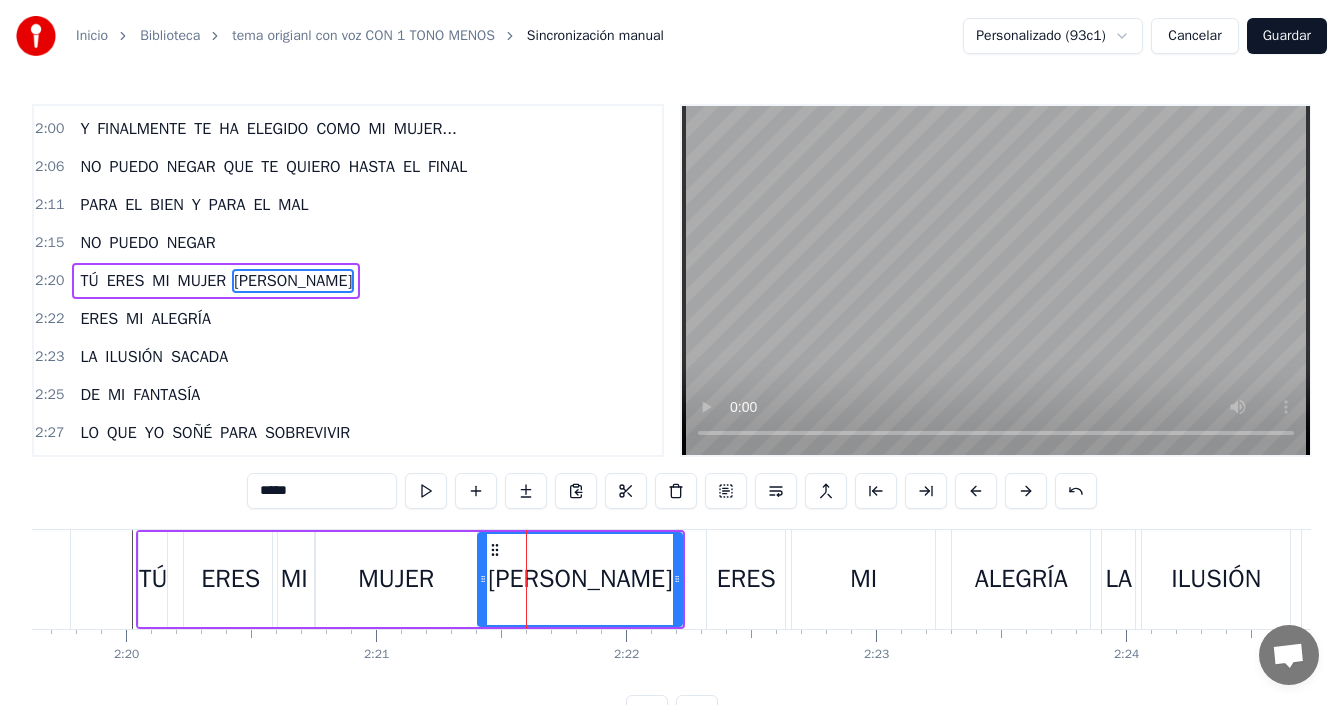 drag, startPoint x: 503, startPoint y: 573, endPoint x: 482, endPoint y: 580, distance: 22.135944 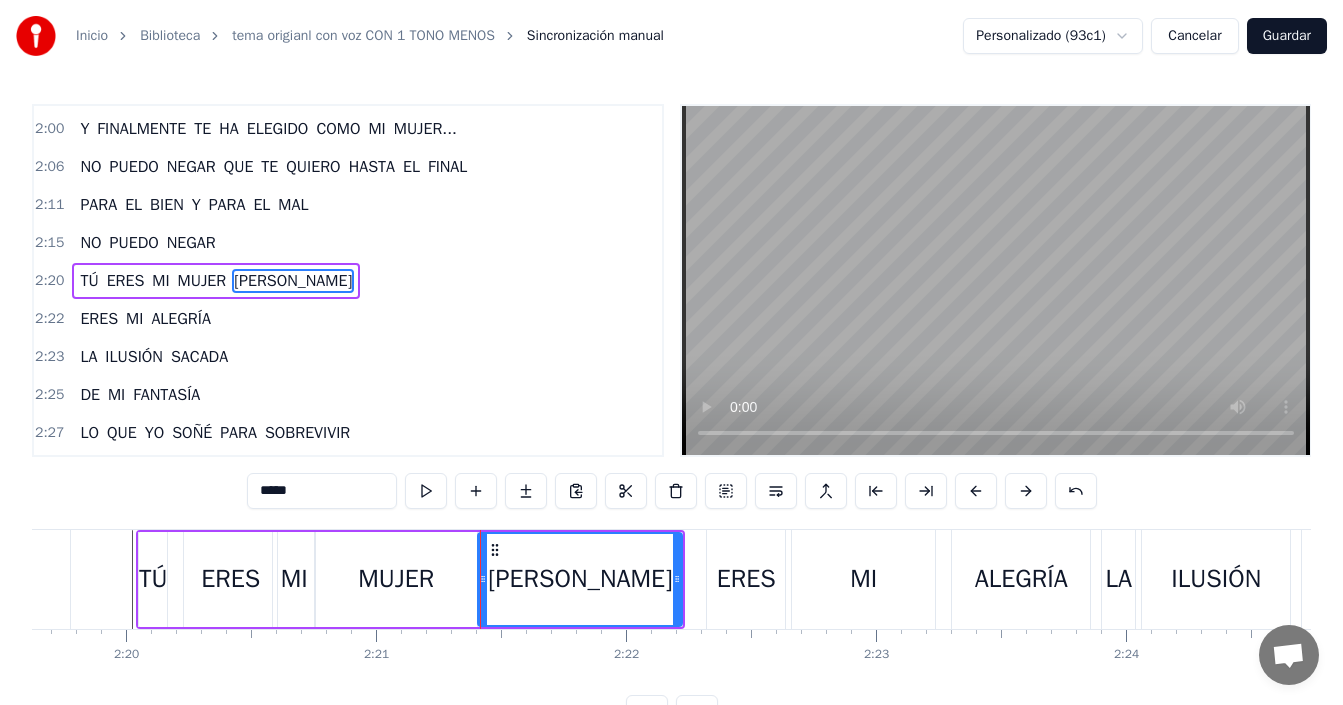 click at bounding box center (-5849, 579) 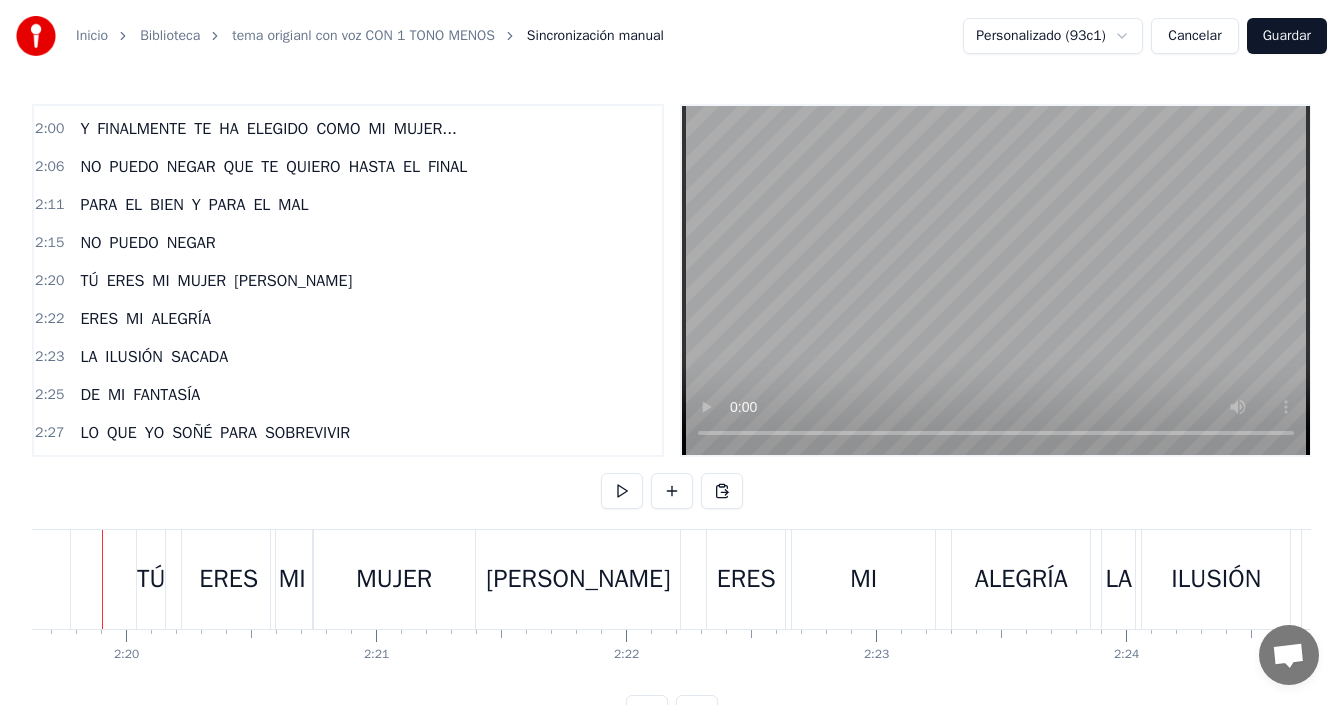 scroll, scrollTop: 0, scrollLeft: 34876, axis: horizontal 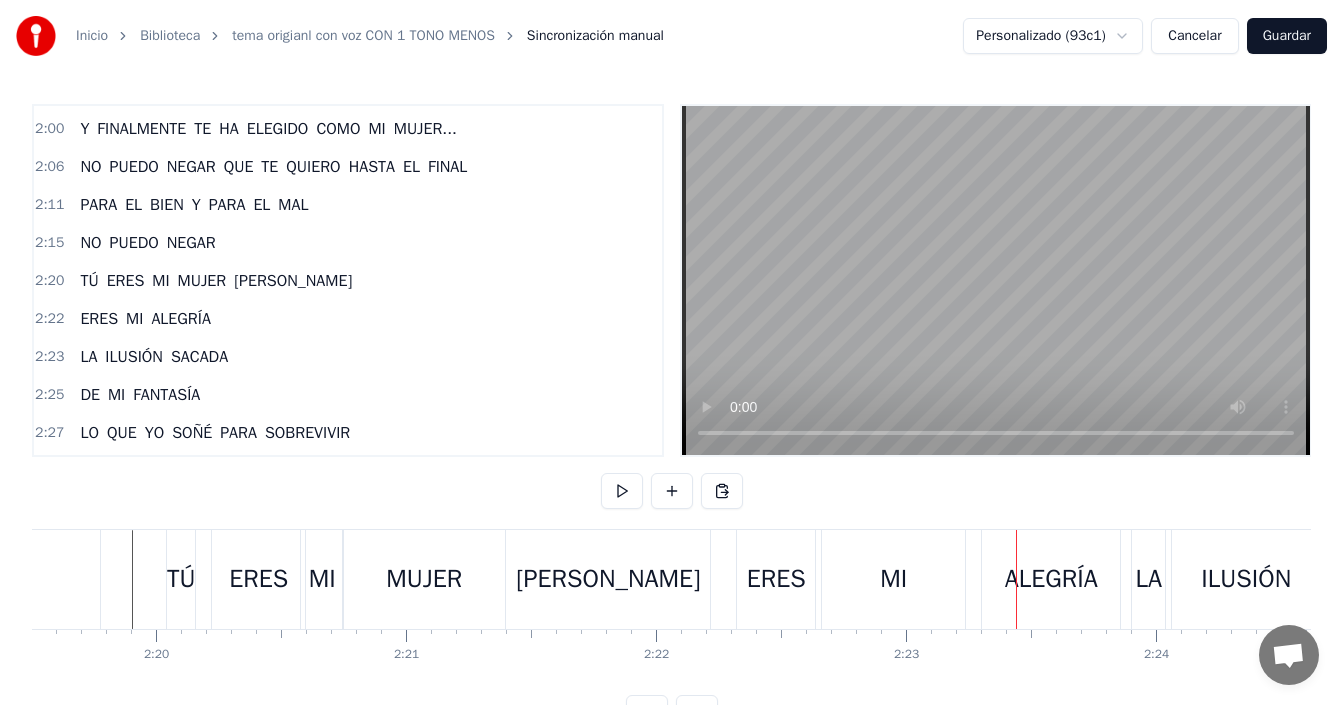 click on "[PERSON_NAME]" at bounding box center [608, 579] 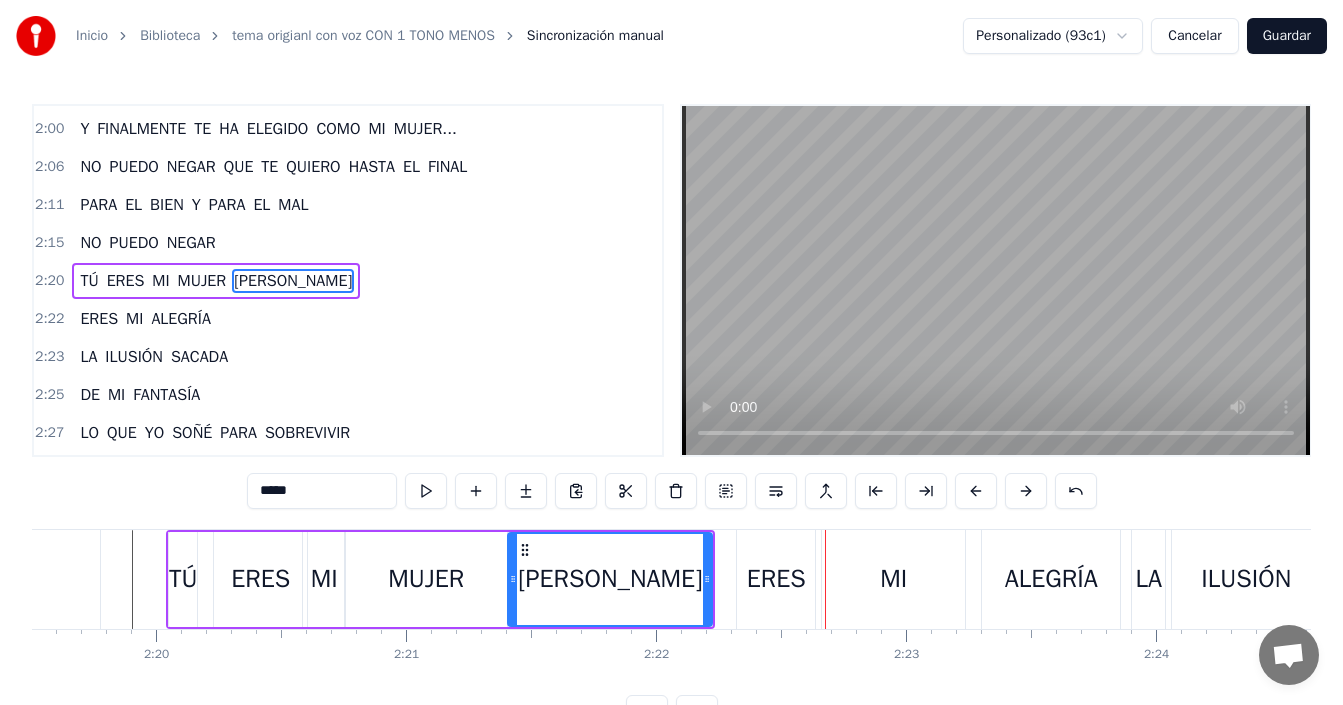 click on "MI" at bounding box center (893, 579) 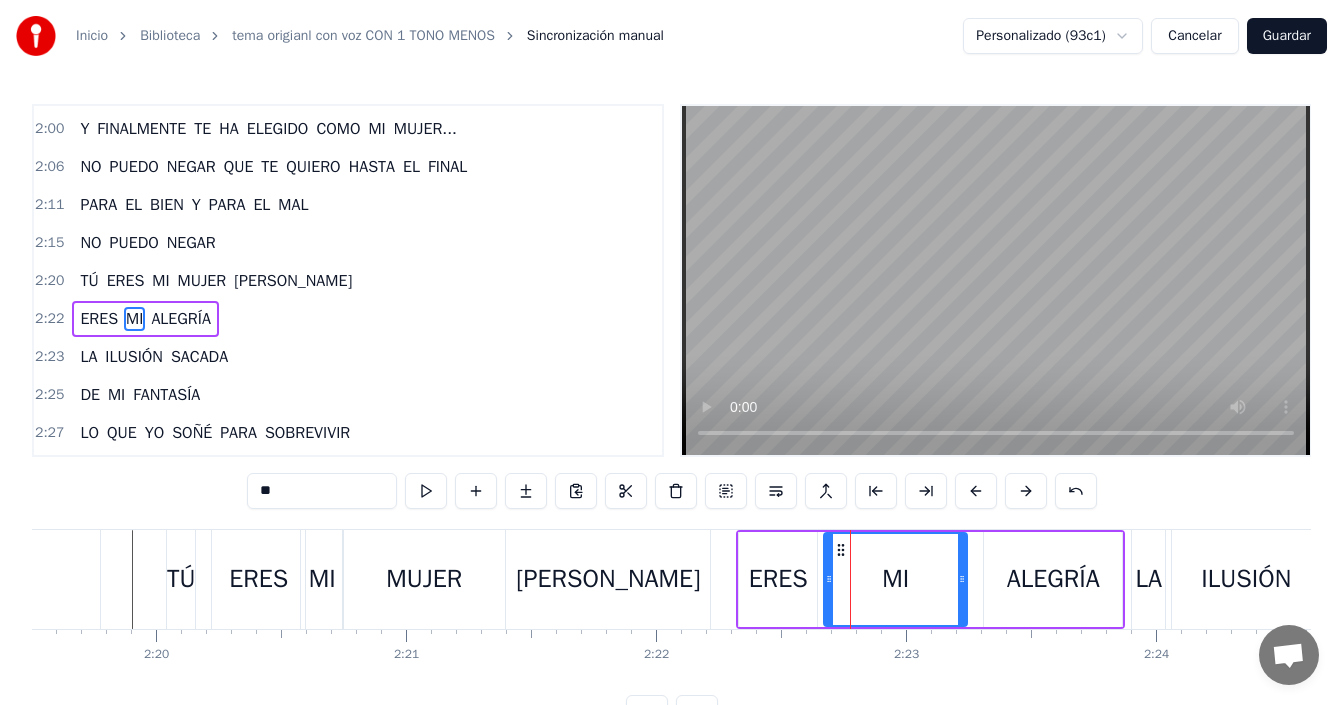 scroll, scrollTop: 984, scrollLeft: 0, axis: vertical 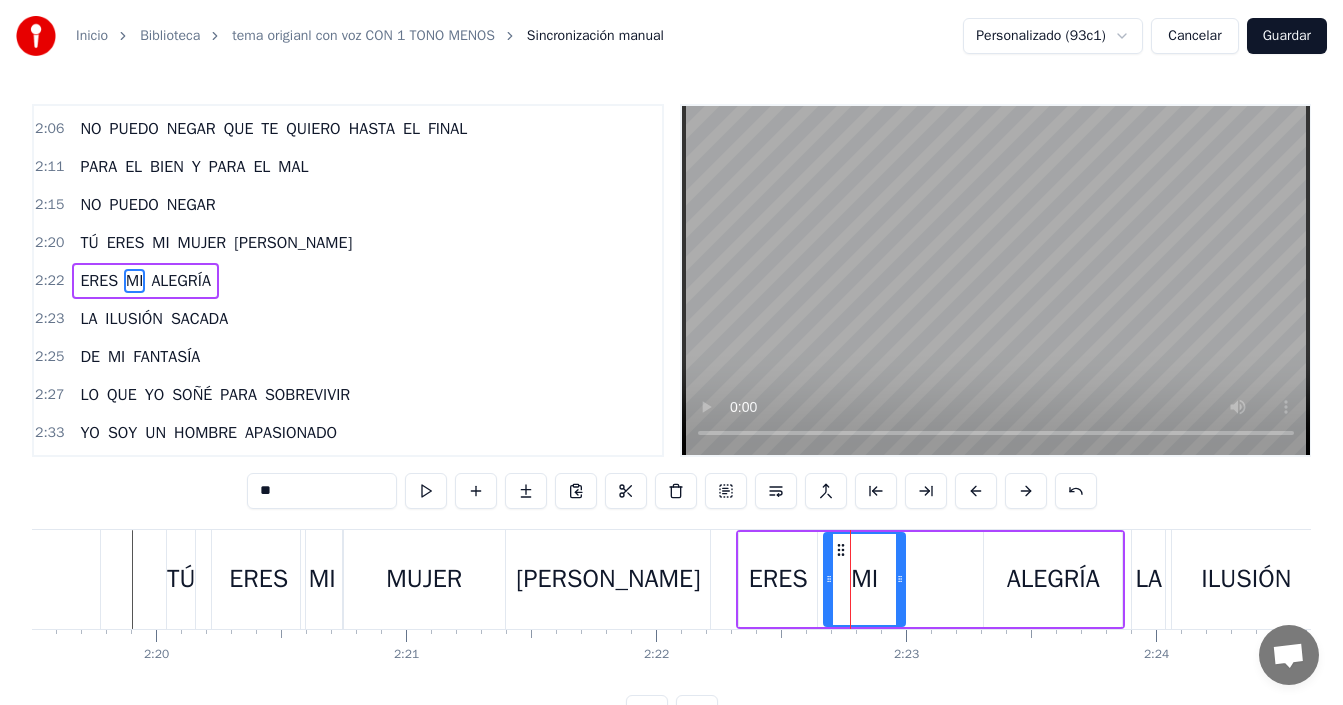 drag, startPoint x: 962, startPoint y: 566, endPoint x: 900, endPoint y: 586, distance: 65.14599 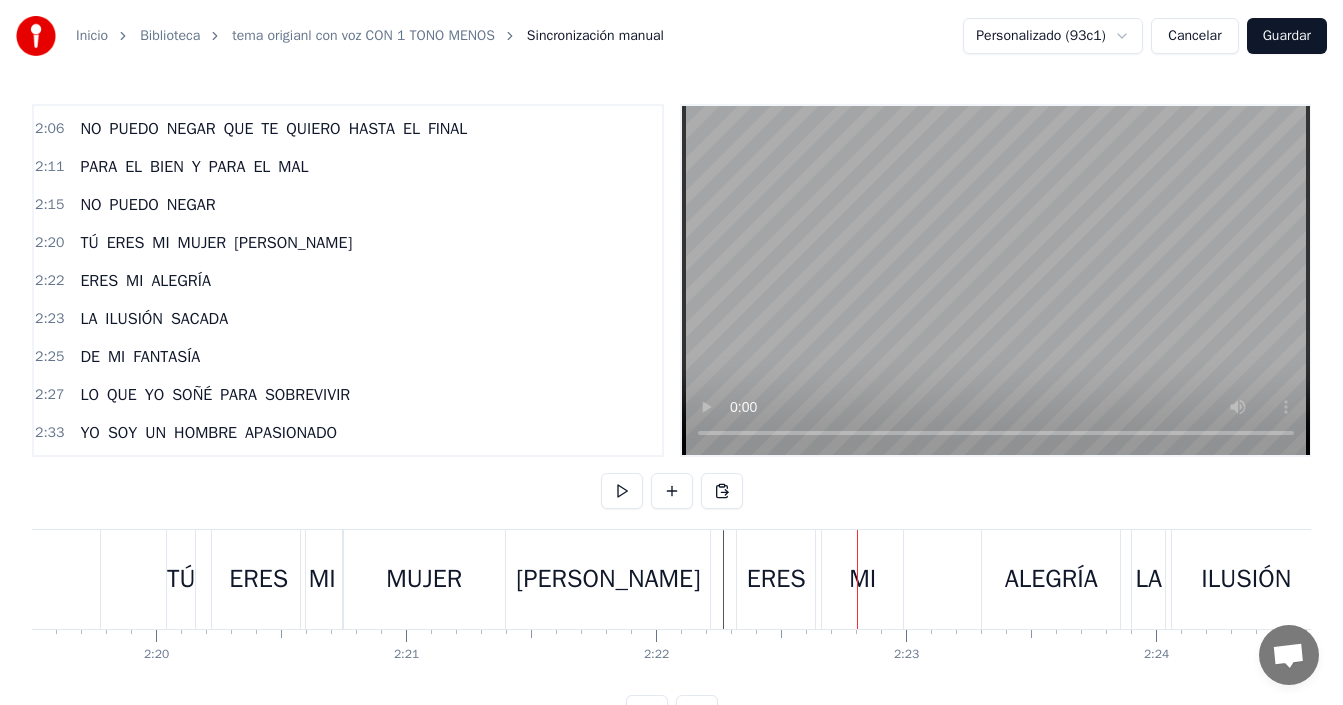 click on "[PERSON_NAME]" at bounding box center [608, 579] 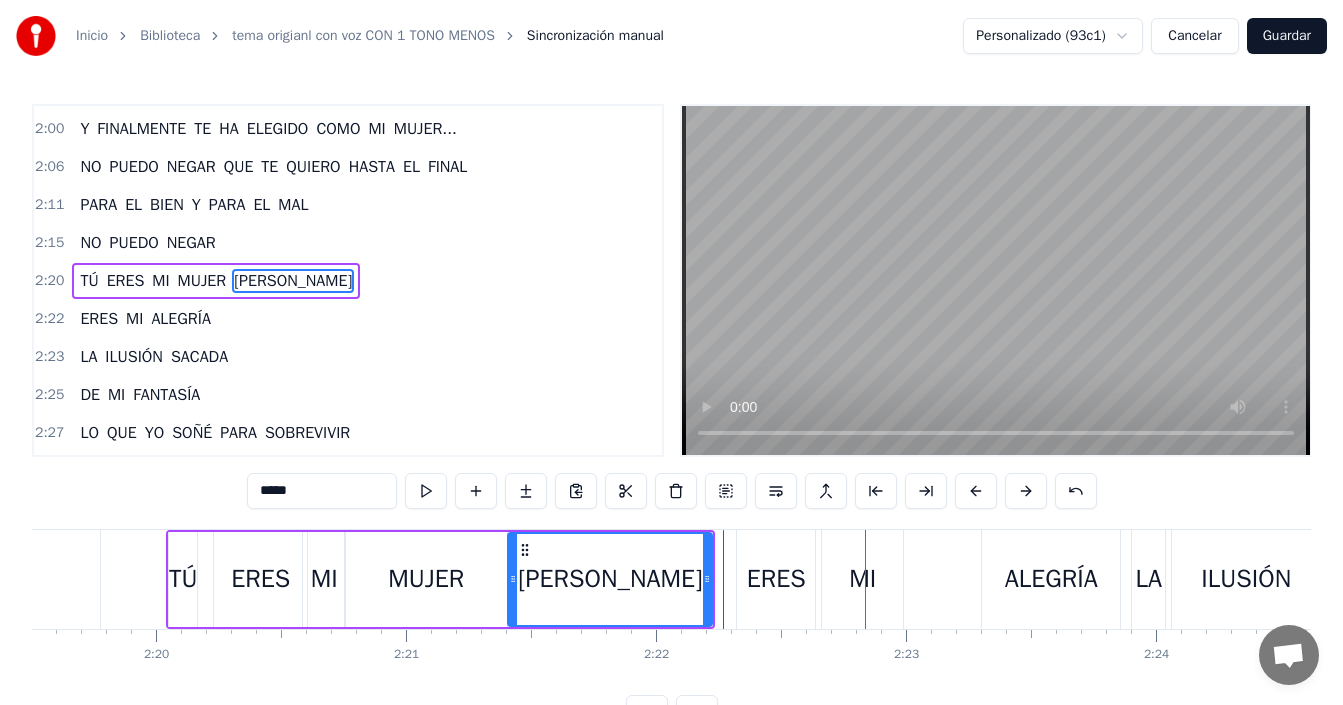 click on "MI" at bounding box center (862, 579) 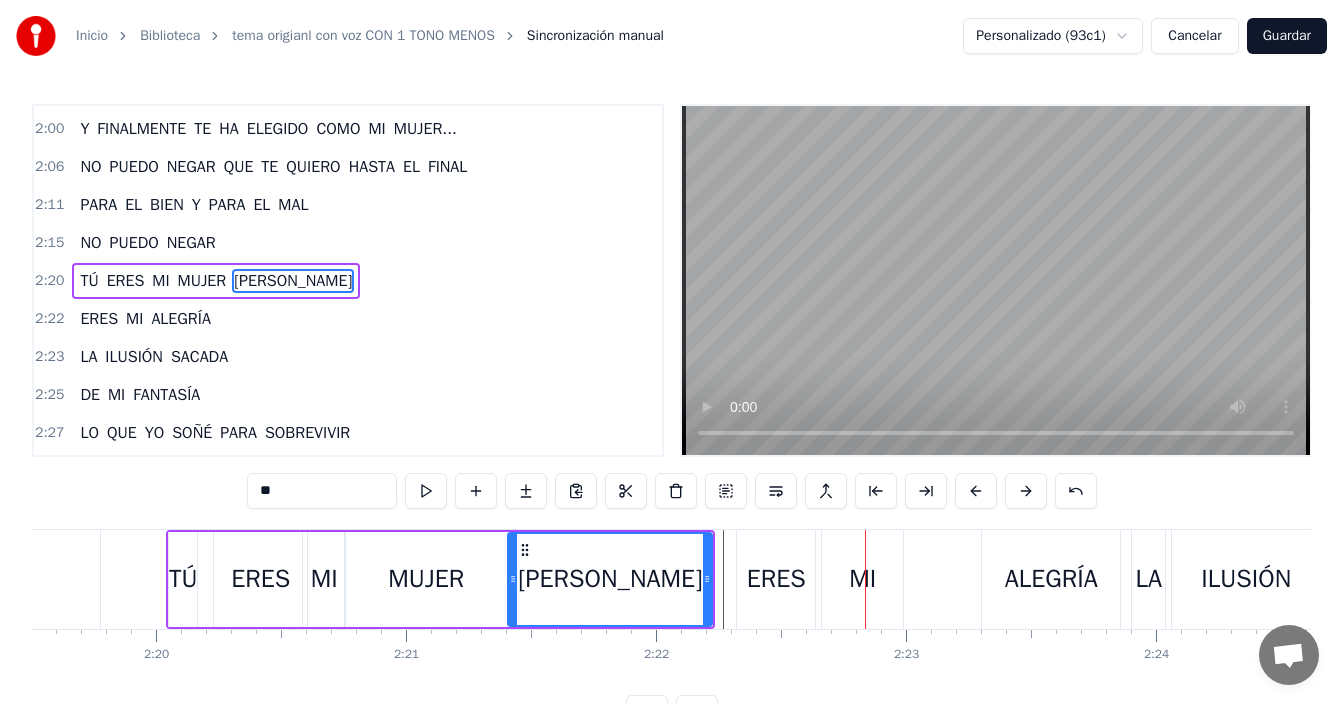 scroll, scrollTop: 984, scrollLeft: 0, axis: vertical 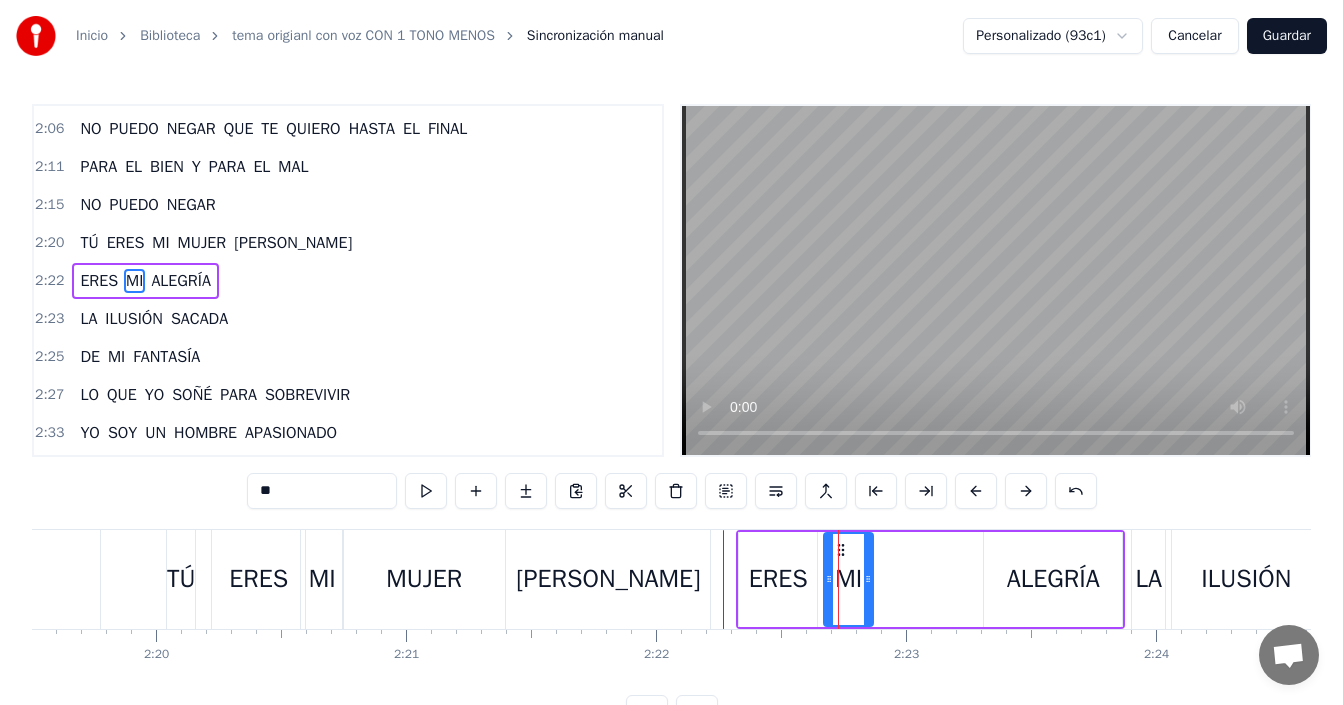drag, startPoint x: 899, startPoint y: 567, endPoint x: 867, endPoint y: 574, distance: 32.75668 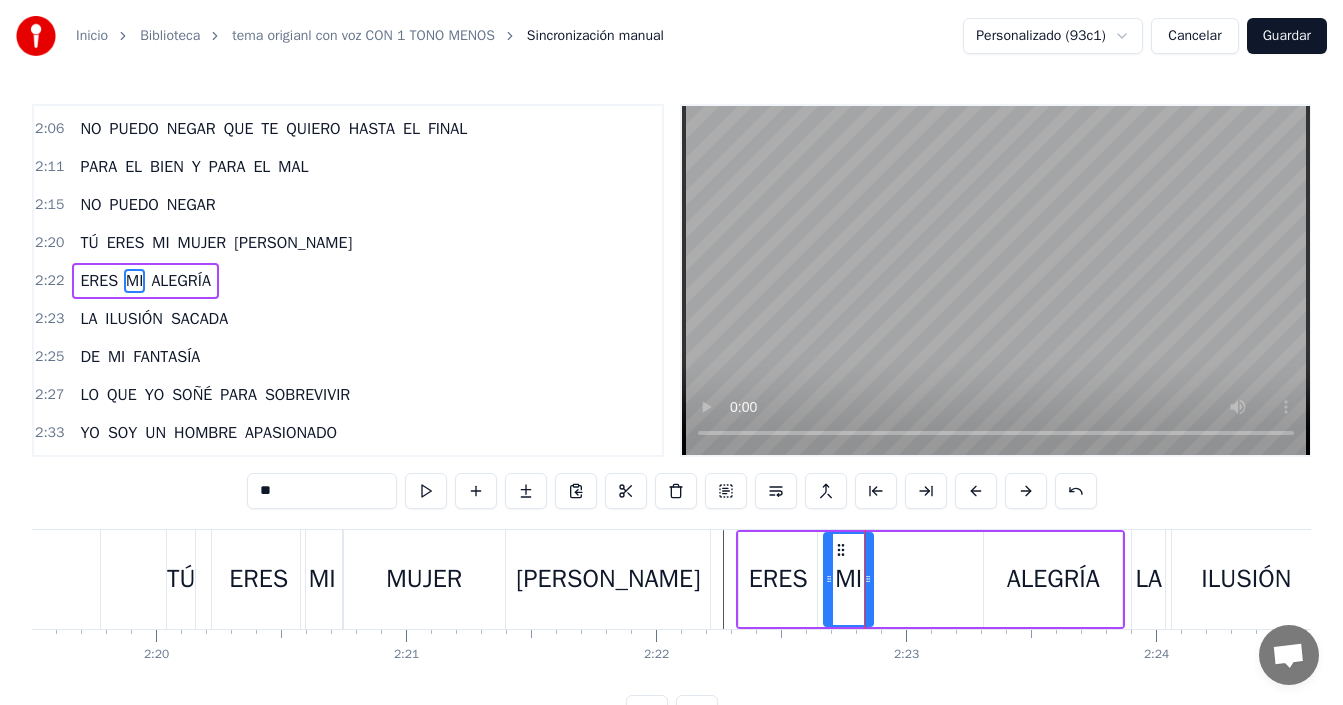 click on "ALEGRÍA" at bounding box center [1053, 579] 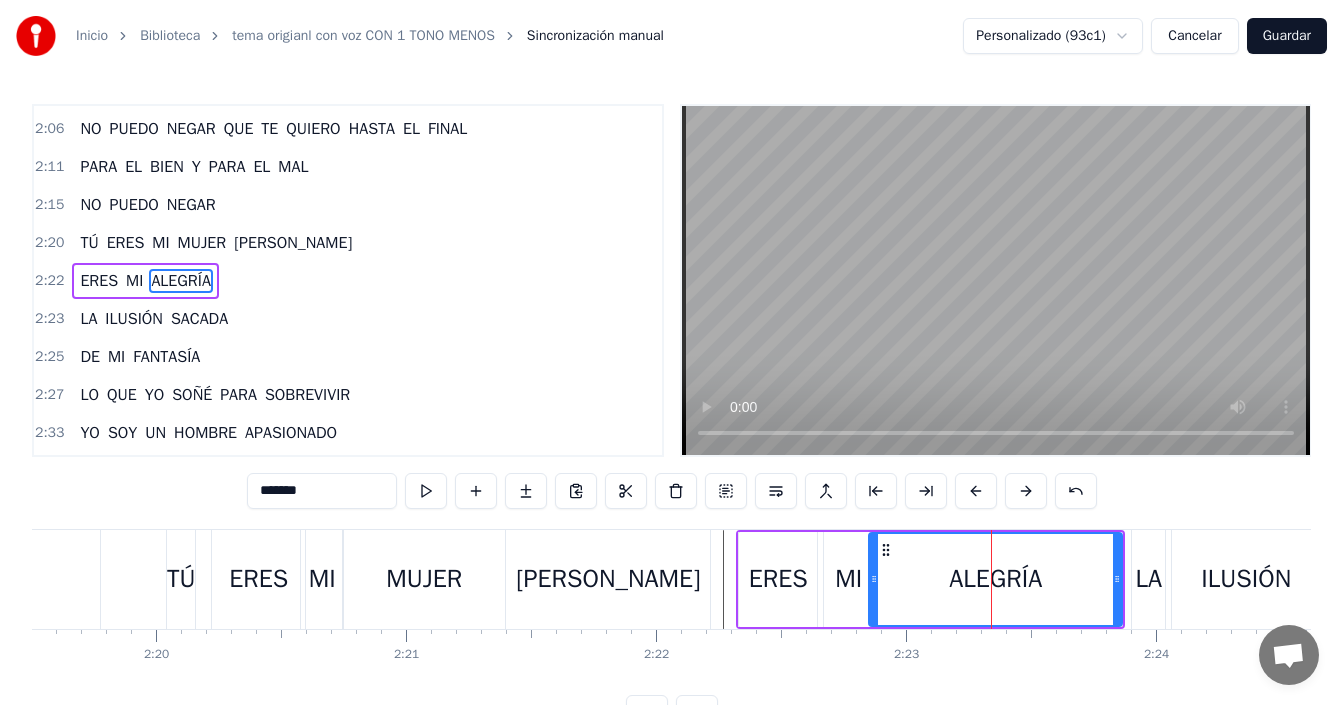 drag, startPoint x: 988, startPoint y: 563, endPoint x: 873, endPoint y: 574, distance: 115.52489 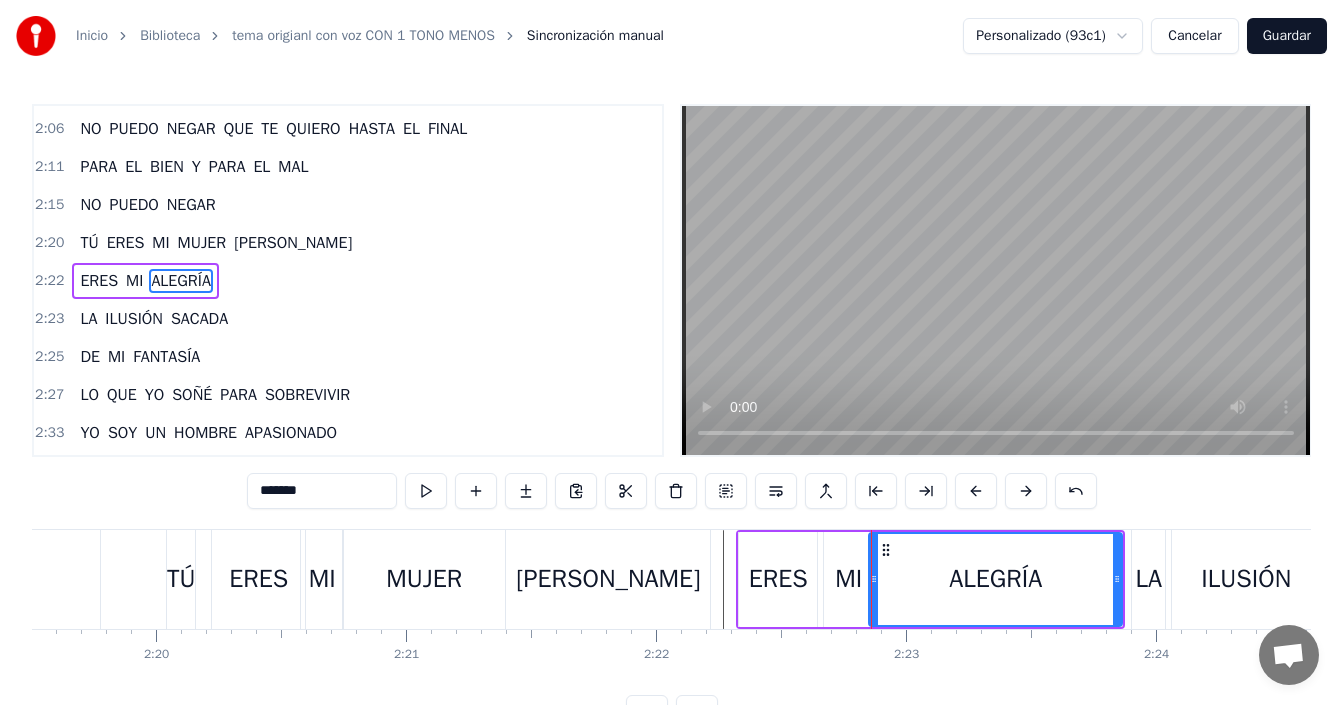 click on "[PERSON_NAME]" at bounding box center (608, 579) 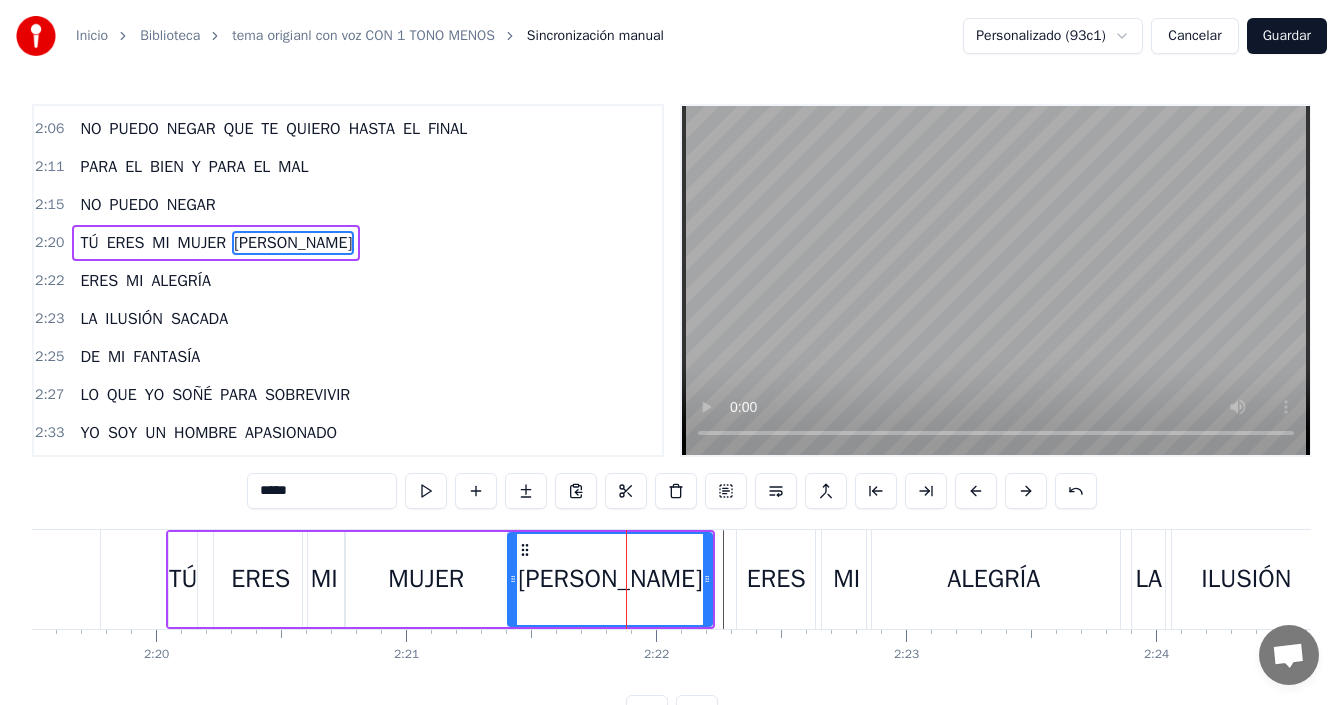 scroll, scrollTop: 946, scrollLeft: 0, axis: vertical 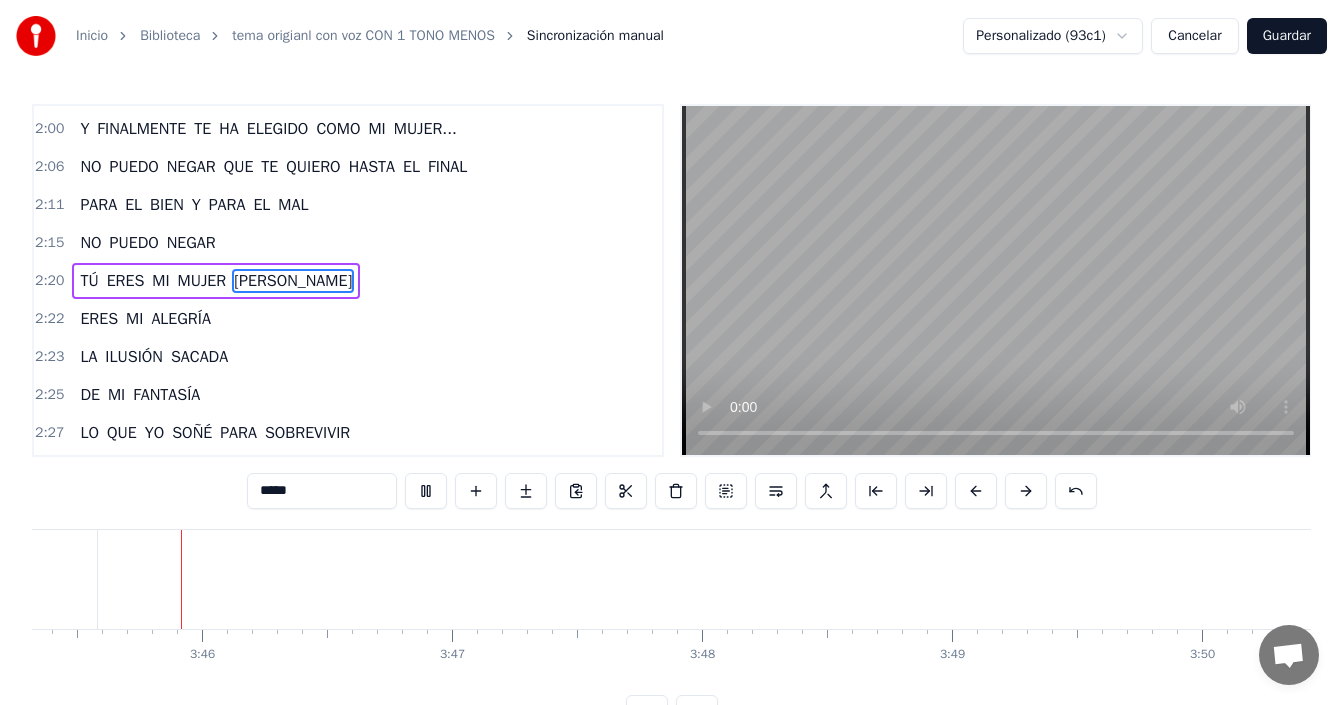 click on "Guardar" at bounding box center (1287, 36) 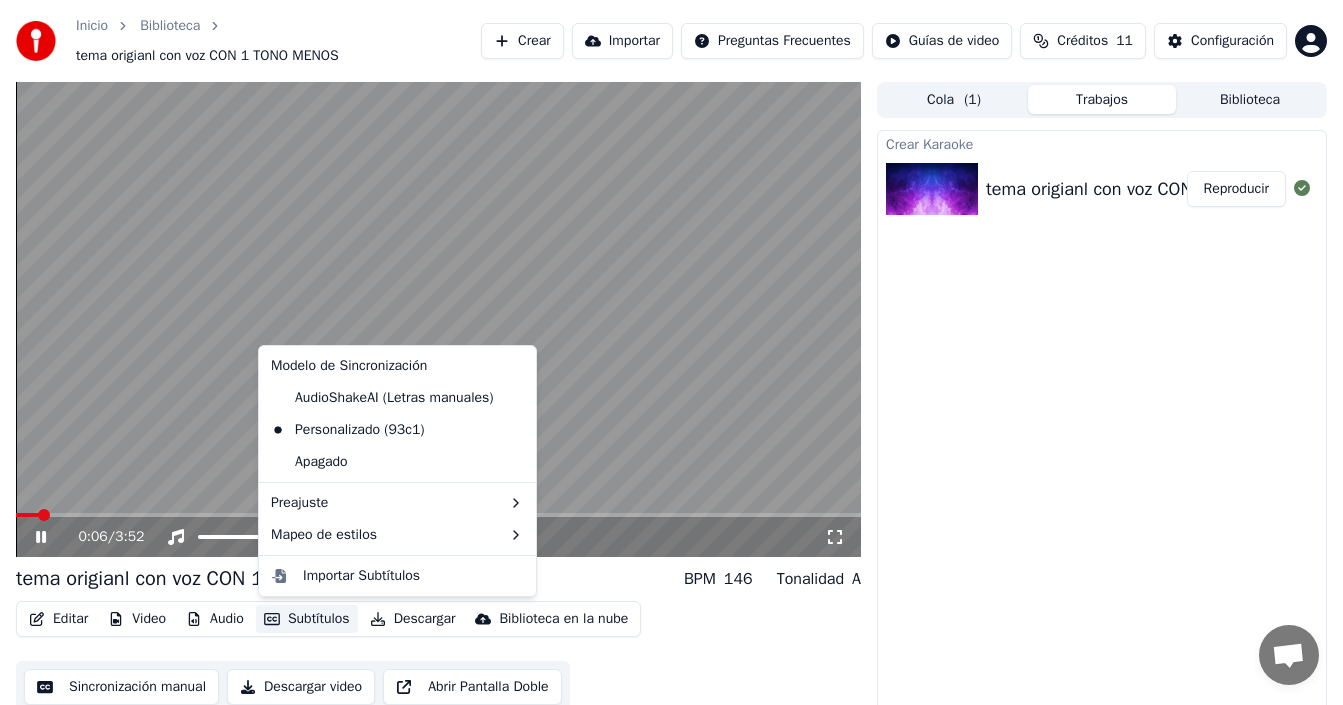 click on "Subtítulos" at bounding box center (307, 619) 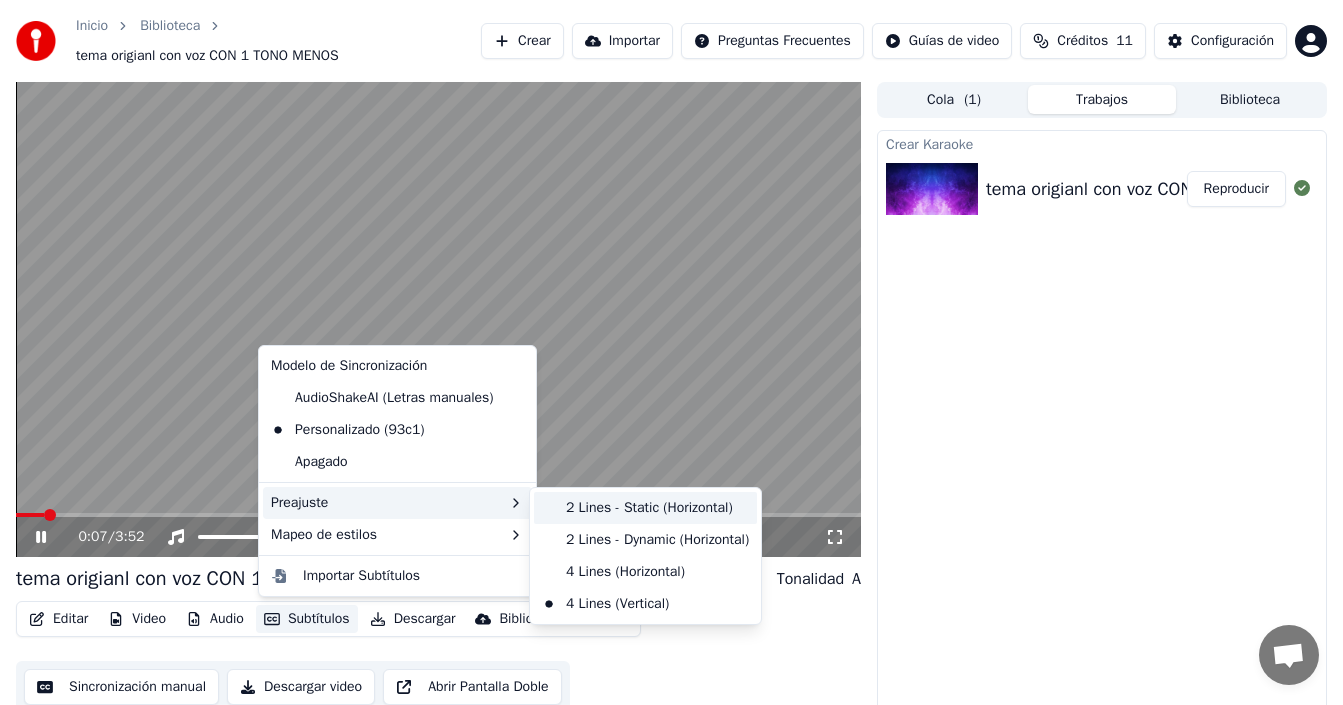 drag, startPoint x: 566, startPoint y: 506, endPoint x: 485, endPoint y: 527, distance: 83.677956 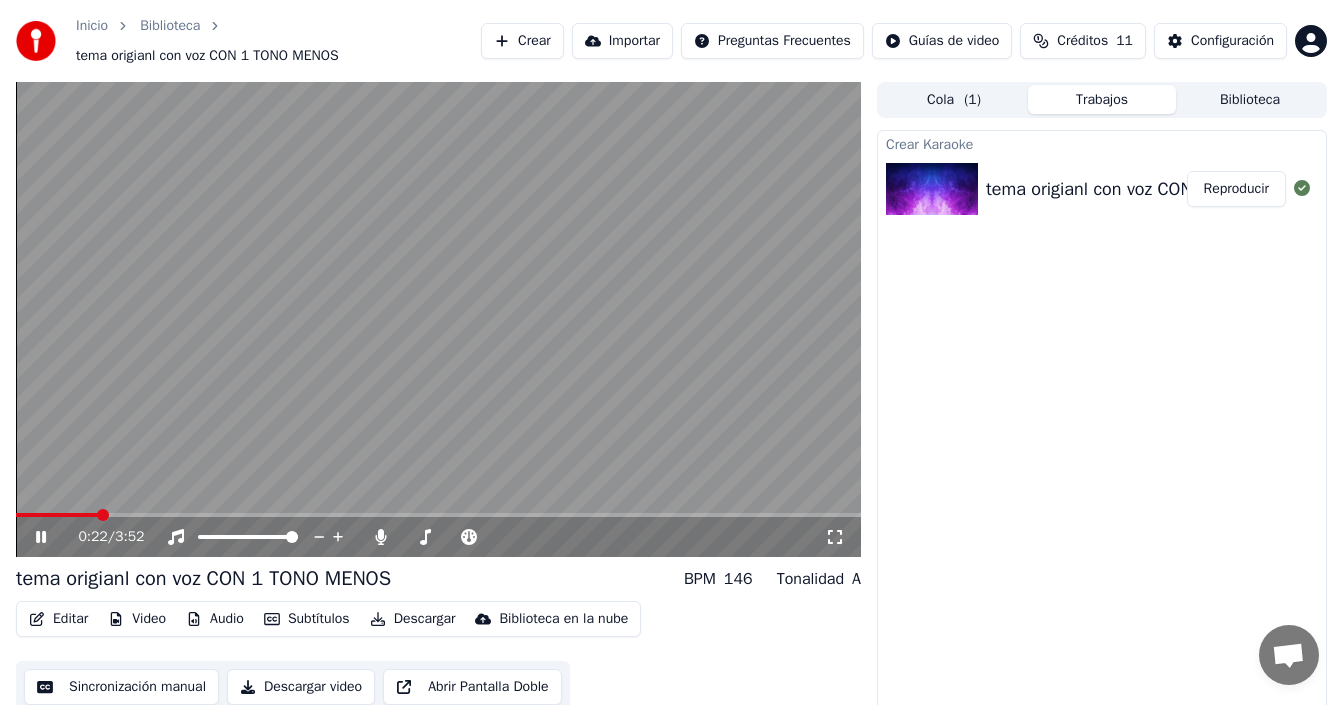 click on "Subtítulos" at bounding box center (307, 619) 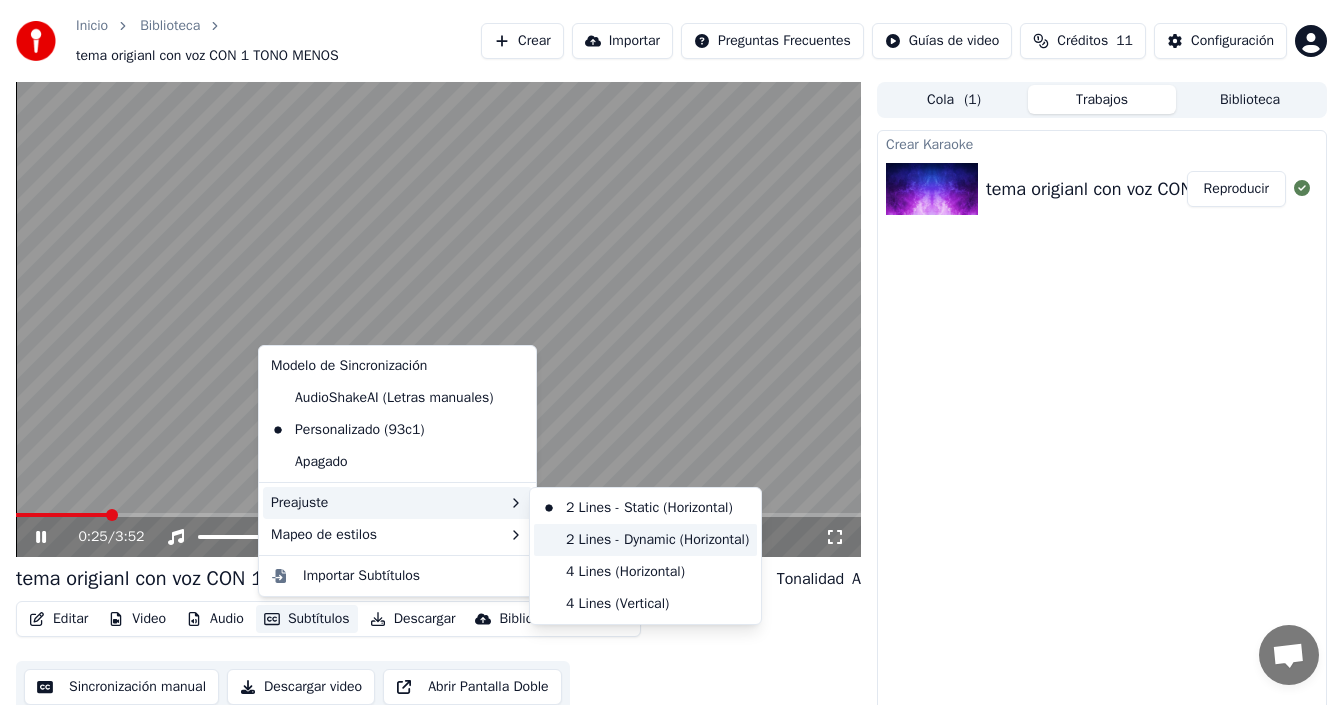 click on "2 Lines - Dynamic (Horizontal)" at bounding box center [645, 540] 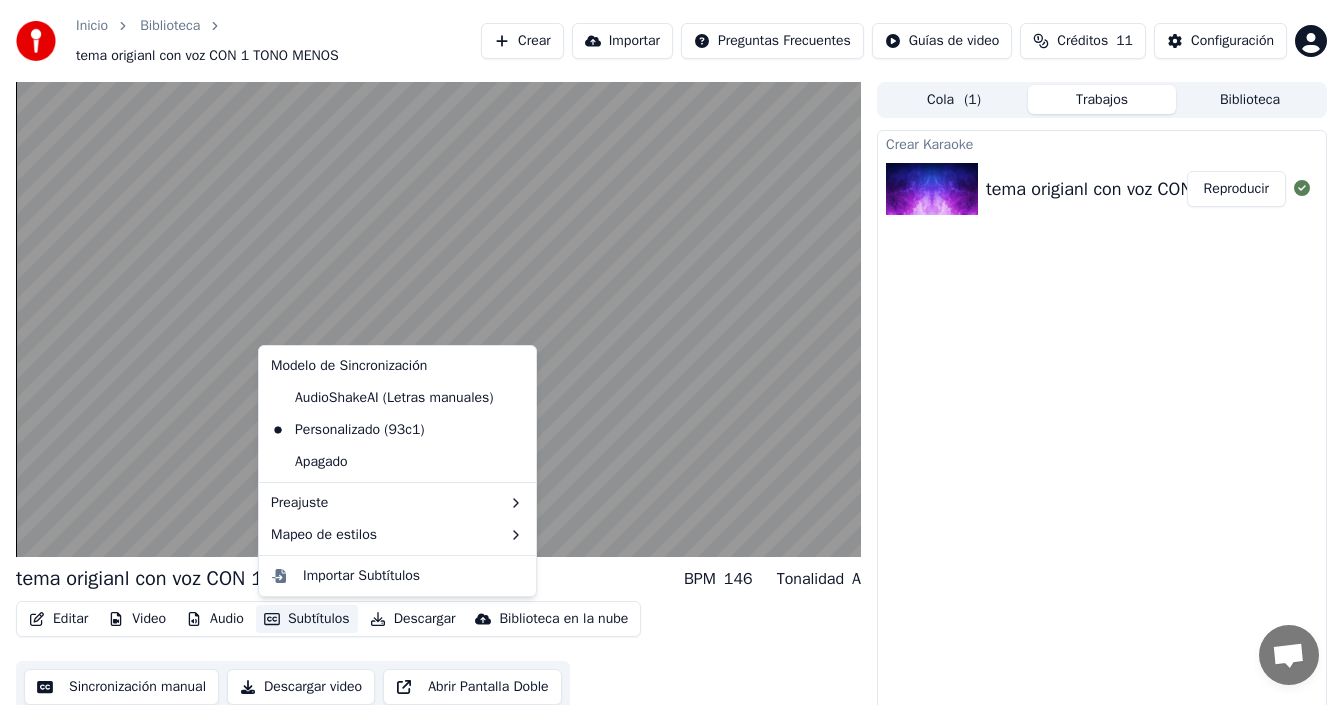 click on "Subtítulos" at bounding box center (307, 619) 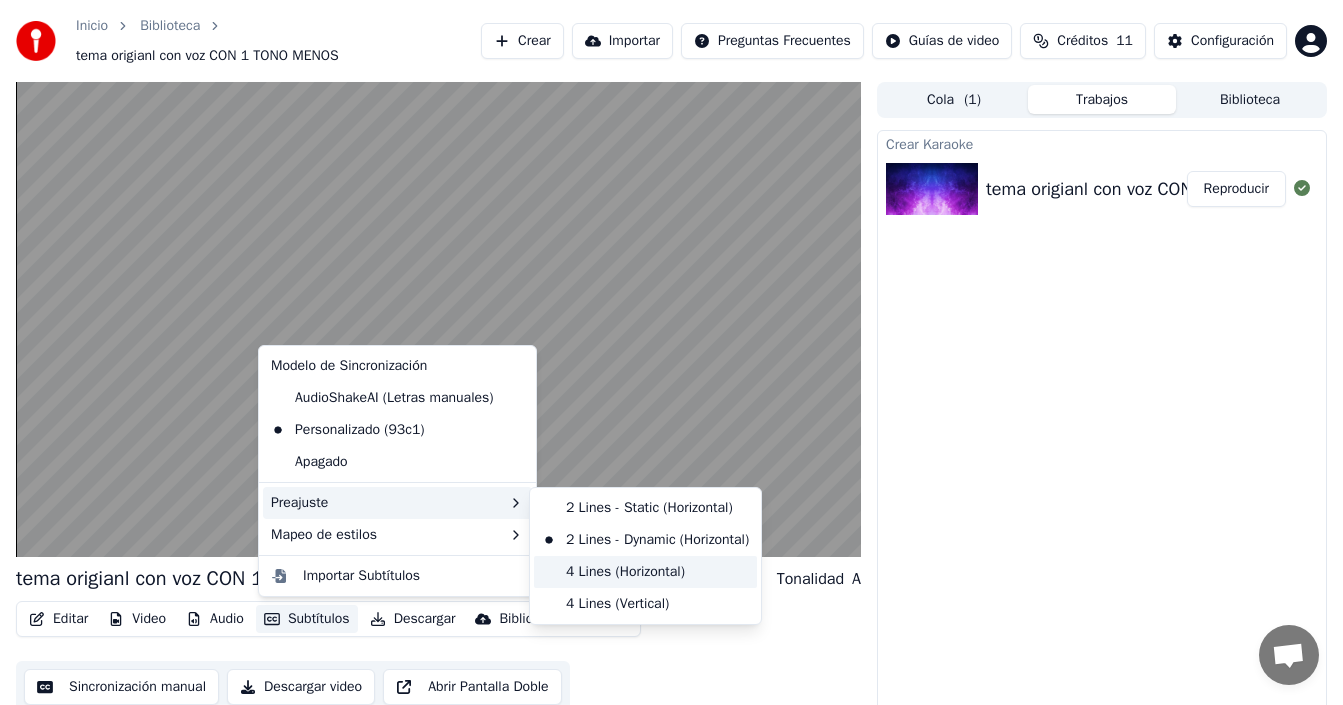 click on "4 Lines (Horizontal)" at bounding box center [645, 572] 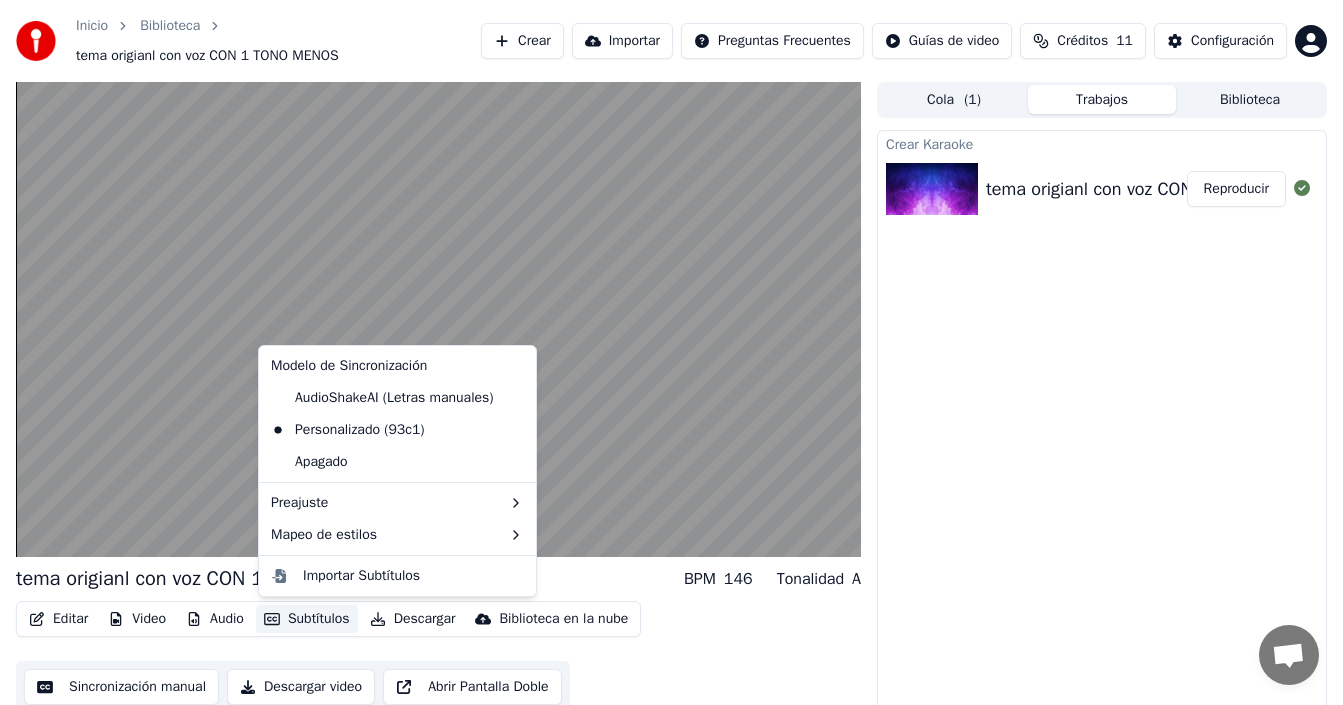 click on "Subtítulos" at bounding box center [307, 619] 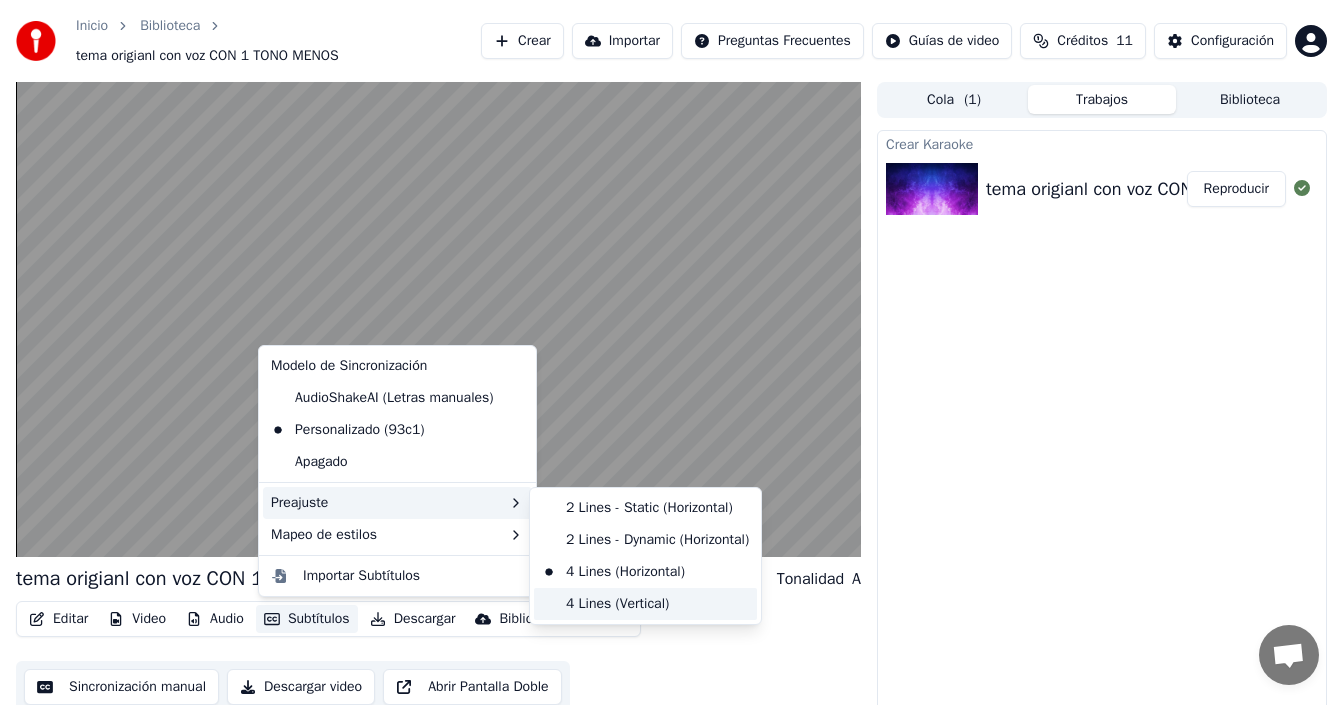 click on "4 Lines (Vertical)" at bounding box center (645, 604) 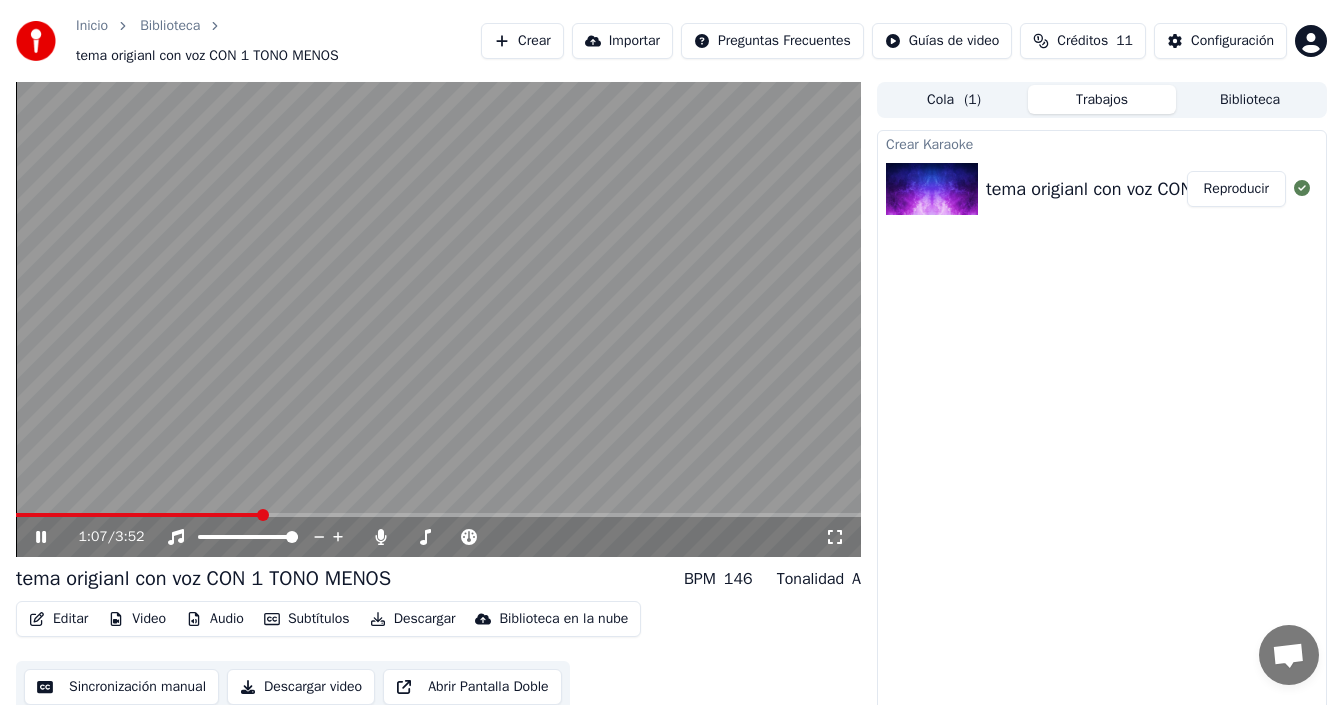 click at bounding box center [138, 515] 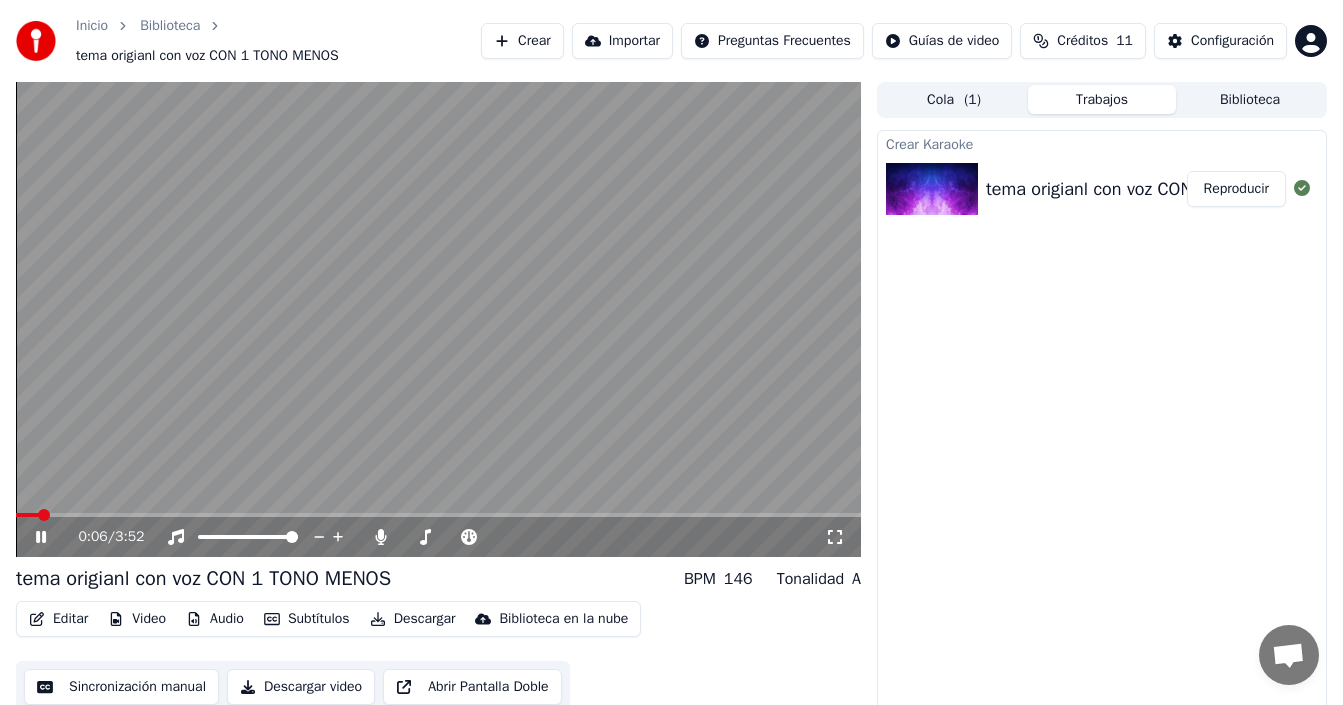 click 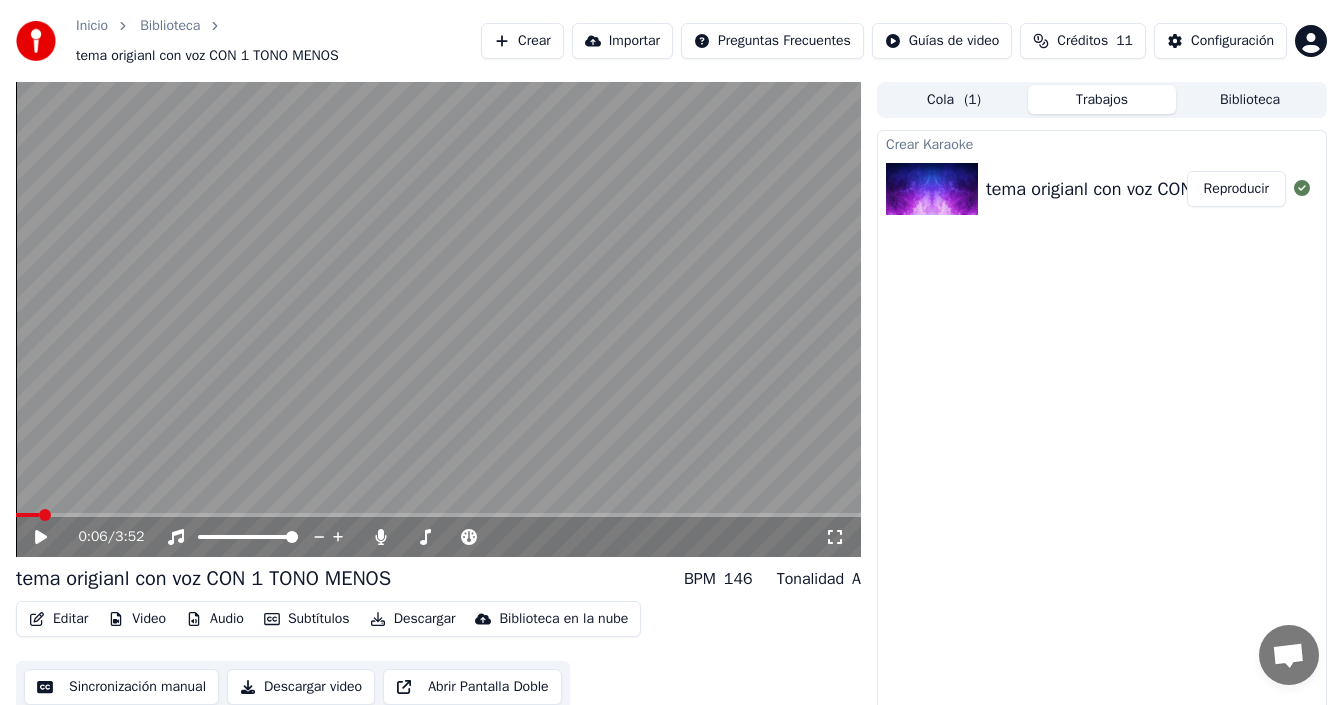 click 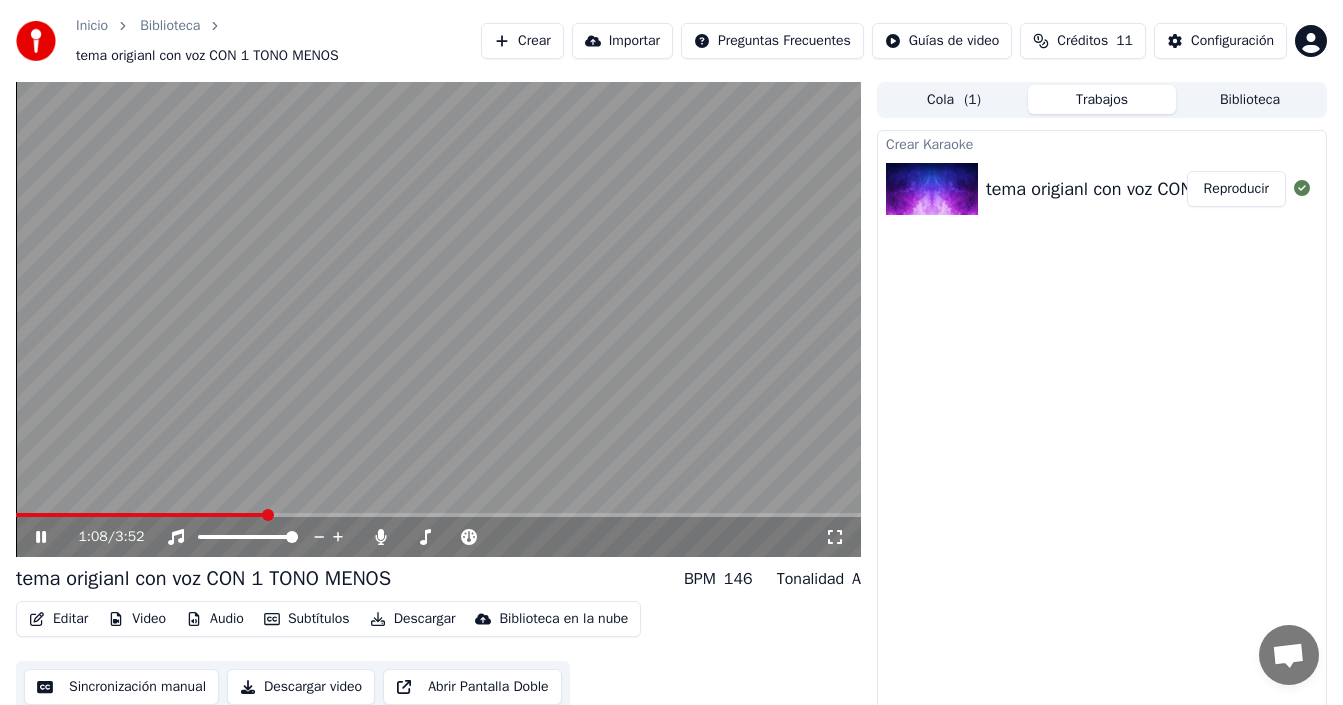 click at bounding box center (140, 515) 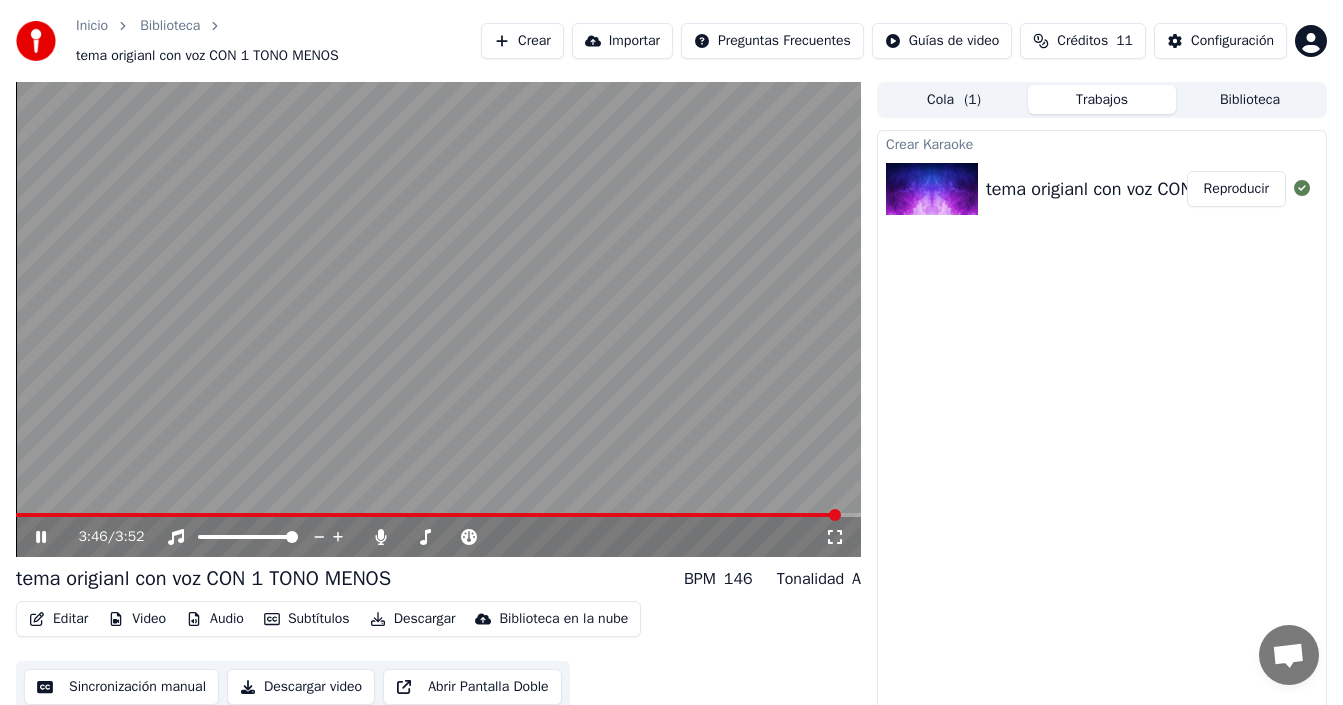 click on "3:46  /  3:52" at bounding box center (438, 537) 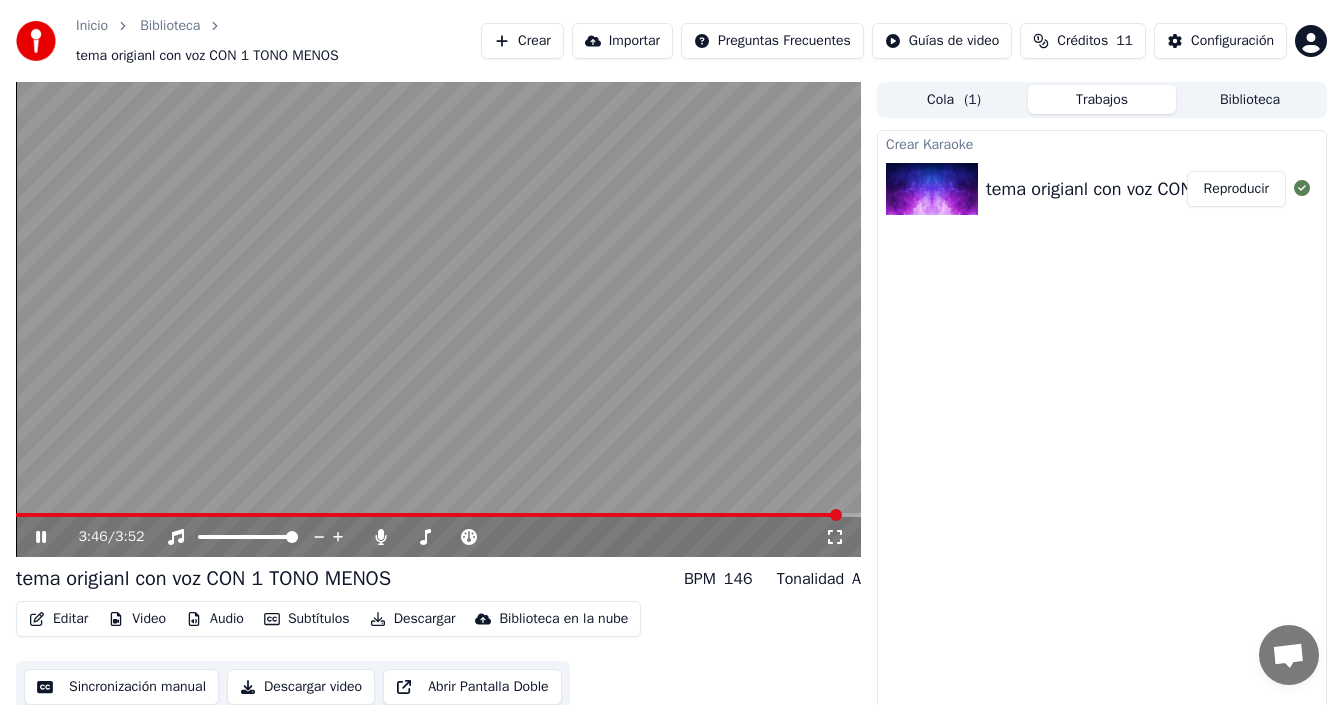 click at bounding box center [438, 319] 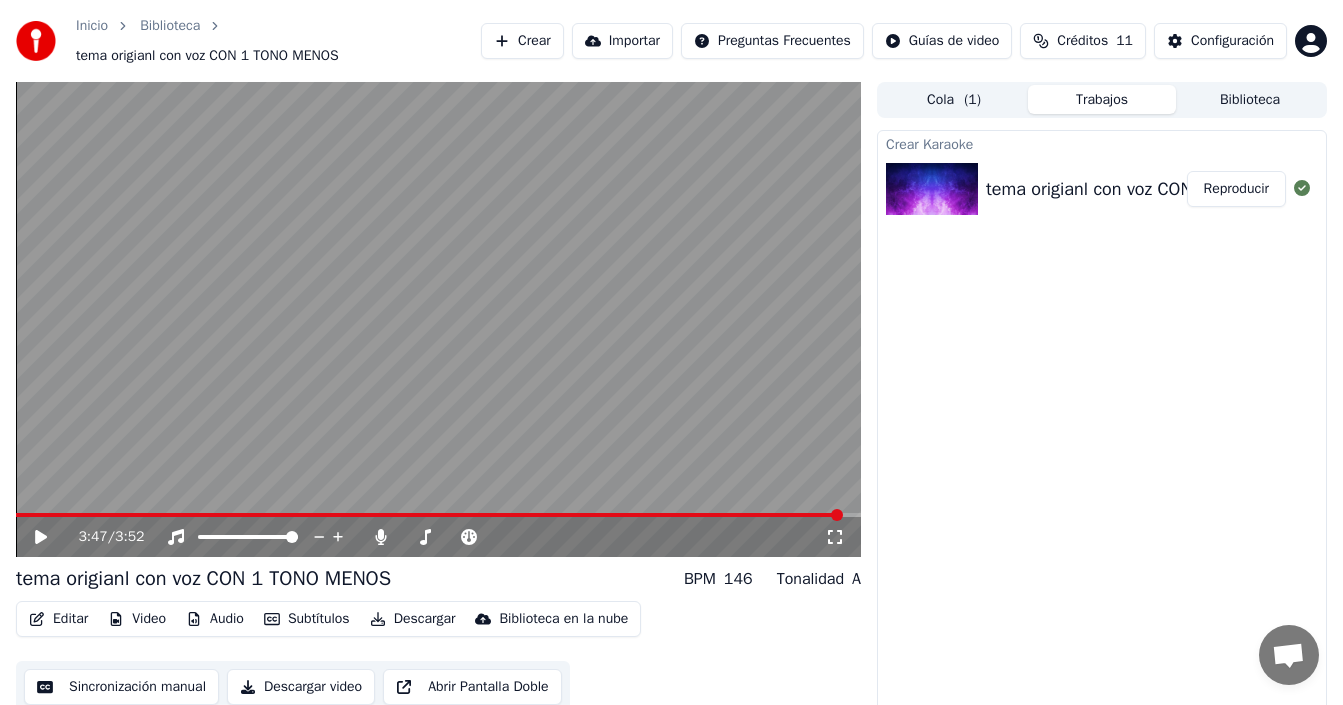 click at bounding box center [429, 515] 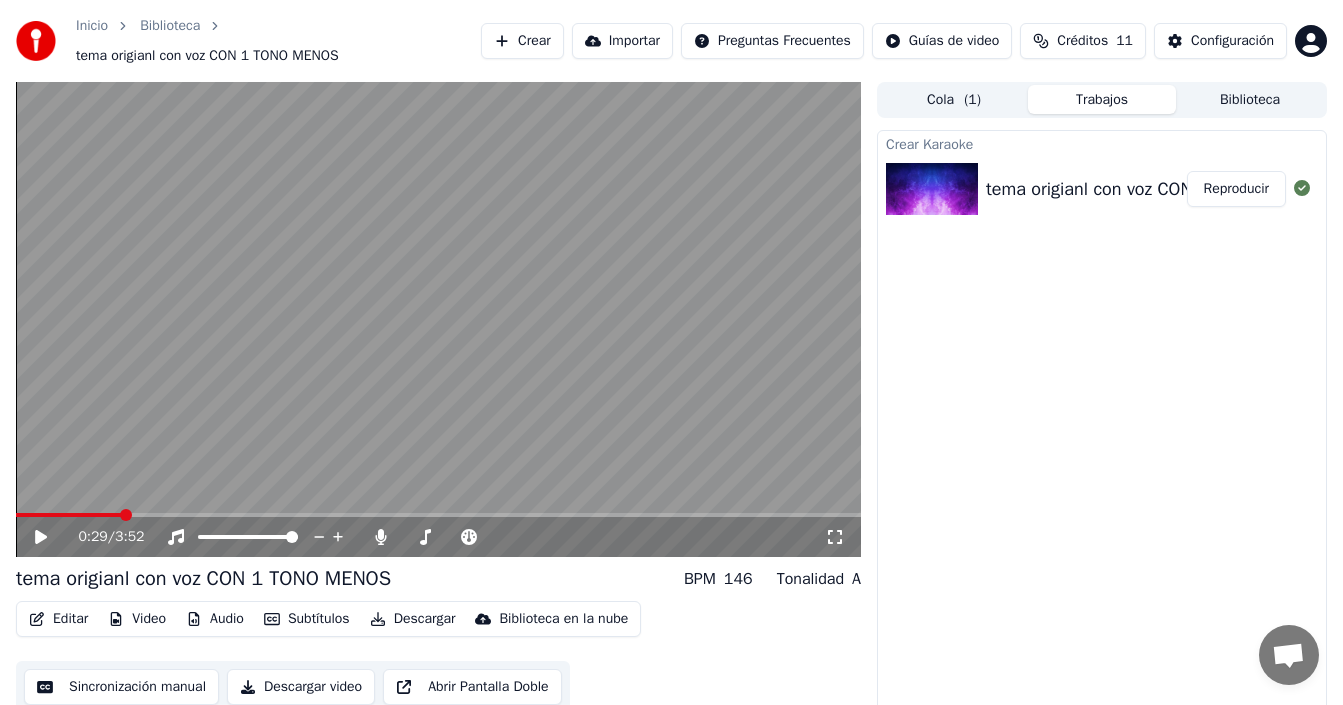click 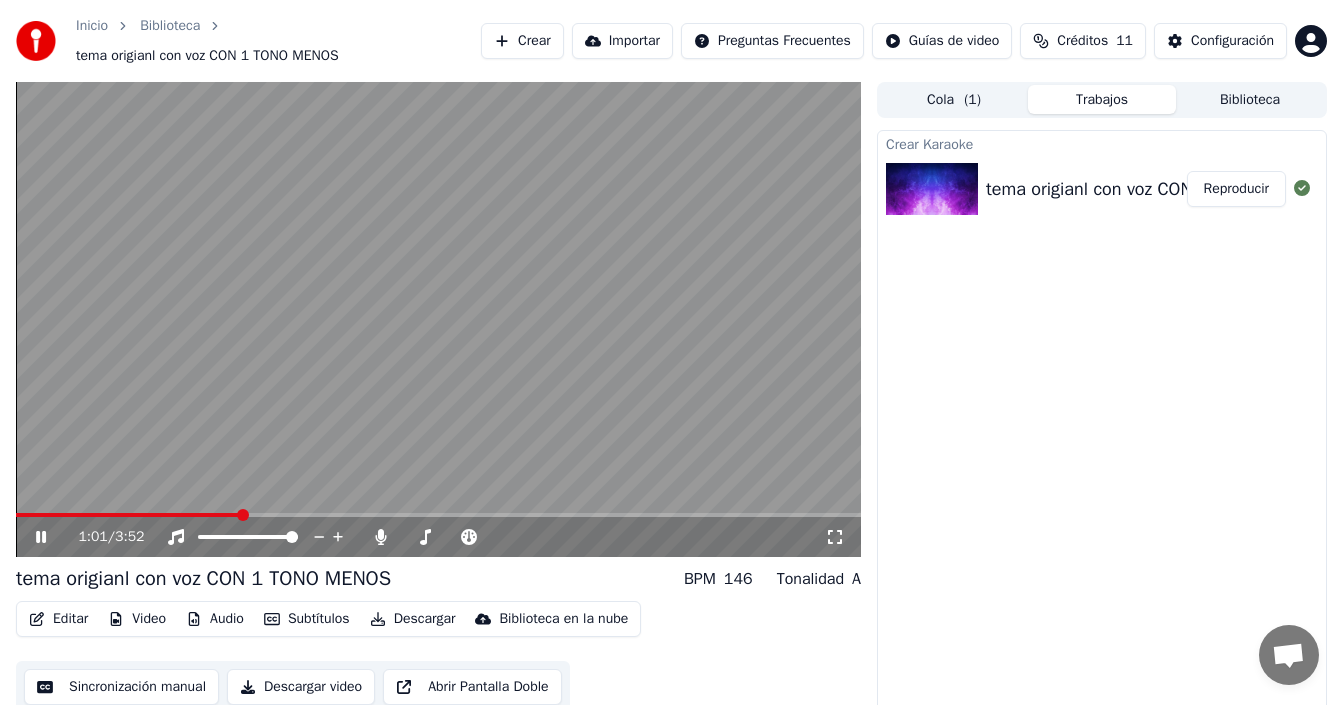 click 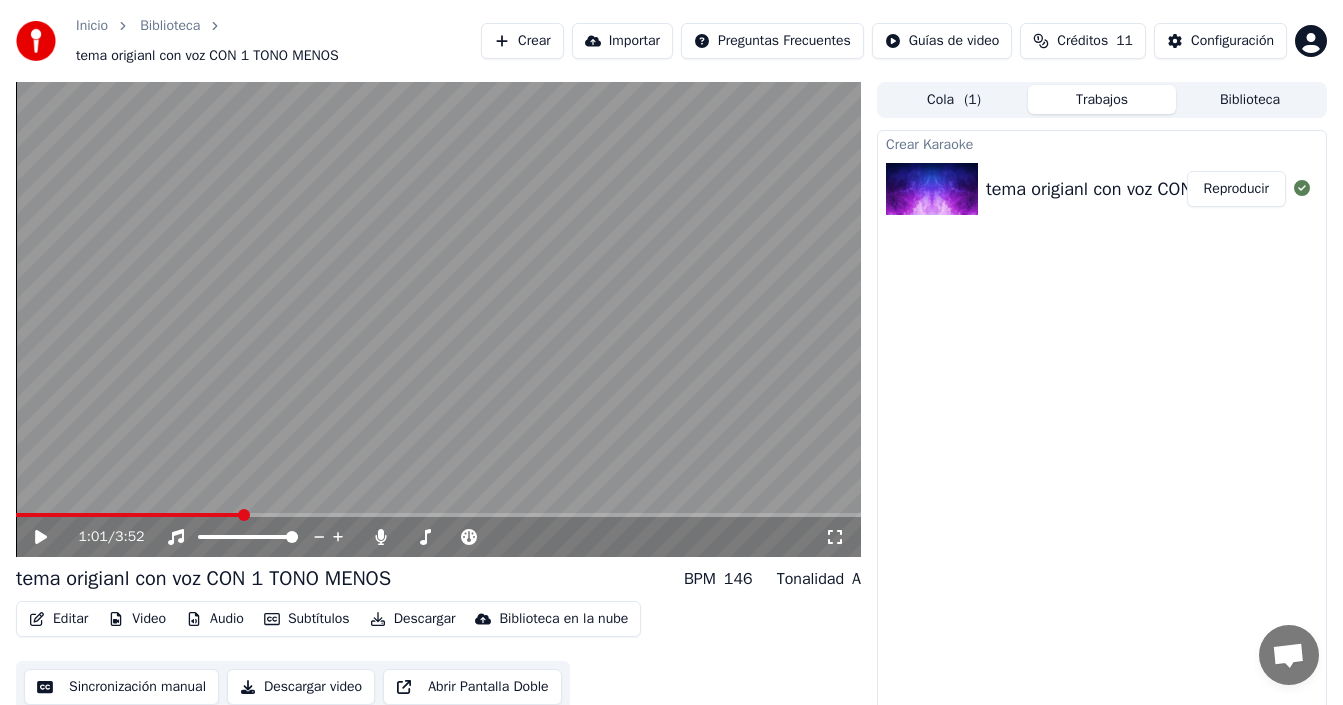 click on "Editar" at bounding box center (58, 619) 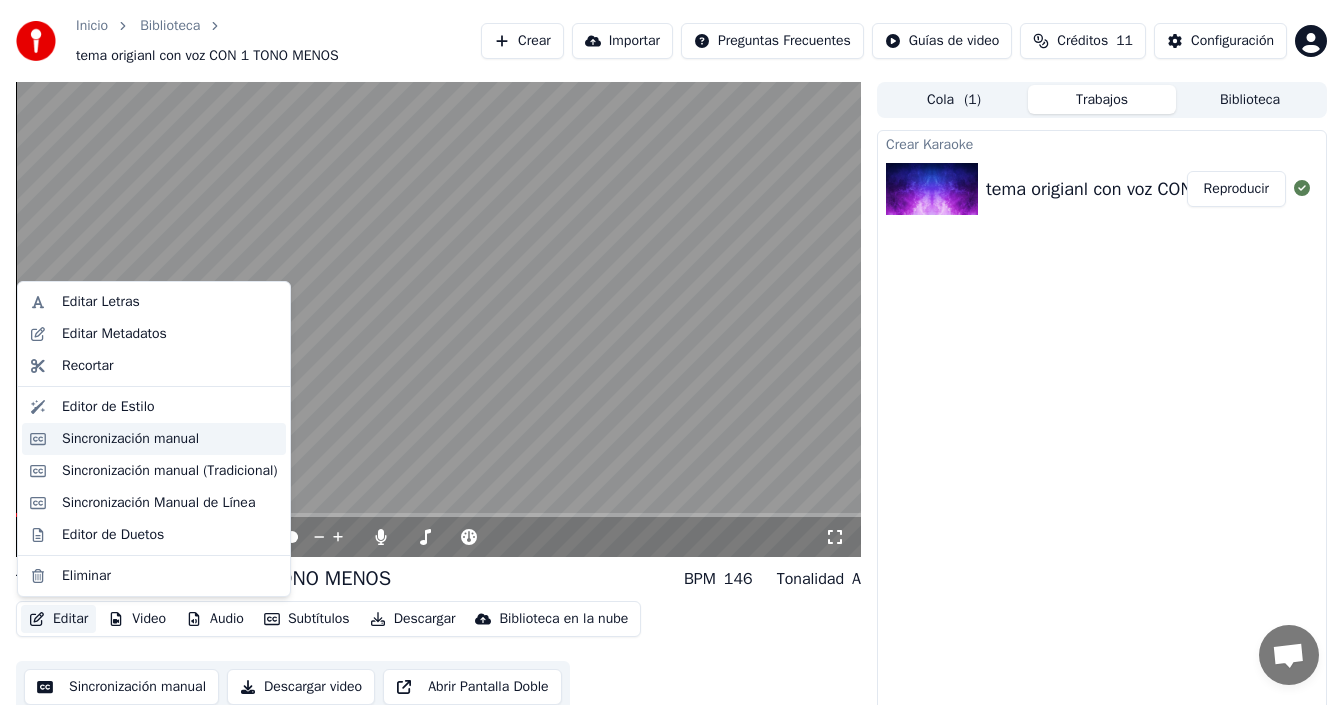 click on "Sincronización manual" at bounding box center (130, 439) 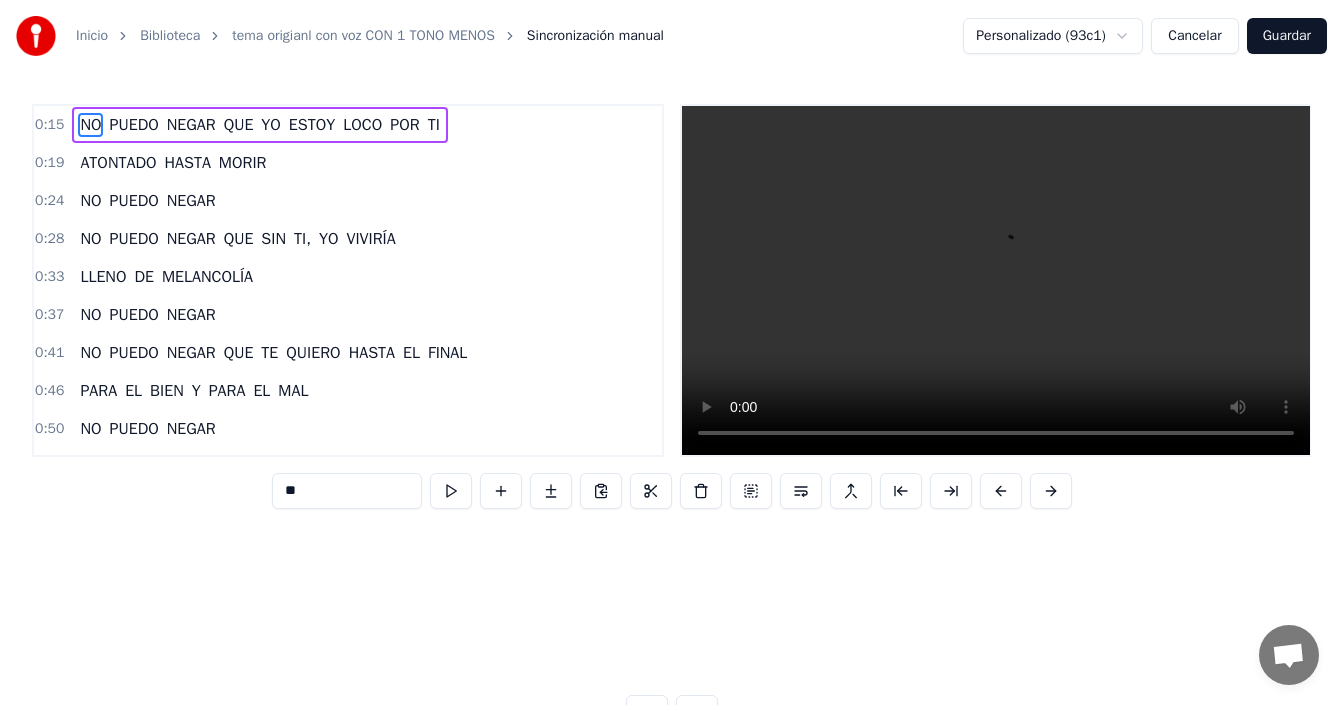 scroll, scrollTop: 0, scrollLeft: 3685, axis: horizontal 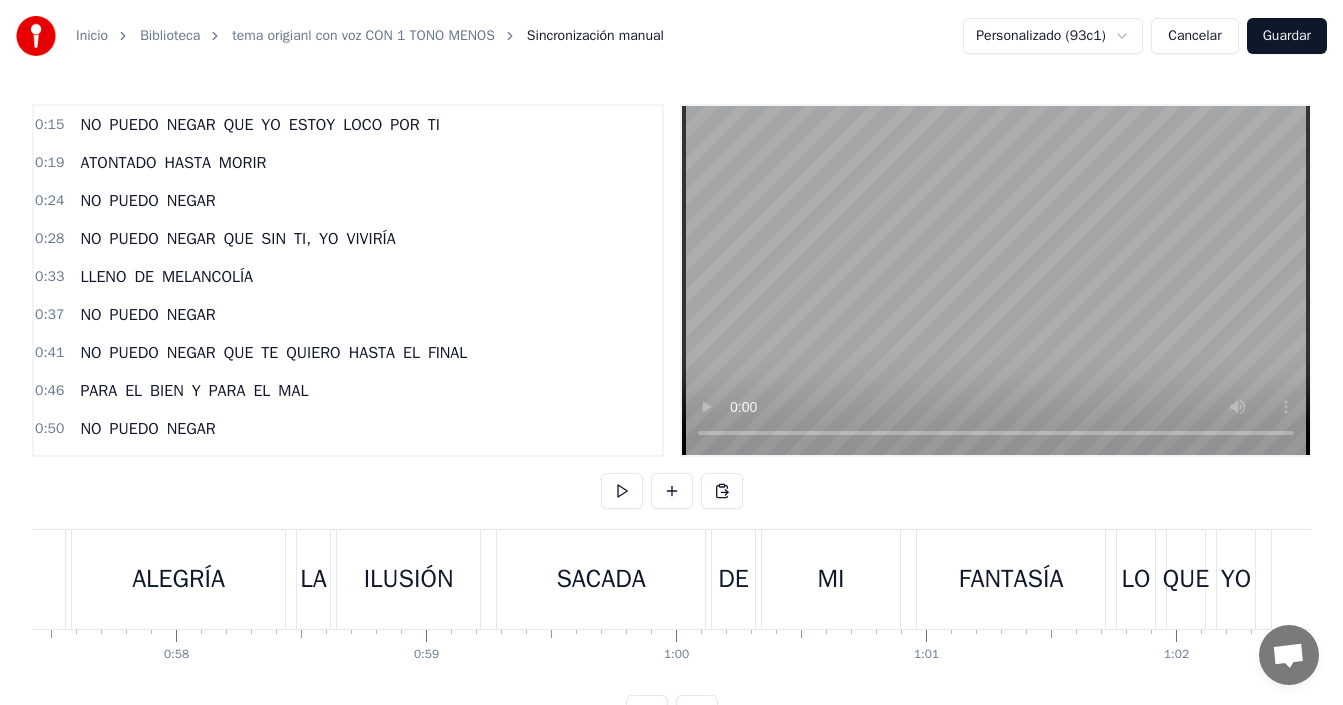 click on "MI" at bounding box center (831, 579) 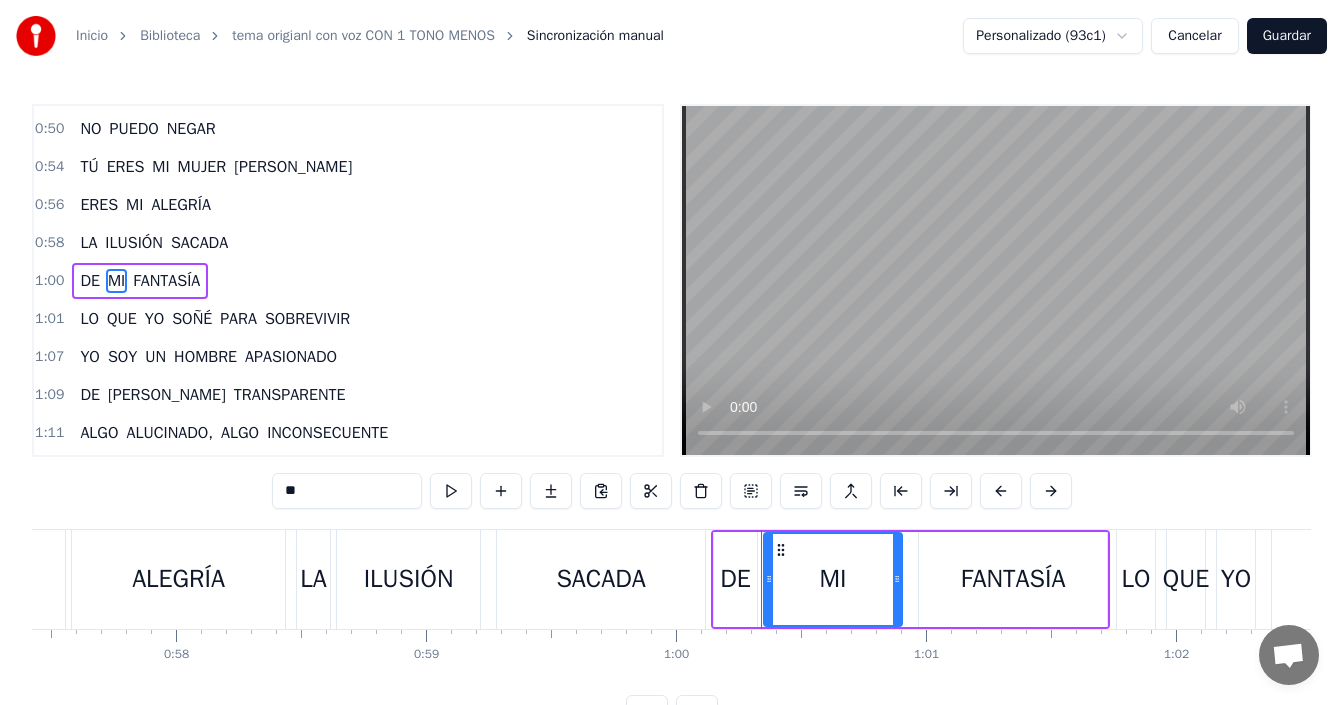 click on "SACADA" at bounding box center (601, 579) 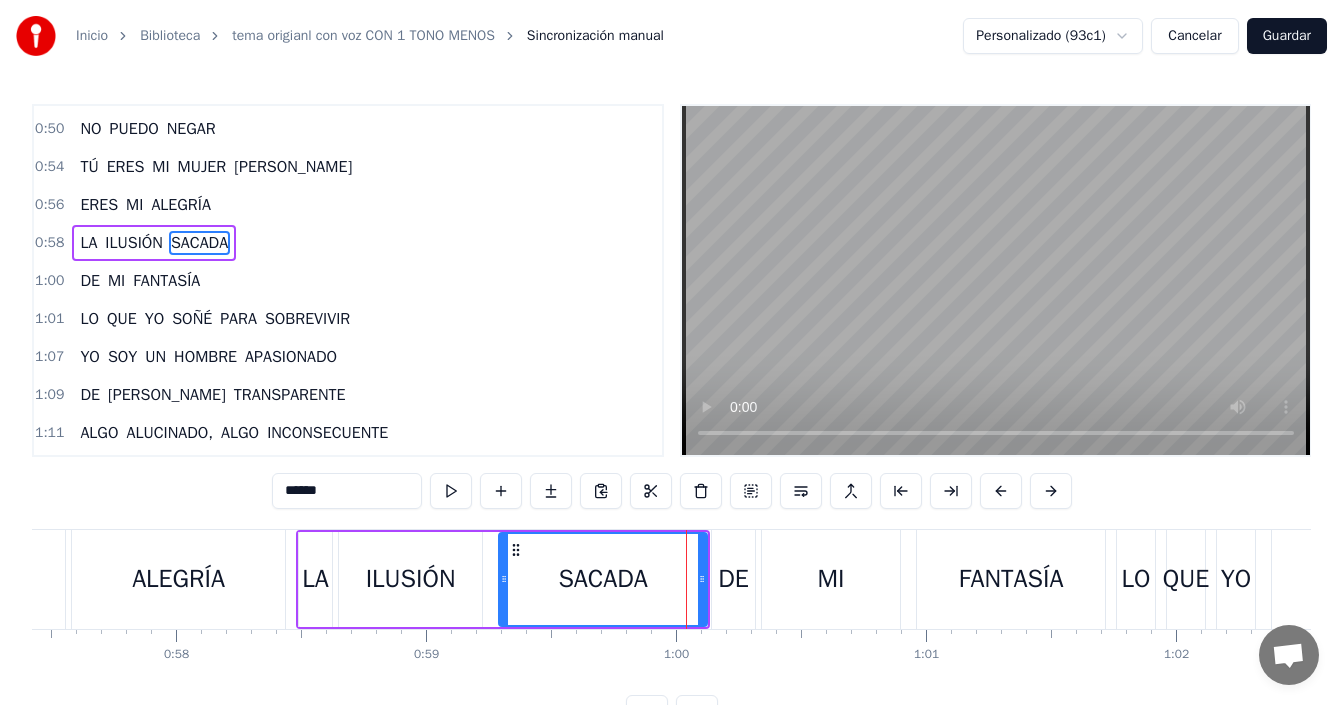 scroll, scrollTop: 262, scrollLeft: 0, axis: vertical 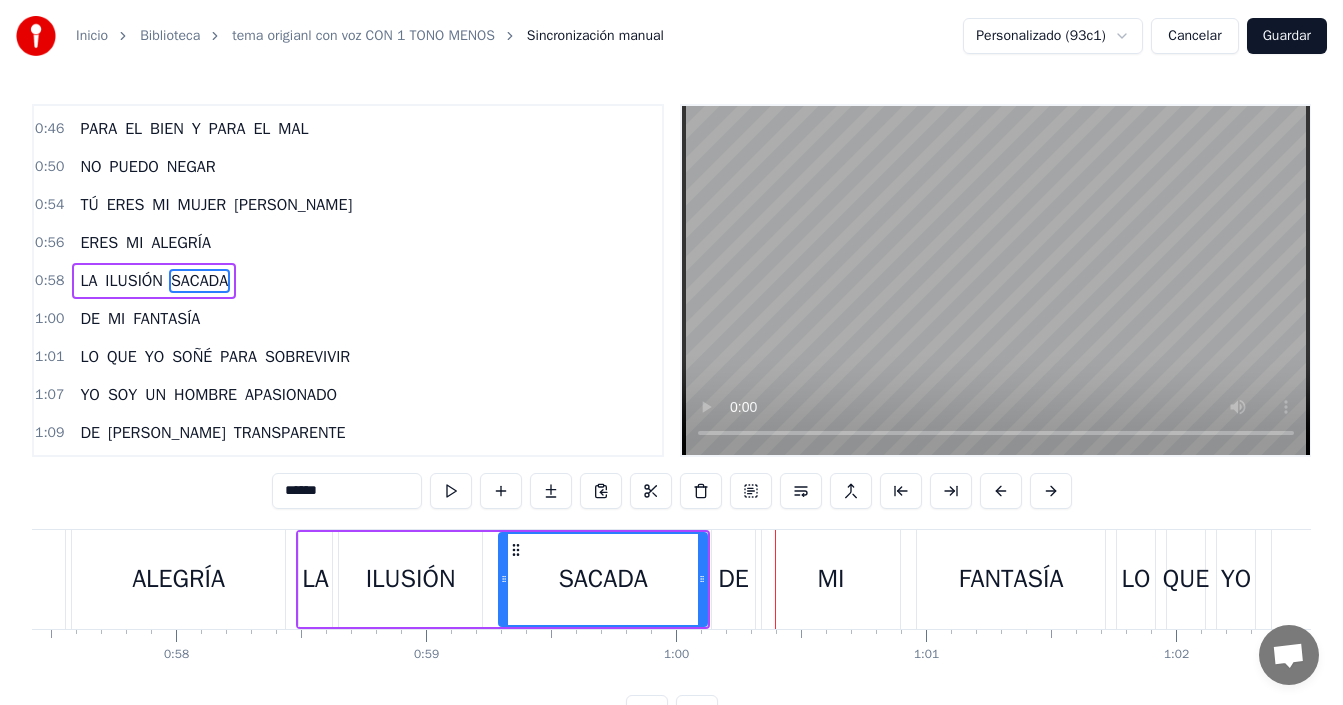 click on "MI" at bounding box center [831, 579] 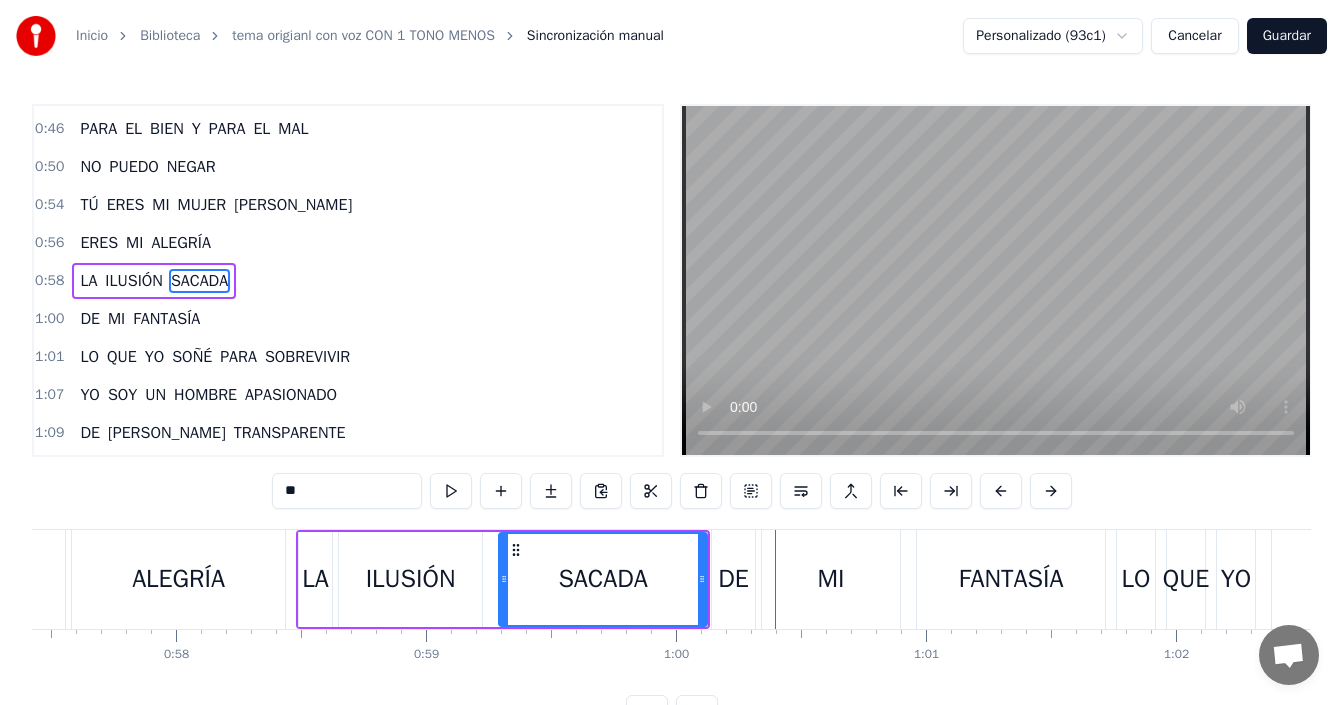scroll, scrollTop: 300, scrollLeft: 0, axis: vertical 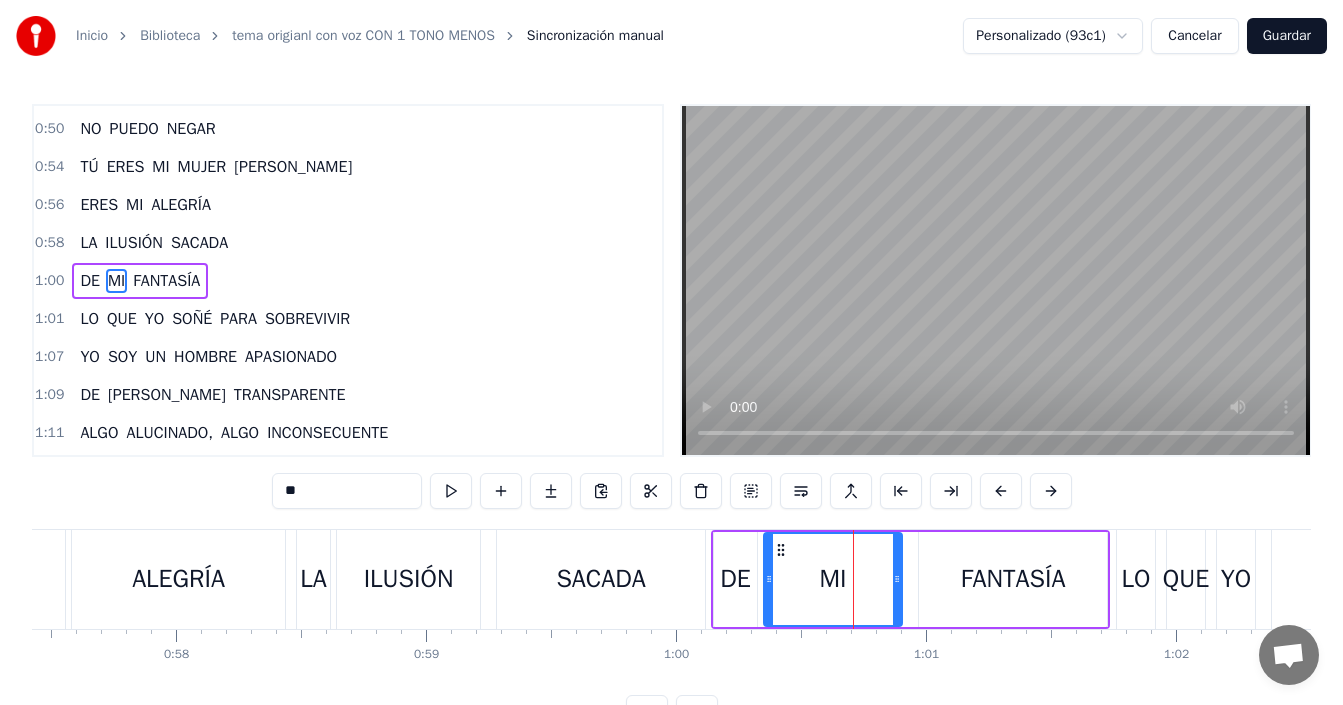 click on "MI" at bounding box center (833, 579) 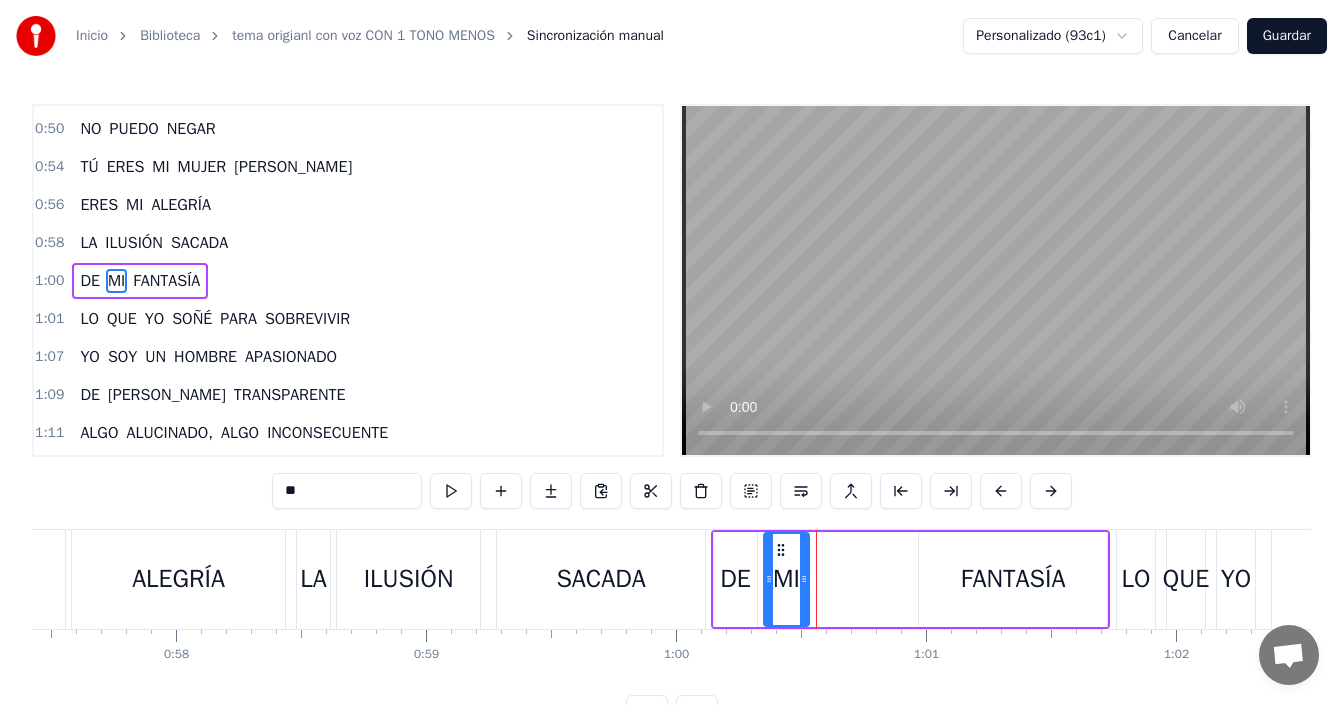 drag, startPoint x: 899, startPoint y: 571, endPoint x: 806, endPoint y: 587, distance: 94.36631 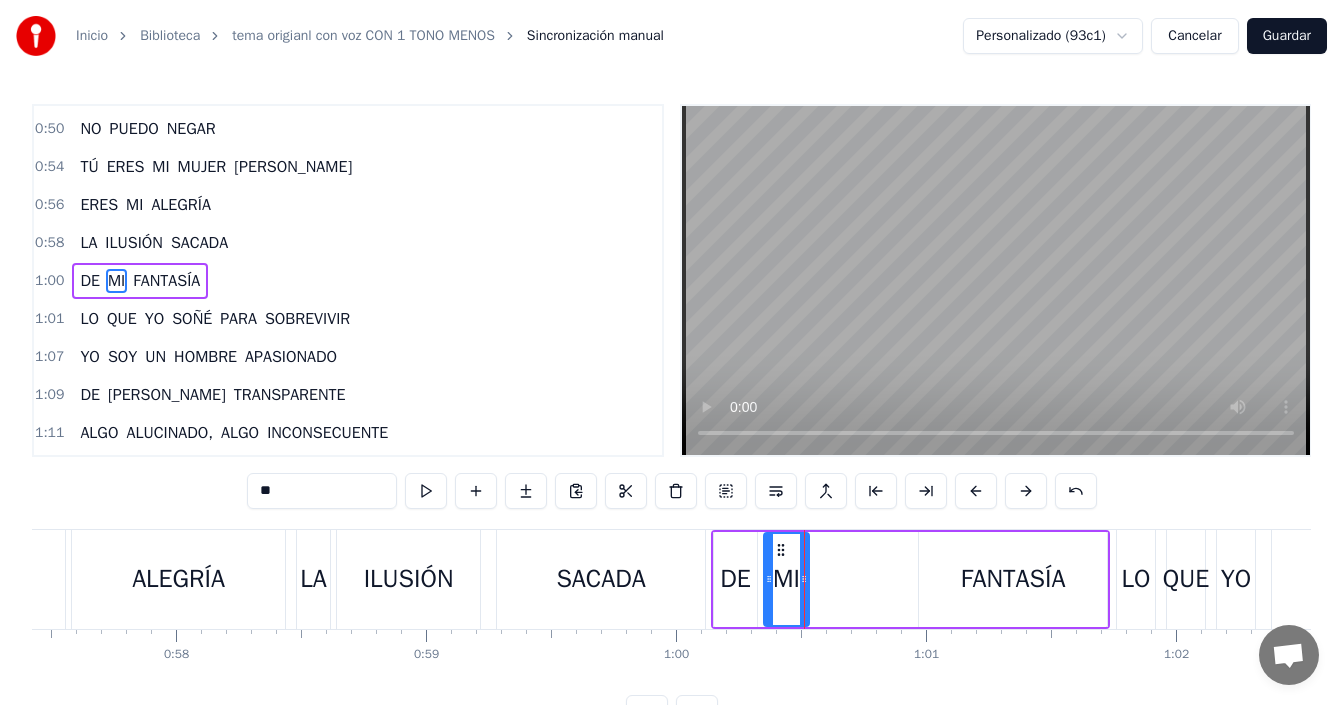 click on "FANTASÍA" at bounding box center (1013, 579) 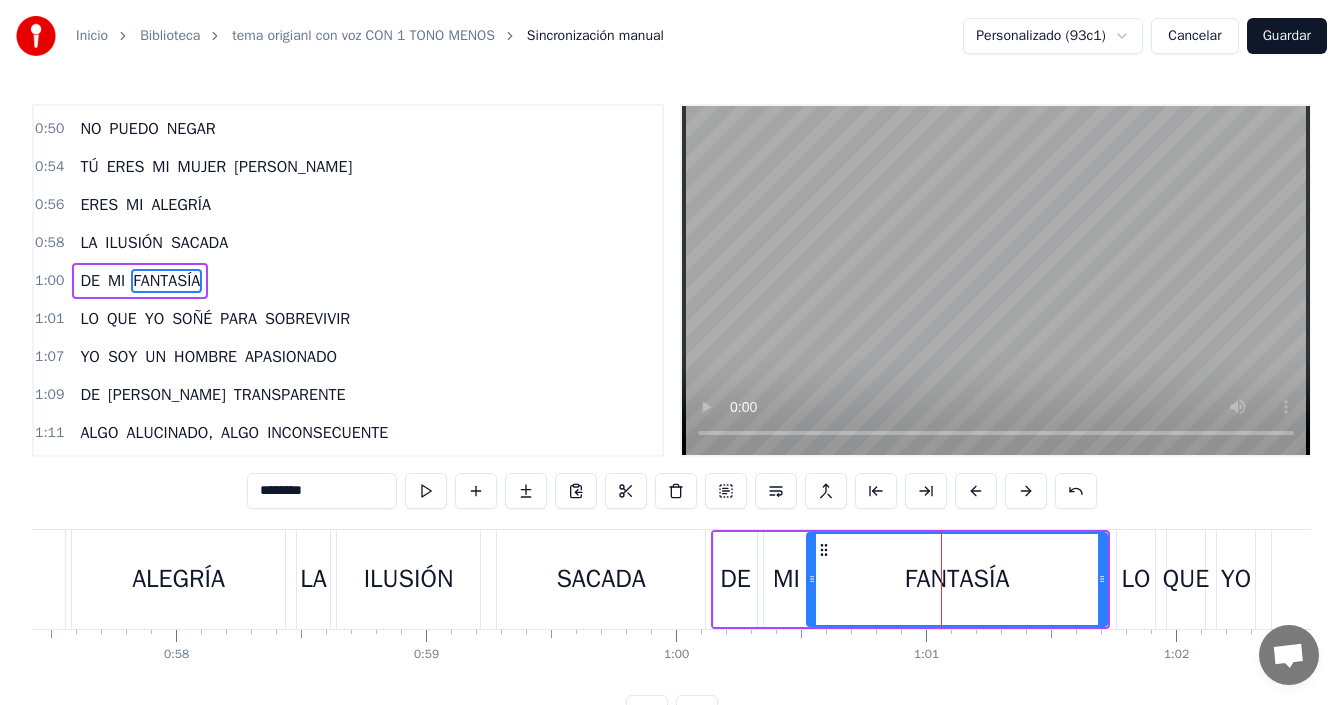drag, startPoint x: 921, startPoint y: 555, endPoint x: 810, endPoint y: 567, distance: 111.64677 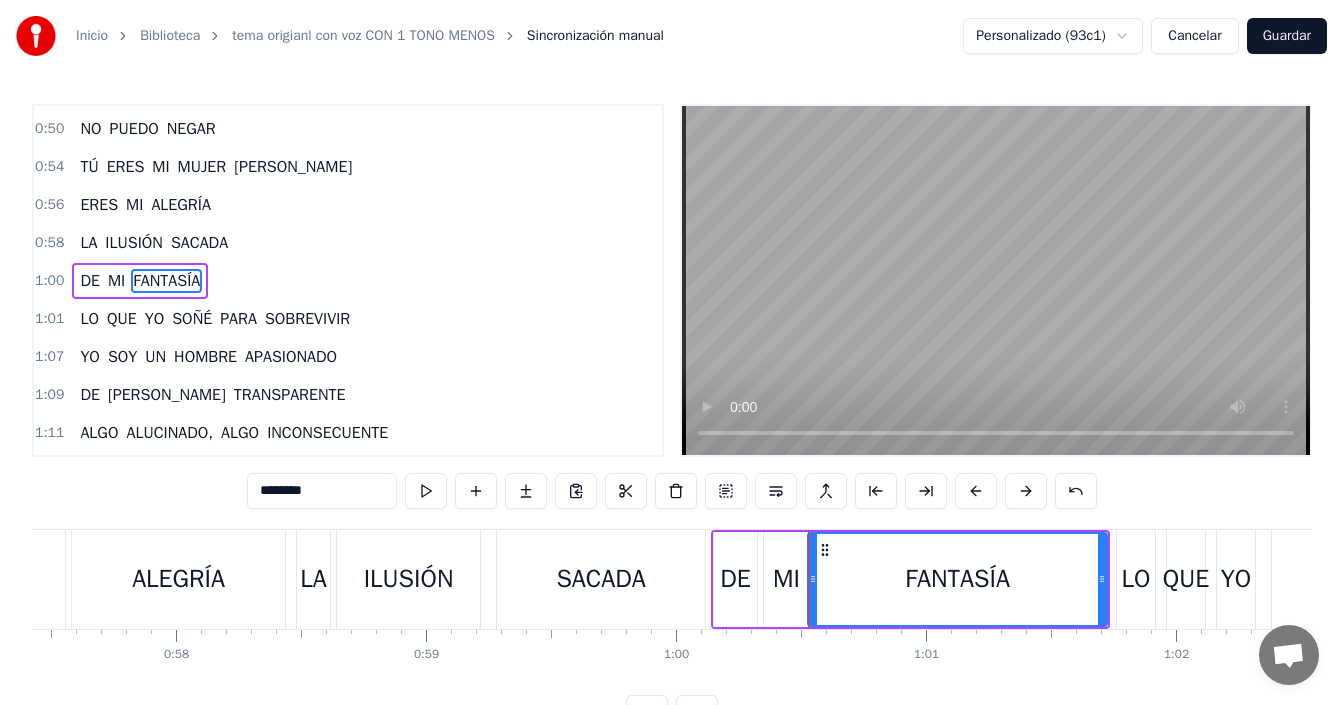 click on "SACADA" at bounding box center [601, 579] 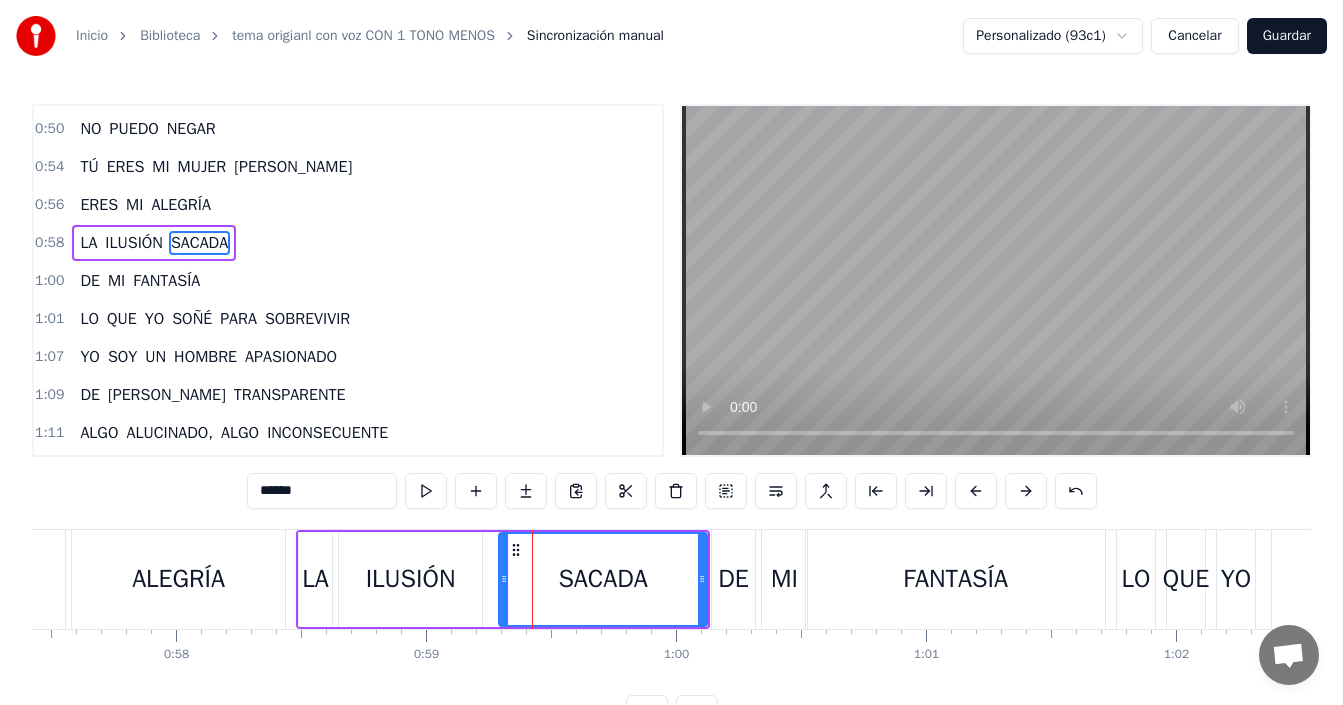 scroll, scrollTop: 262, scrollLeft: 0, axis: vertical 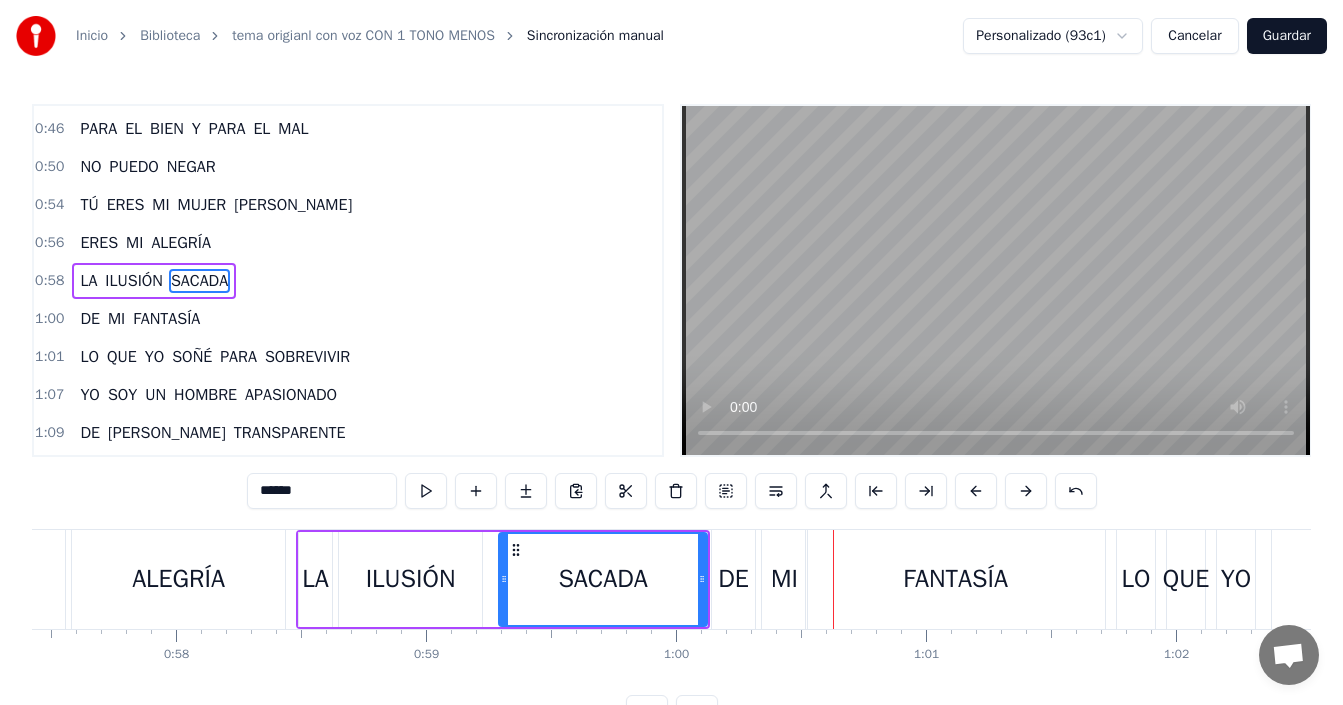 click on "ALEGRÍA" at bounding box center [178, 579] 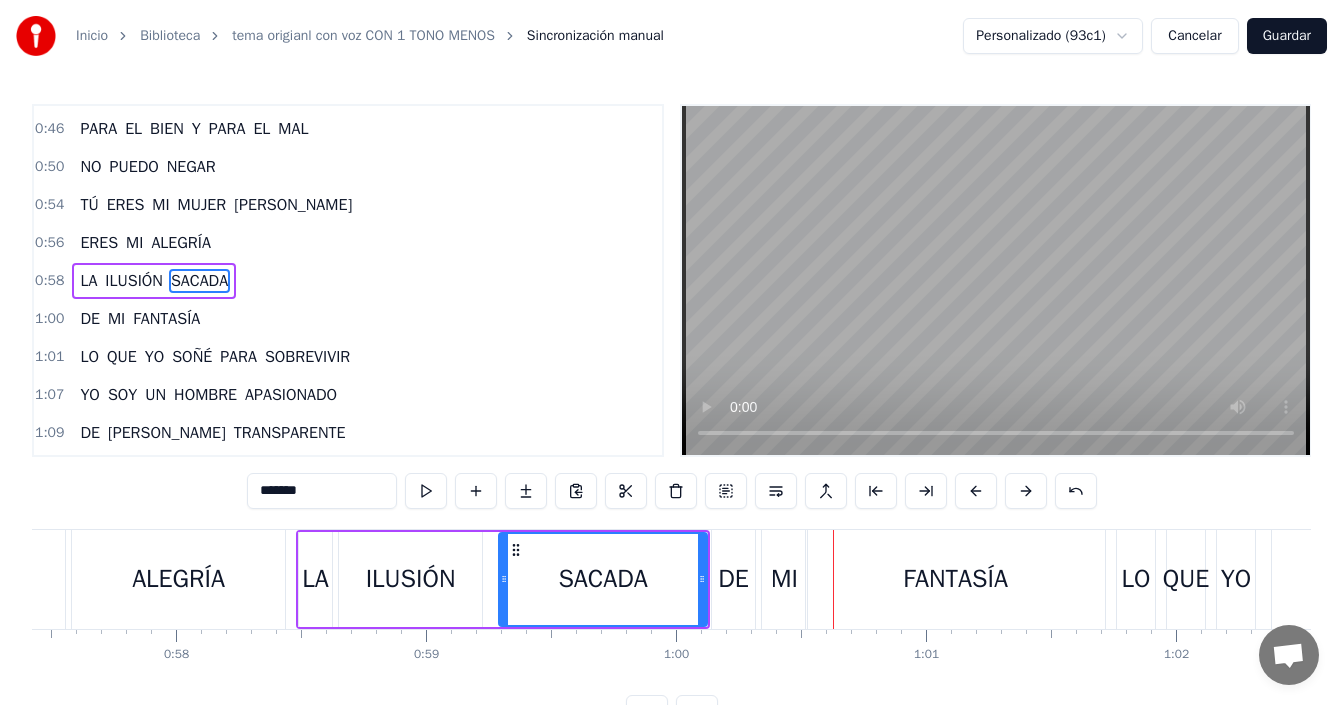 scroll, scrollTop: 224, scrollLeft: 0, axis: vertical 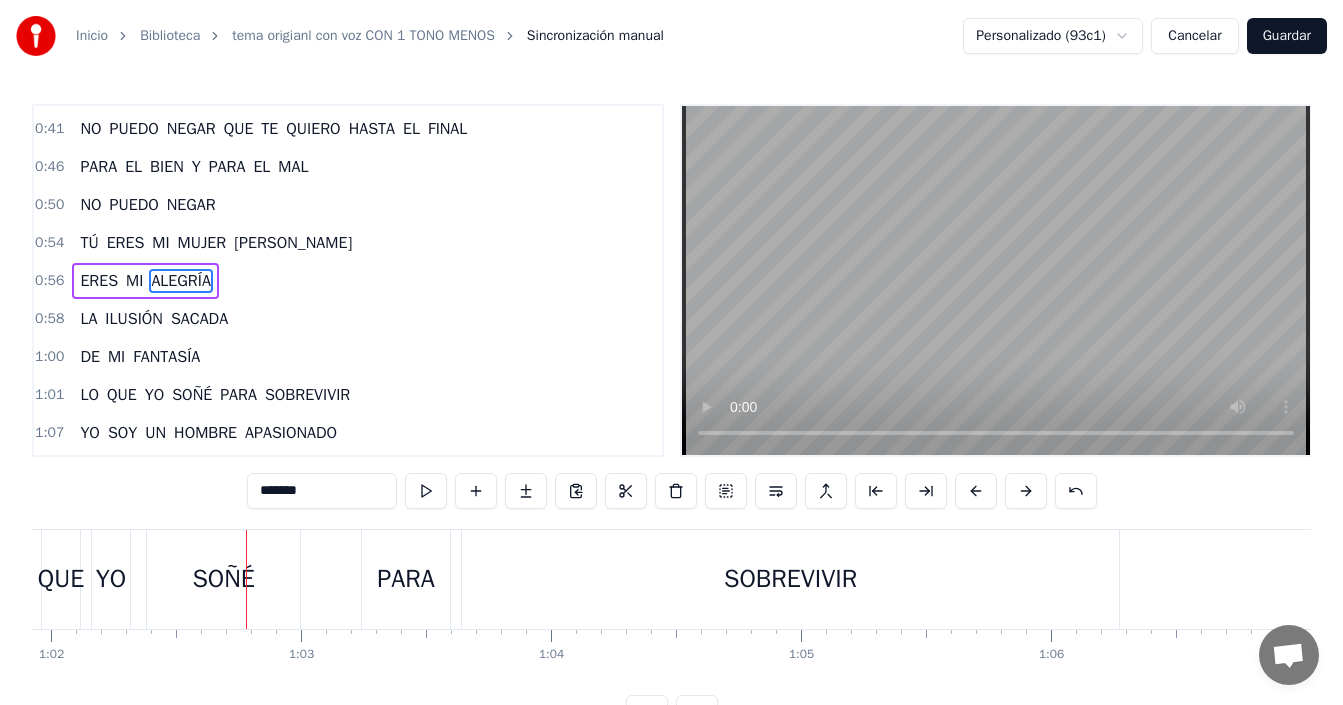click on "Guardar" at bounding box center [1287, 36] 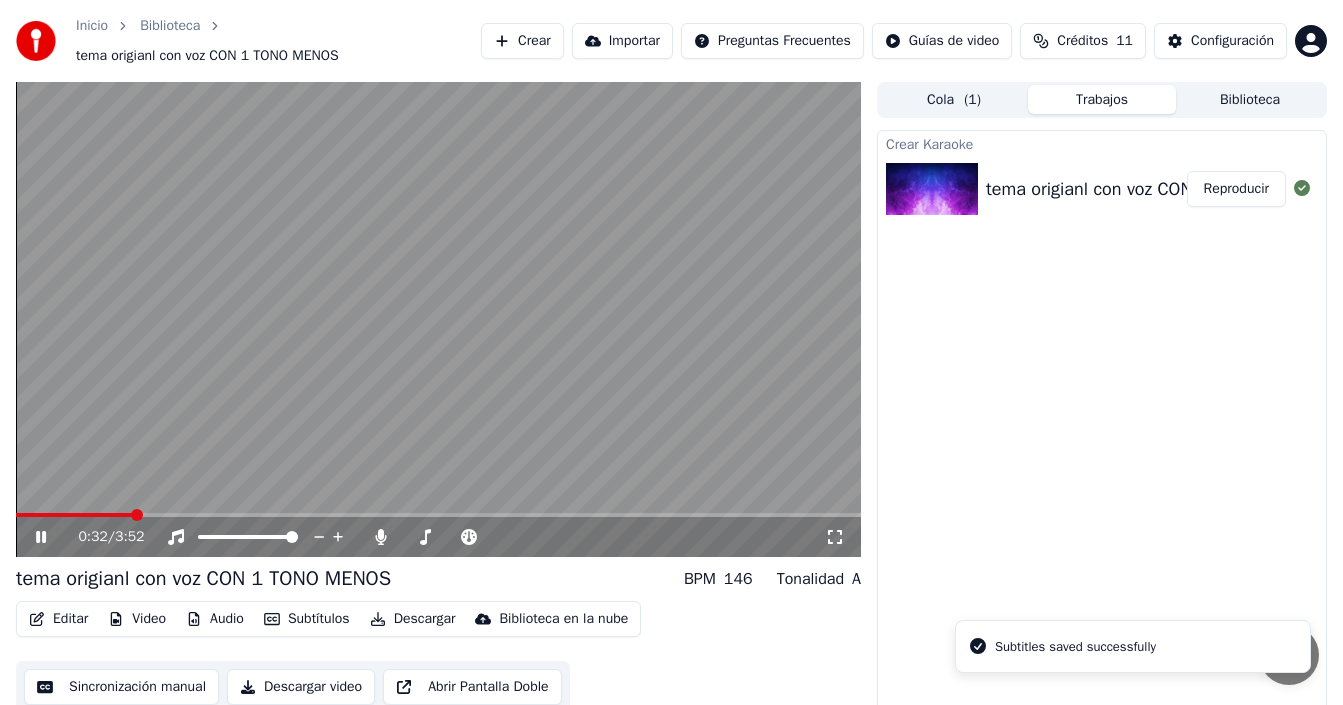 click at bounding box center [438, 515] 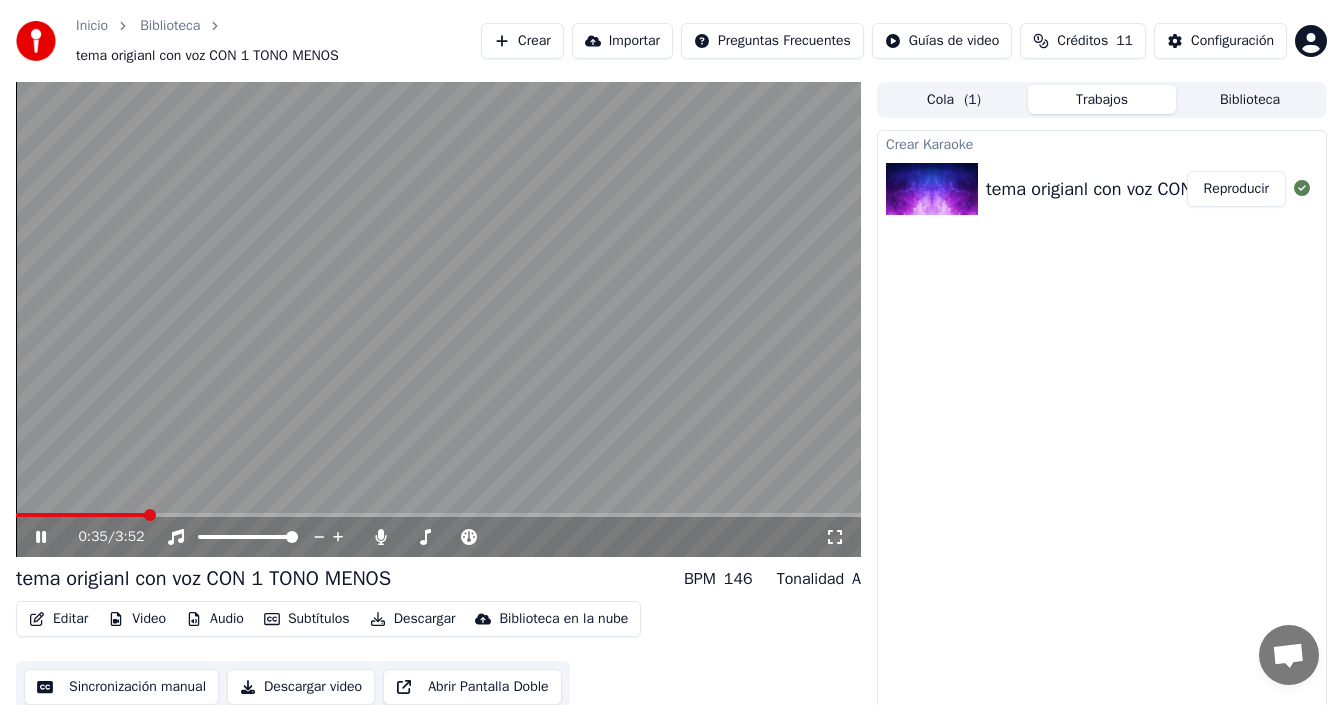 click at bounding box center (438, 515) 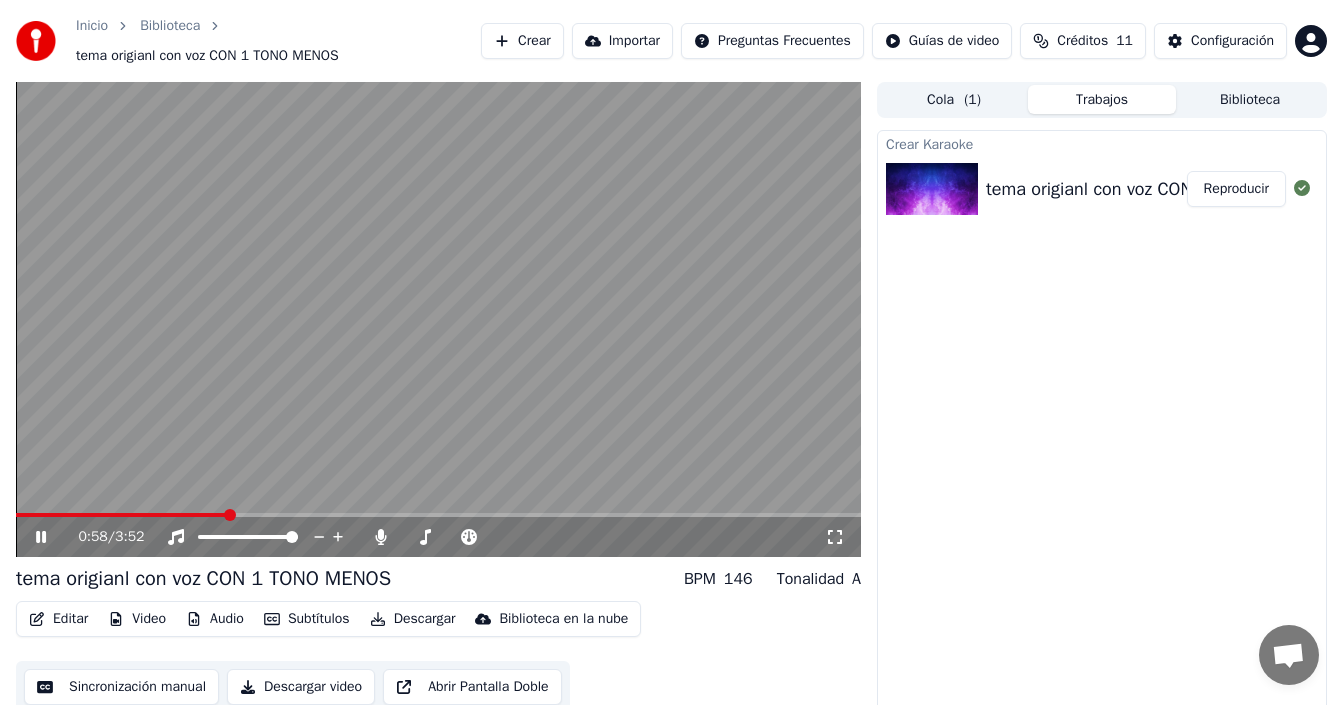 click at bounding box center (438, 515) 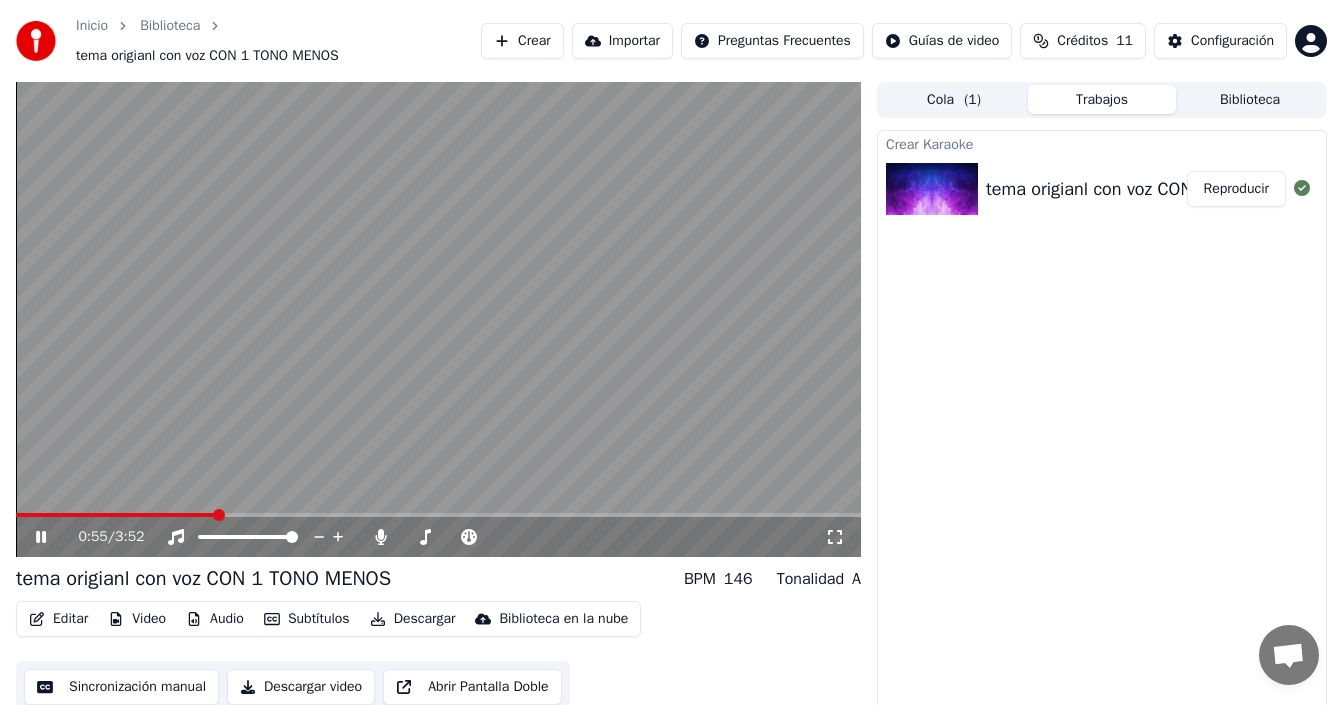 click at bounding box center (116, 515) 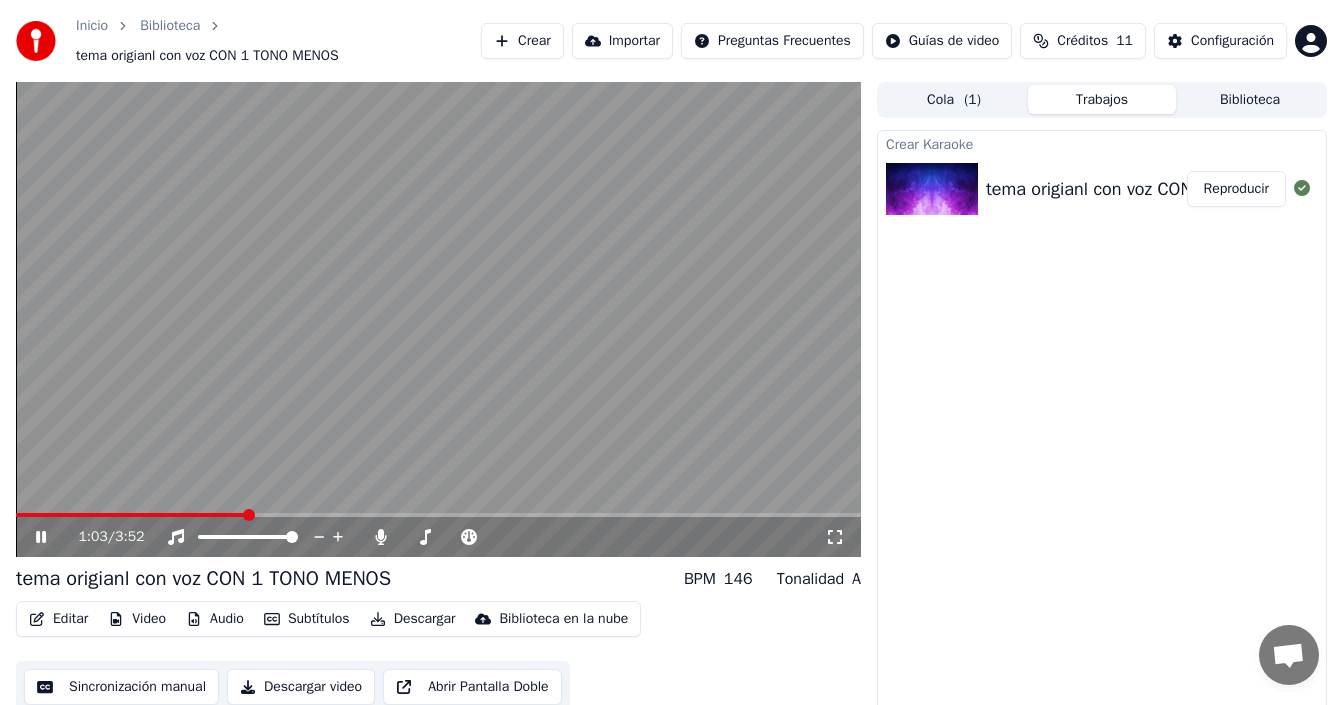 click 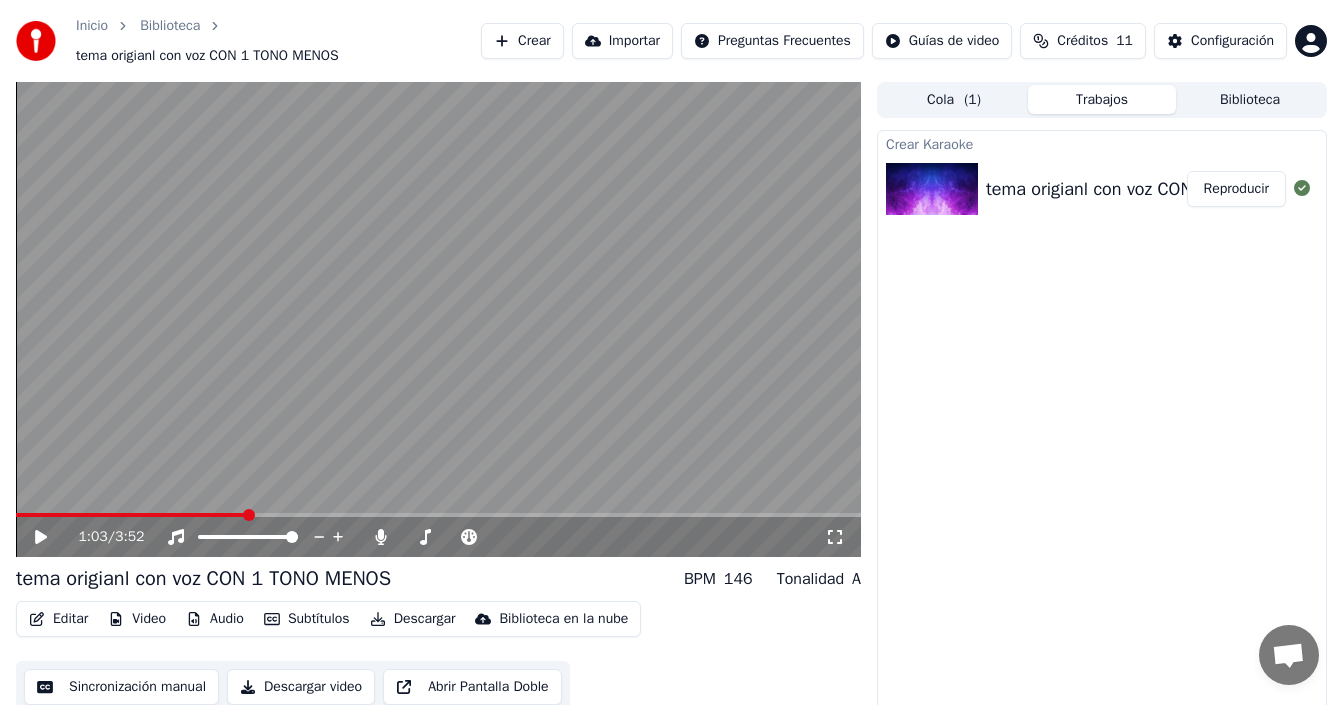 click 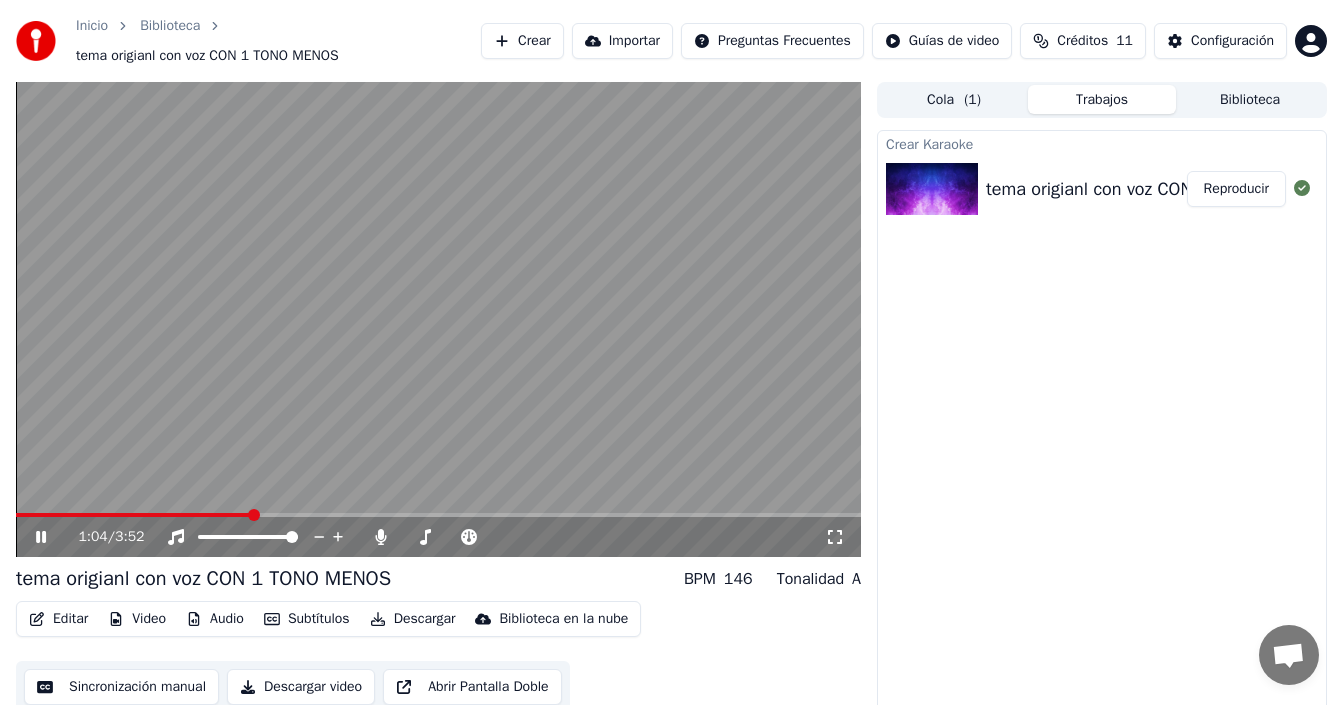 scroll, scrollTop: 24, scrollLeft: 0, axis: vertical 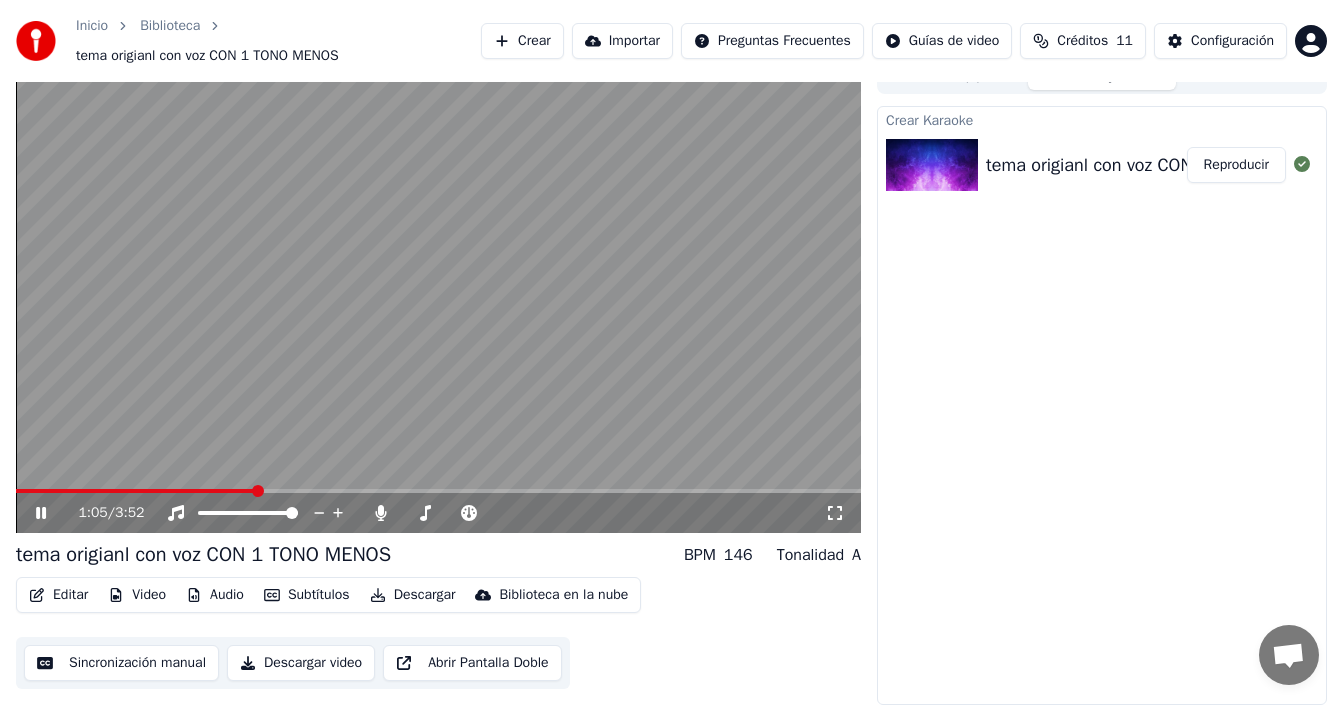 click 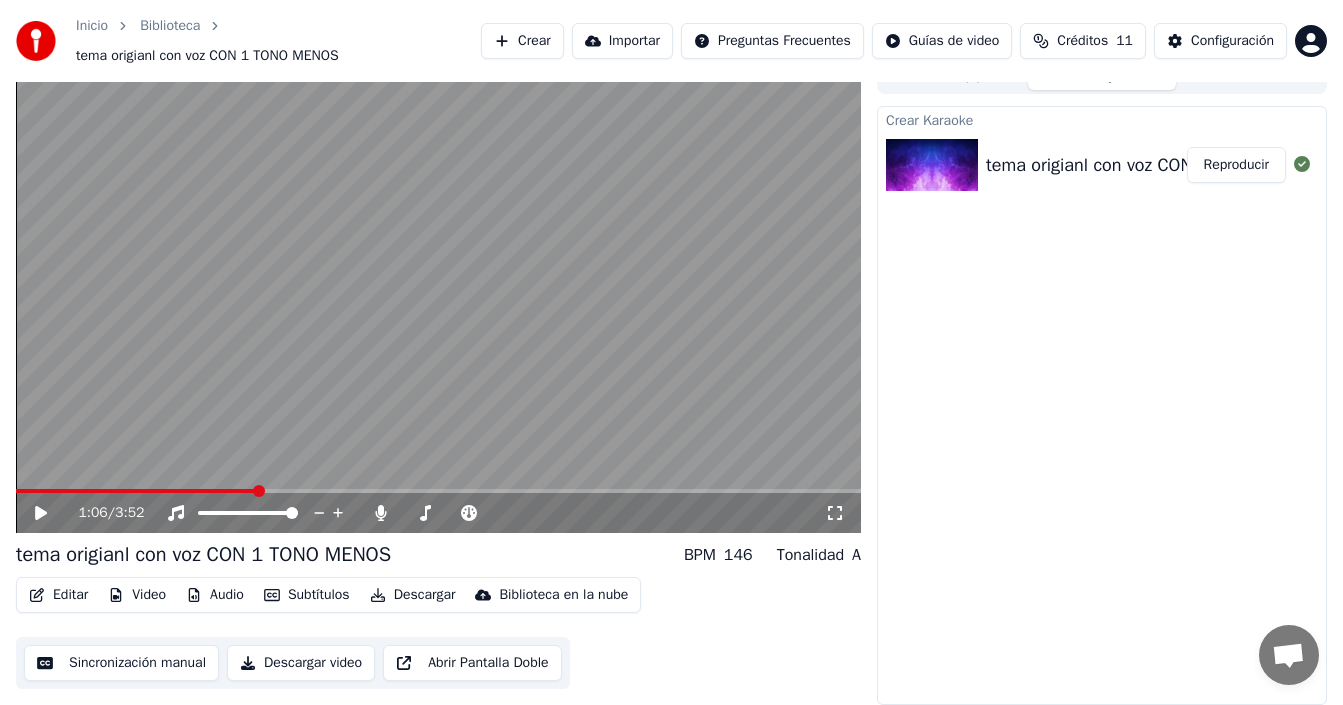 click on "Descargar video" at bounding box center [301, 663] 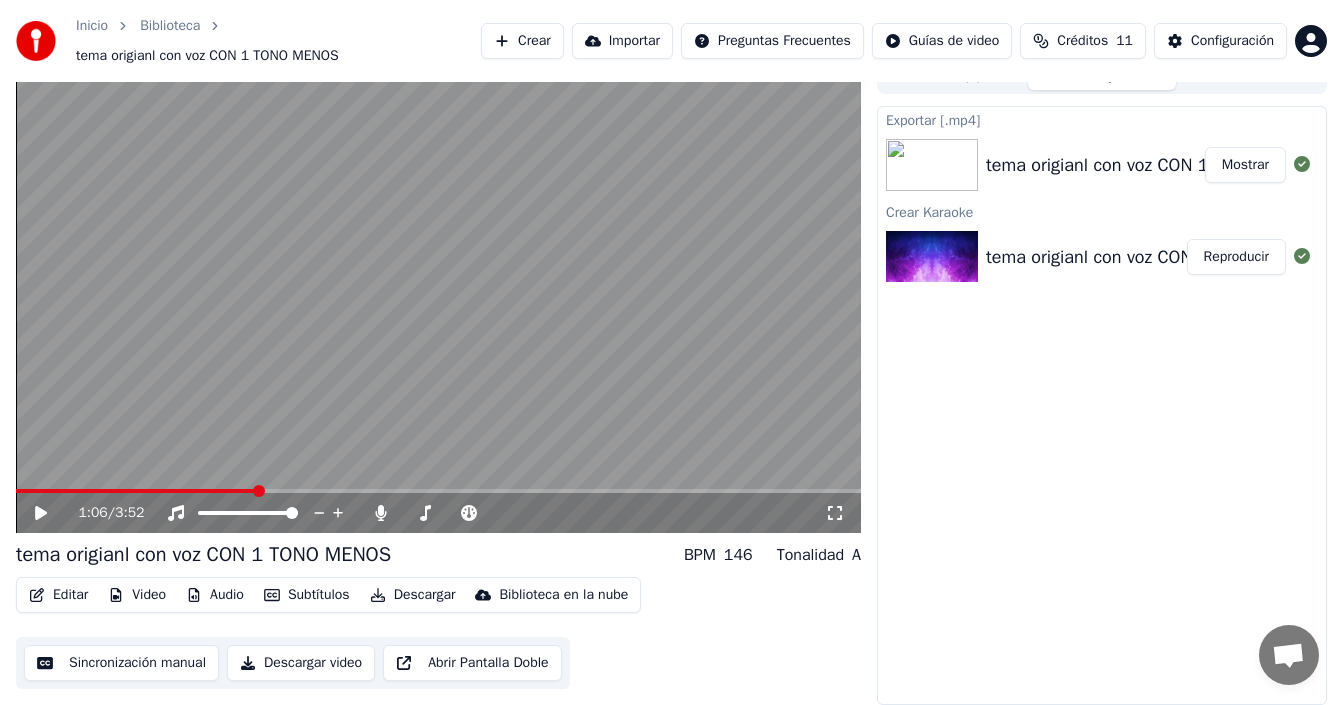 click on "Mostrar" at bounding box center [1245, 165] 